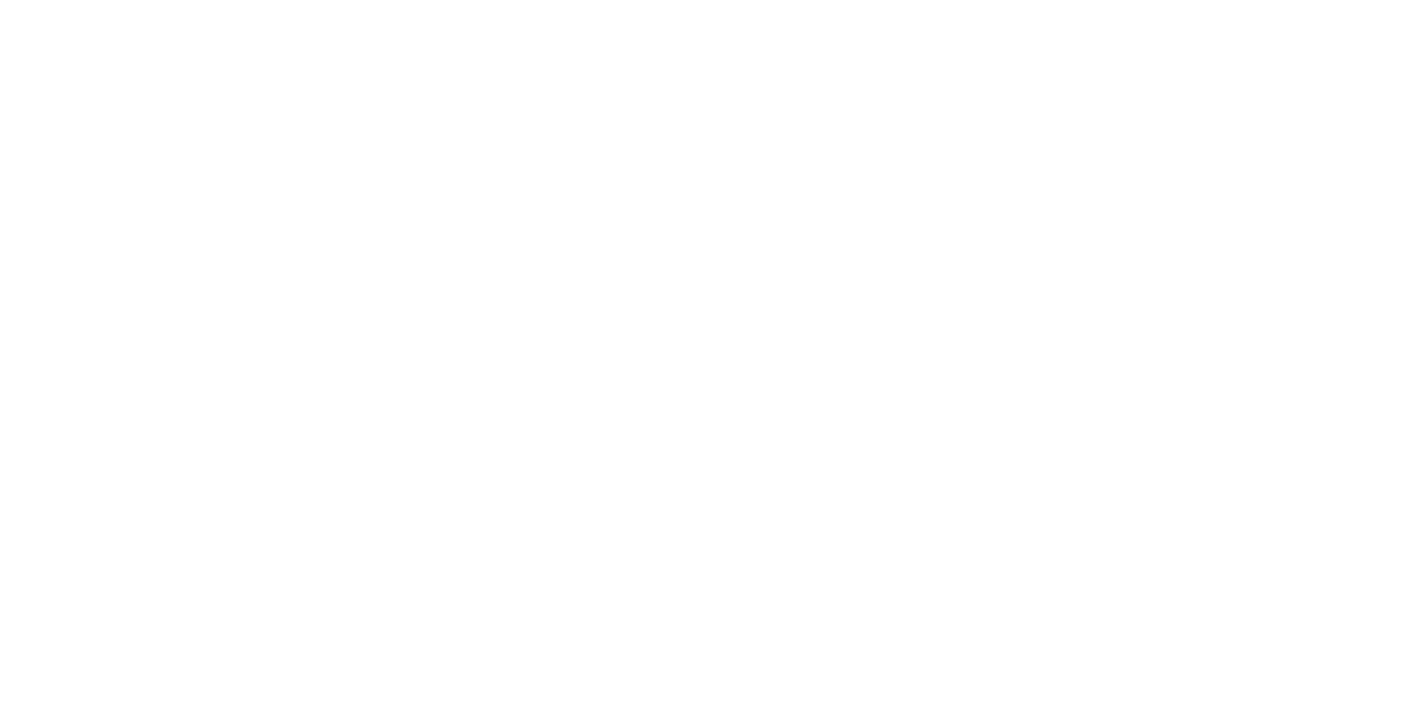scroll, scrollTop: 0, scrollLeft: 0, axis: both 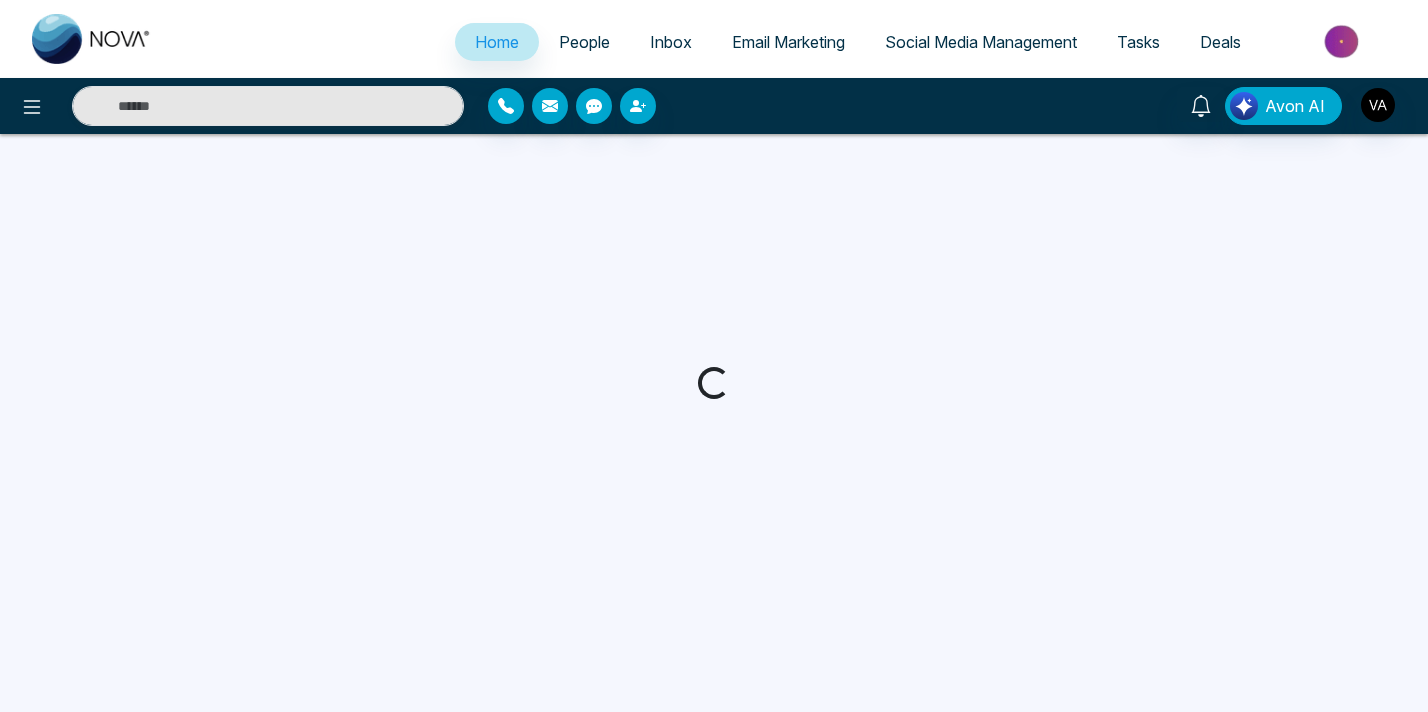 select on "*" 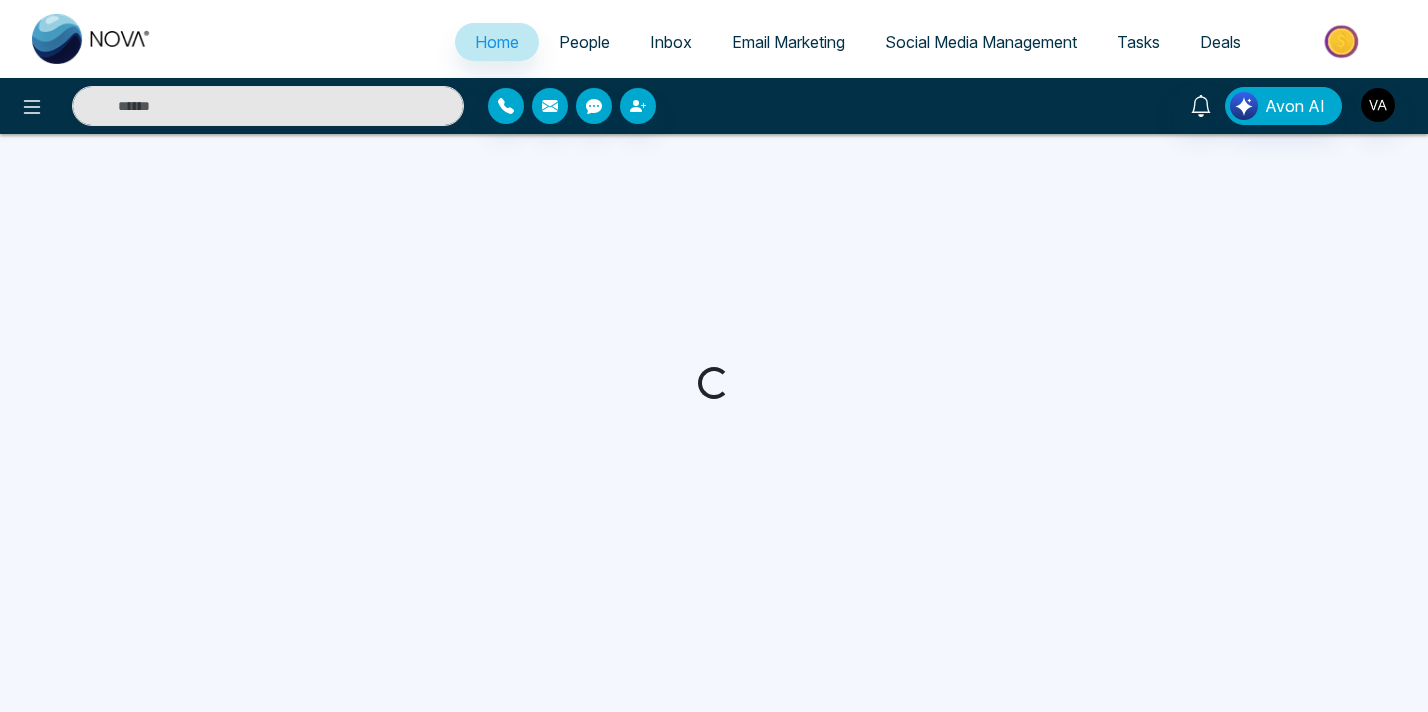 select on "*" 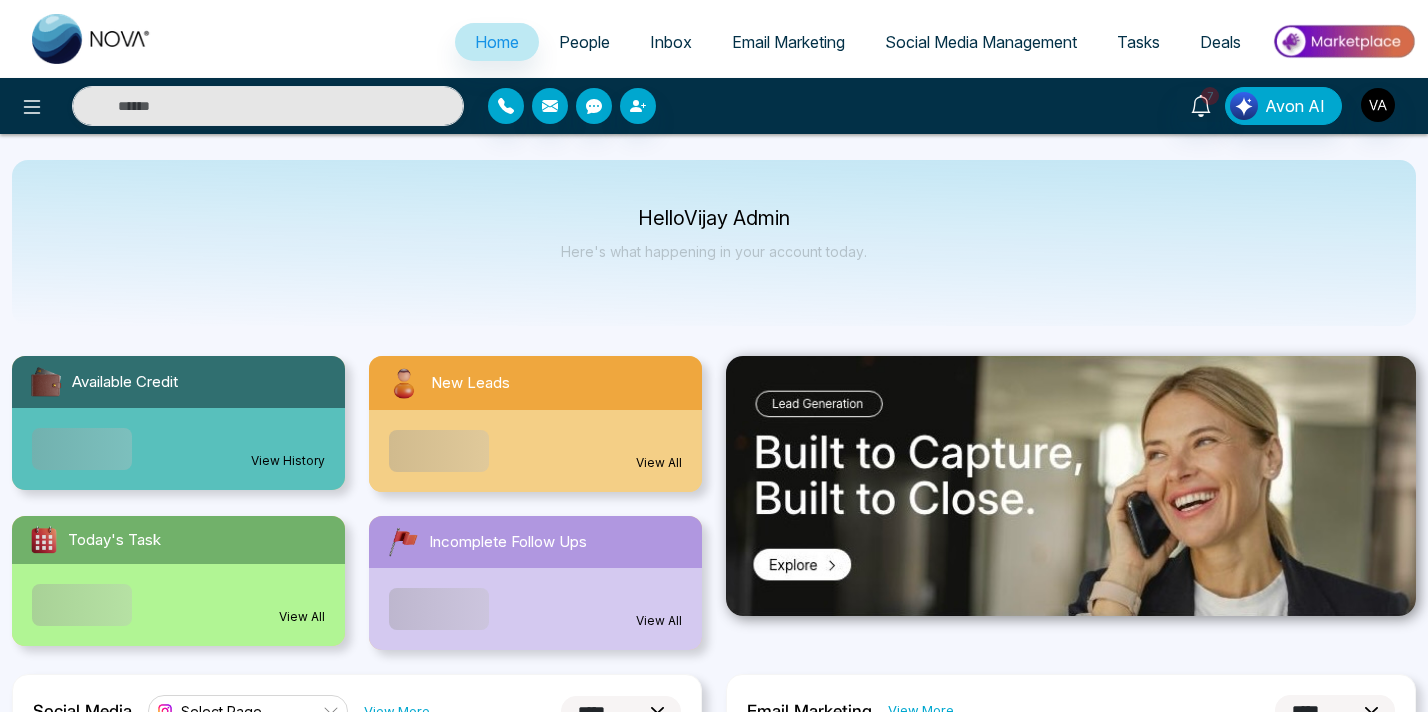 click on "7 Avon AI" at bounding box center [1130, 106] 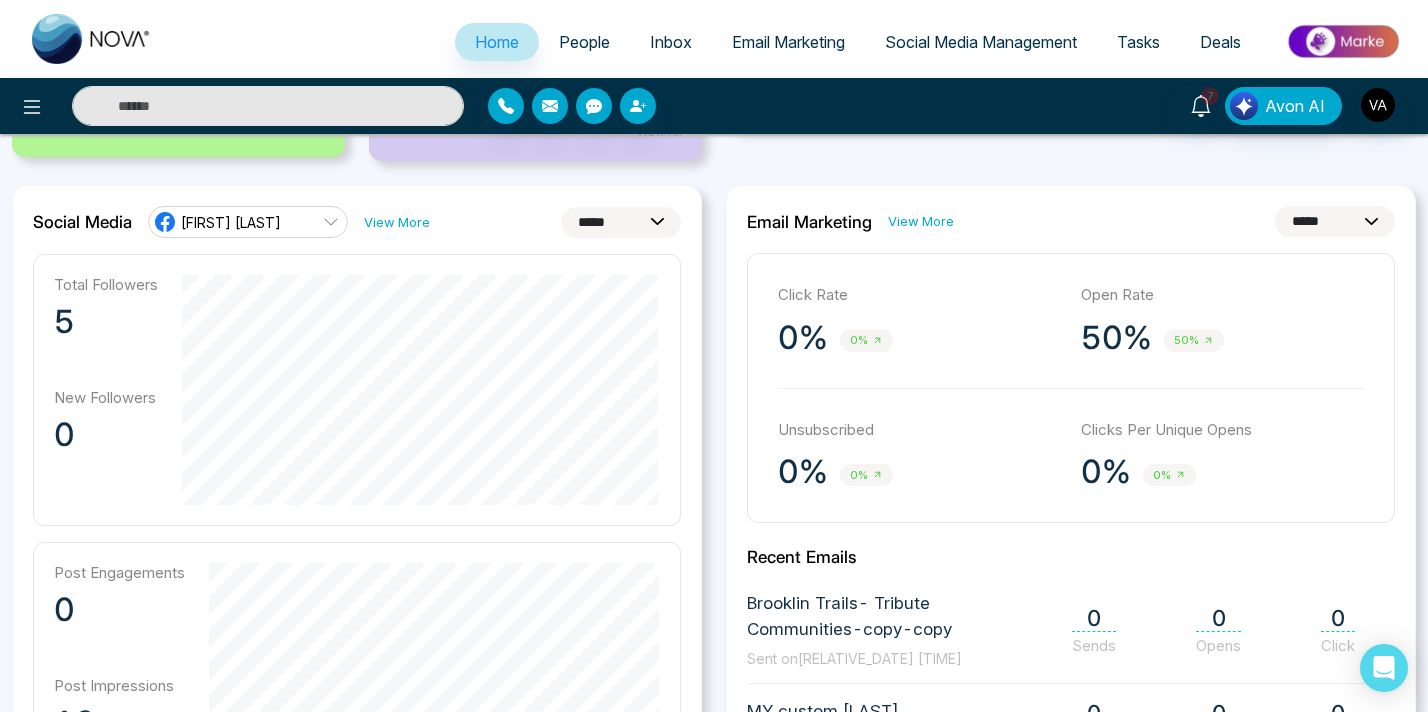 scroll, scrollTop: 524, scrollLeft: 0, axis: vertical 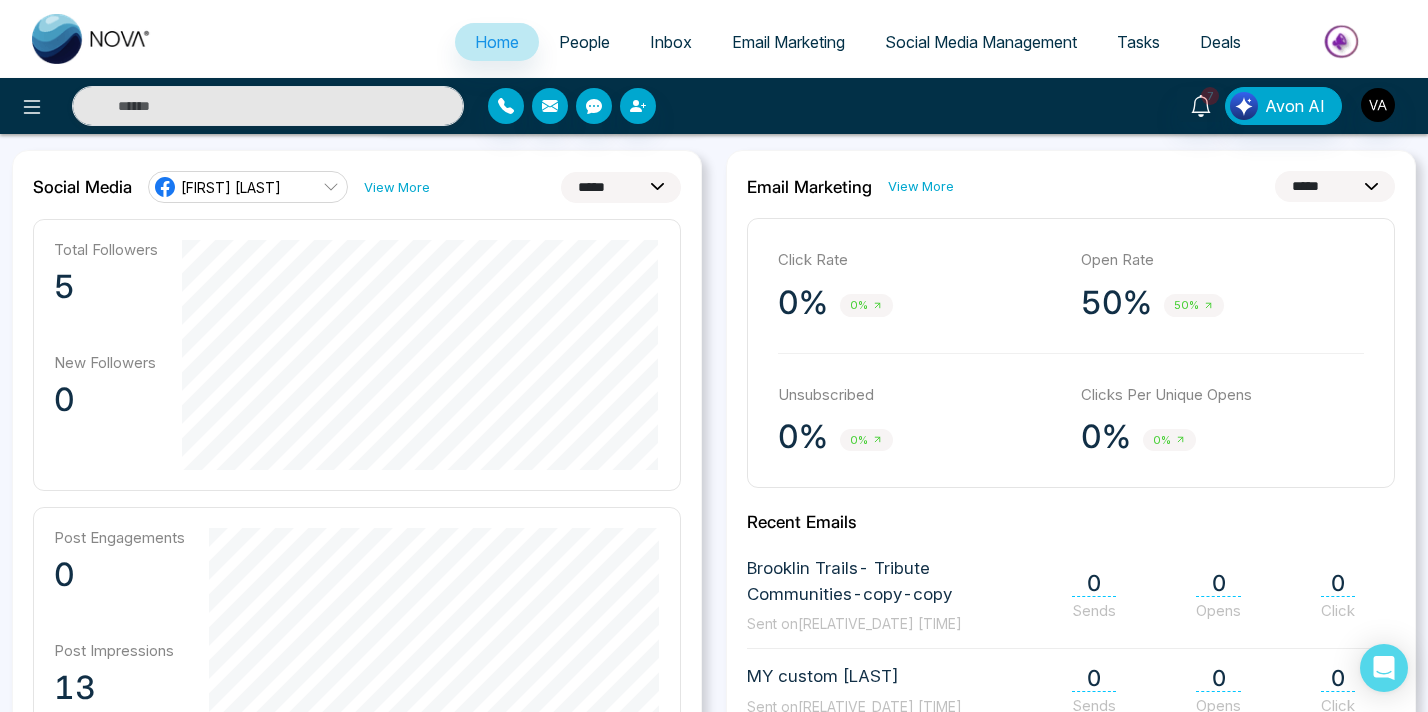 click on "**********" at bounding box center (621, 187) 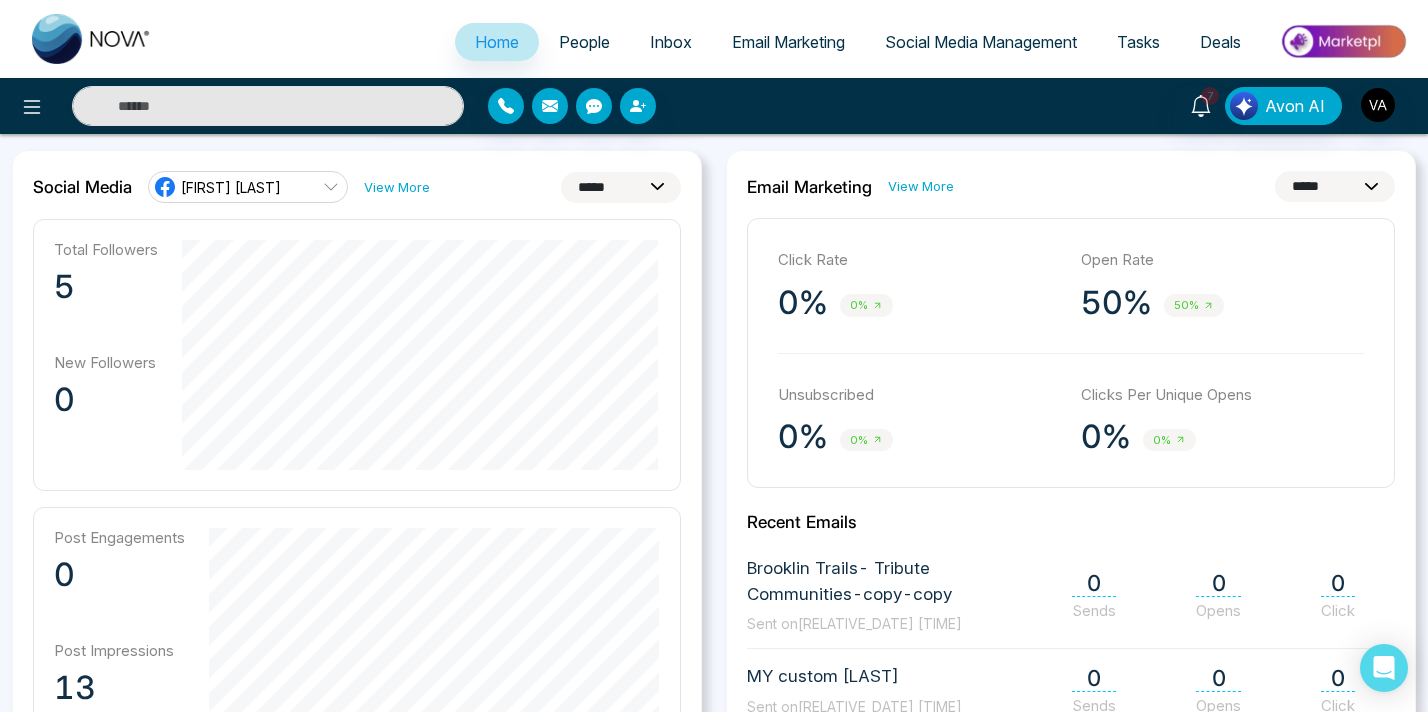 select on "**" 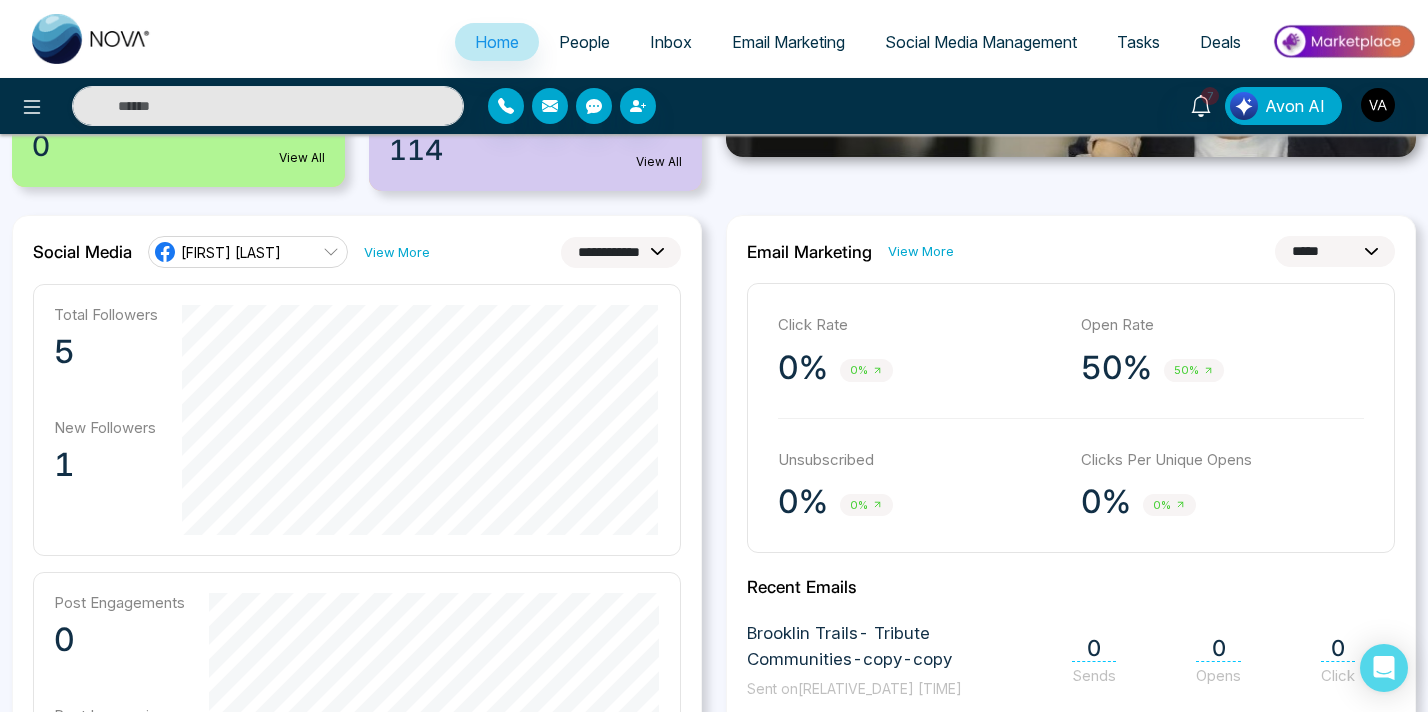 scroll, scrollTop: 453, scrollLeft: 0, axis: vertical 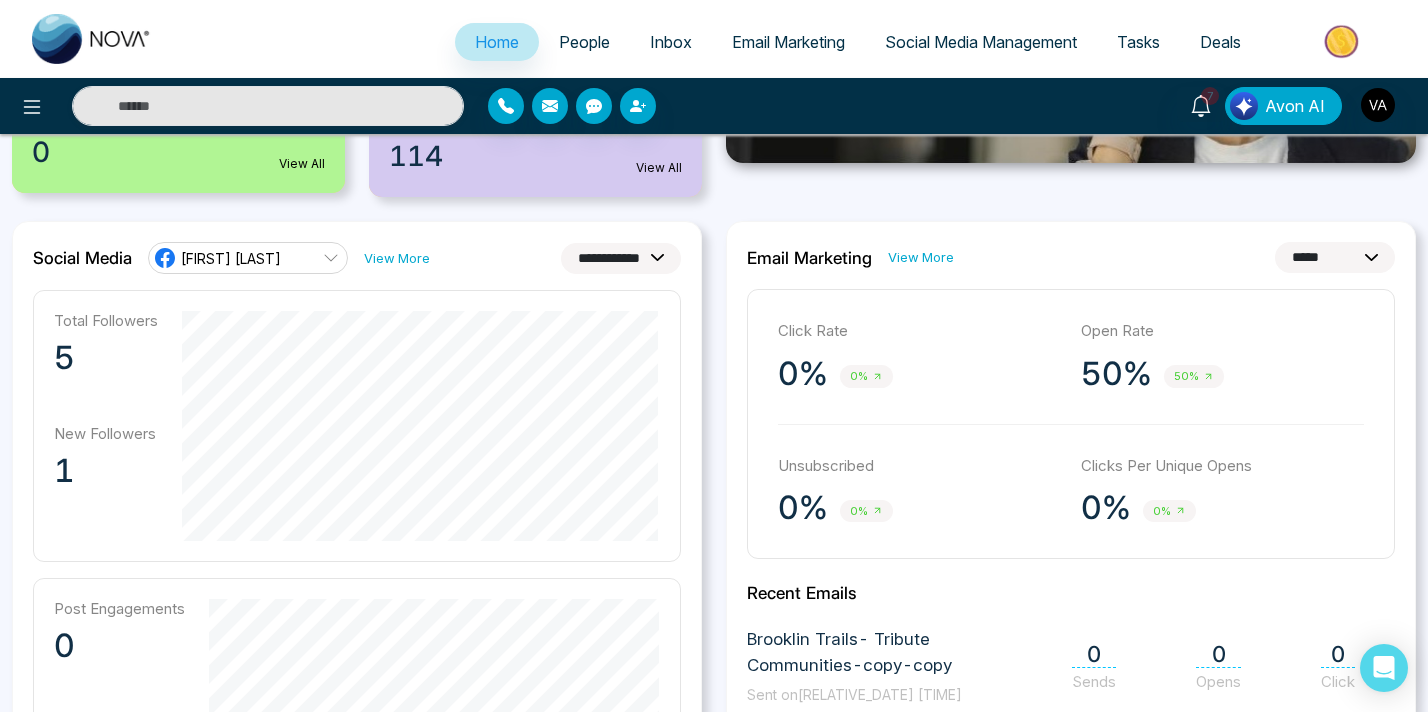 click on "**********" at bounding box center [621, 258] 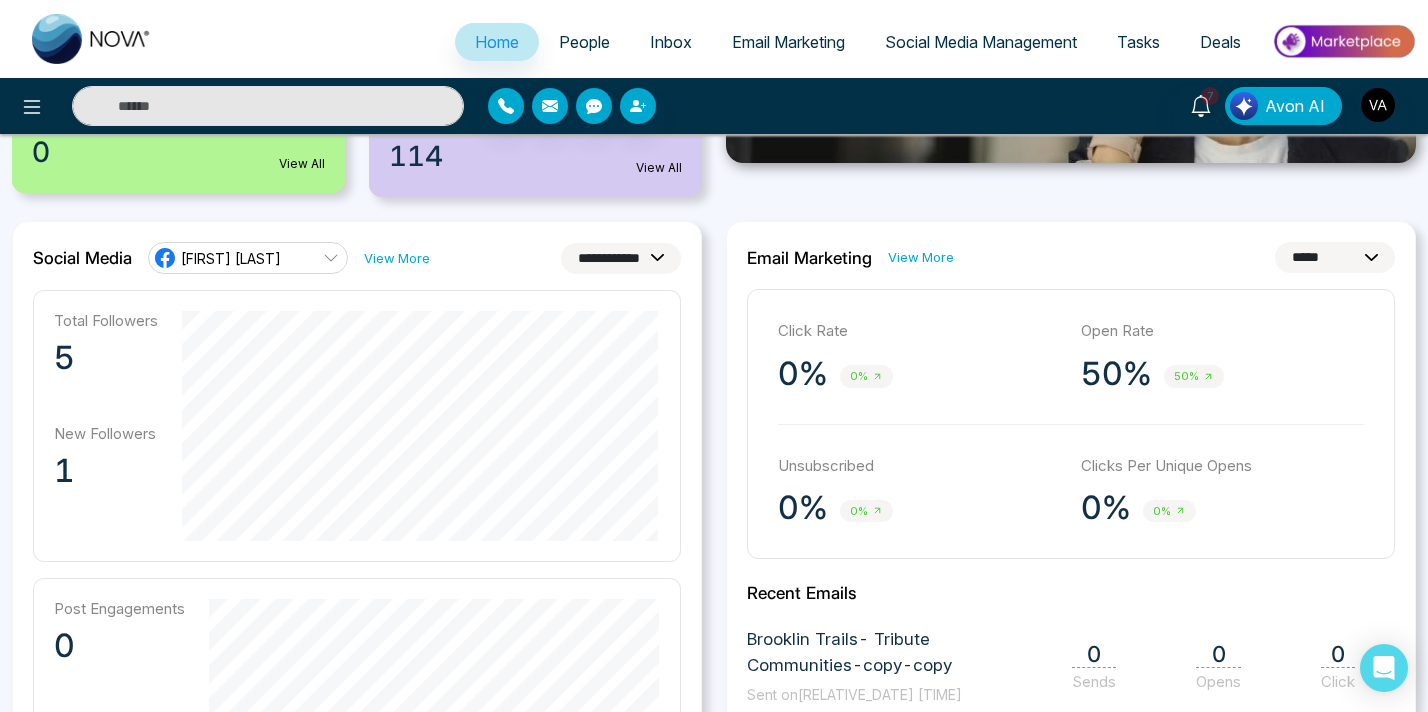 click on "**********" at bounding box center (621, 258) 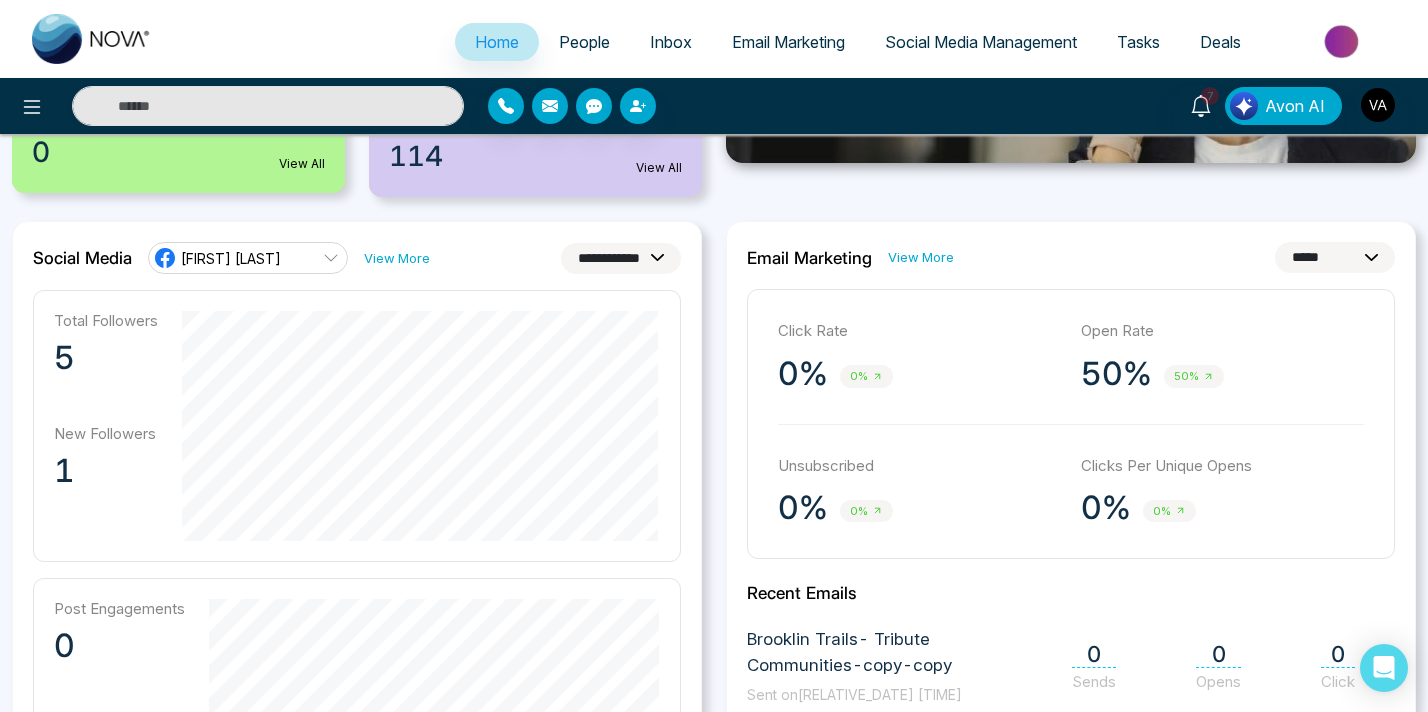 scroll, scrollTop: 943, scrollLeft: 0, axis: vertical 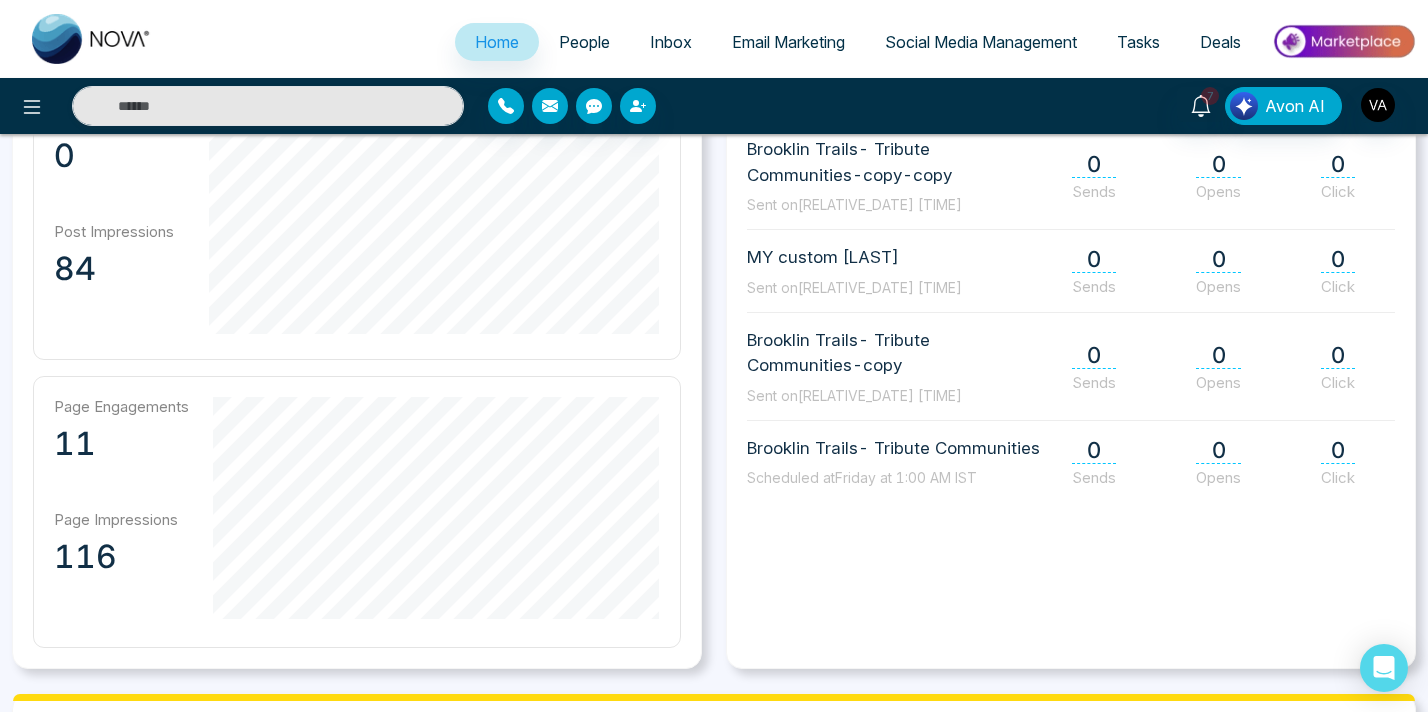click on "Home" at bounding box center [497, 42] 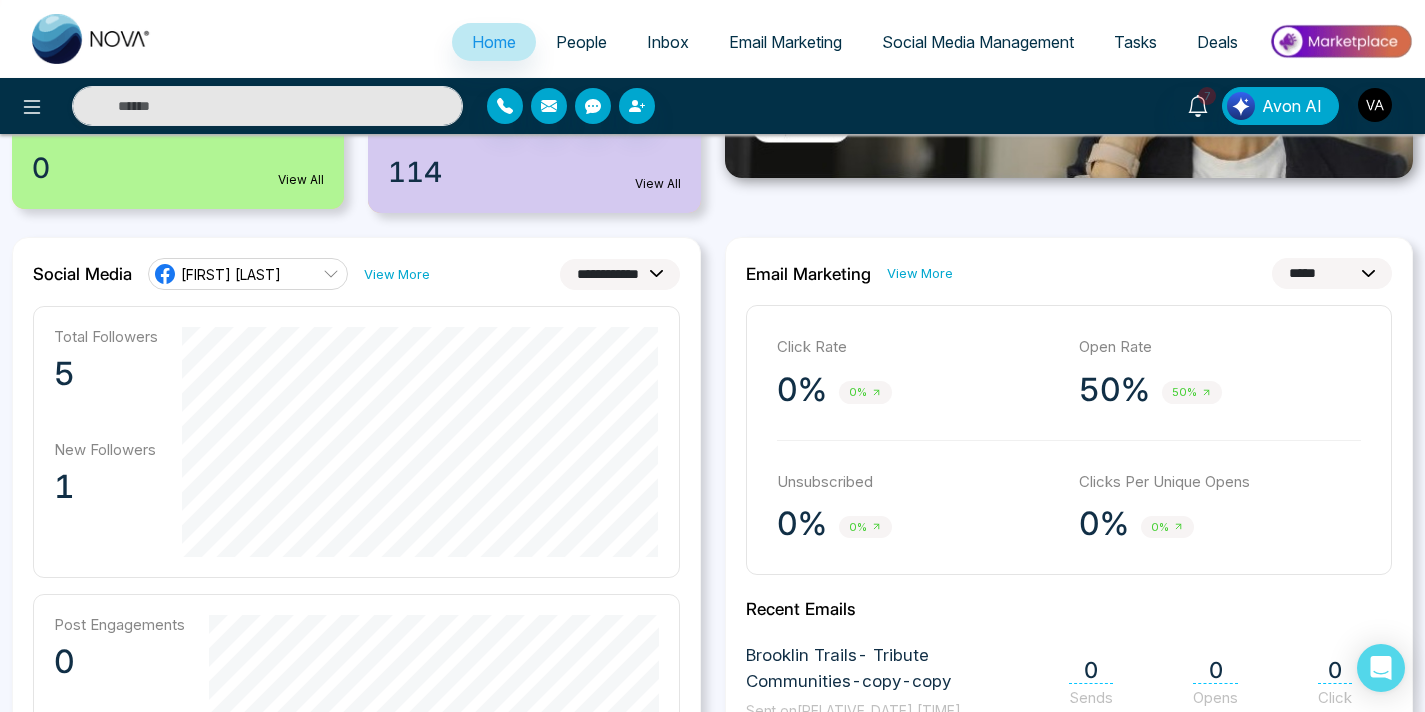 scroll, scrollTop: 438, scrollLeft: 0, axis: vertical 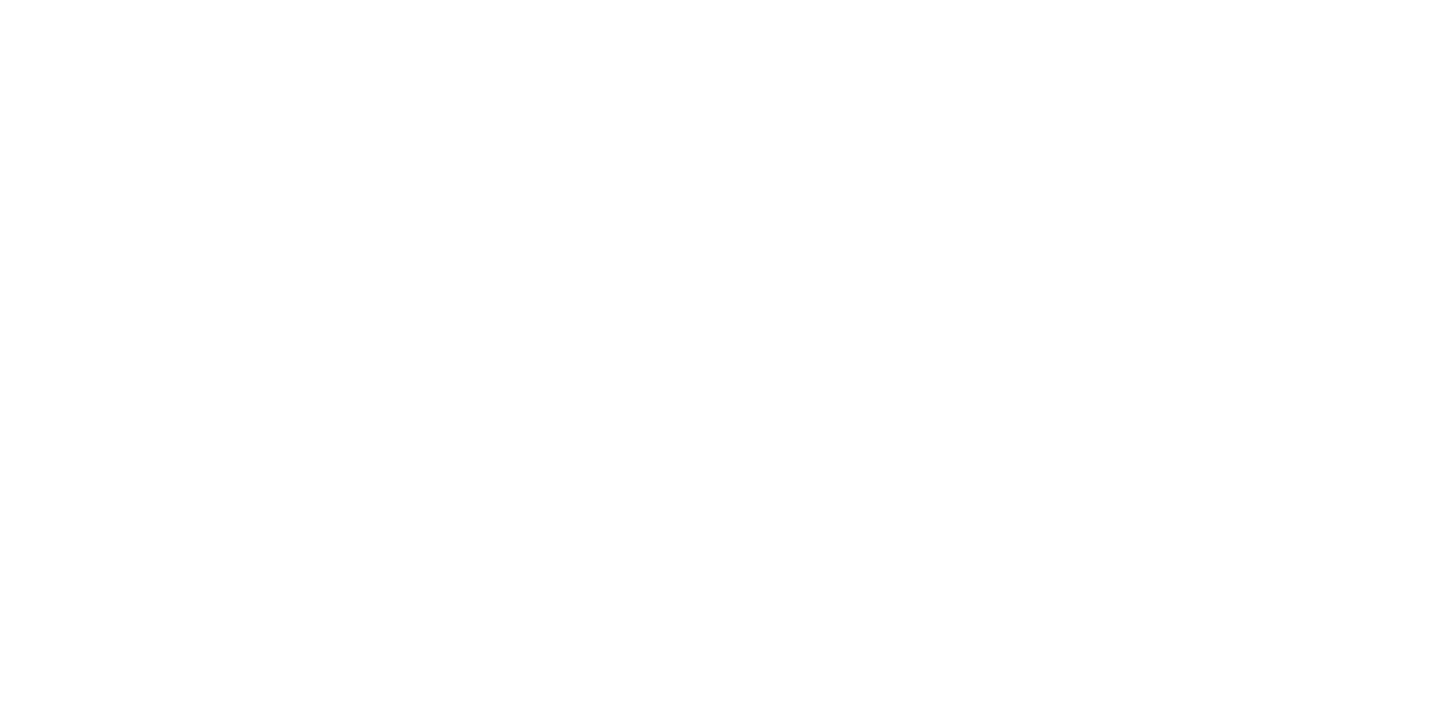 select on "*" 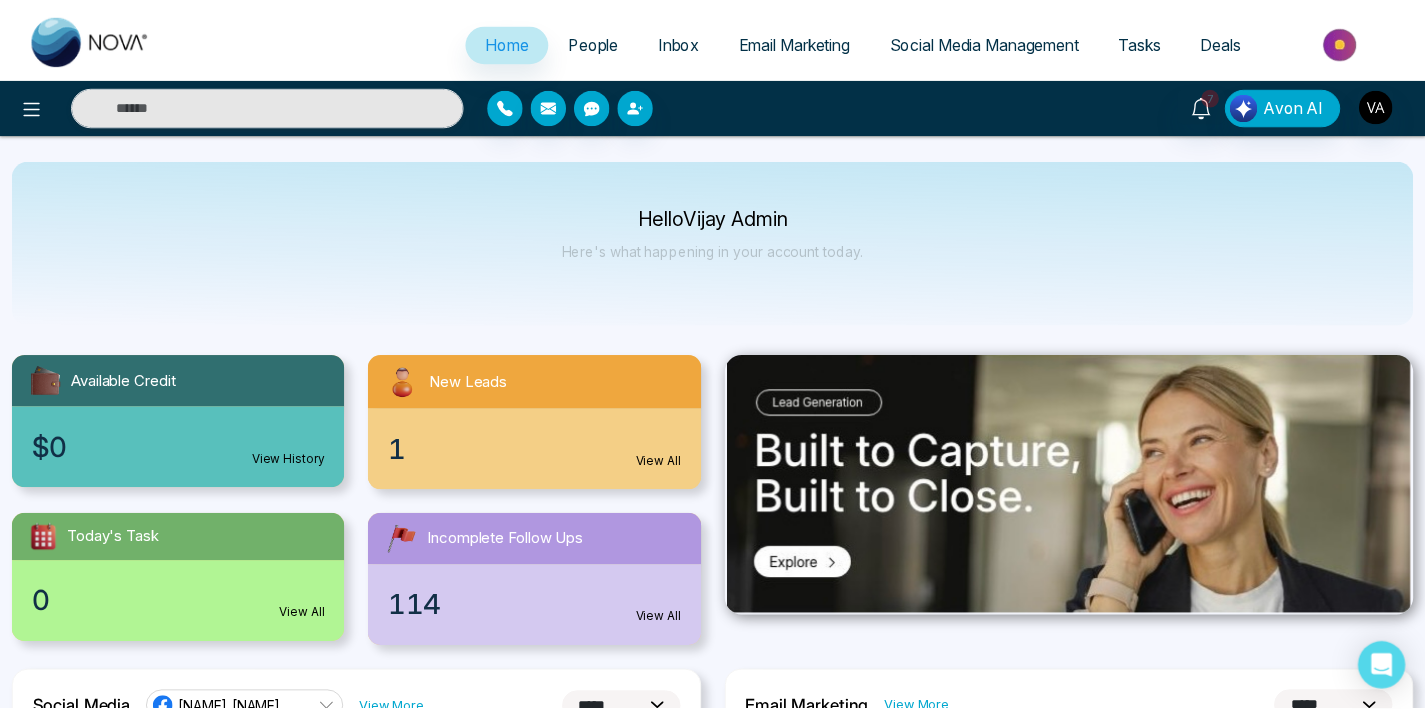 scroll, scrollTop: 0, scrollLeft: 0, axis: both 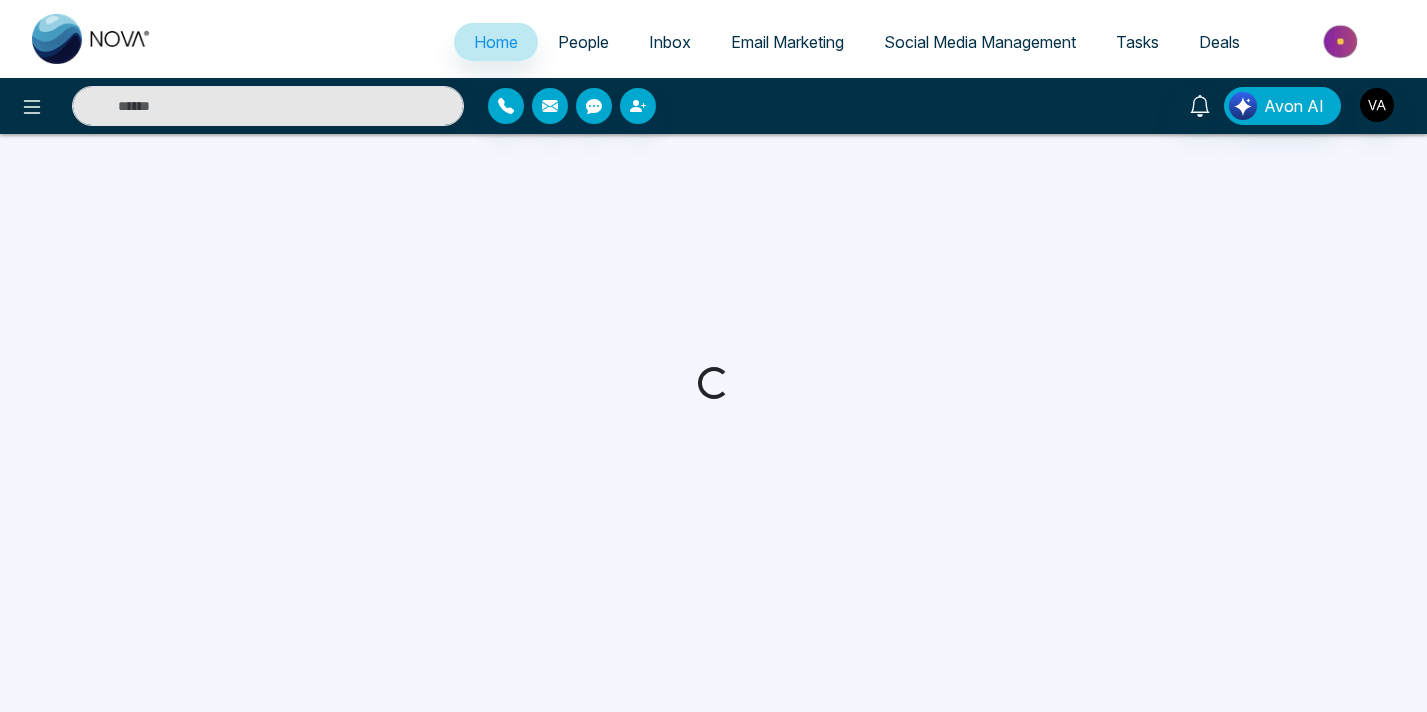 select on "*" 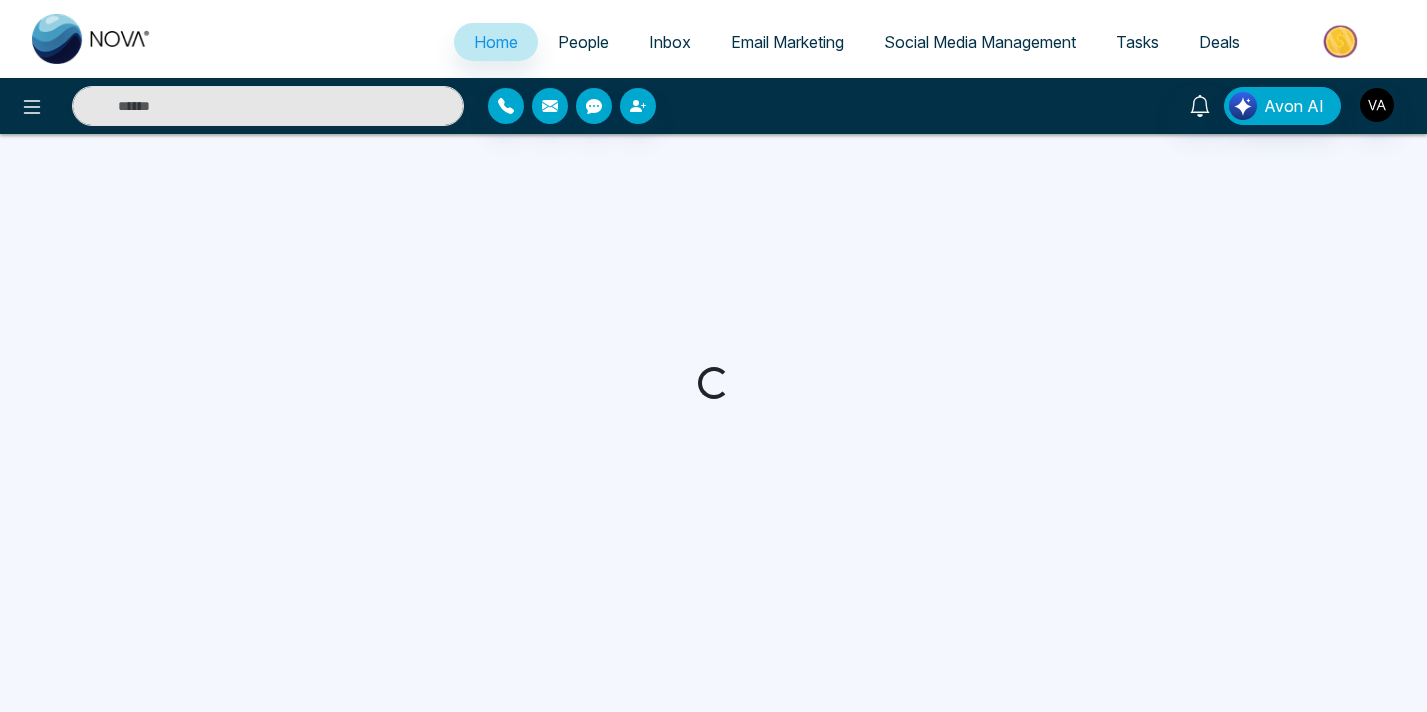select on "*" 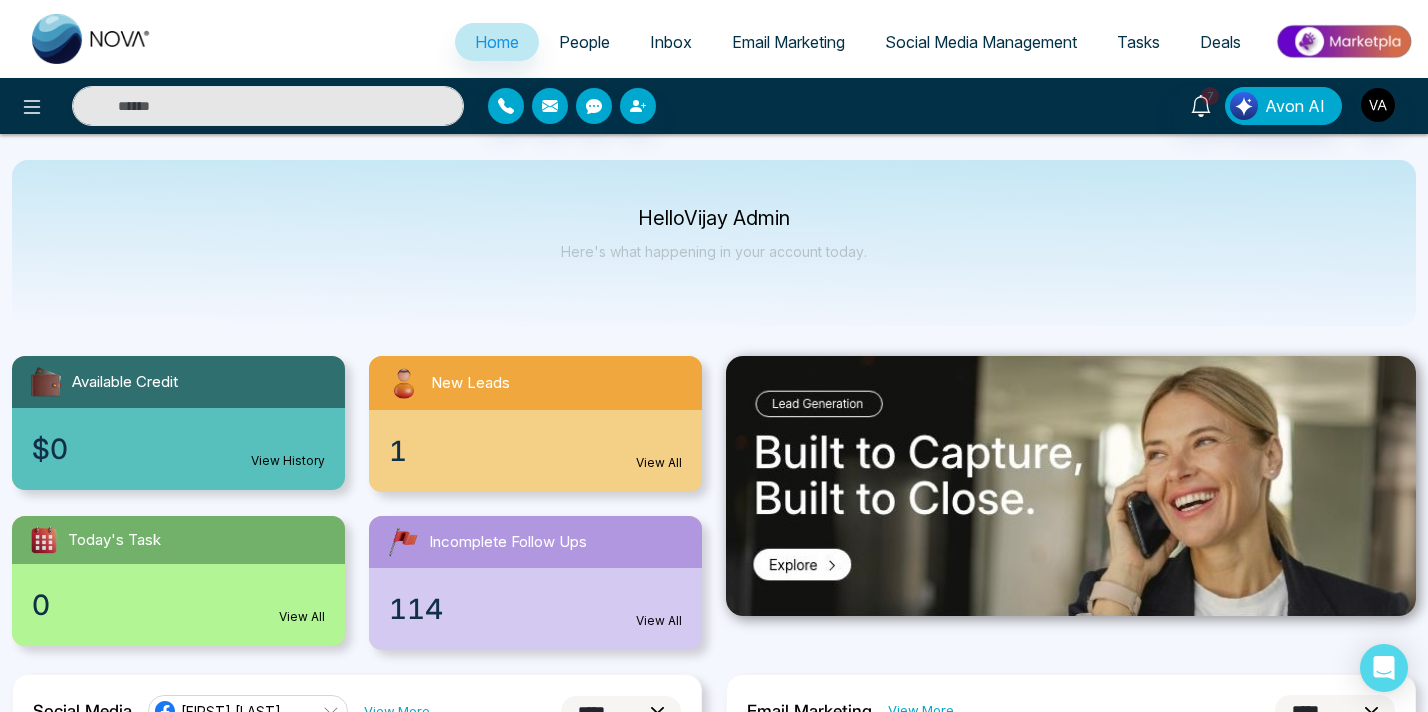 click at bounding box center (714, 3699) 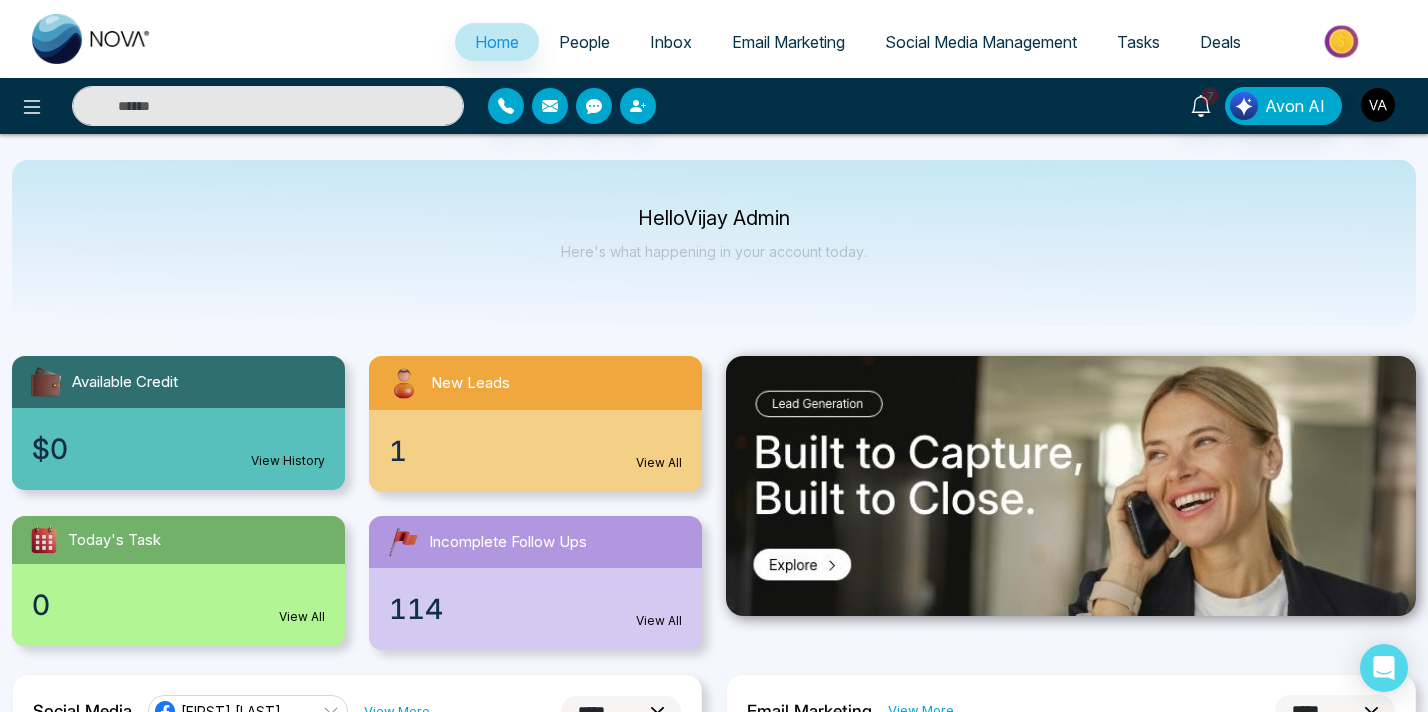 click on "*******" at bounding box center [61, 3712] 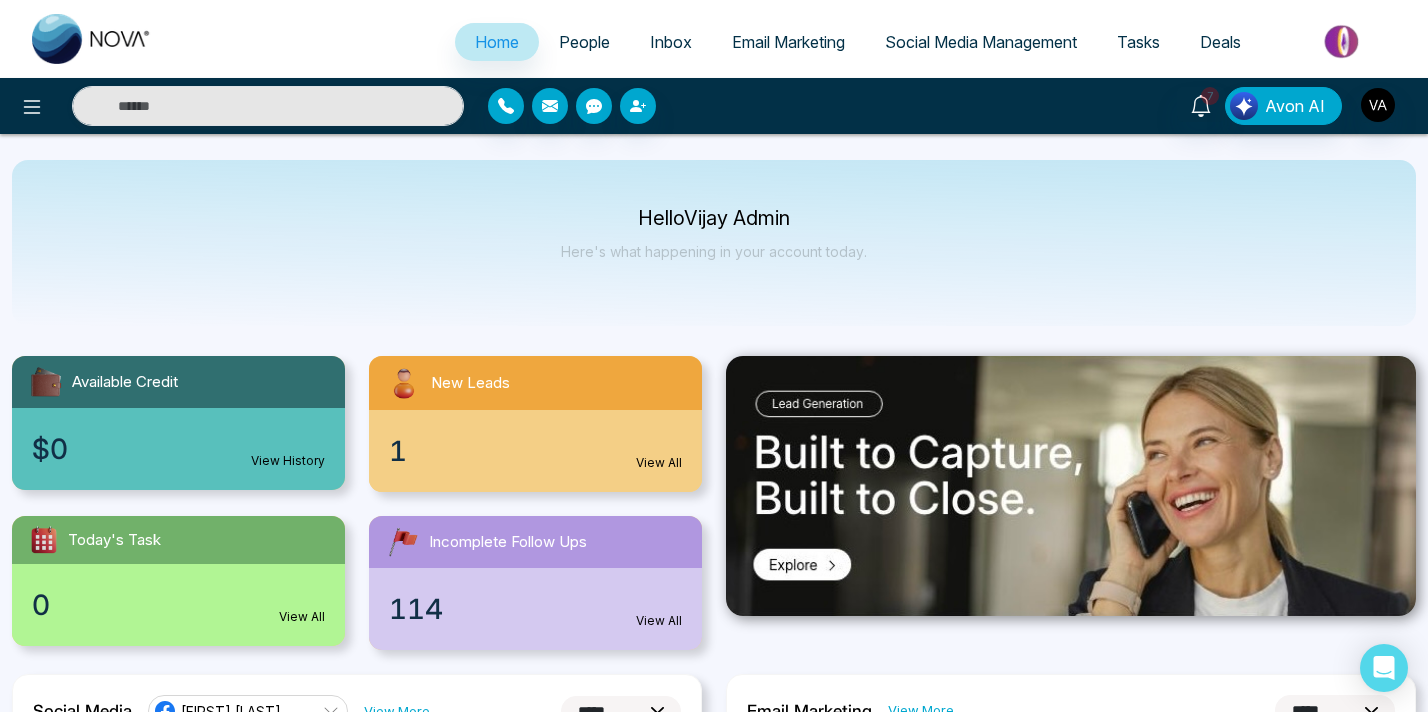 type on "*******" 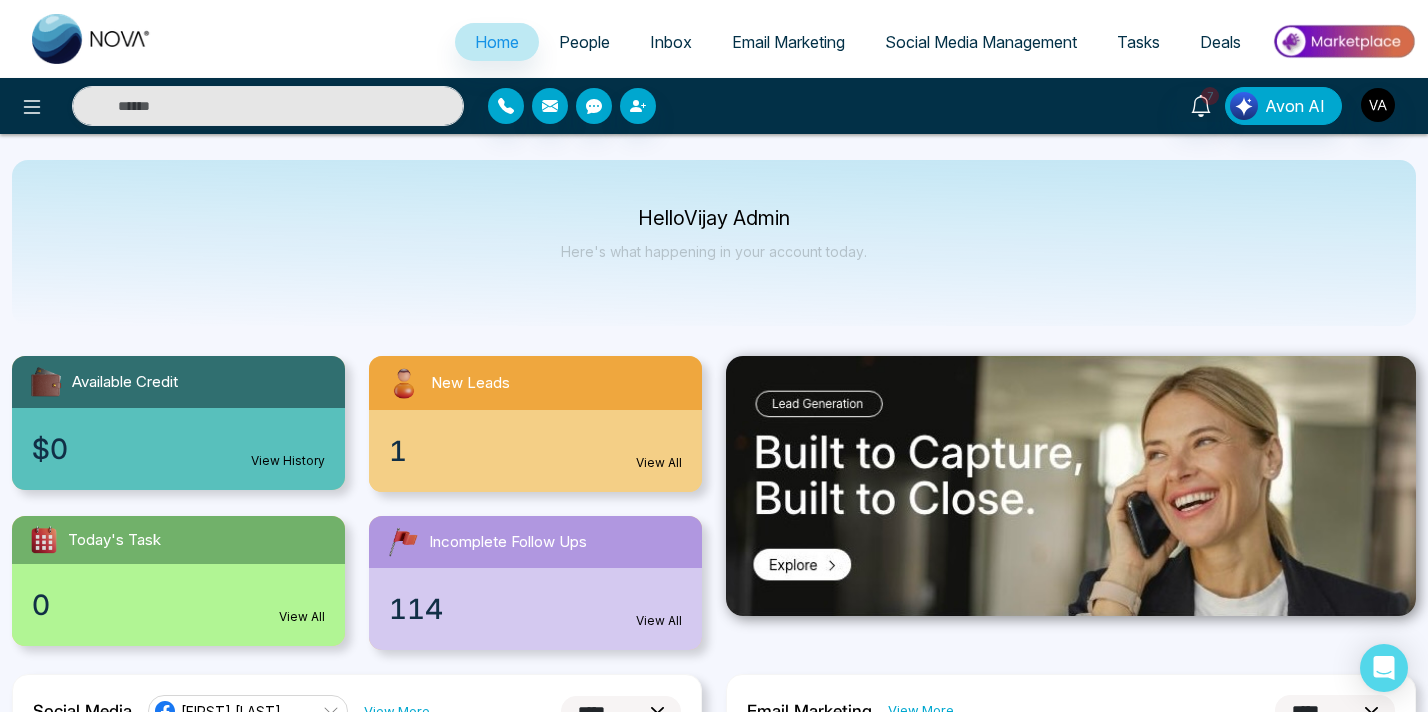 click on "7 Avon AI" at bounding box center (1130, 106) 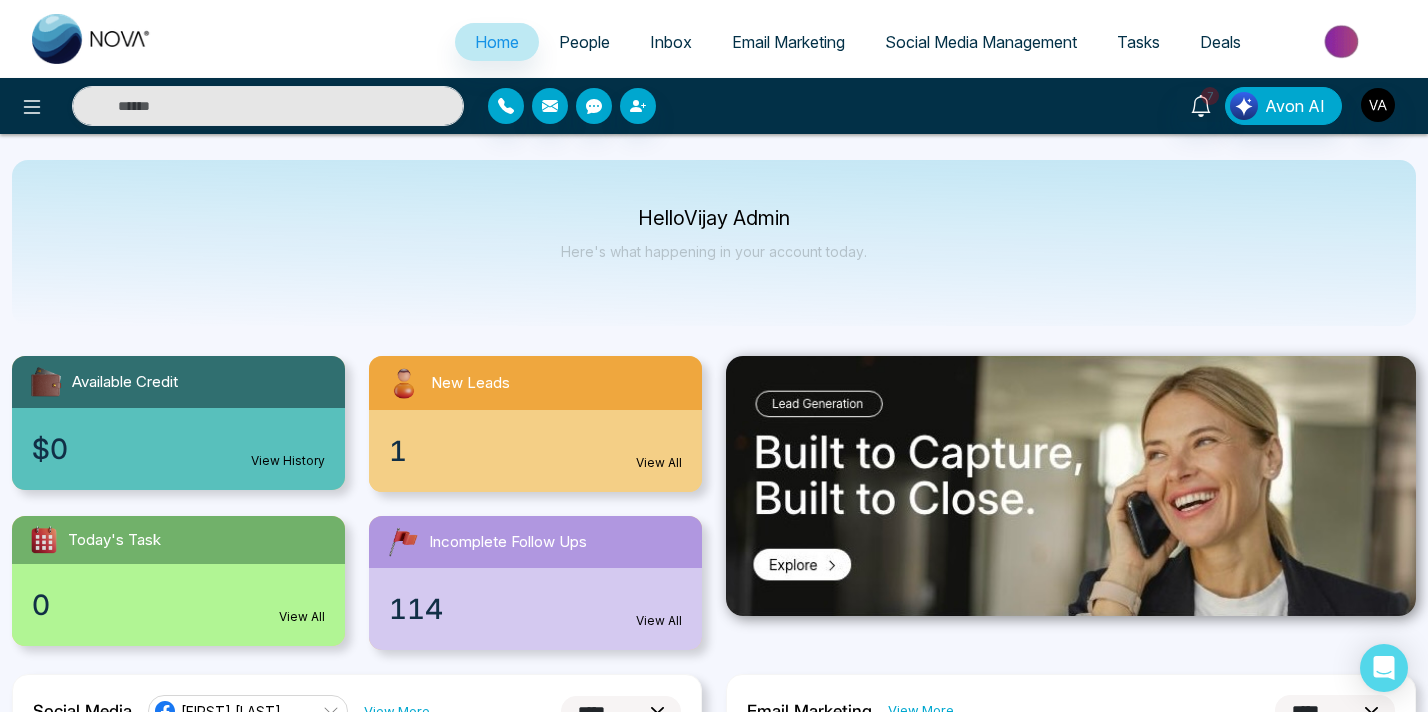click at bounding box center (714, 3699) 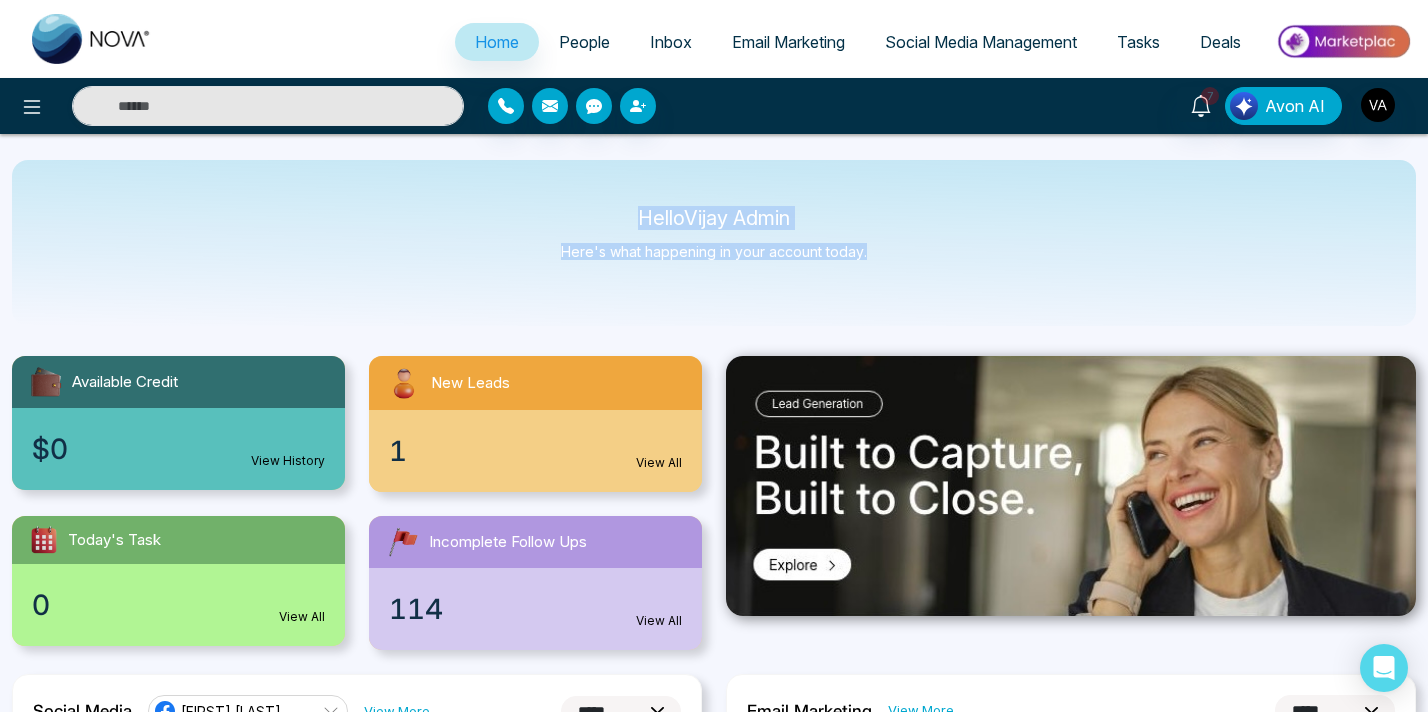 drag, startPoint x: 598, startPoint y: 202, endPoint x: 842, endPoint y: 273, distance: 254.12006 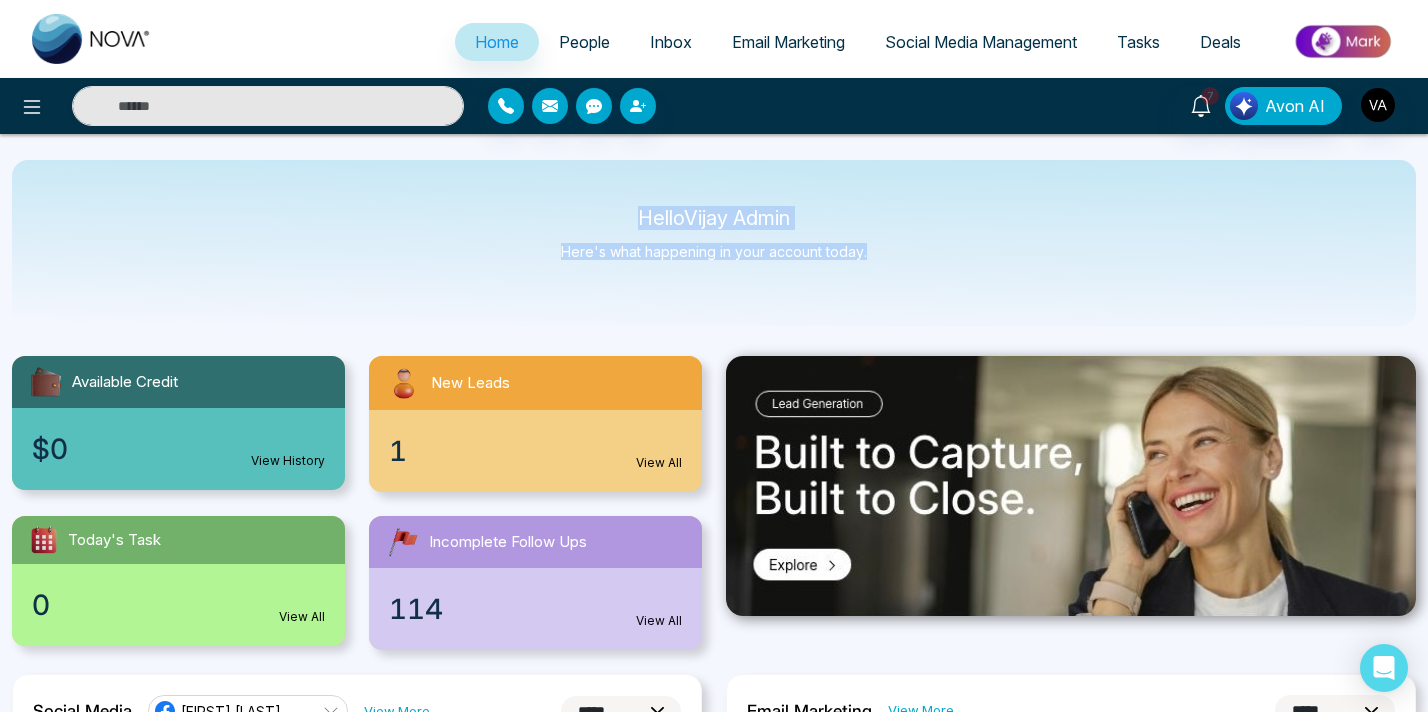 click on "Hello  Vijay Admin Here's what happening in your account today." at bounding box center (714, 243) 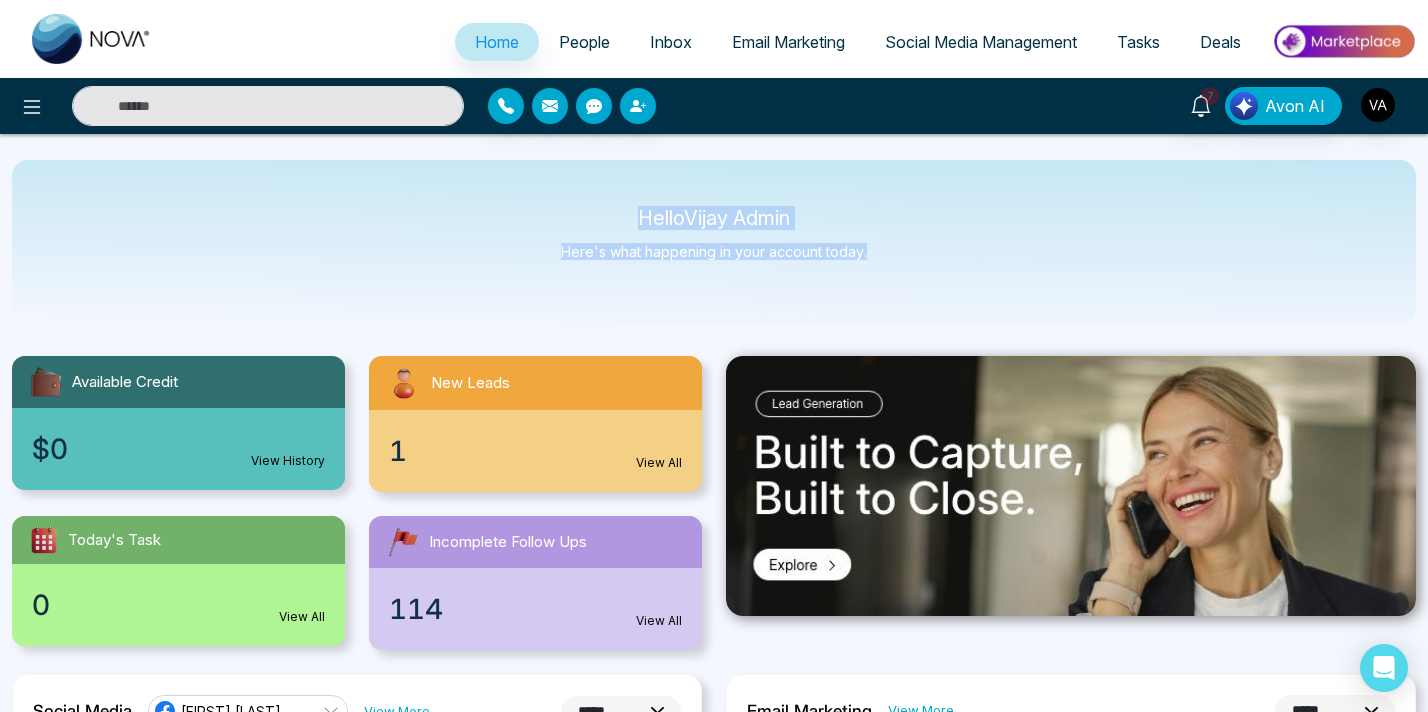 click on "Hello  Vijay Admin Here's what happening in your account today." at bounding box center [714, 243] 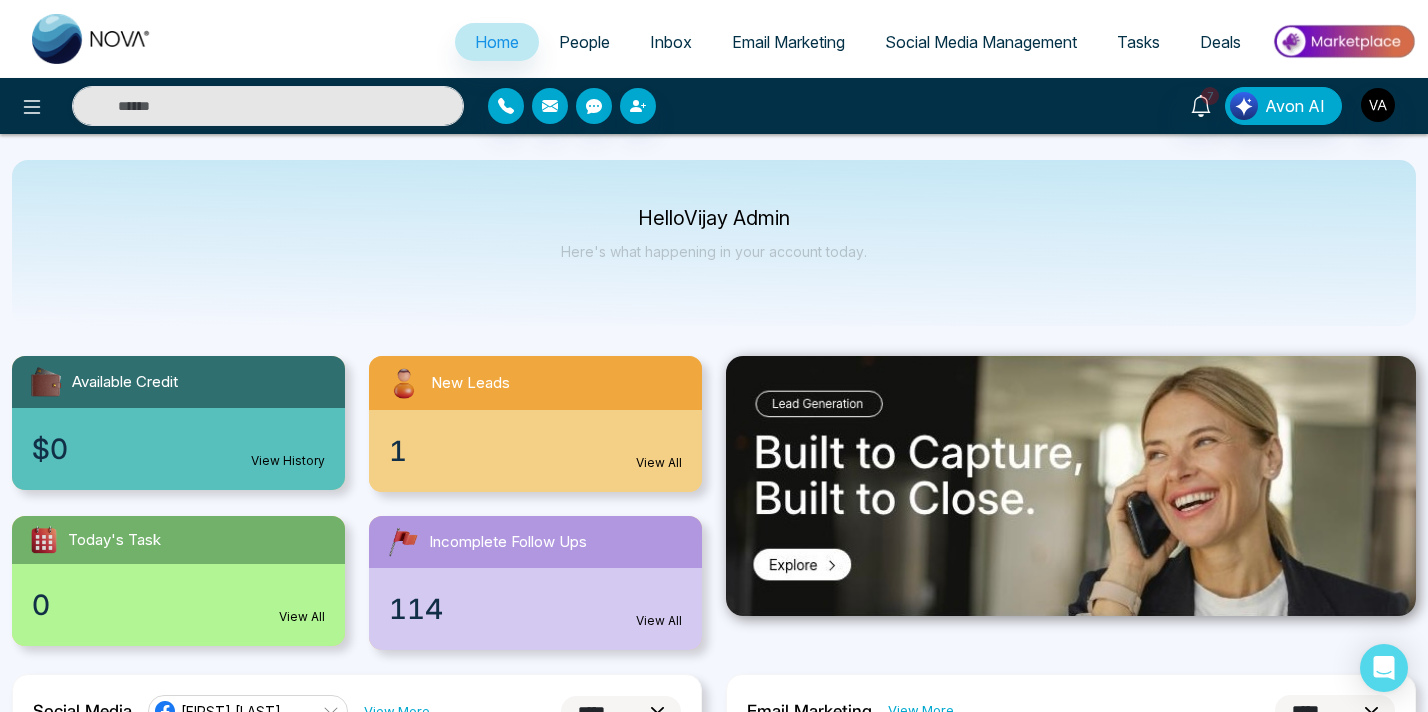 click at bounding box center (714, 3699) 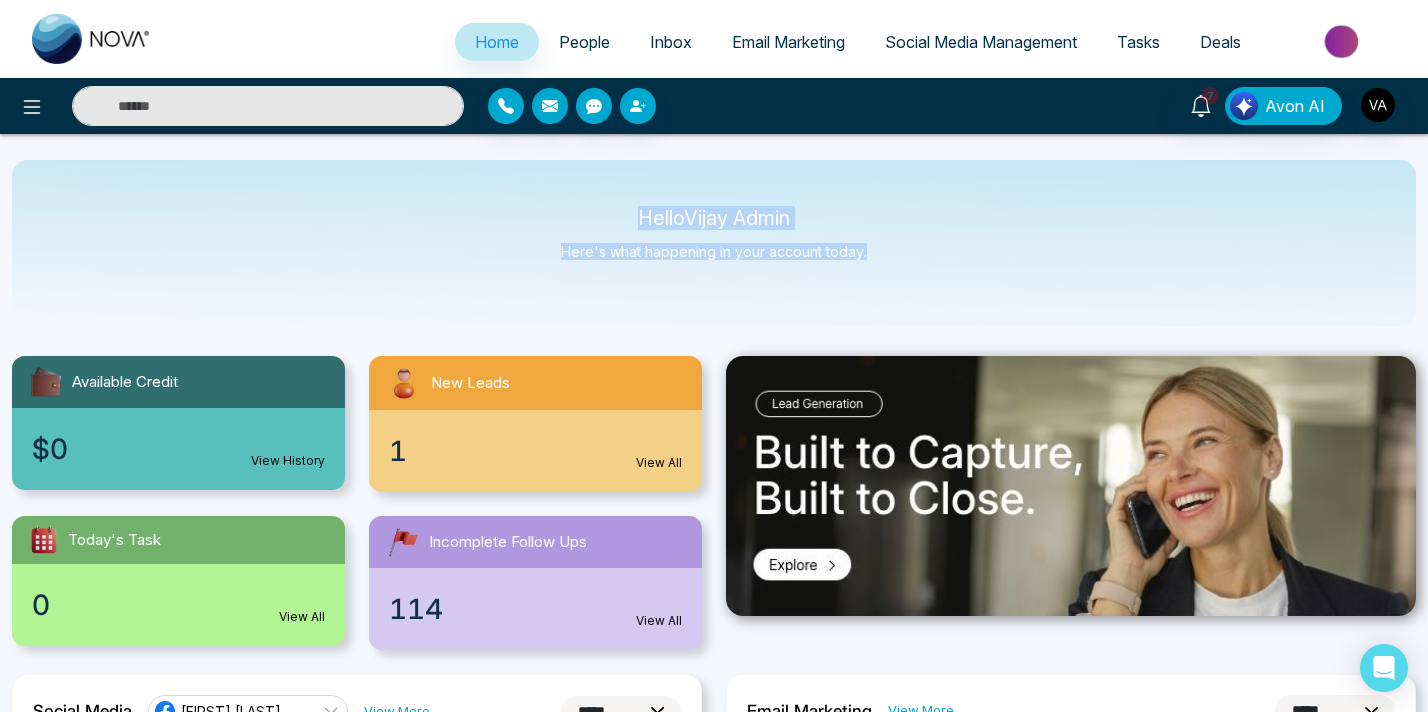 drag, startPoint x: 539, startPoint y: 171, endPoint x: 872, endPoint y: 264, distance: 345.74268 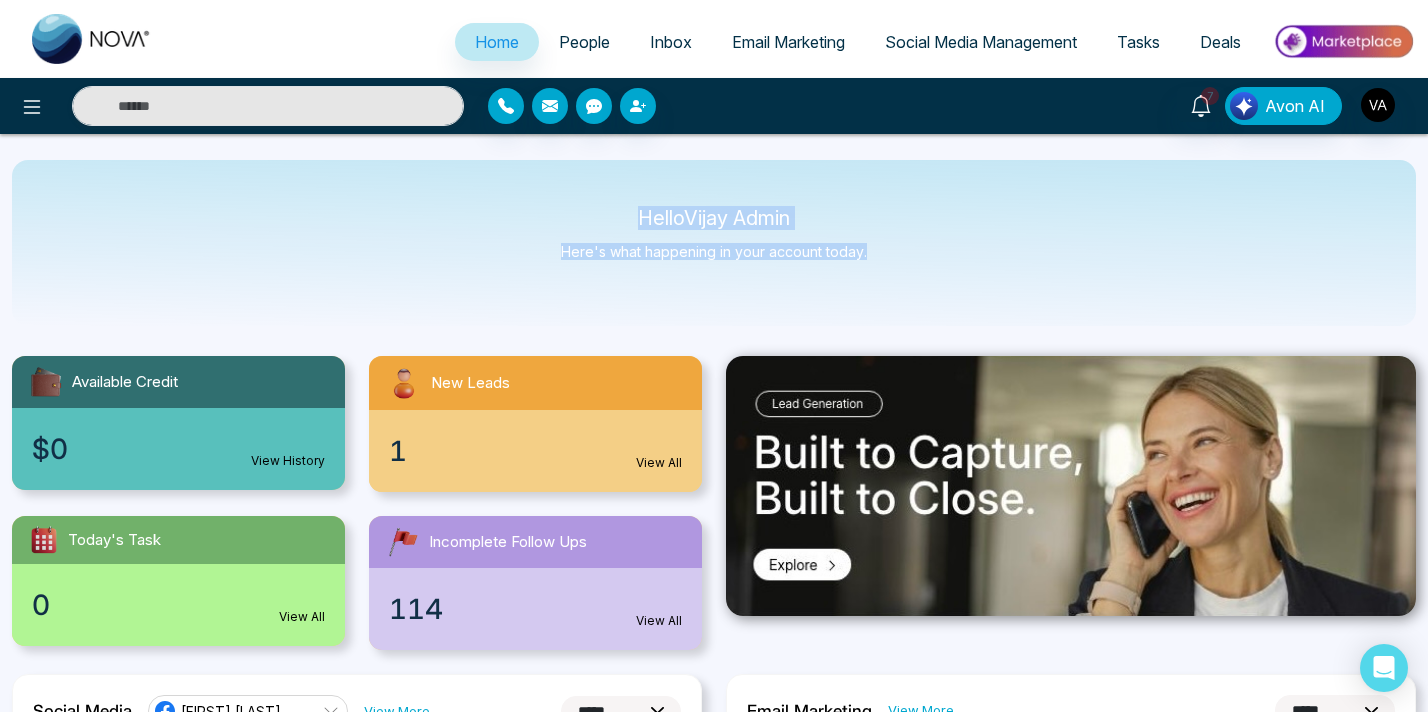 click on "Hello  Vijay Admin Here's what happening in your account today." at bounding box center [714, 243] 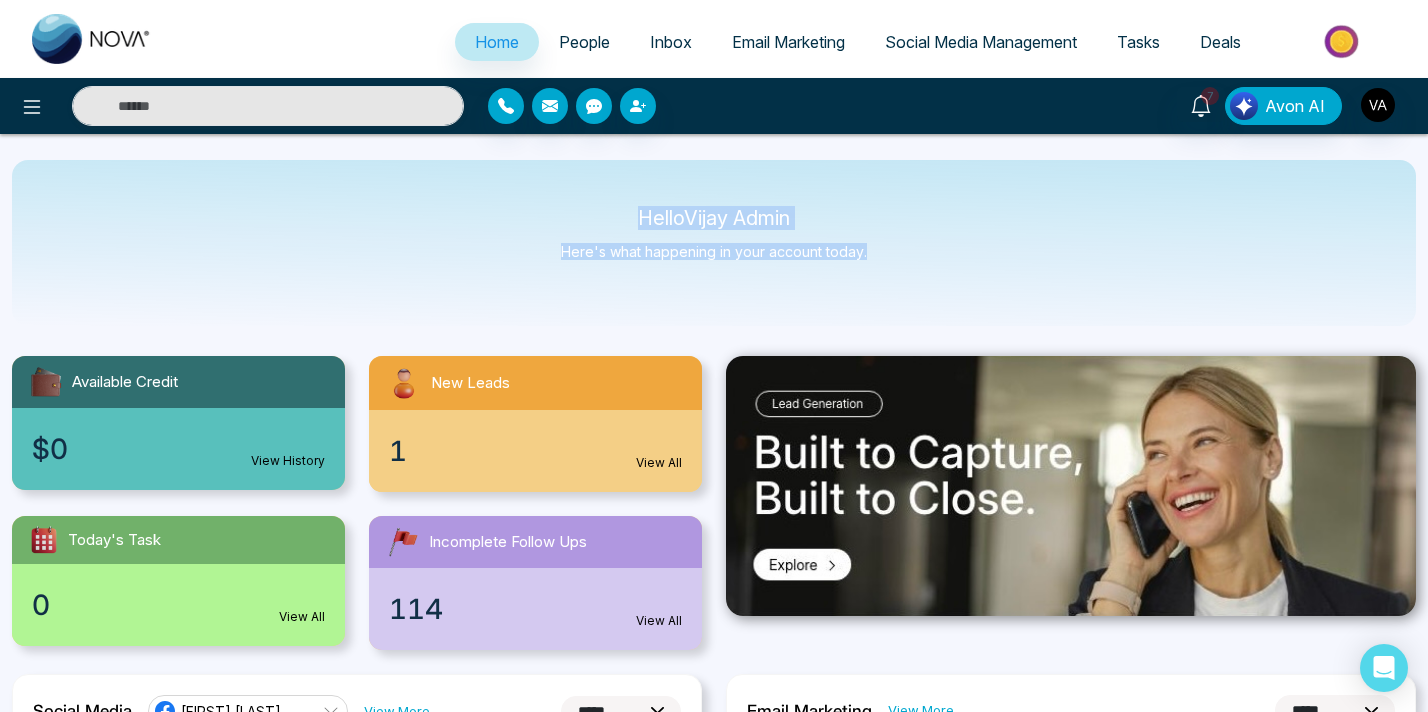 click on "Hello  Vijay Admin Here's what happening in your account today." at bounding box center [714, 243] 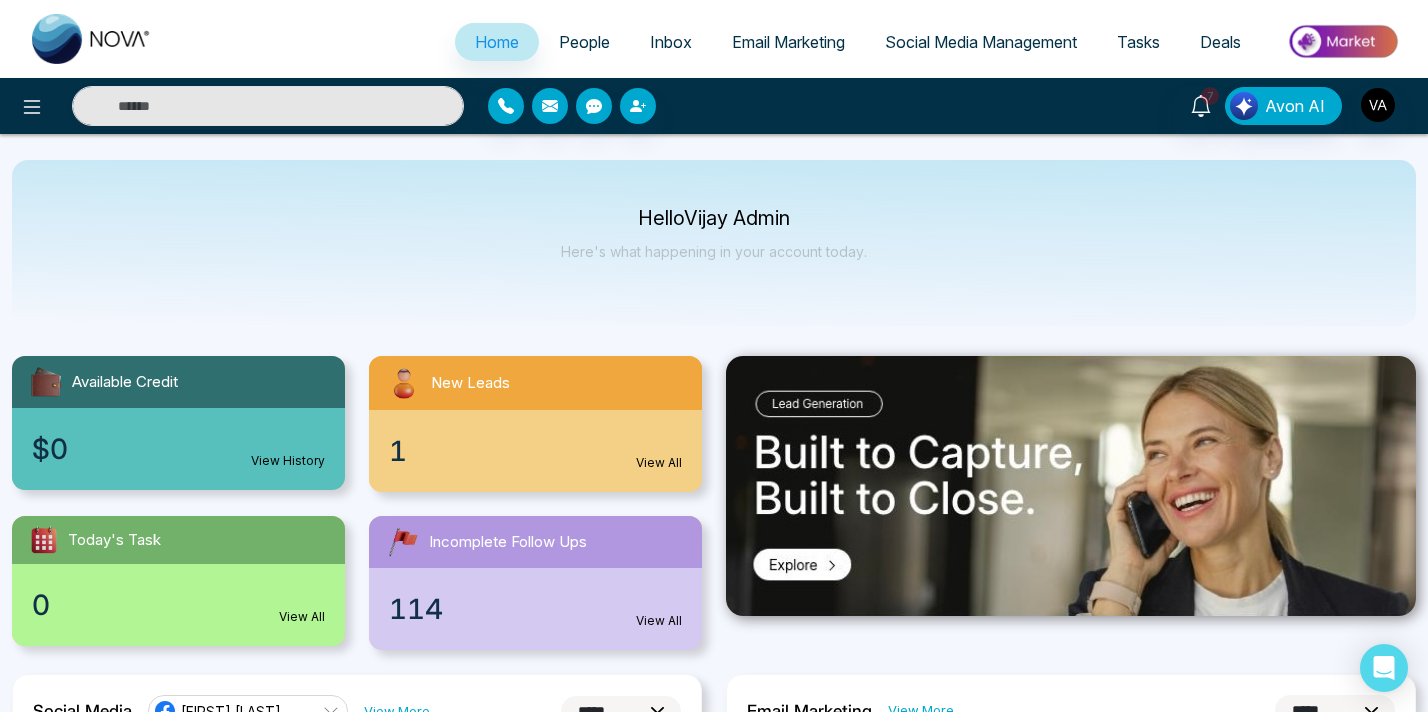 click at bounding box center (714, 3699) 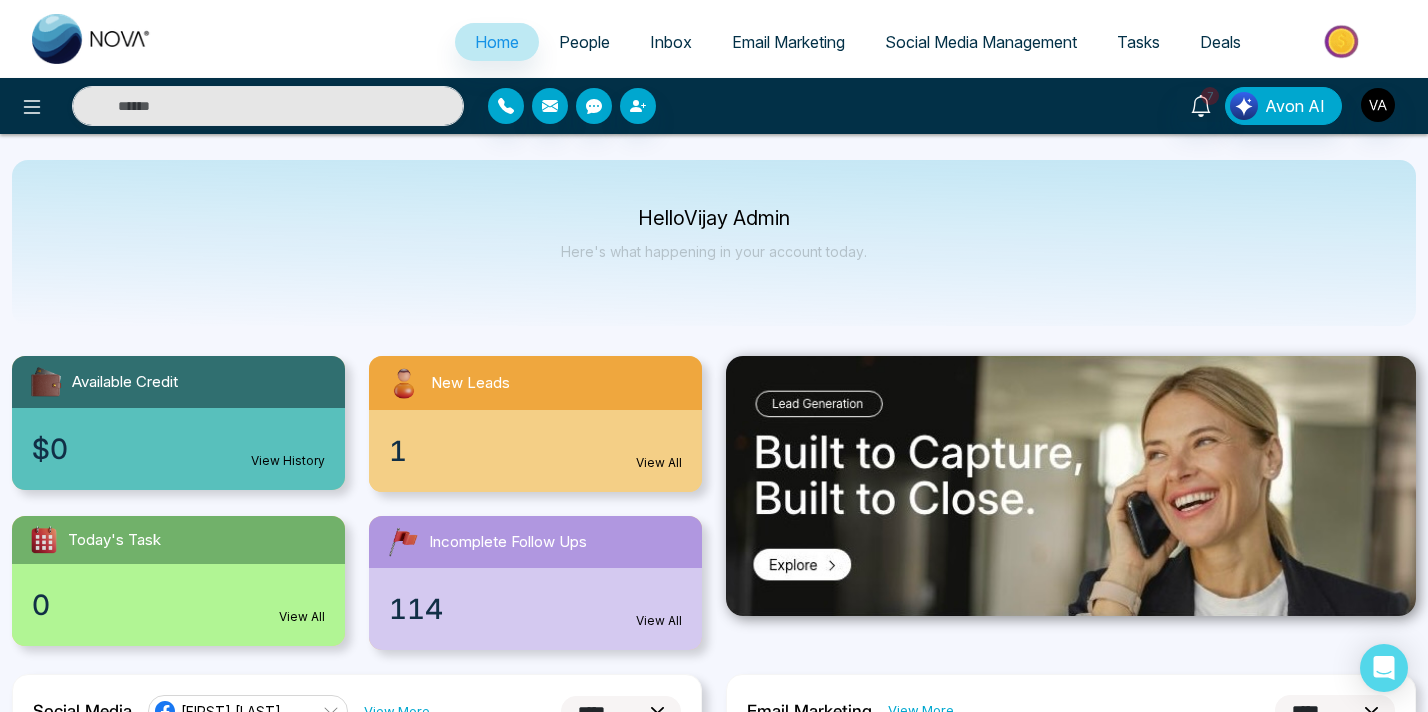 click on "*******" at bounding box center [61, 3712] 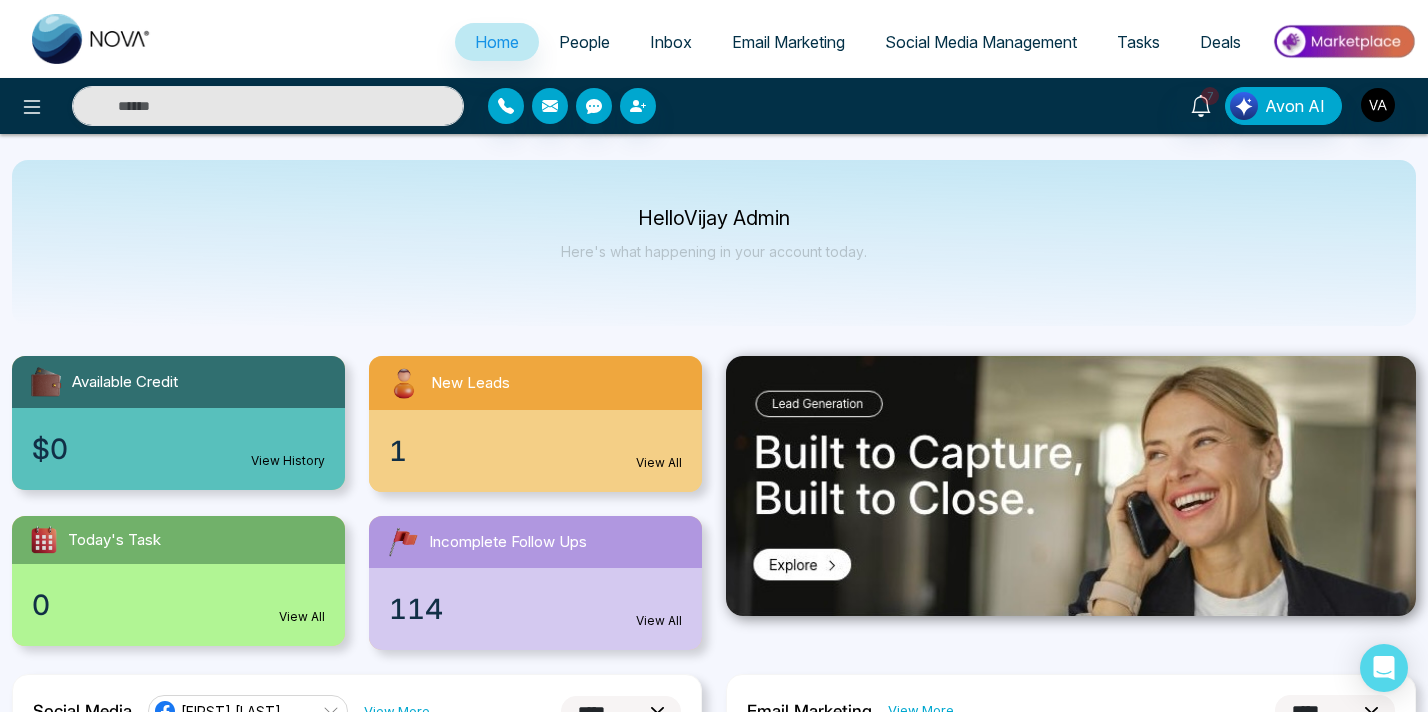 click on "Hello  Vijay Admin Here's what happening in your account today." at bounding box center [714, 243] 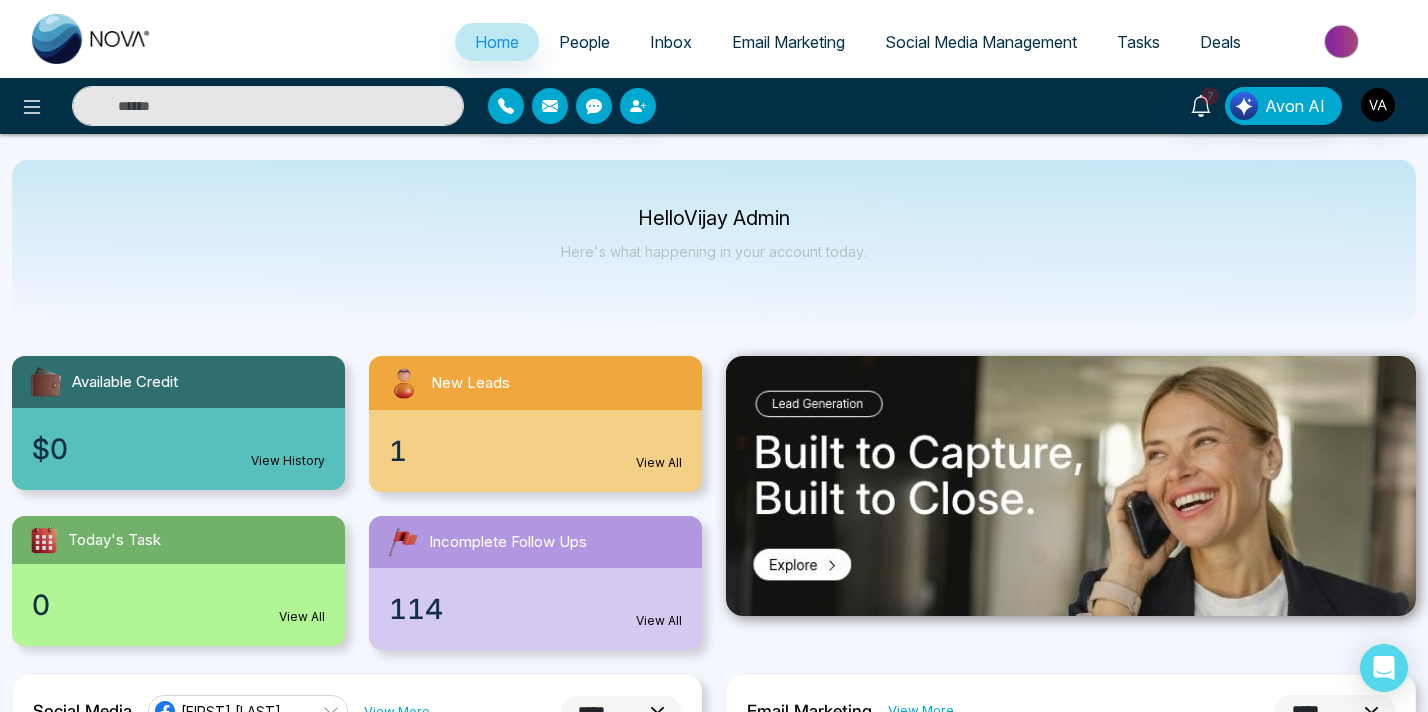 drag, startPoint x: 1248, startPoint y: 36, endPoint x: 1272, endPoint y: 35, distance: 24.020824 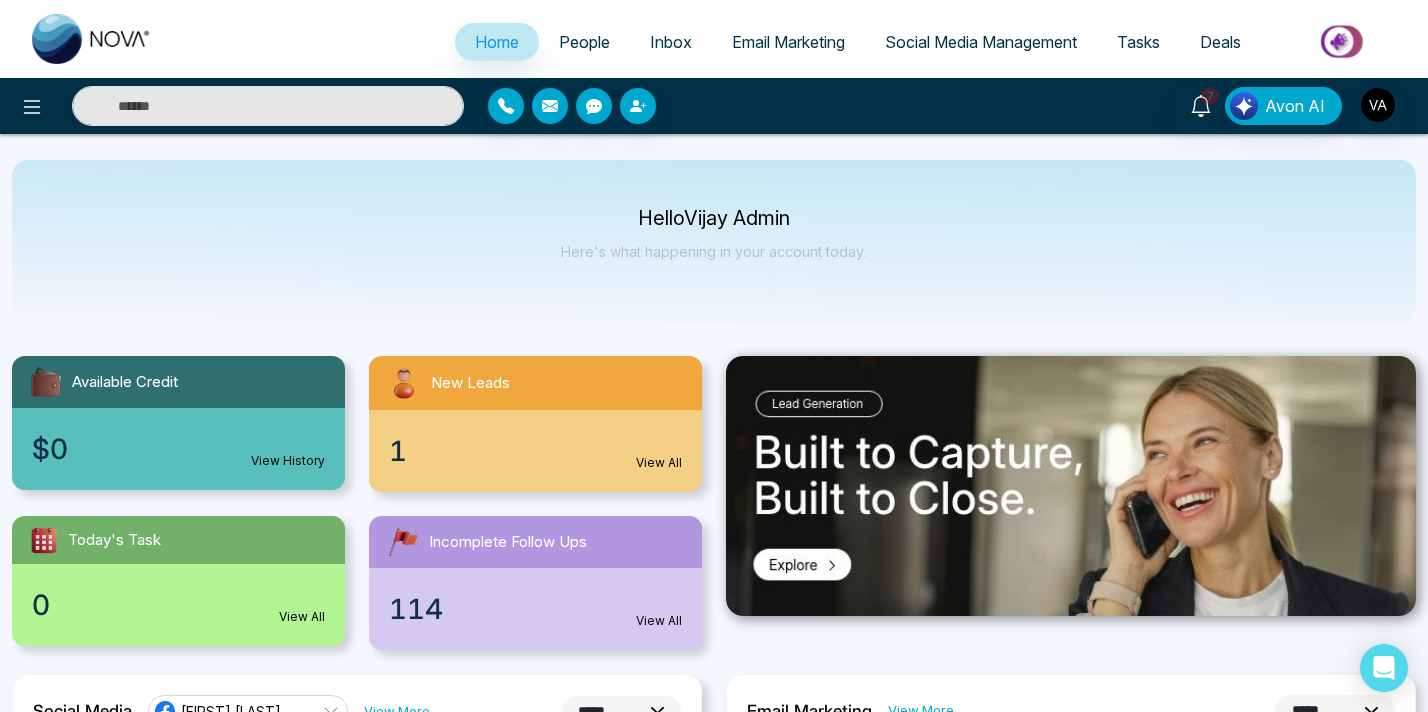 type on "**" 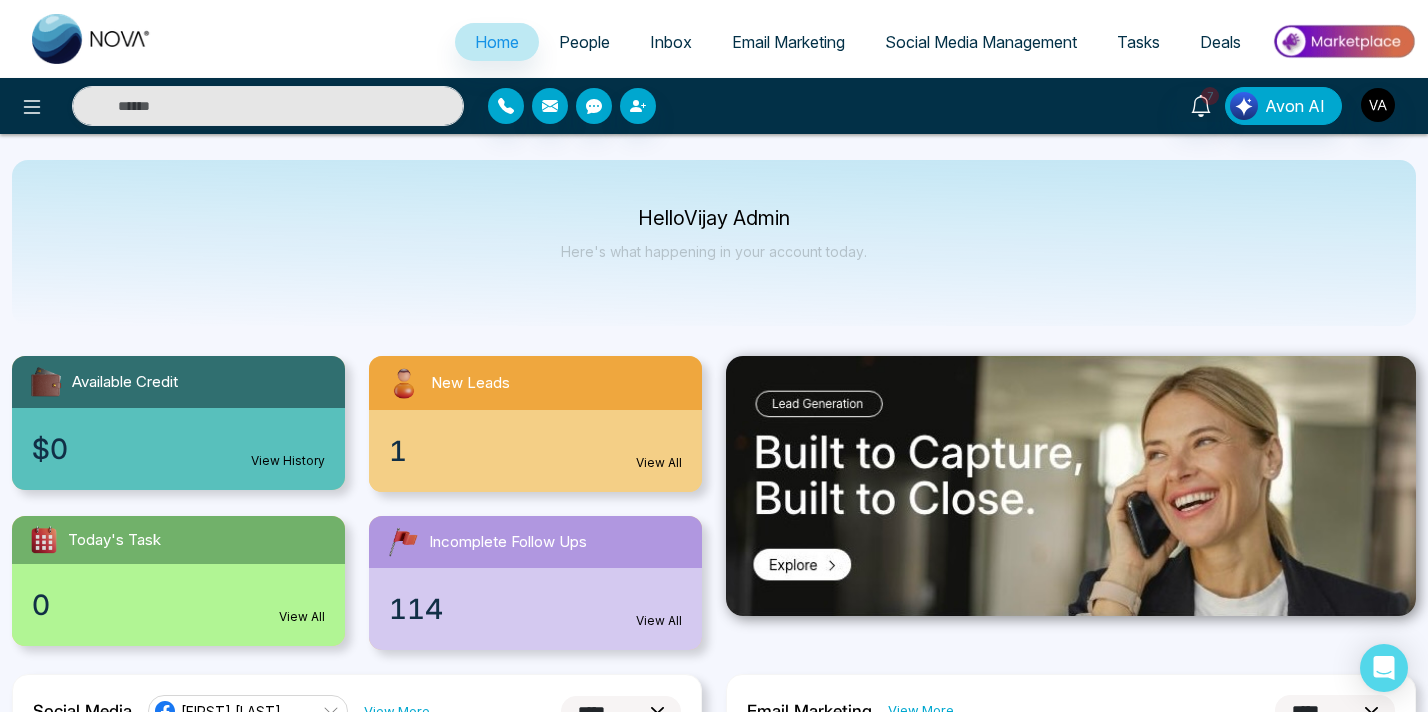 click at bounding box center (64, 3804) 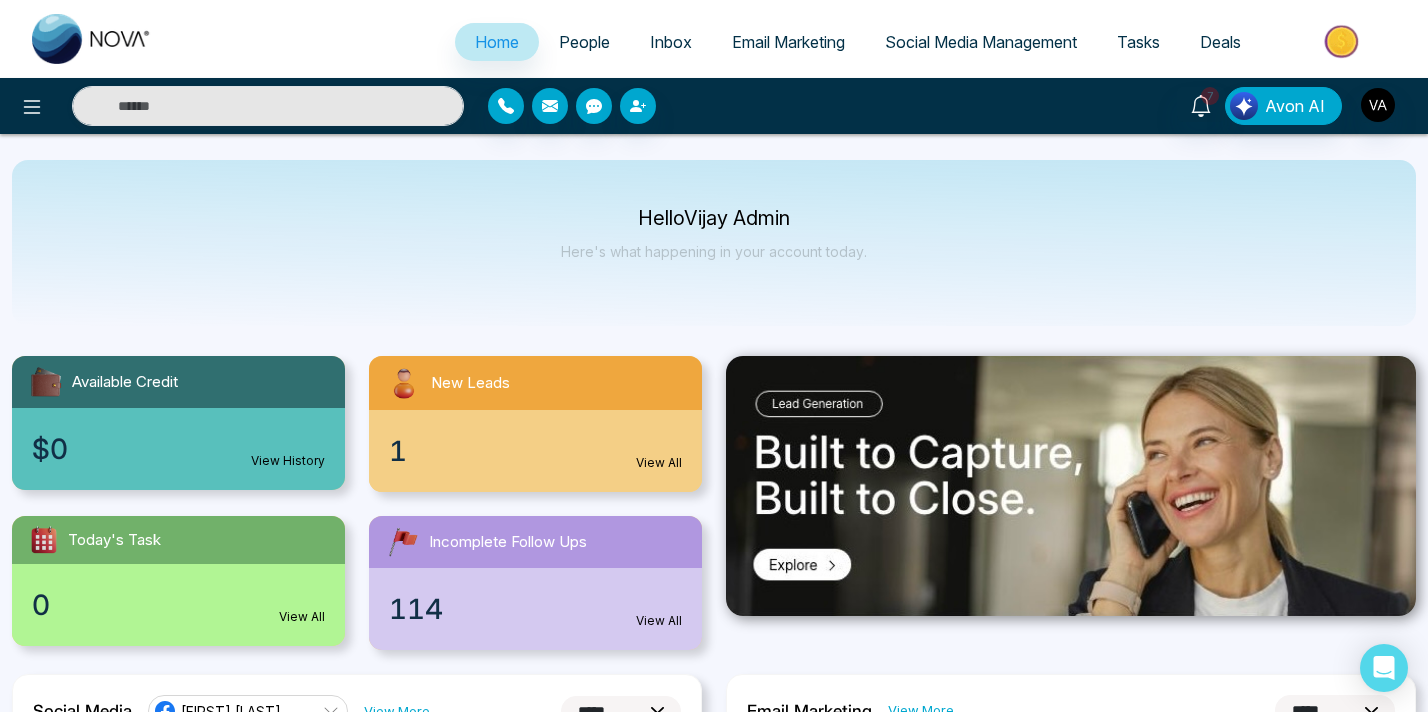 drag, startPoint x: 1184, startPoint y: 35, endPoint x: 1195, endPoint y: 37, distance: 11.18034 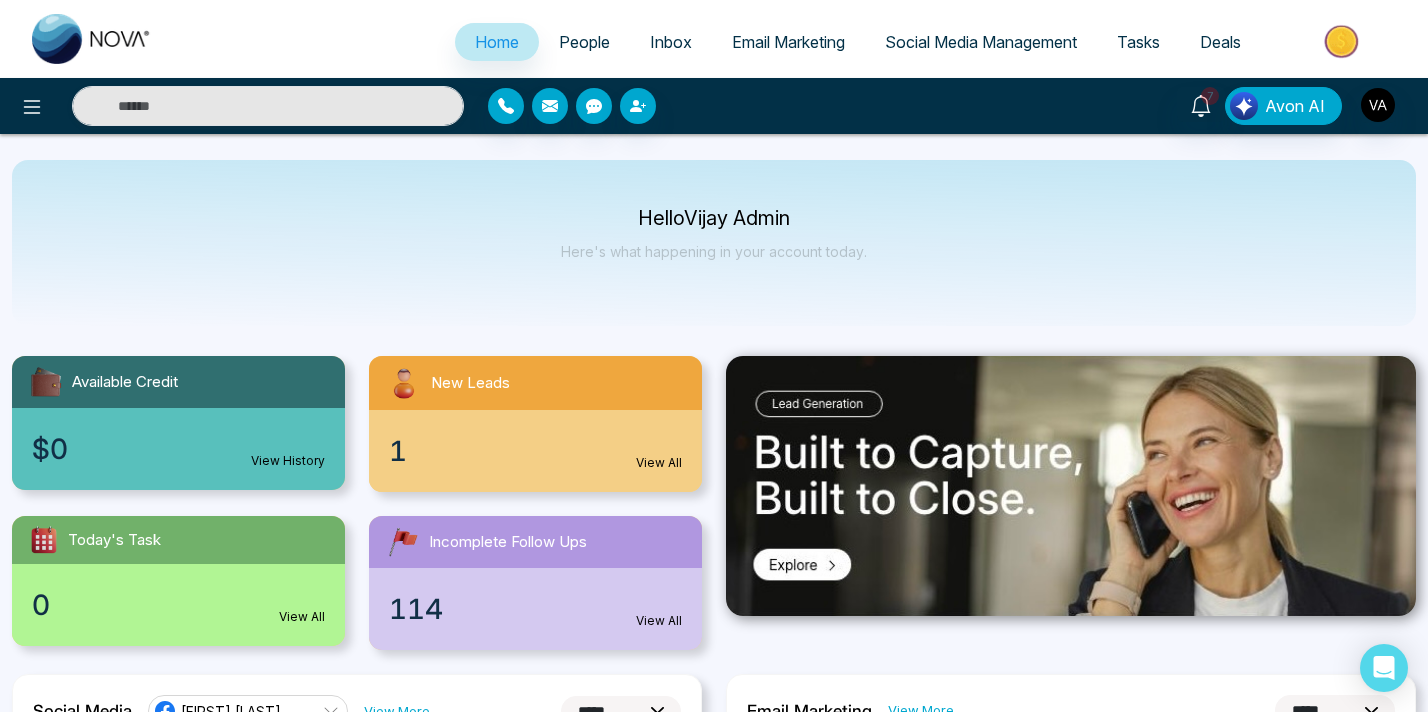 type on "***" 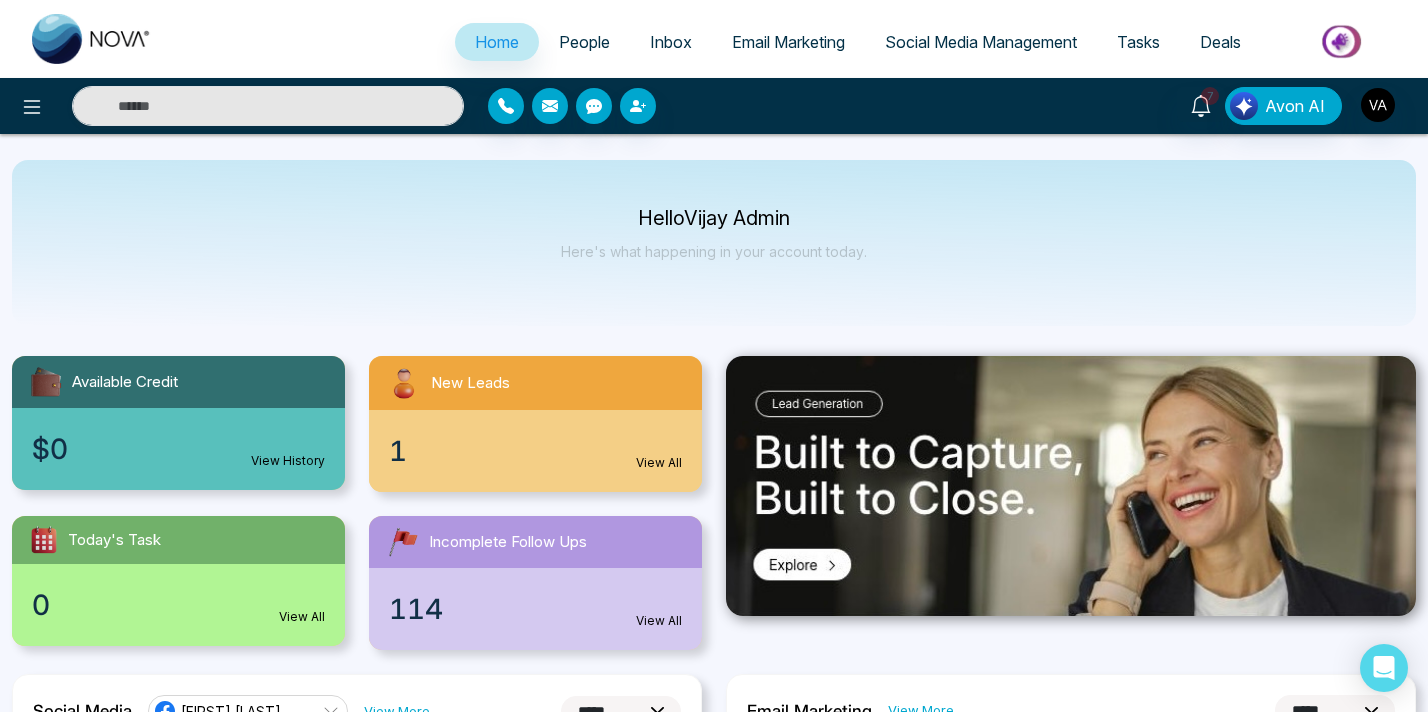 click at bounding box center (100, 3740) 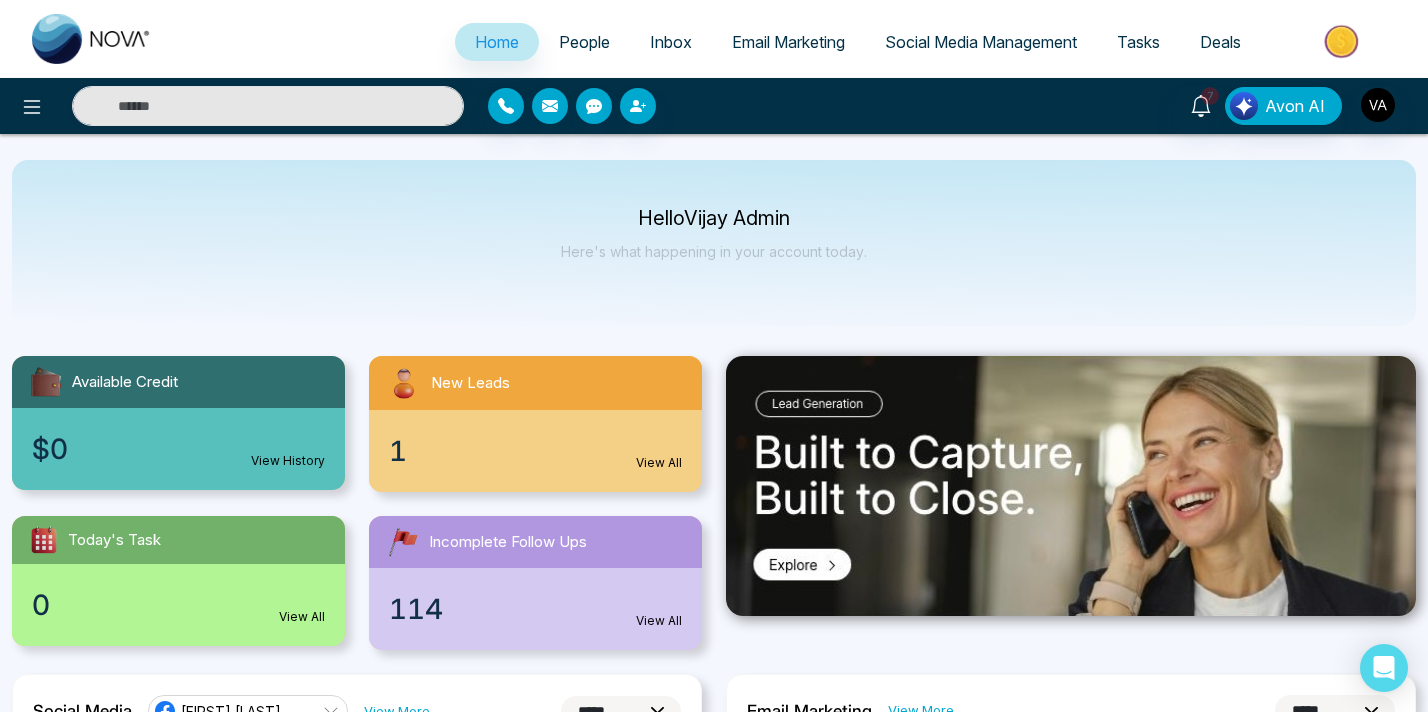 click at bounding box center (714, 3858) 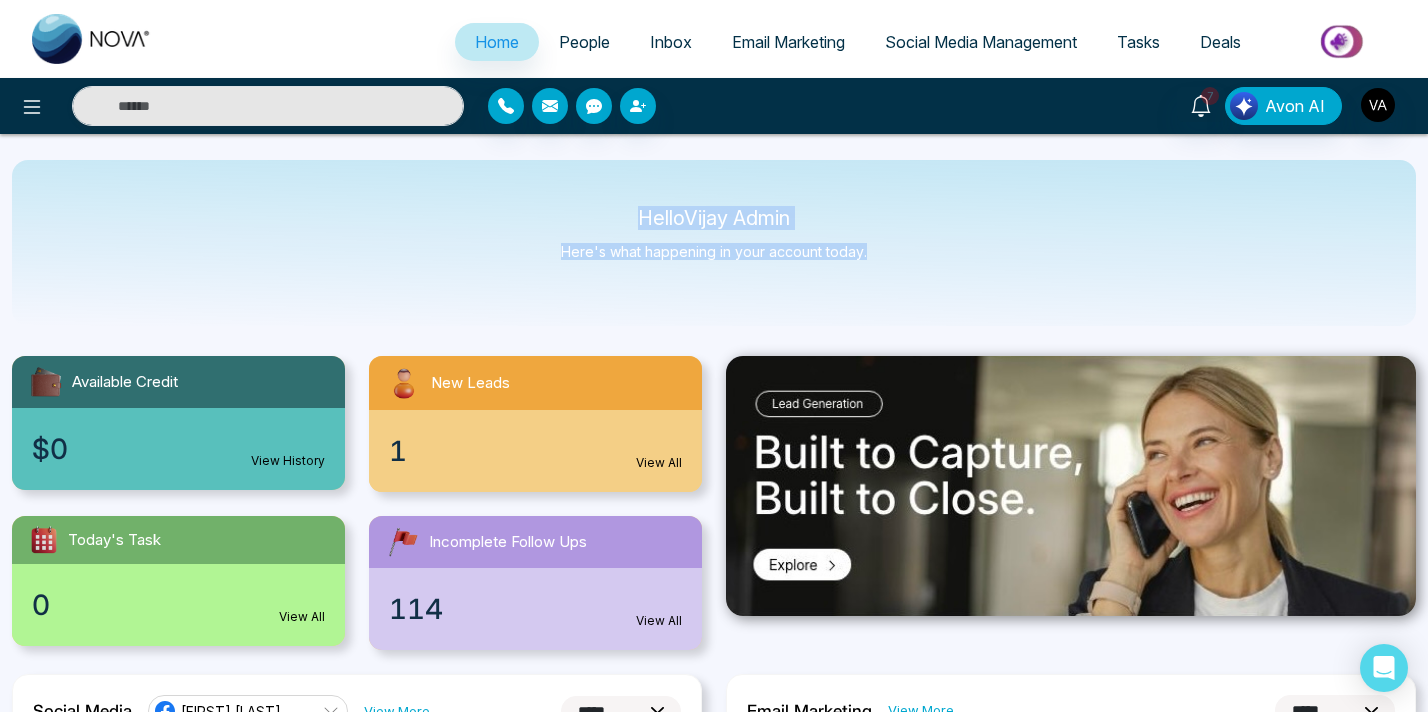 drag, startPoint x: 595, startPoint y: 228, endPoint x: 773, endPoint y: 277, distance: 184.62123 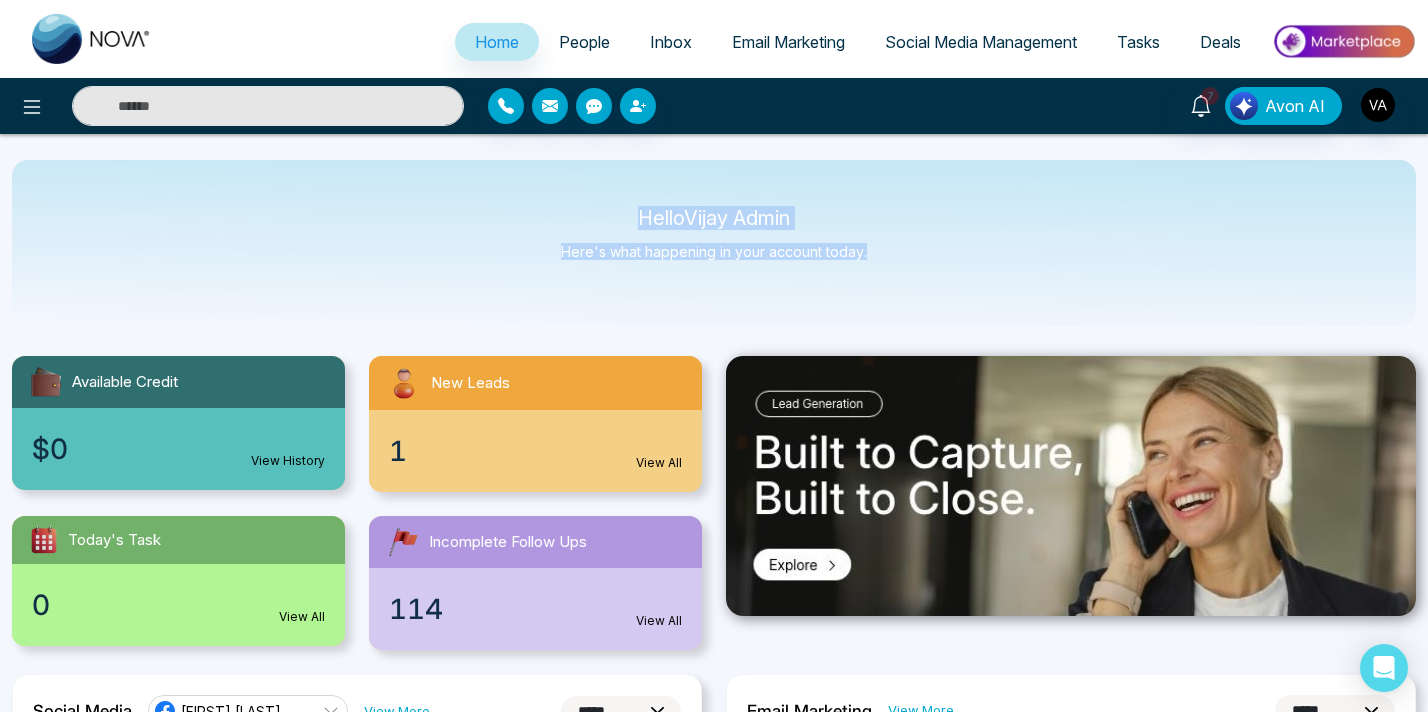 click on "Hello  Vijay Admin Here's what happening in your account today." at bounding box center (714, 243) 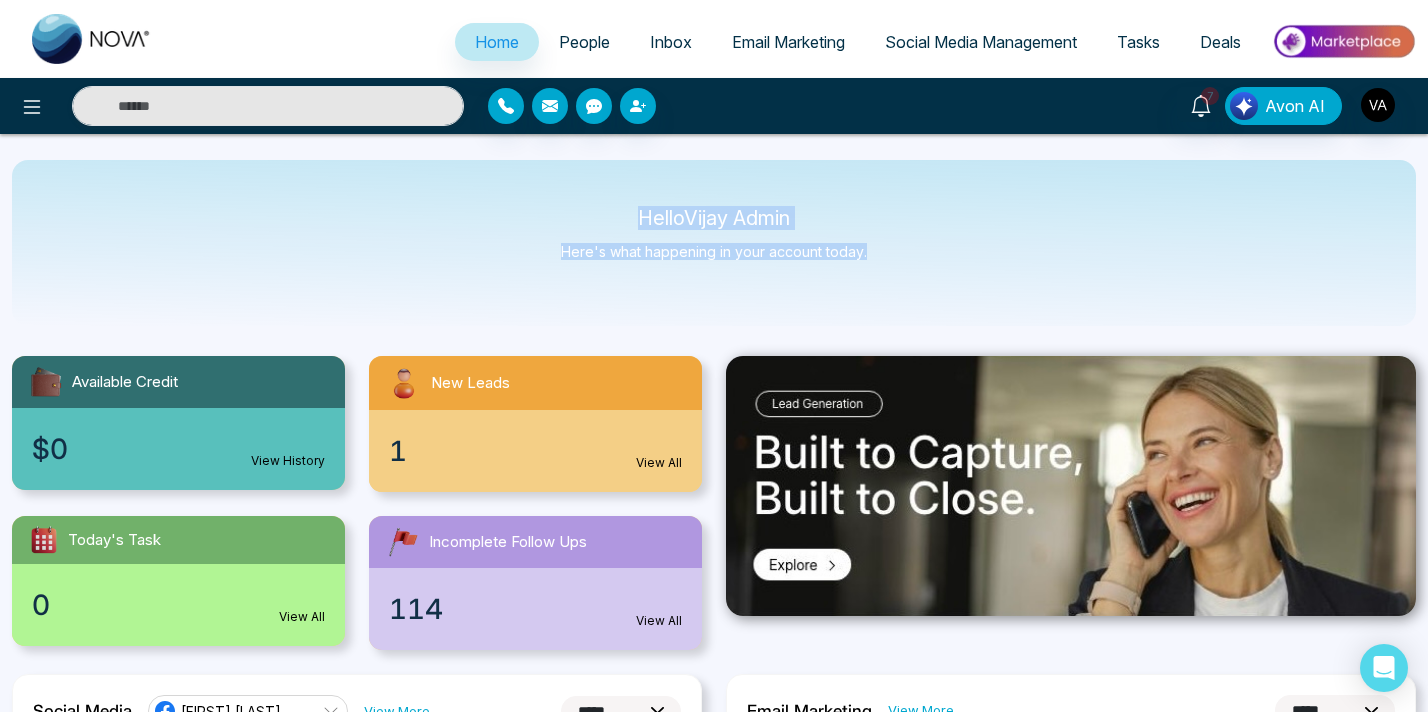 click on "Hello  Vijay Admin Here's what happening in your account today." at bounding box center [714, 243] 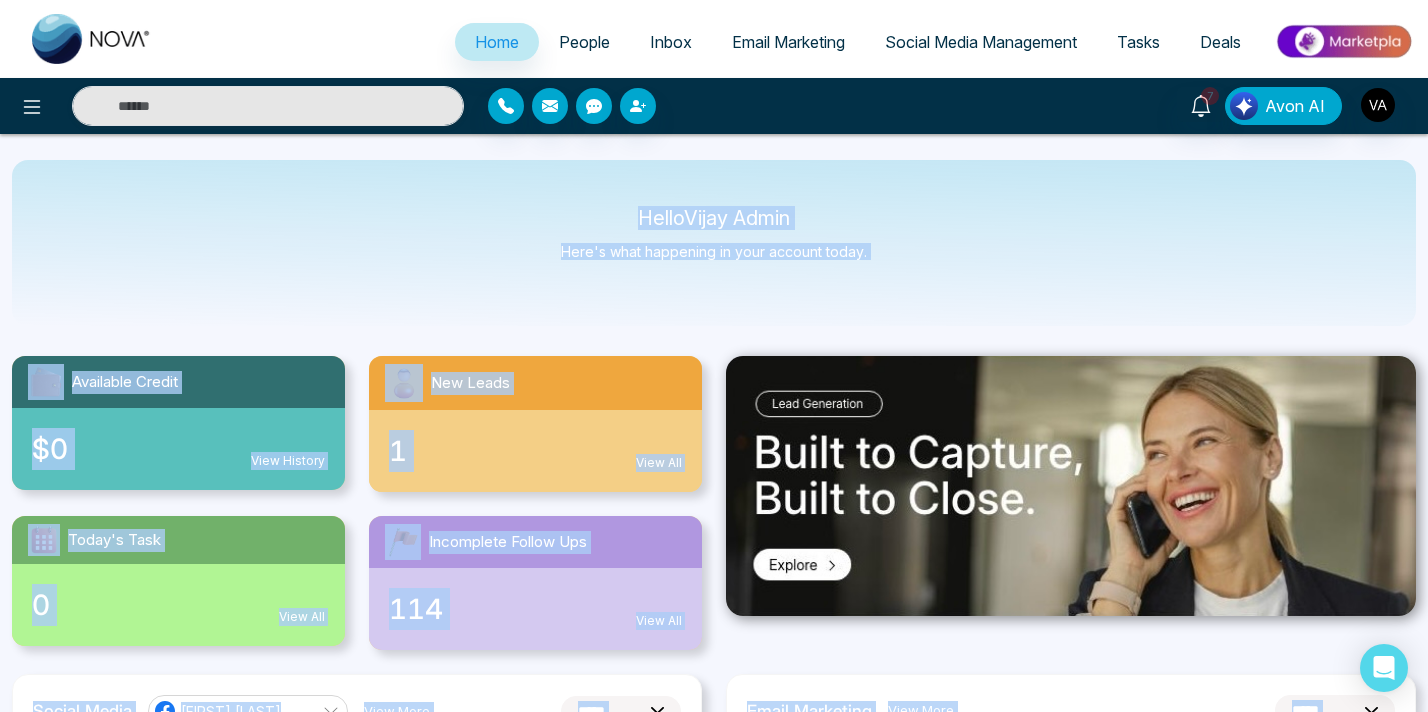 drag, startPoint x: 1013, startPoint y: 9, endPoint x: 855, endPoint y: 120, distance: 193.09325 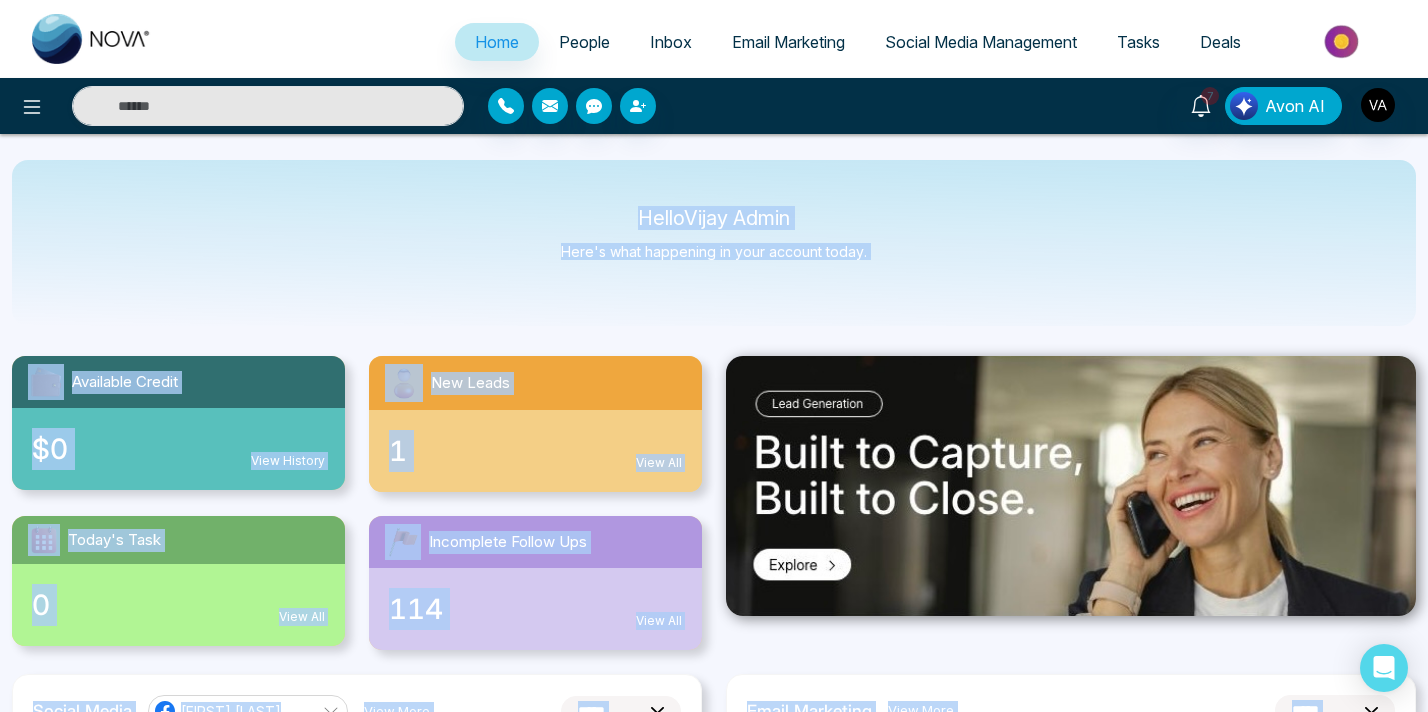 click on "**********" at bounding box center [714, 356] 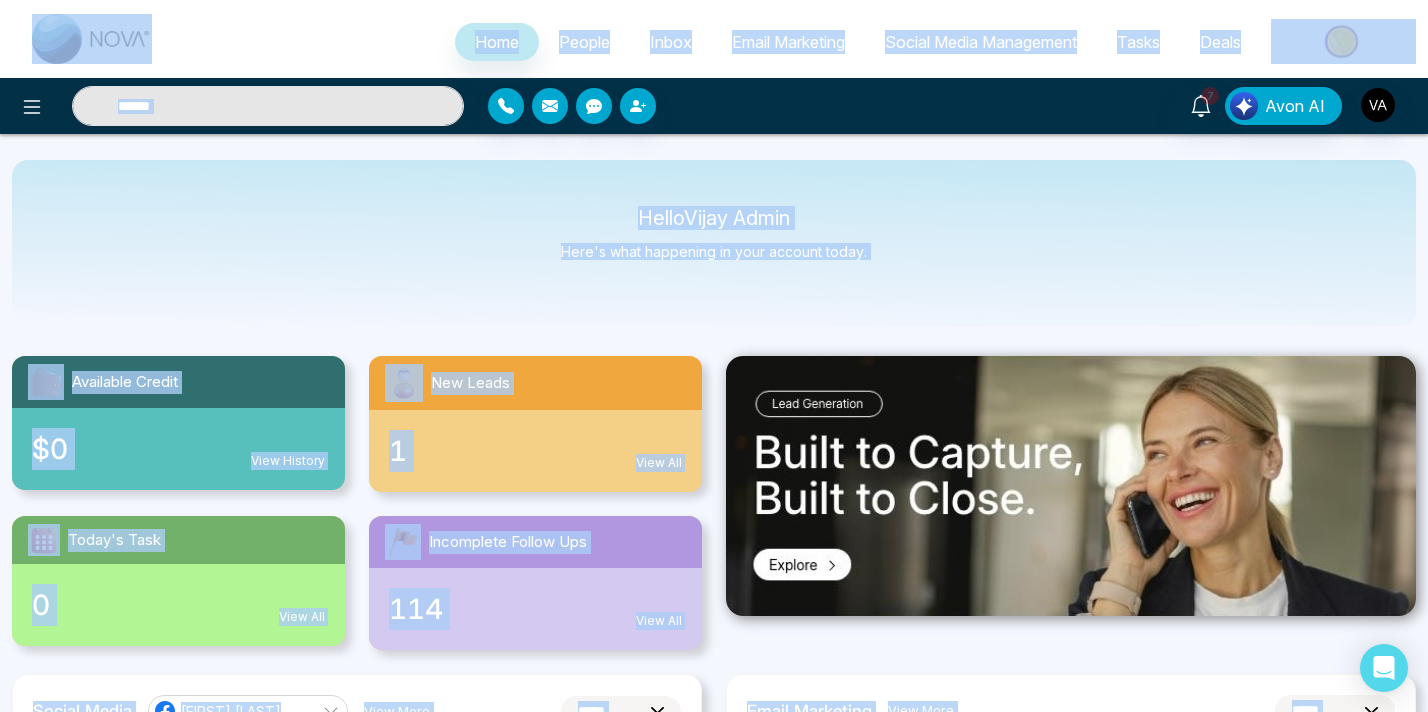 drag, startPoint x: 1027, startPoint y: 189, endPoint x: 1027, endPoint y: 1, distance: 188 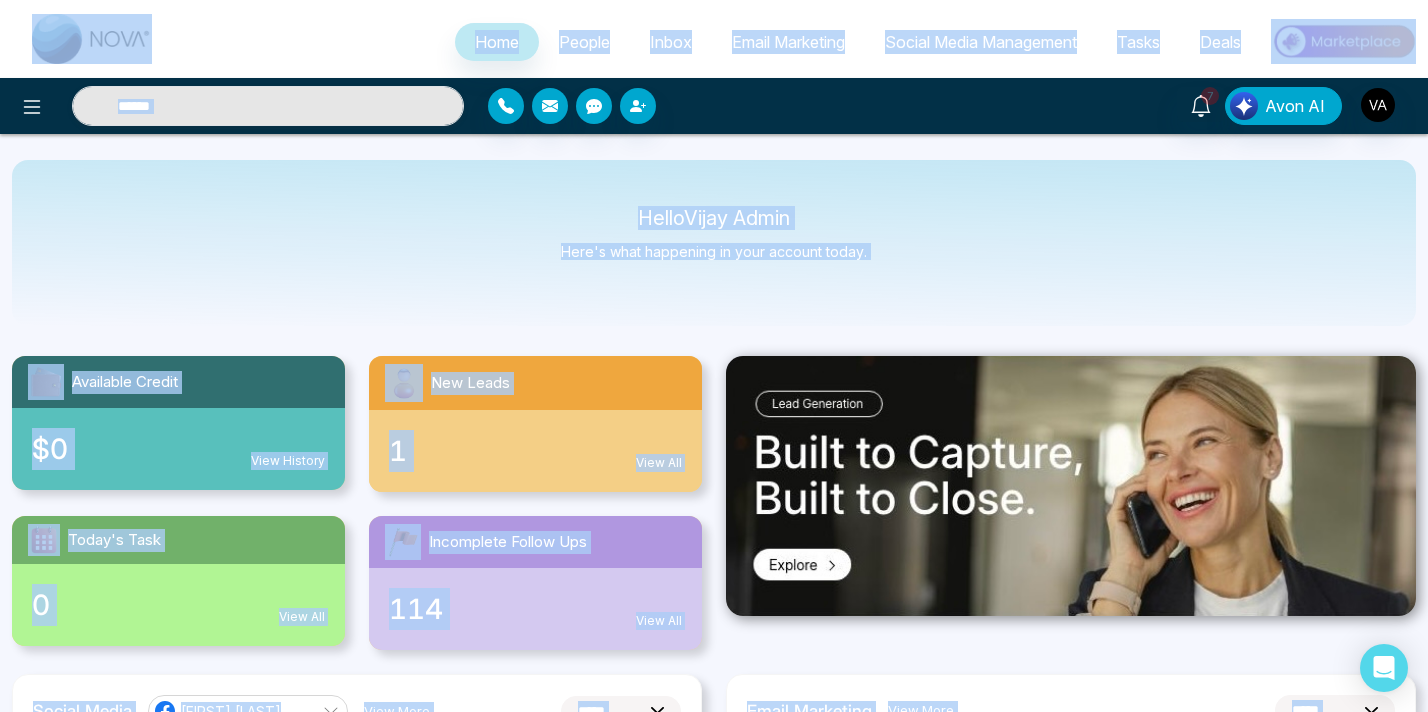 click on "**********" at bounding box center [714, 356] 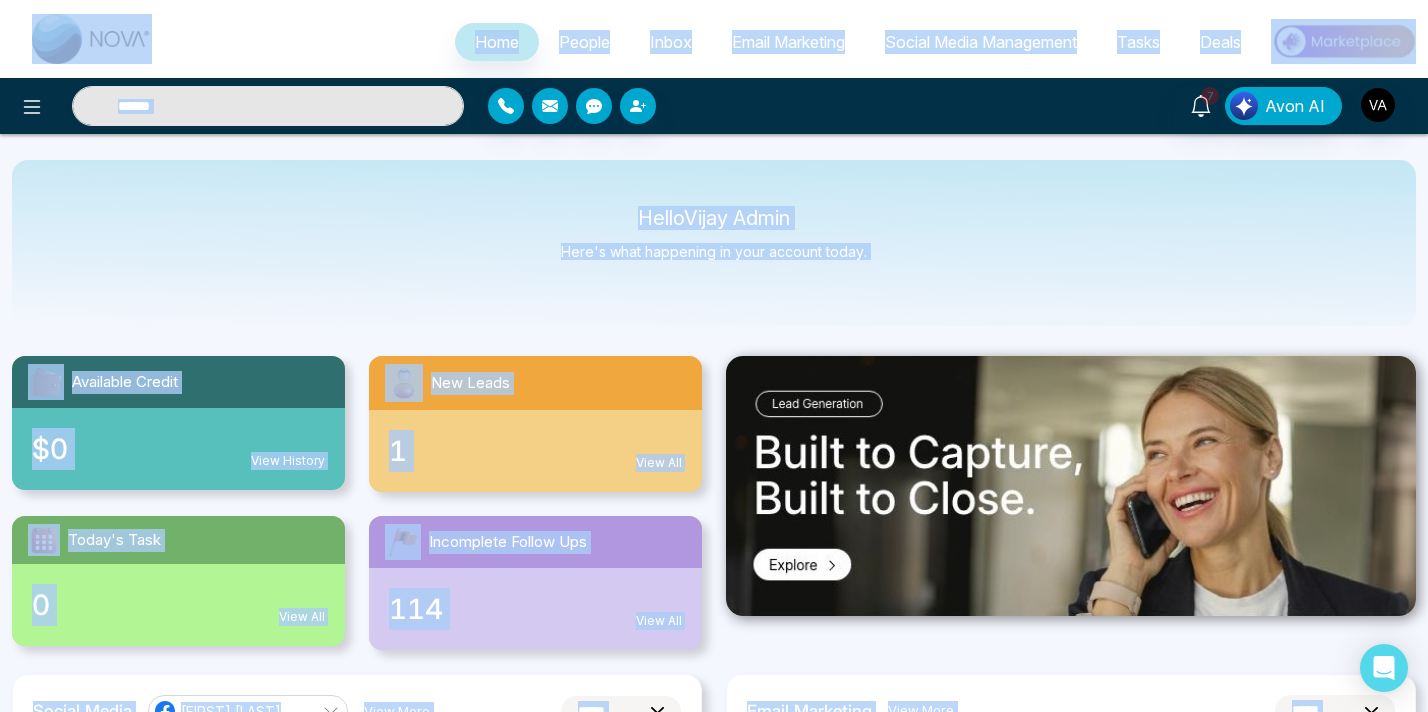 click on "7 Avon AI" at bounding box center (714, 106) 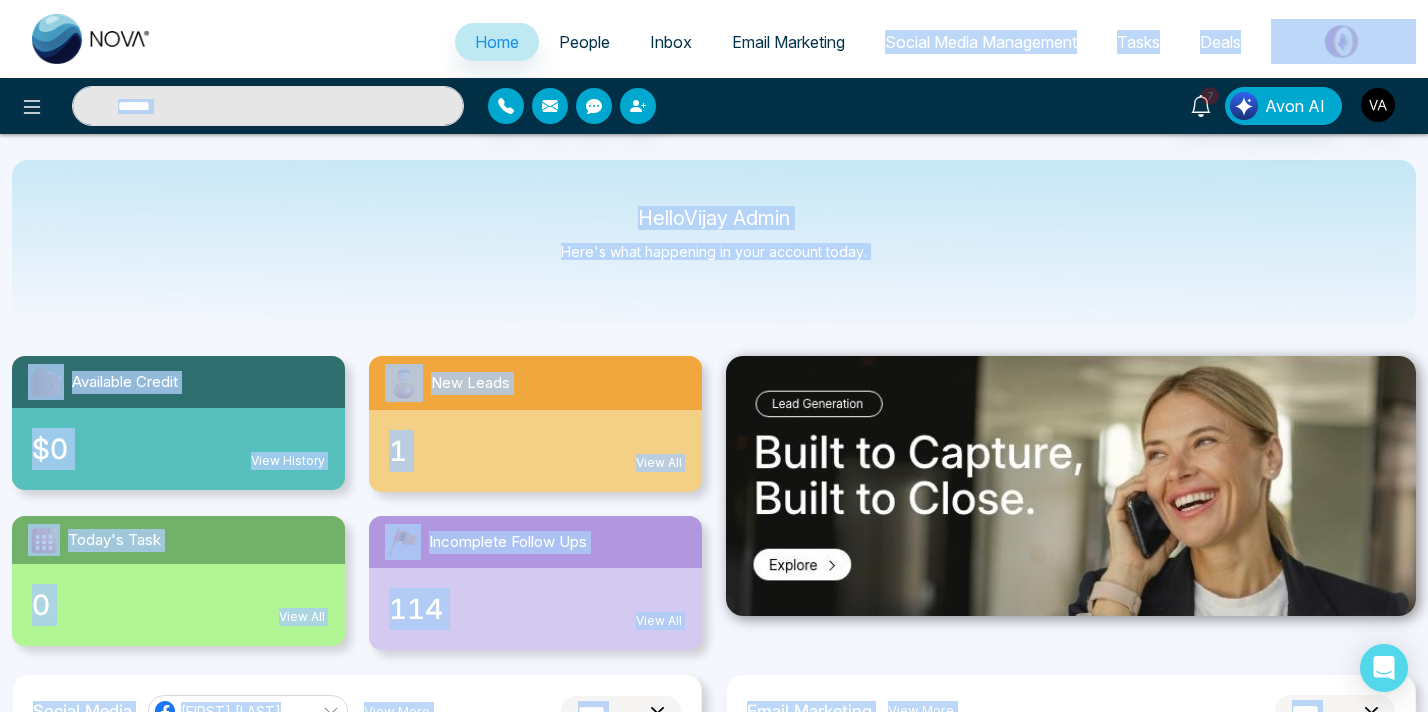 drag, startPoint x: 1041, startPoint y: 152, endPoint x: 983, endPoint y: 8, distance: 155.24174 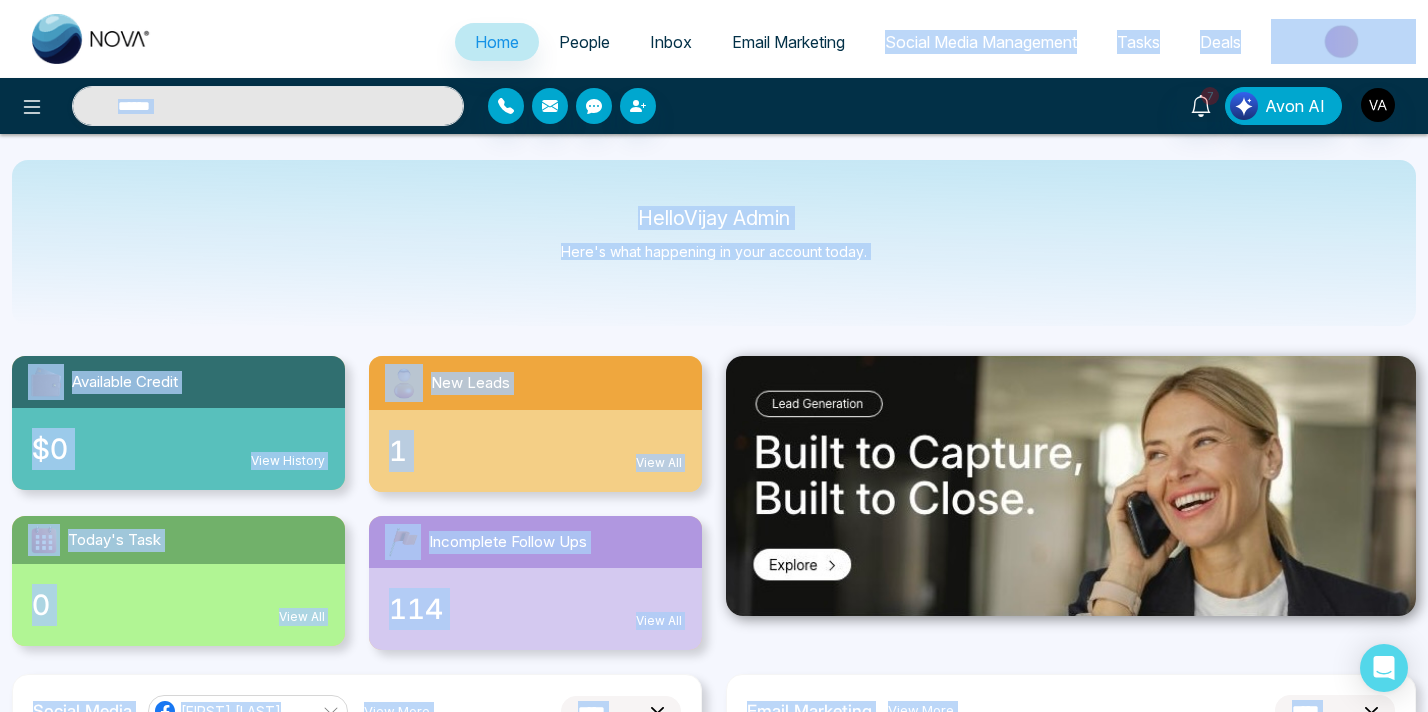 click on "**********" at bounding box center (714, 356) 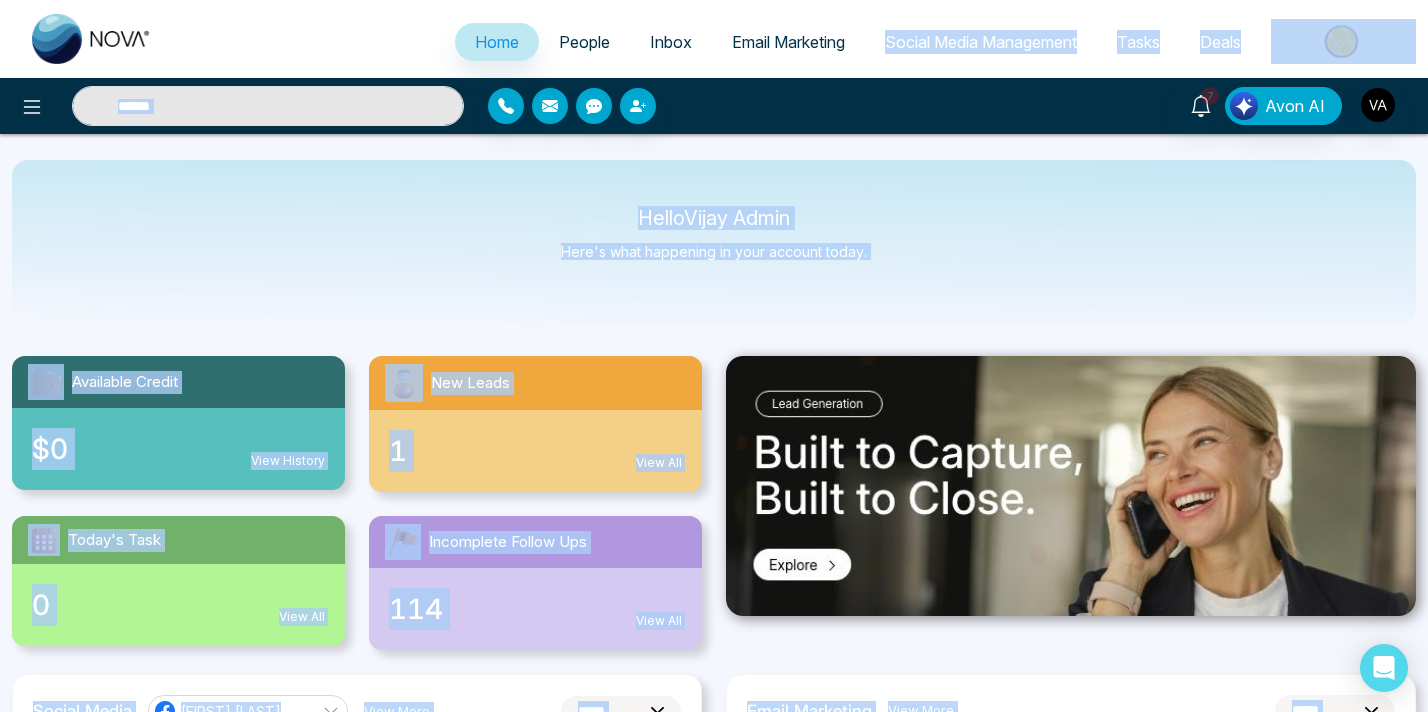 click on "Hello  Vijay Admin Here's what happening in your account today." at bounding box center [714, 243] 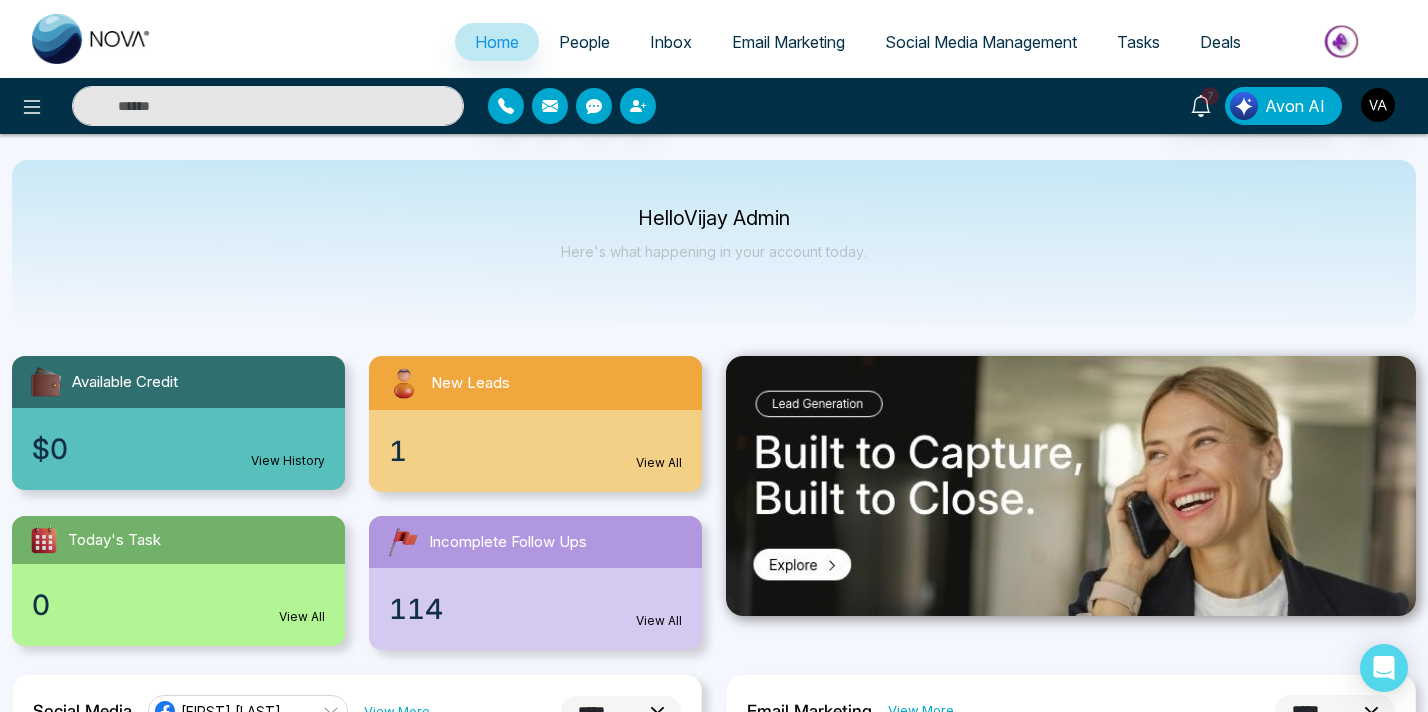 click at bounding box center [714, 3699] 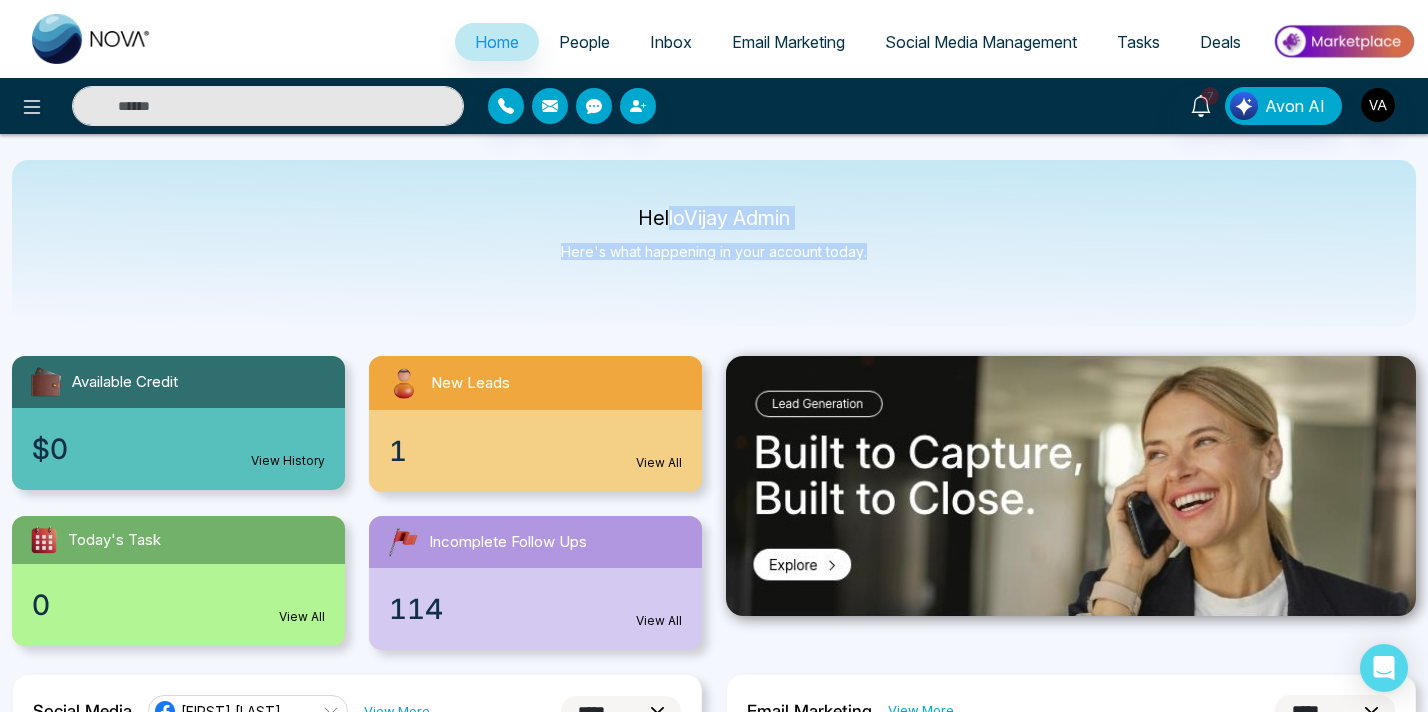 drag, startPoint x: 665, startPoint y: 218, endPoint x: 695, endPoint y: 298, distance: 85.44004 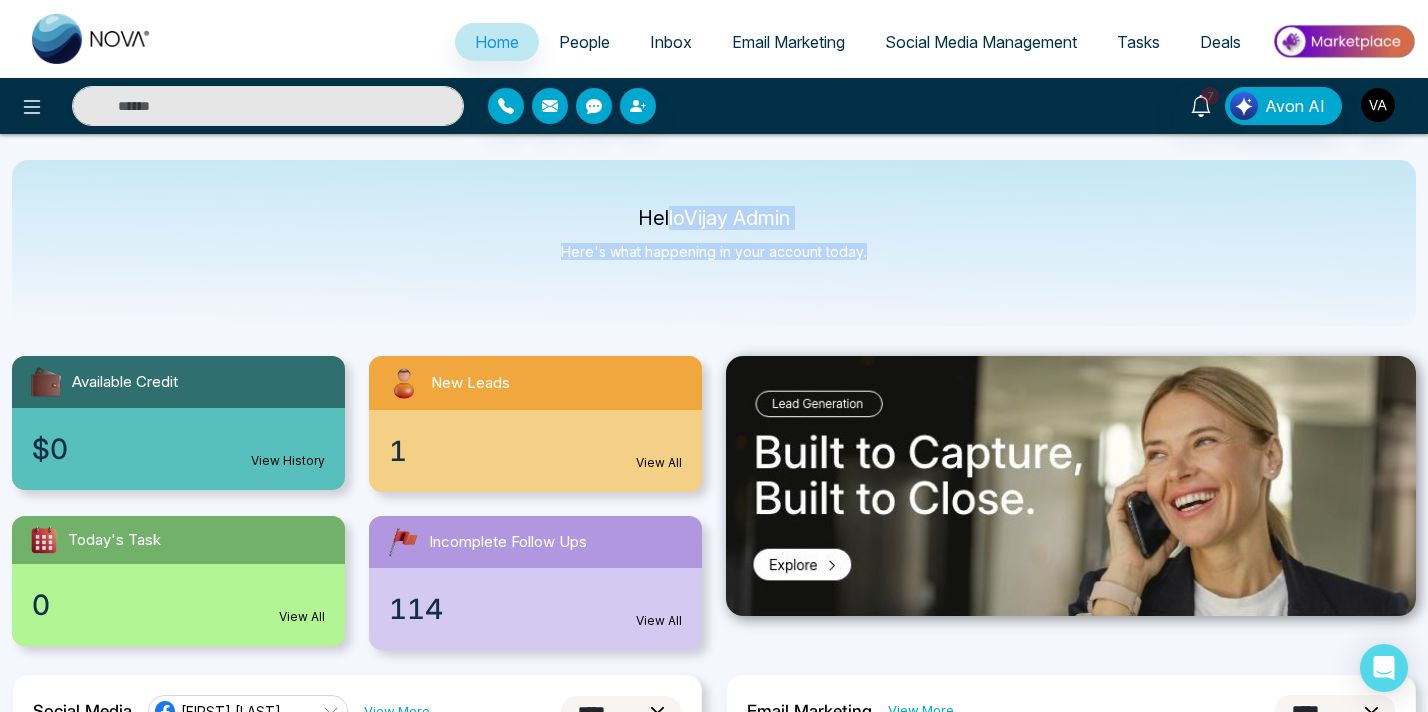 click on "Hello  Vijay Admin Here's what happening in your account today." at bounding box center [714, 243] 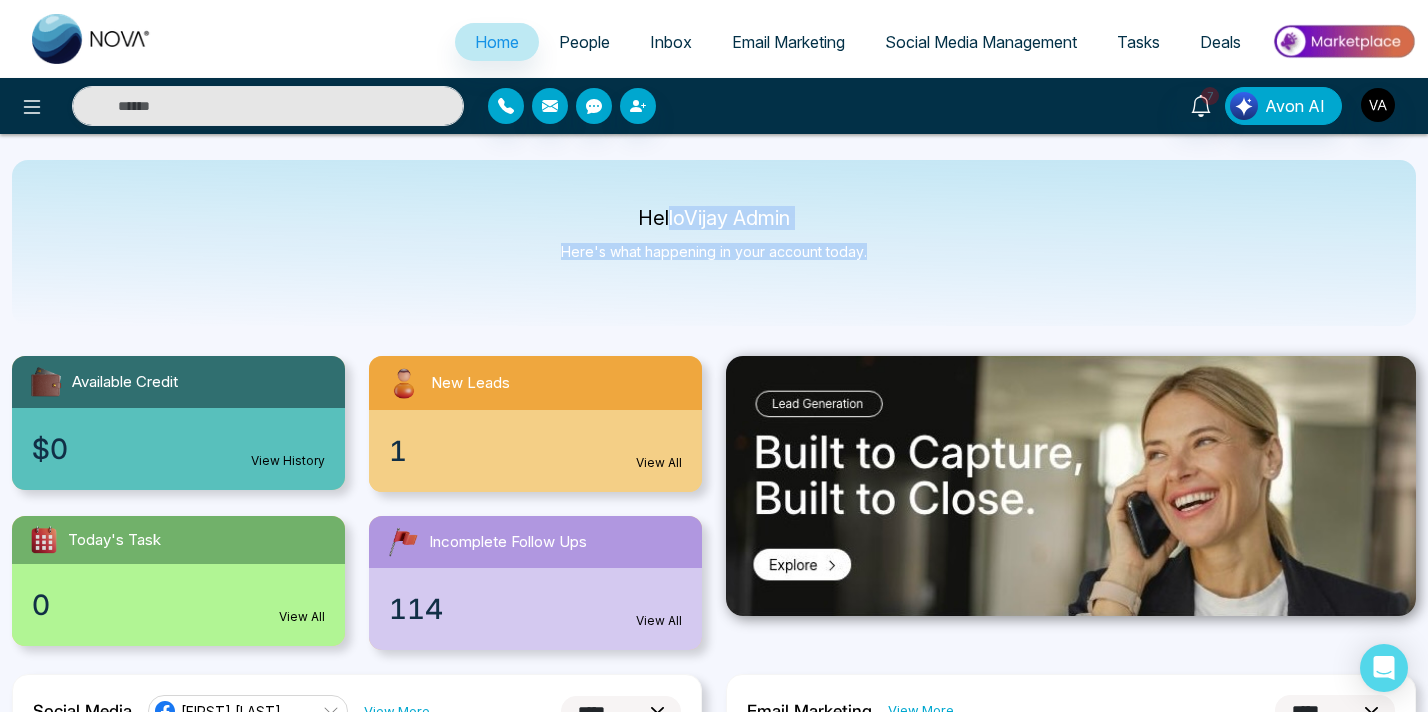 click on "Hello  Vijay Admin Here's what happening in your account today." at bounding box center (714, 243) 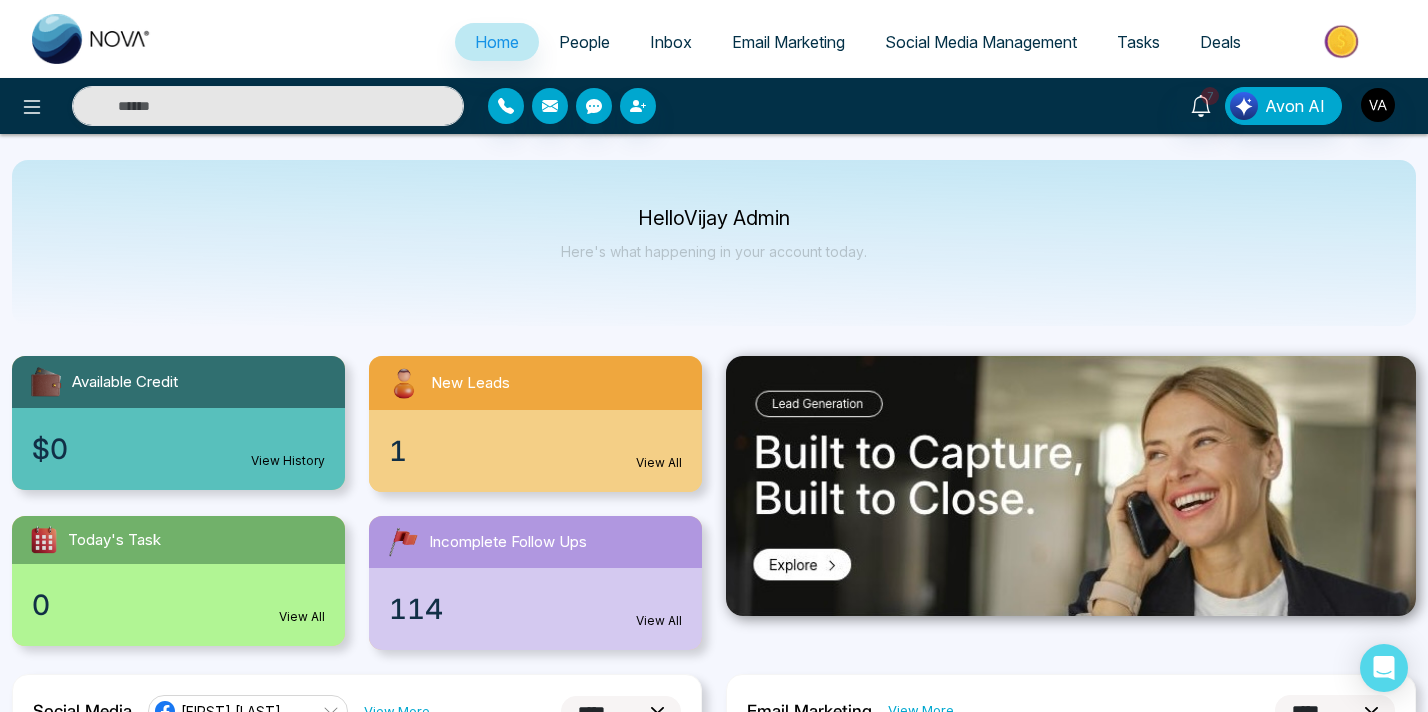click at bounding box center (714, 3699) 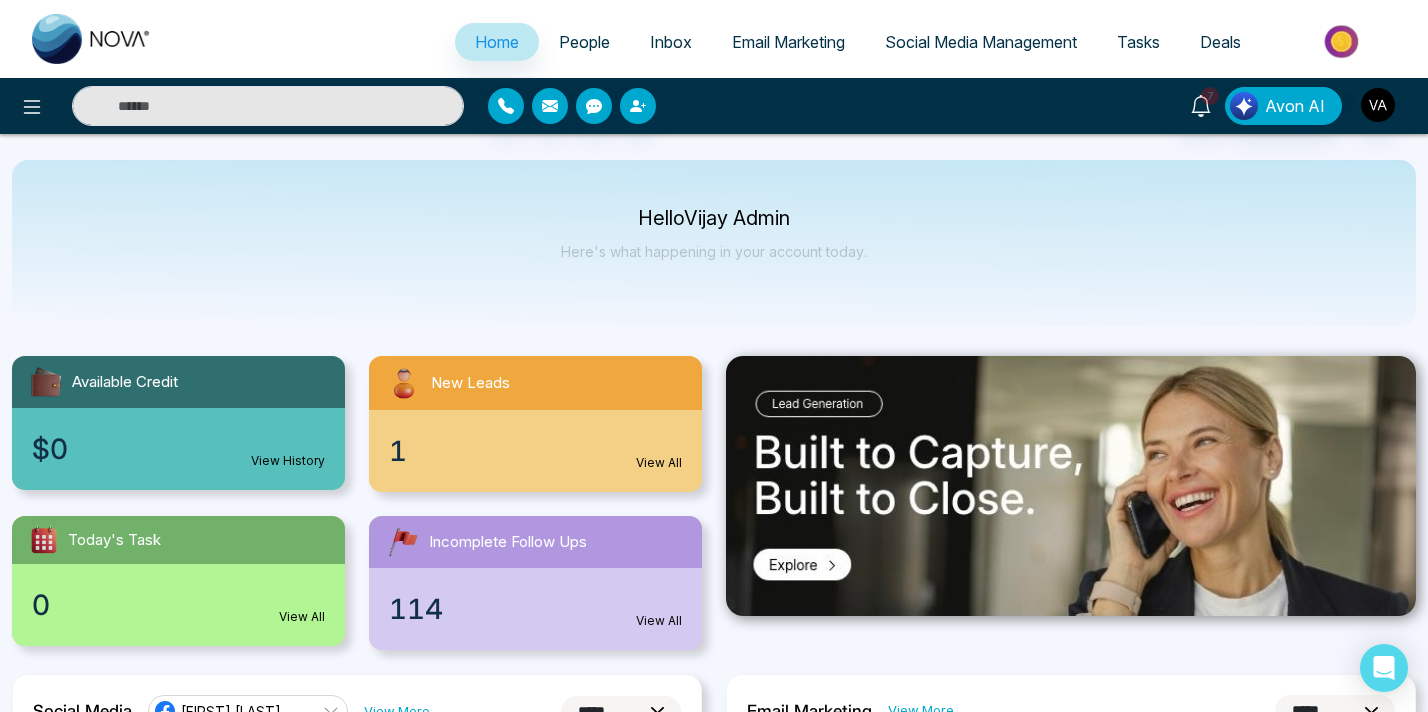 drag, startPoint x: 1010, startPoint y: 264, endPoint x: 1015, endPoint y: 278, distance: 14.866069 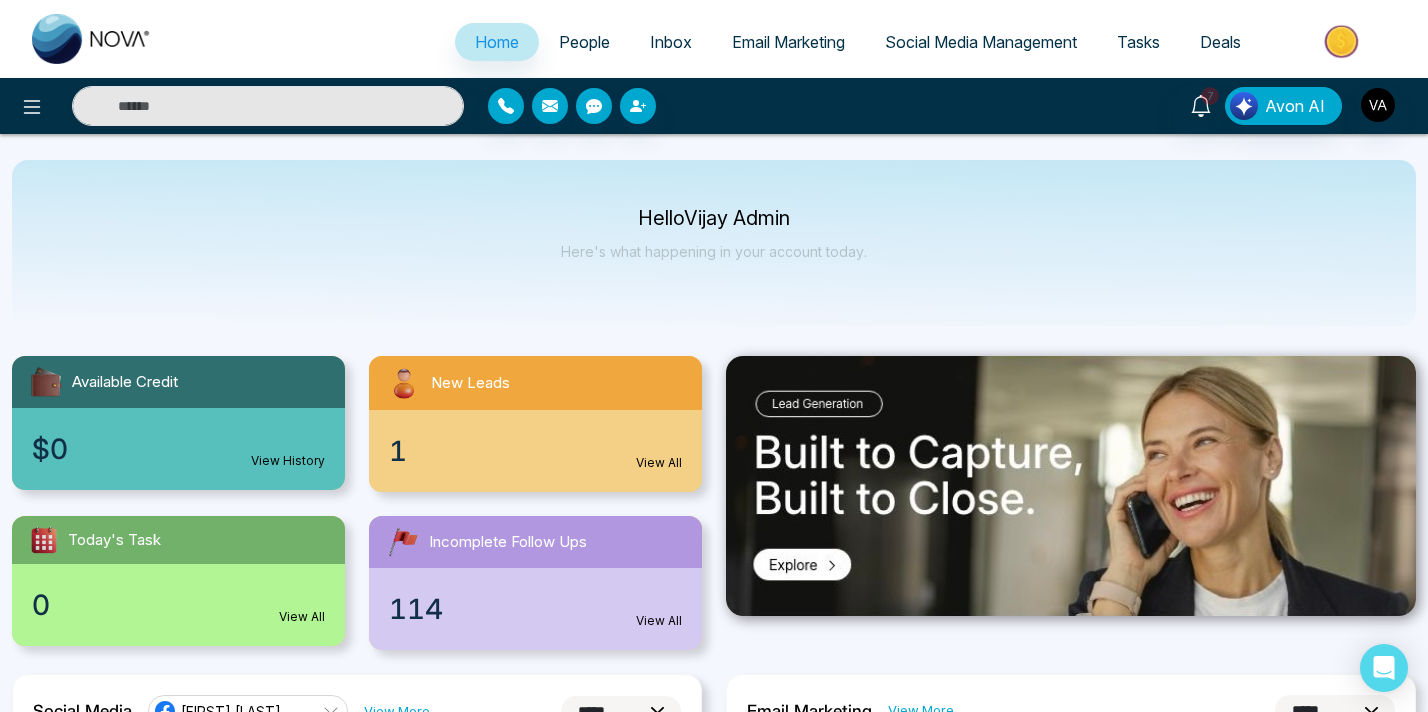 click on "Hello  Vijay Admin Here's what happening in your account today." at bounding box center [714, 243] 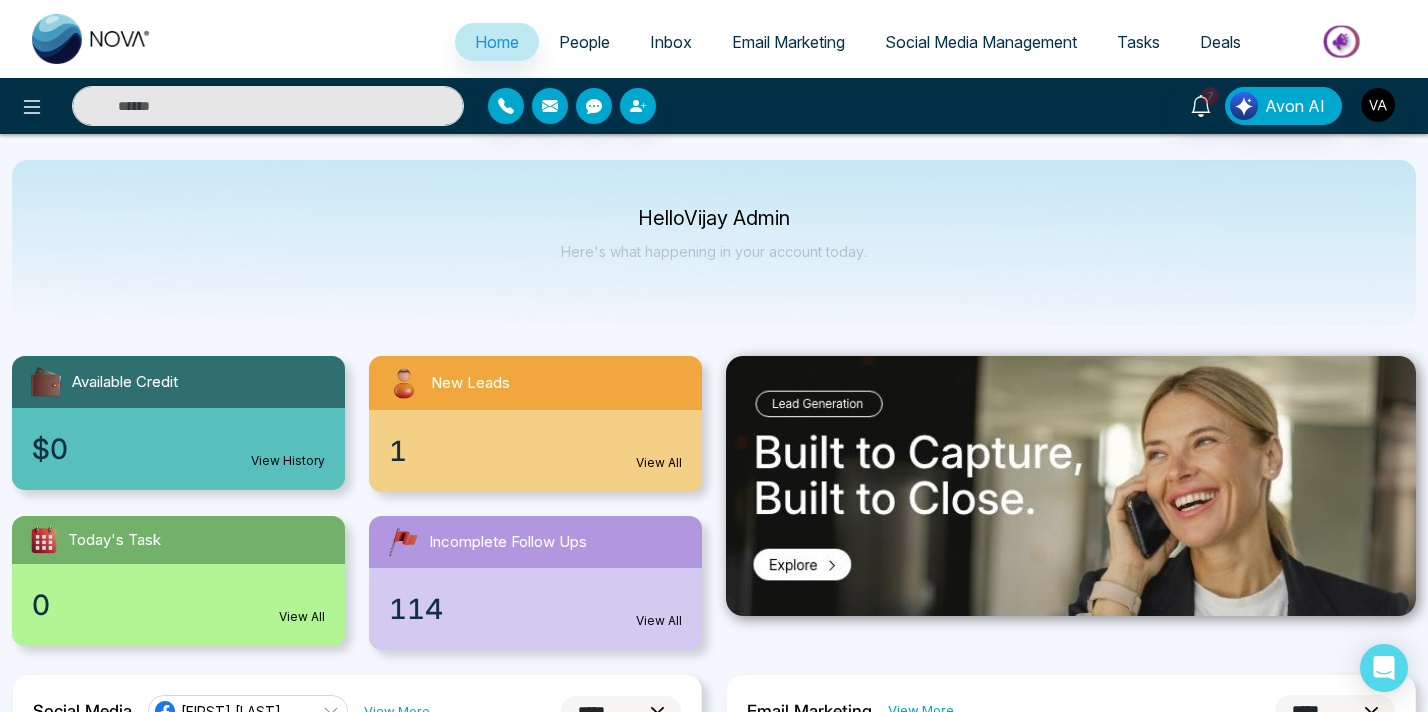 click at bounding box center (714, 3699) 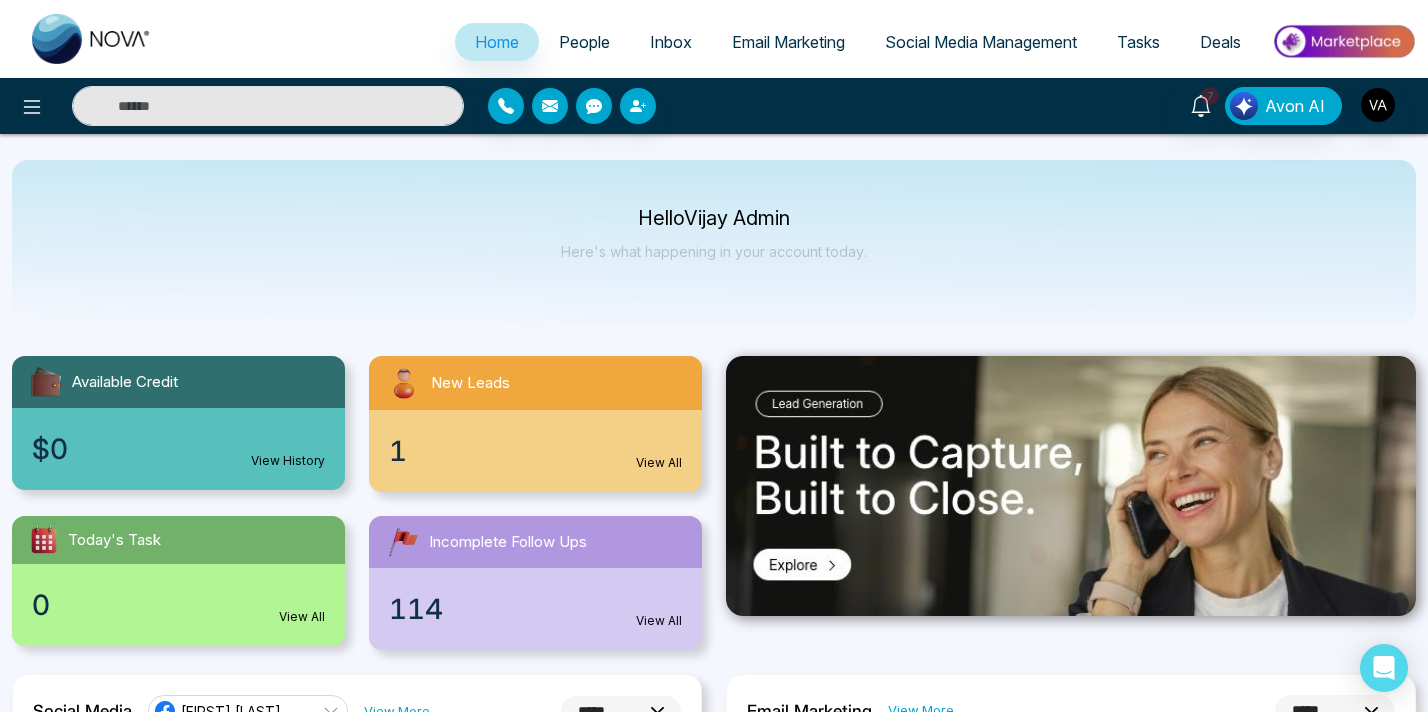 click at bounding box center [714, 3699] 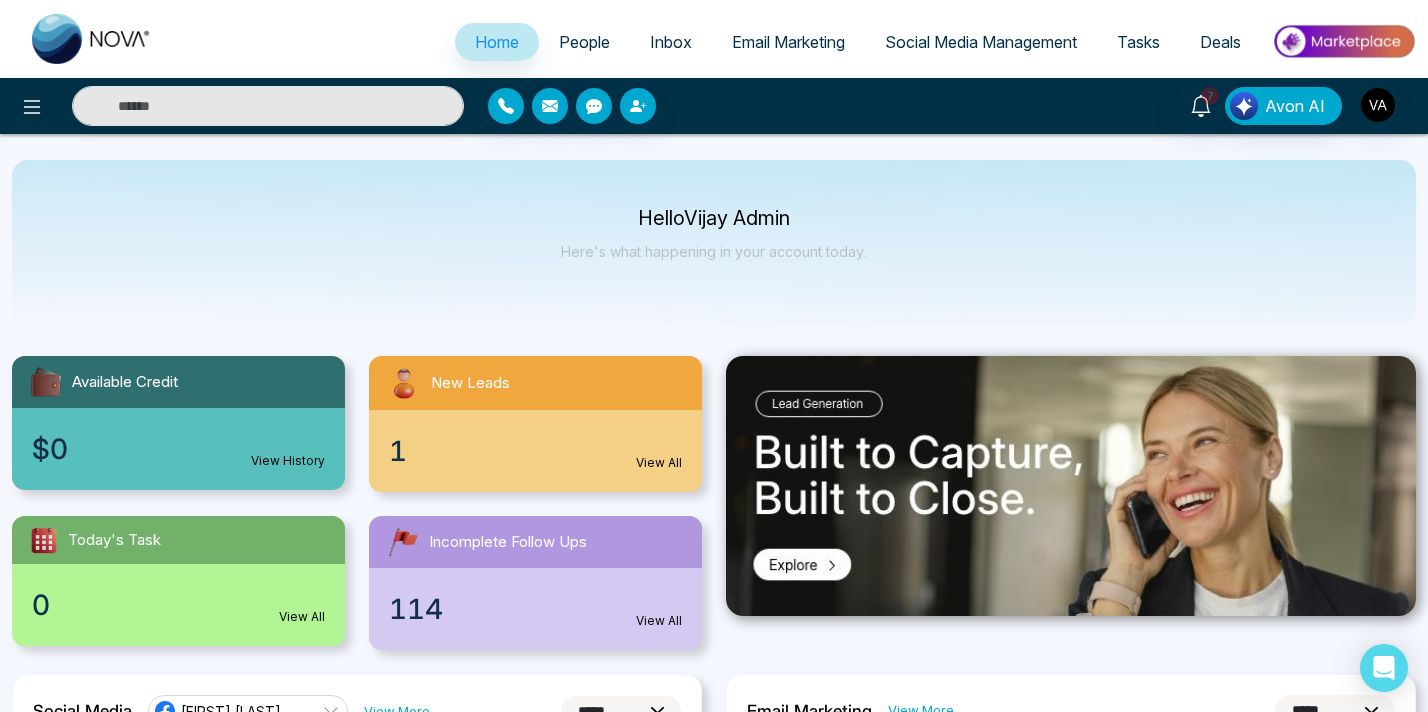 drag, startPoint x: 941, startPoint y: 259, endPoint x: 1093, endPoint y: 302, distance: 157.96518 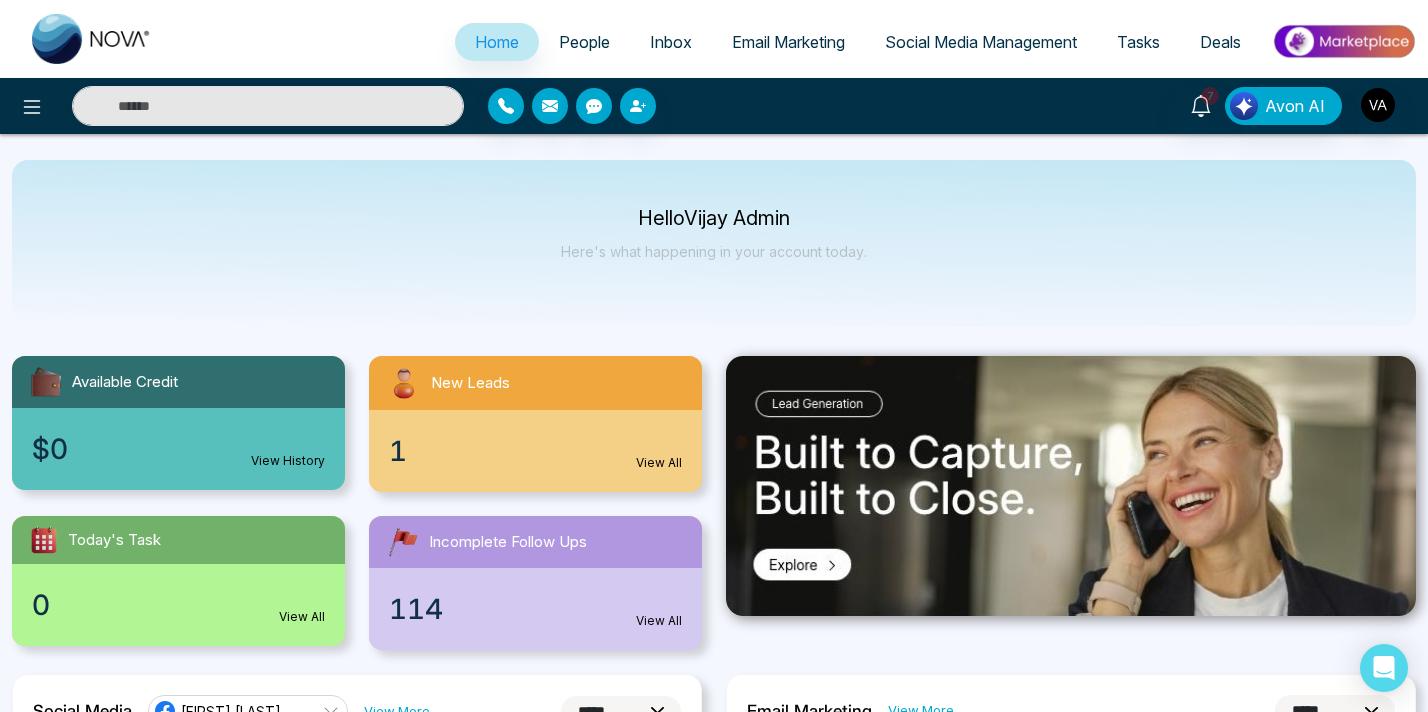 click on "Hello  Vijay Admin Here's what happening in your account today." at bounding box center (714, 243) 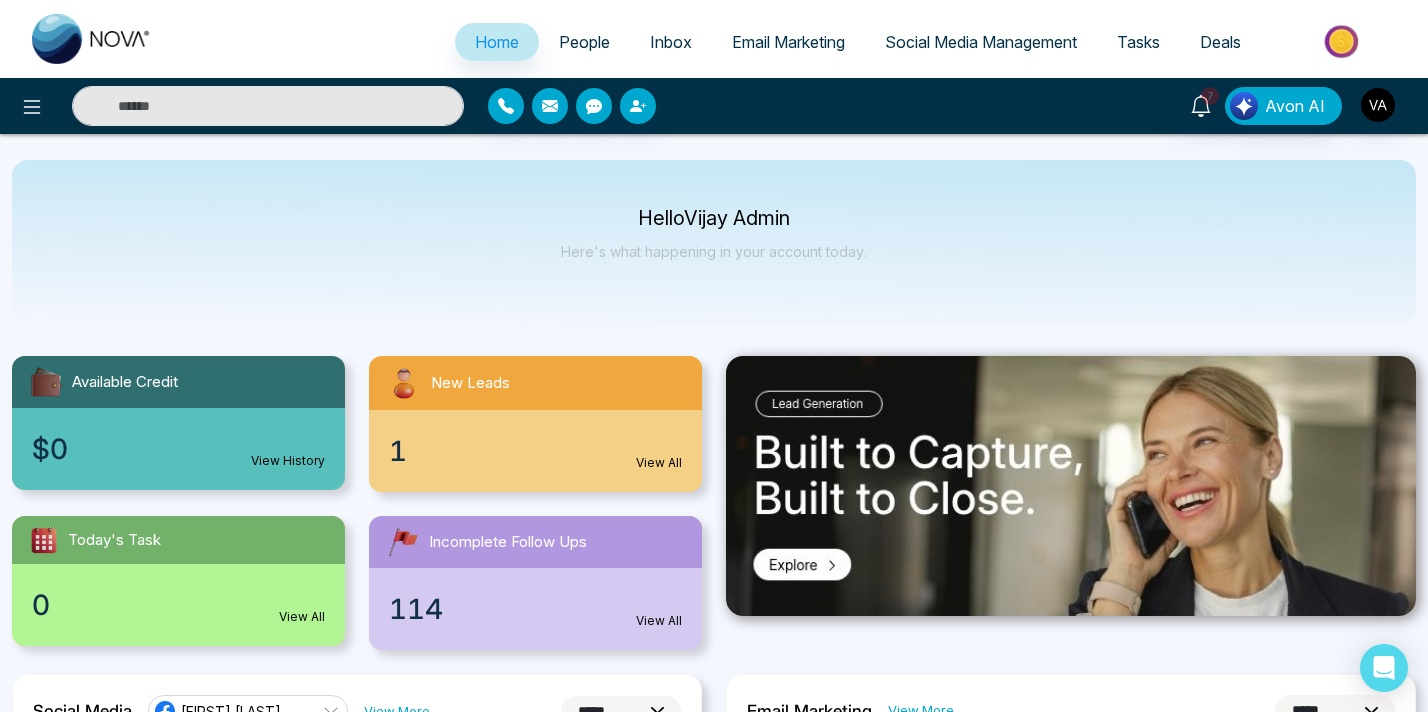 drag, startPoint x: 1090, startPoint y: 261, endPoint x: 1007, endPoint y: 259, distance: 83.02409 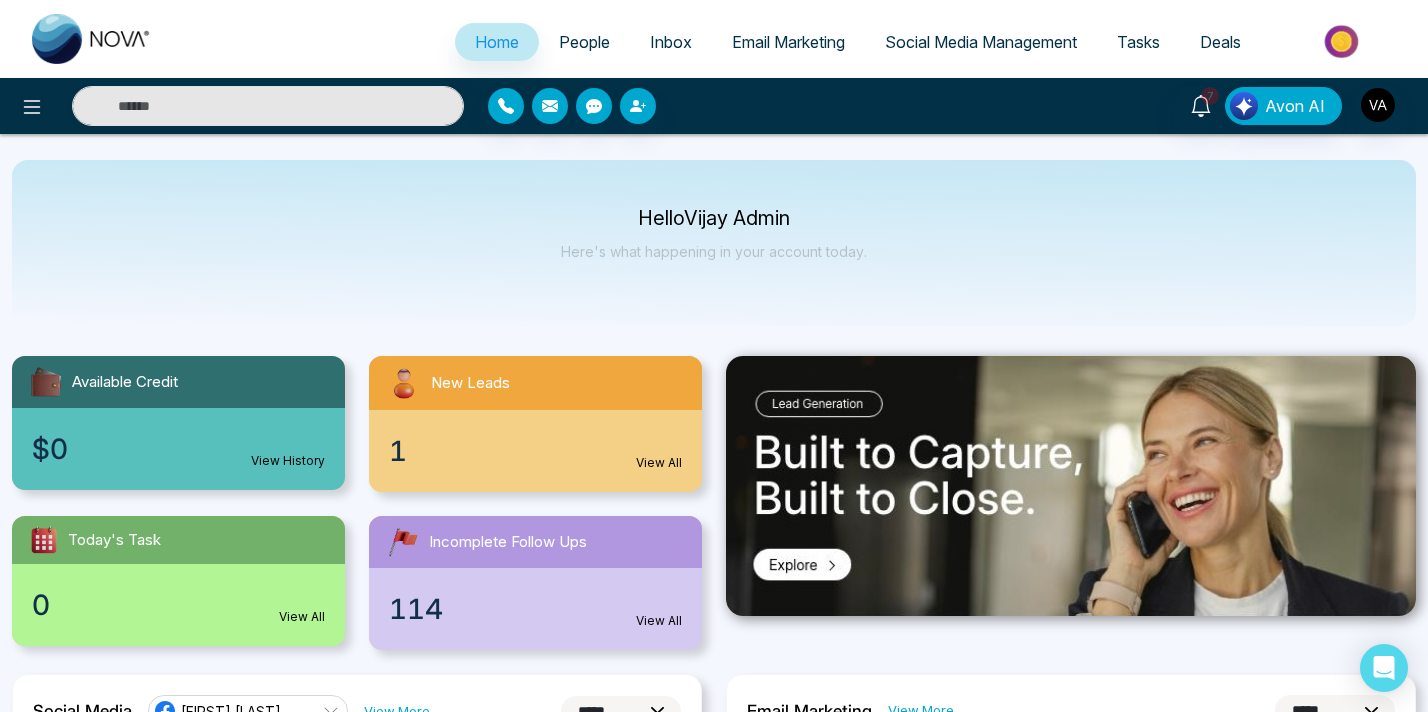 click on "Hello  Vijay Admin Here's what happening in your account today." at bounding box center [714, 243] 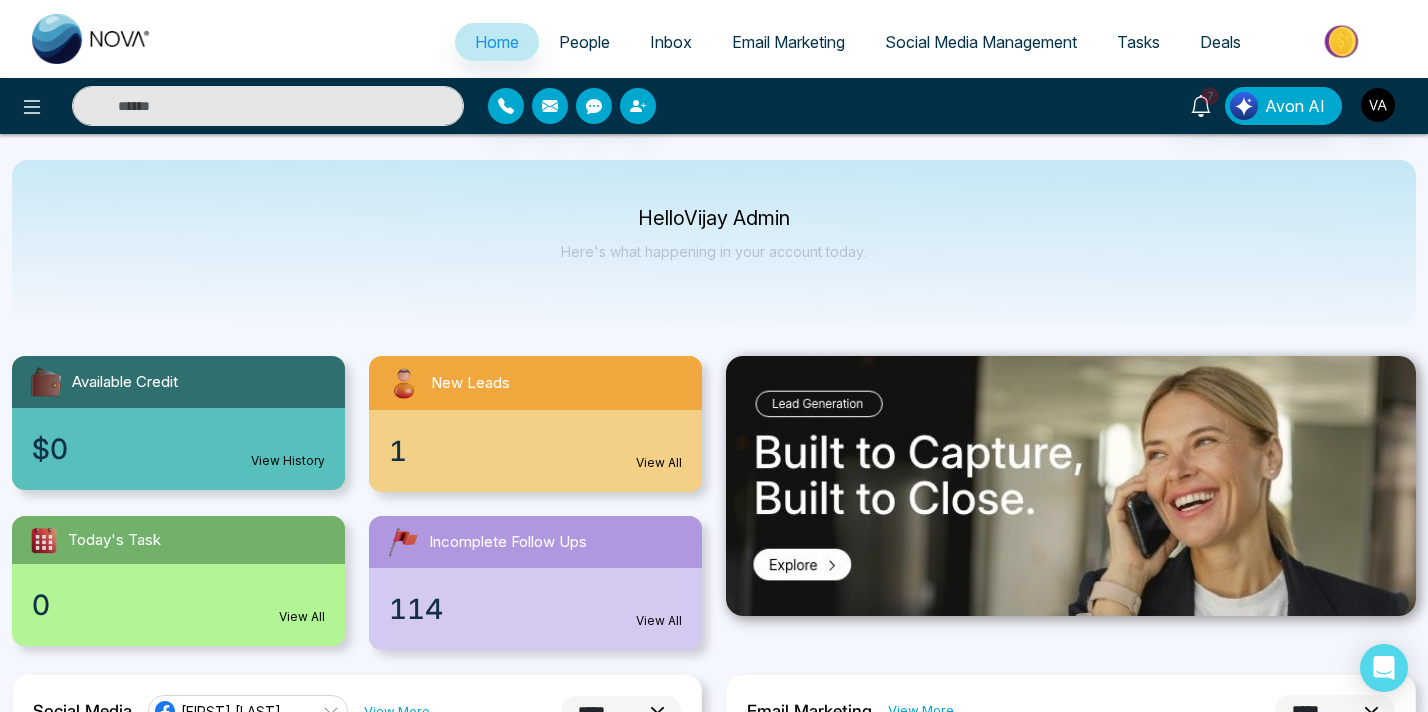 click at bounding box center [714, 3699] 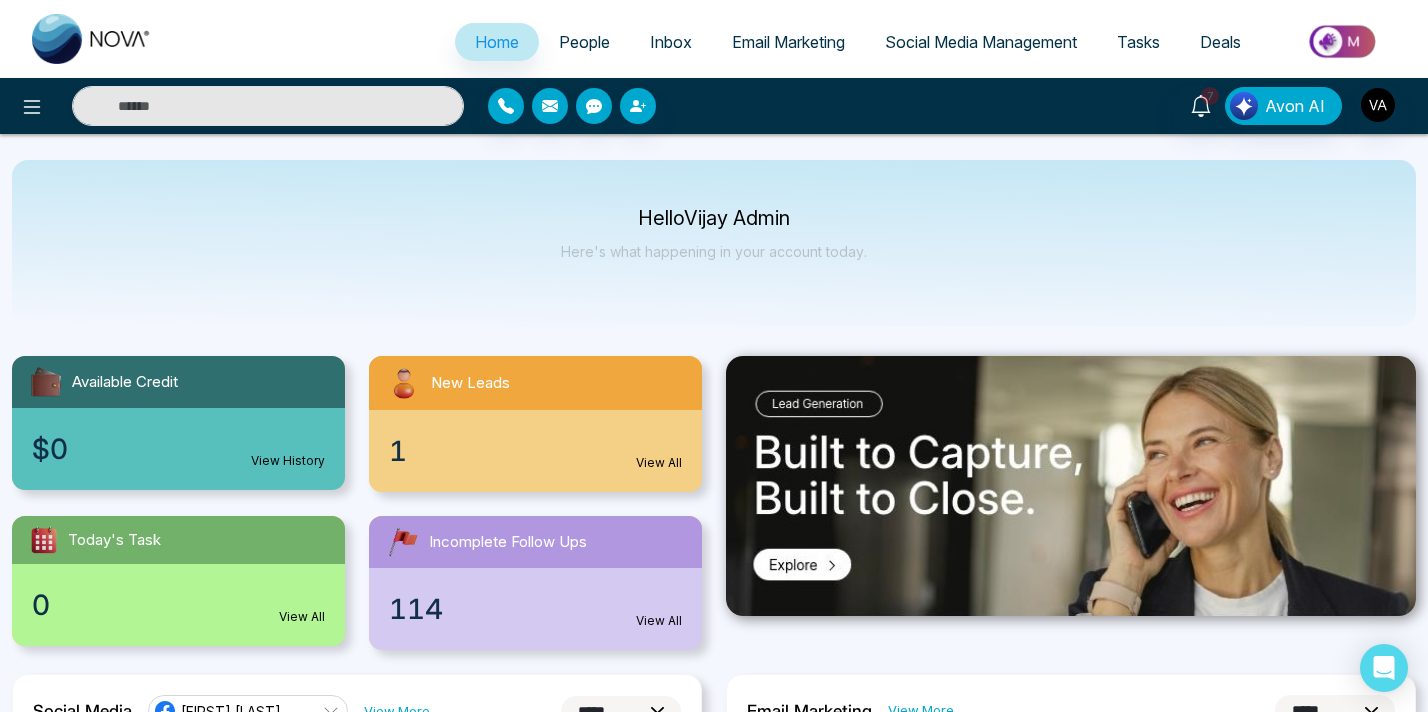 drag, startPoint x: 904, startPoint y: 245, endPoint x: 1037, endPoint y: 270, distance: 135.32922 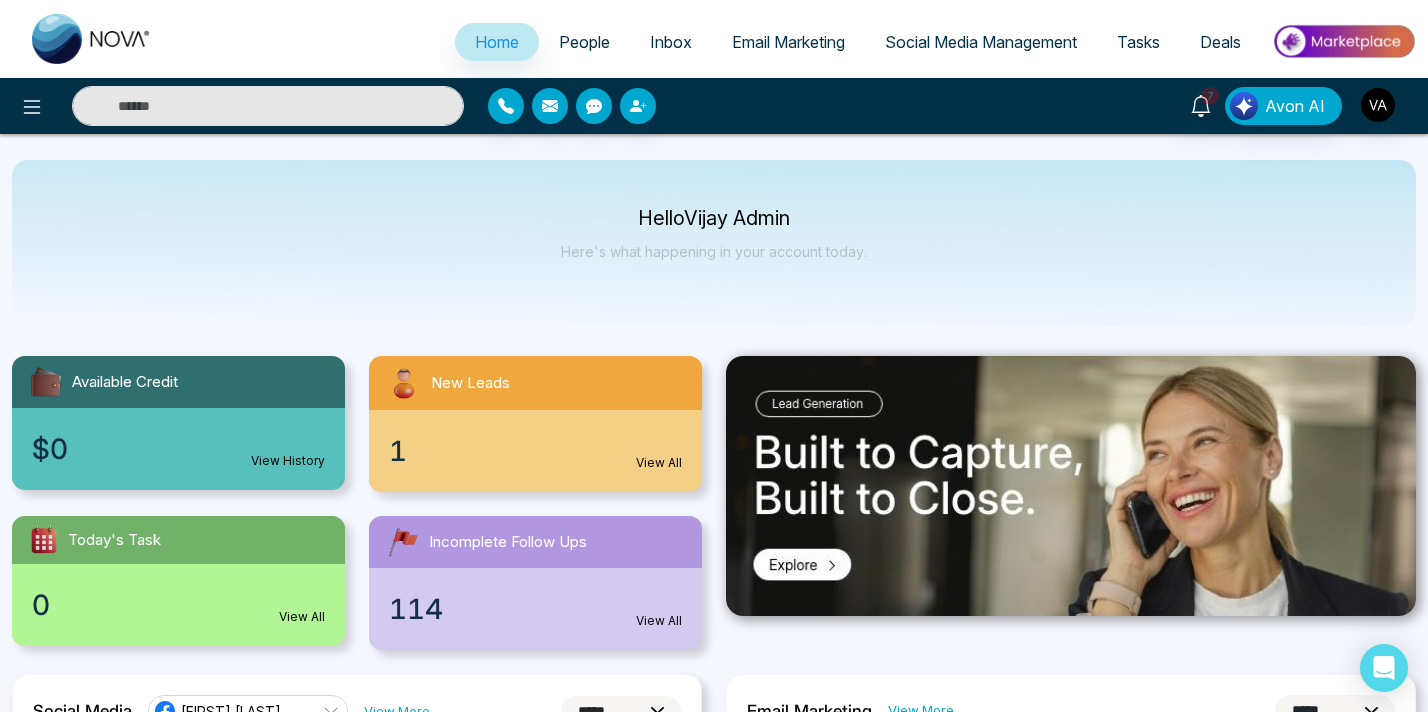 click on "Hello  Vijay Admin Here's what happening in your account today." at bounding box center [714, 243] 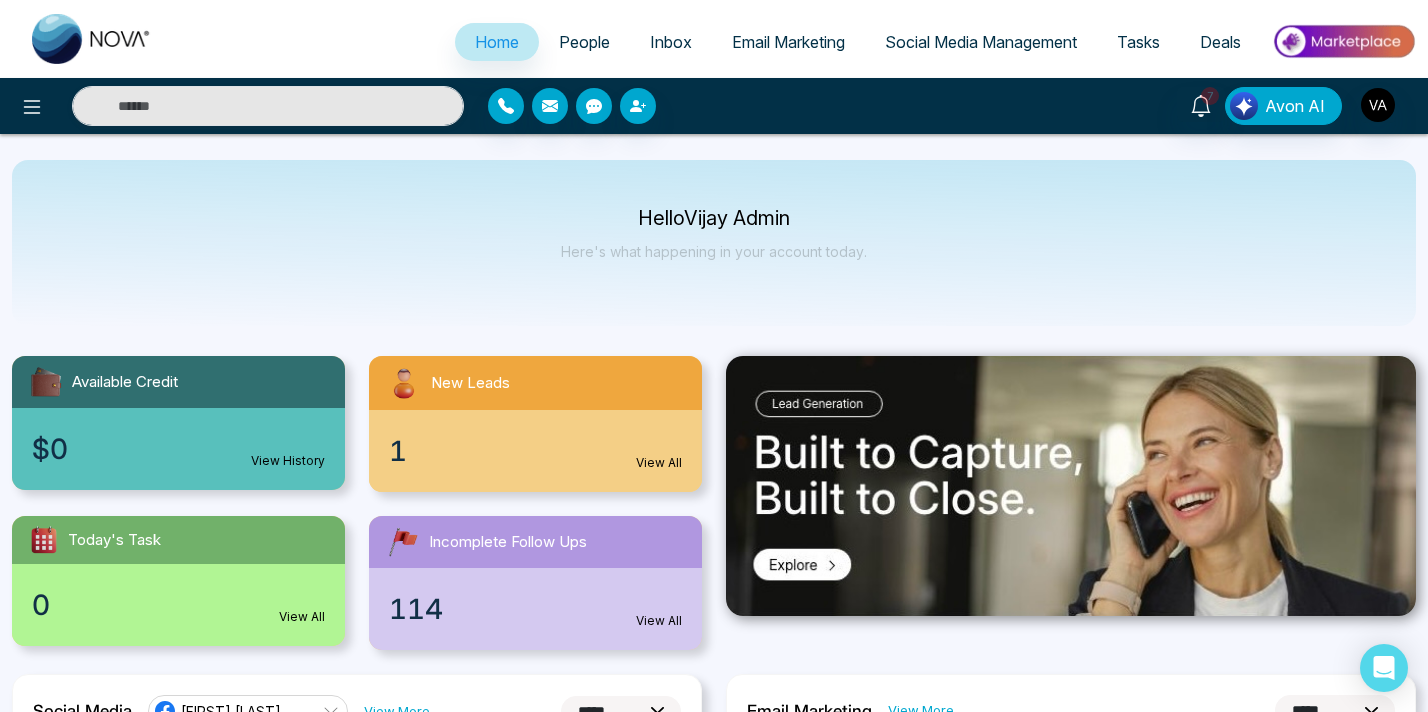 click at bounding box center (18, 3717) 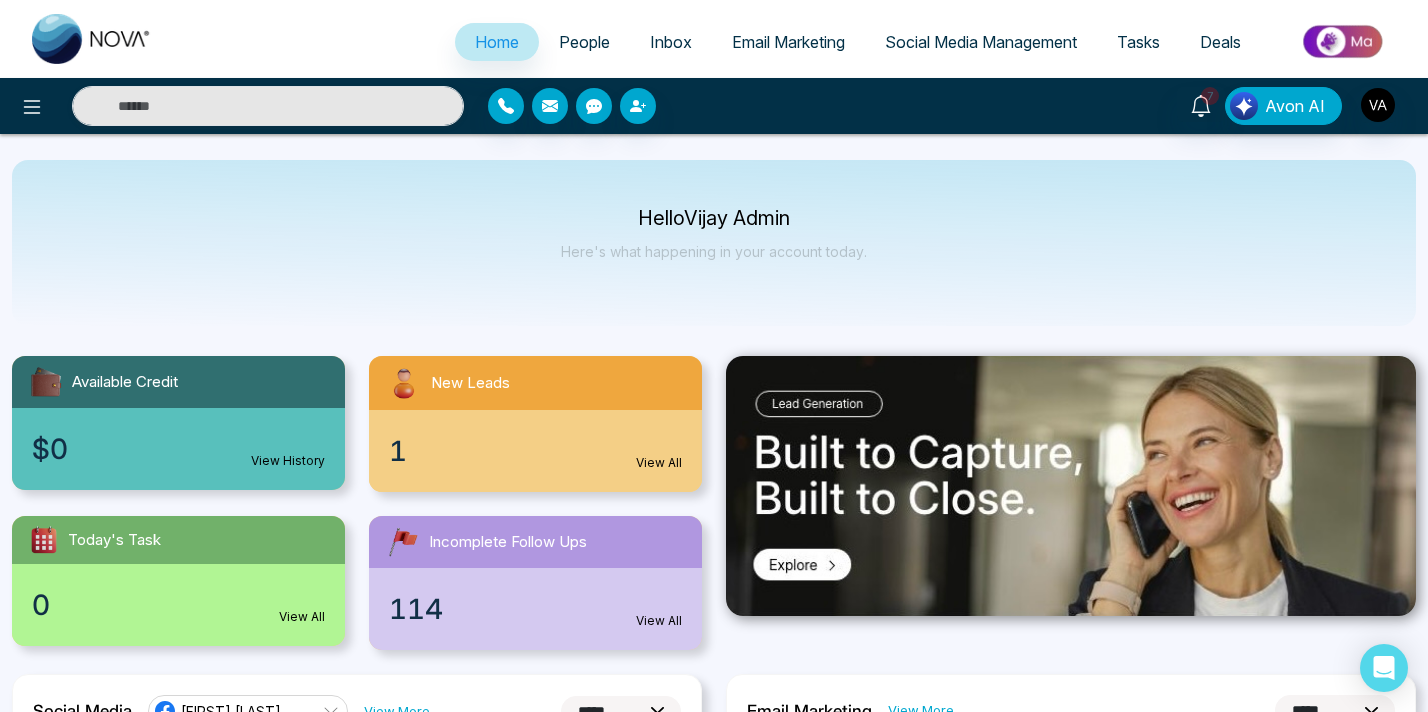 drag, startPoint x: 905, startPoint y: 260, endPoint x: 955, endPoint y: 319, distance: 77.33692 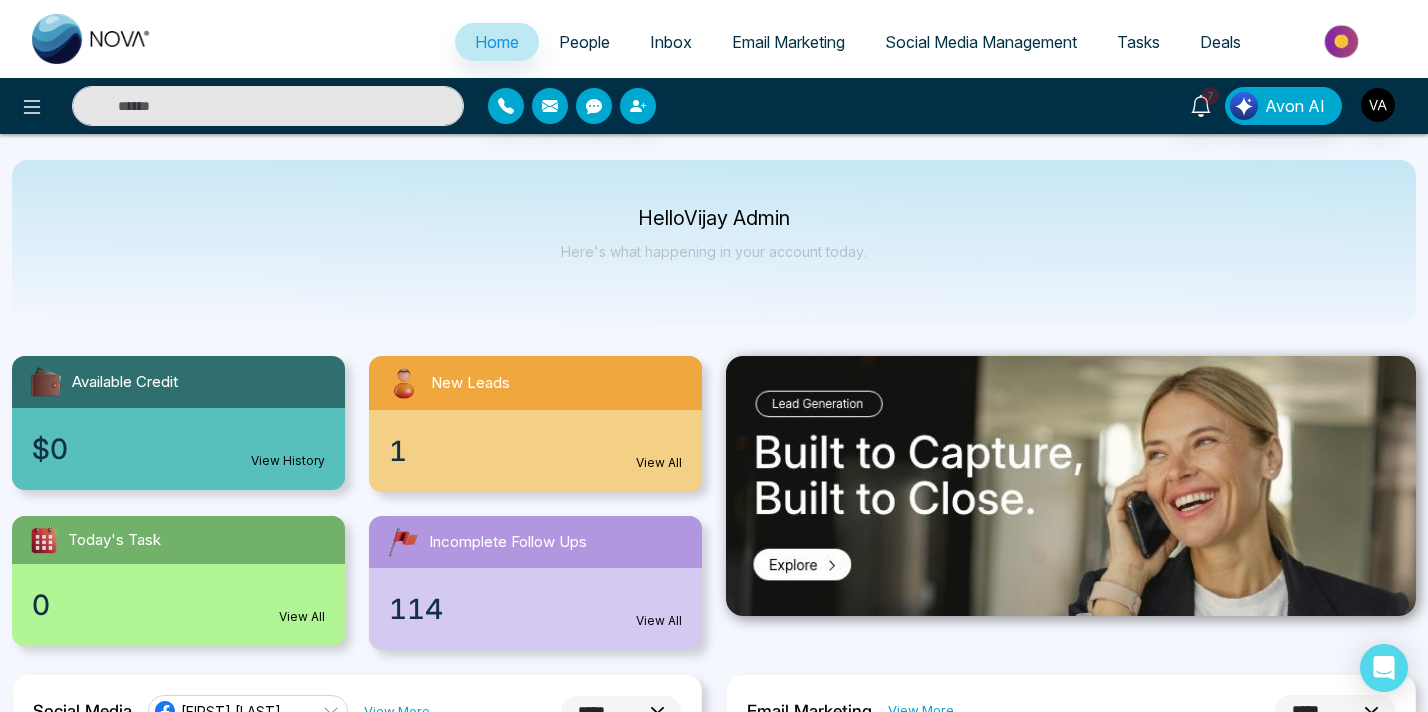click on "Hello  Vijay Admin Here's what happening in your account today." at bounding box center [714, 243] 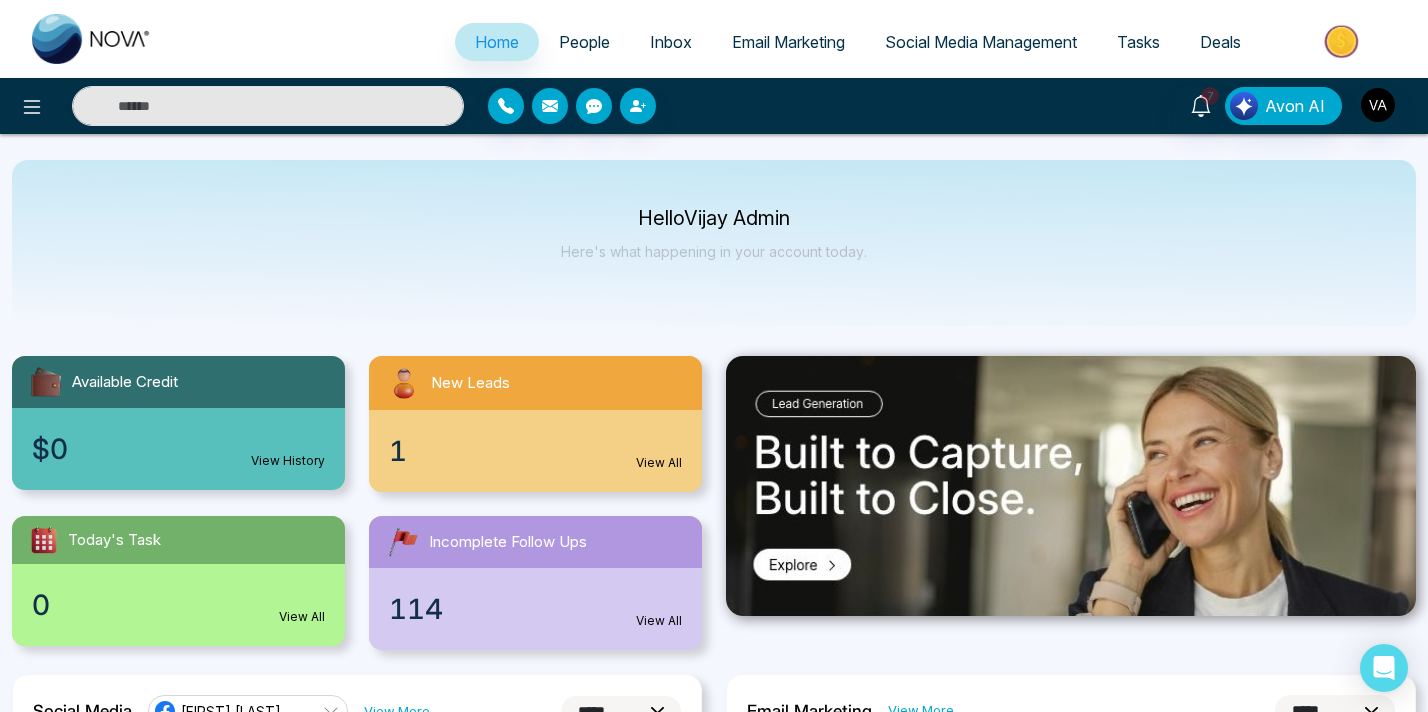 click at bounding box center (714, 3858) 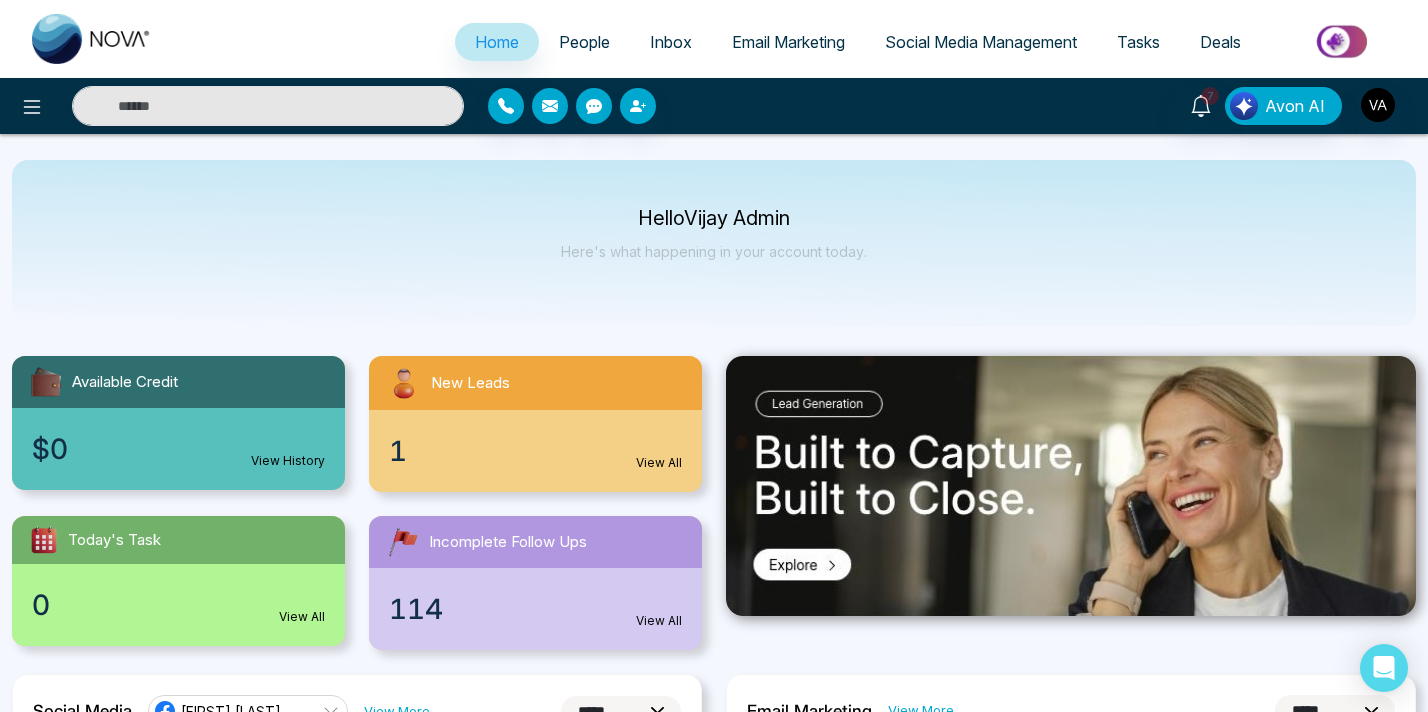 click at bounding box center (714, 3699) 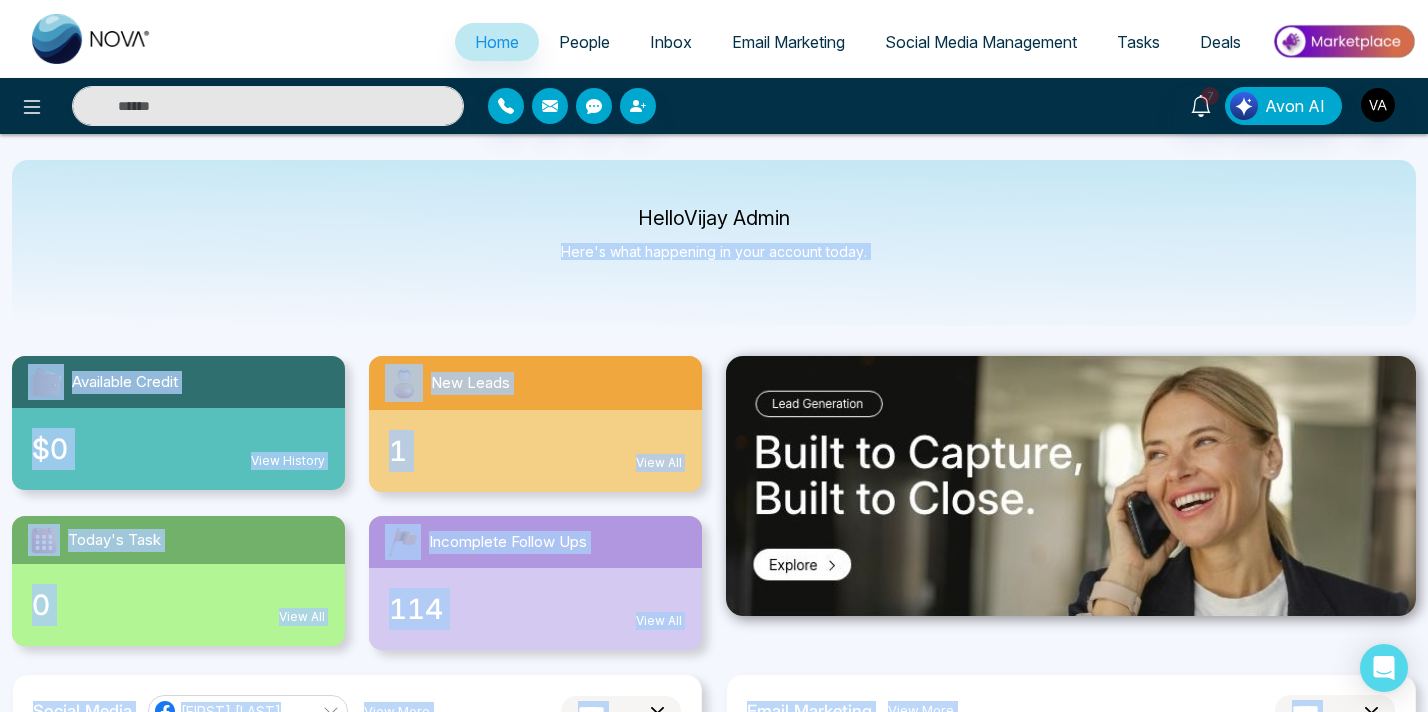 drag, startPoint x: 1054, startPoint y: 240, endPoint x: 1083, endPoint y: 164, distance: 81.34495 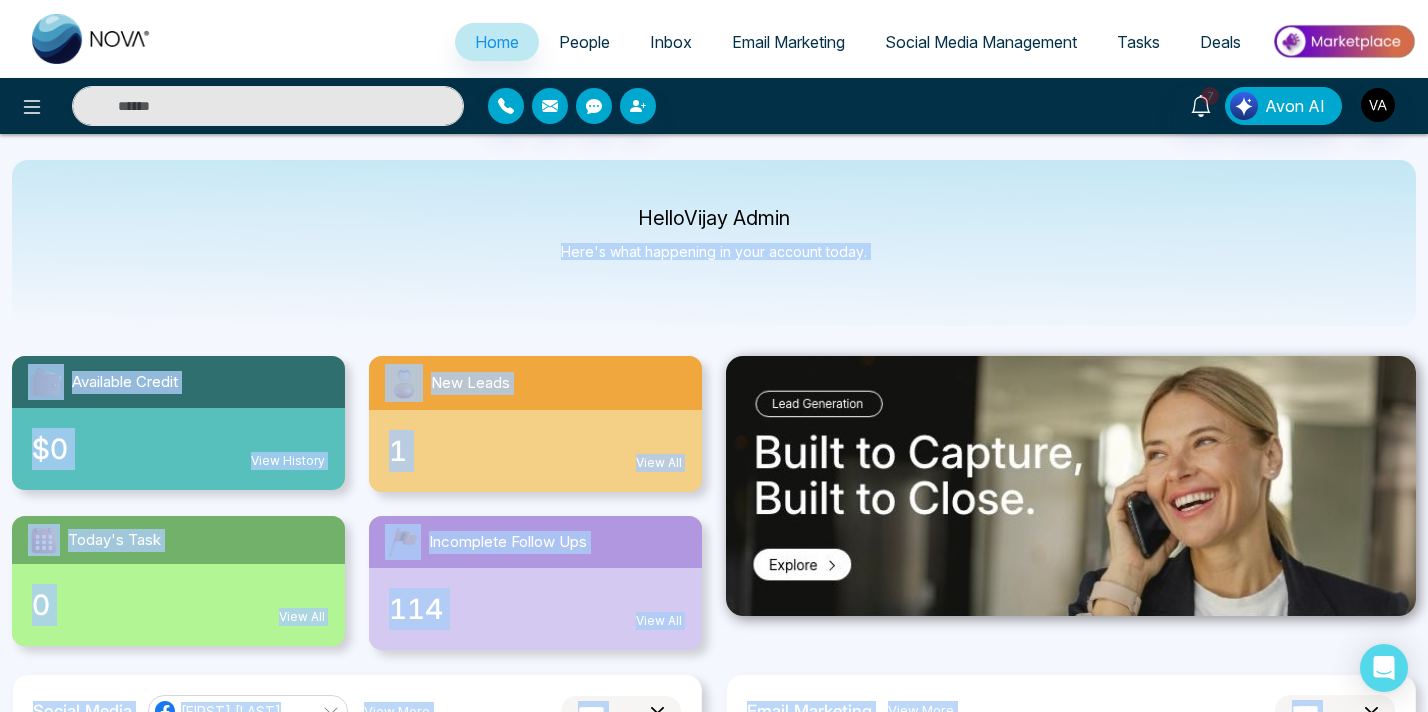 click on "**********" at bounding box center (714, 356) 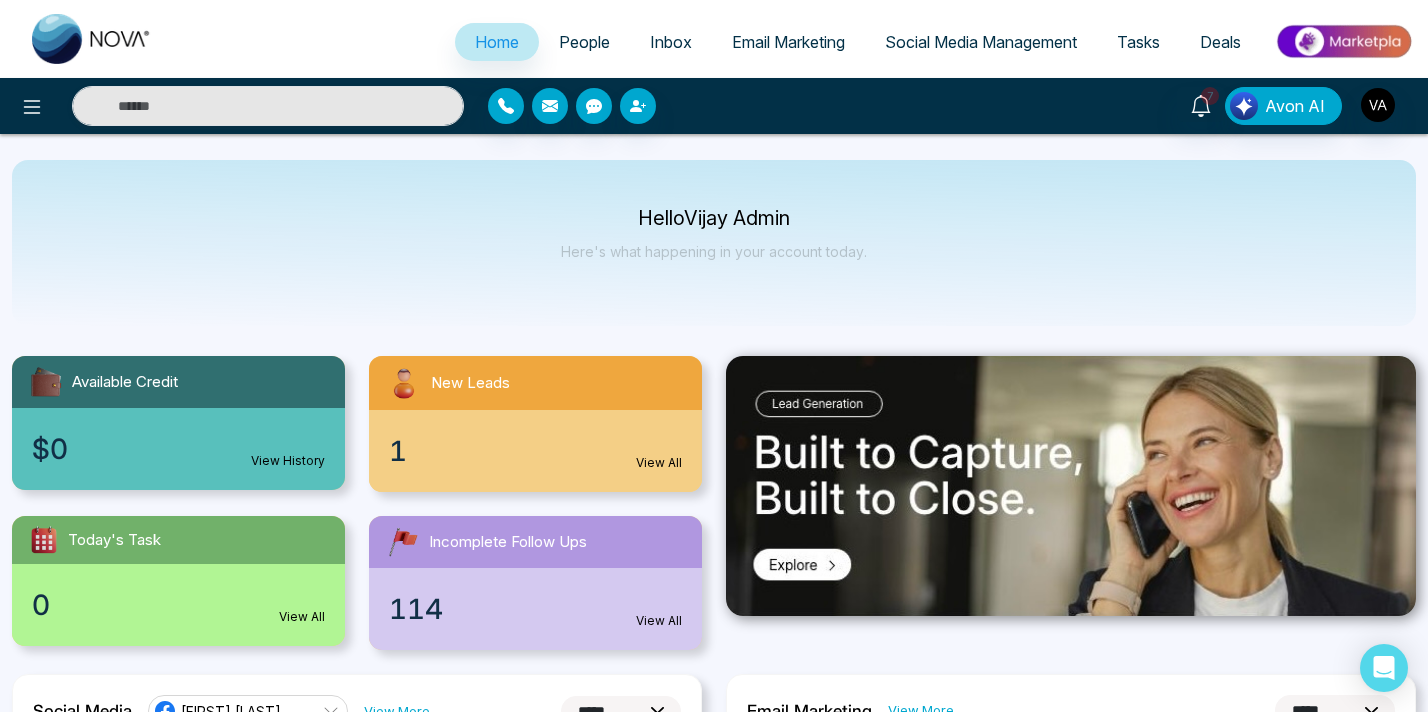 click on "*******" at bounding box center (714, 3714) 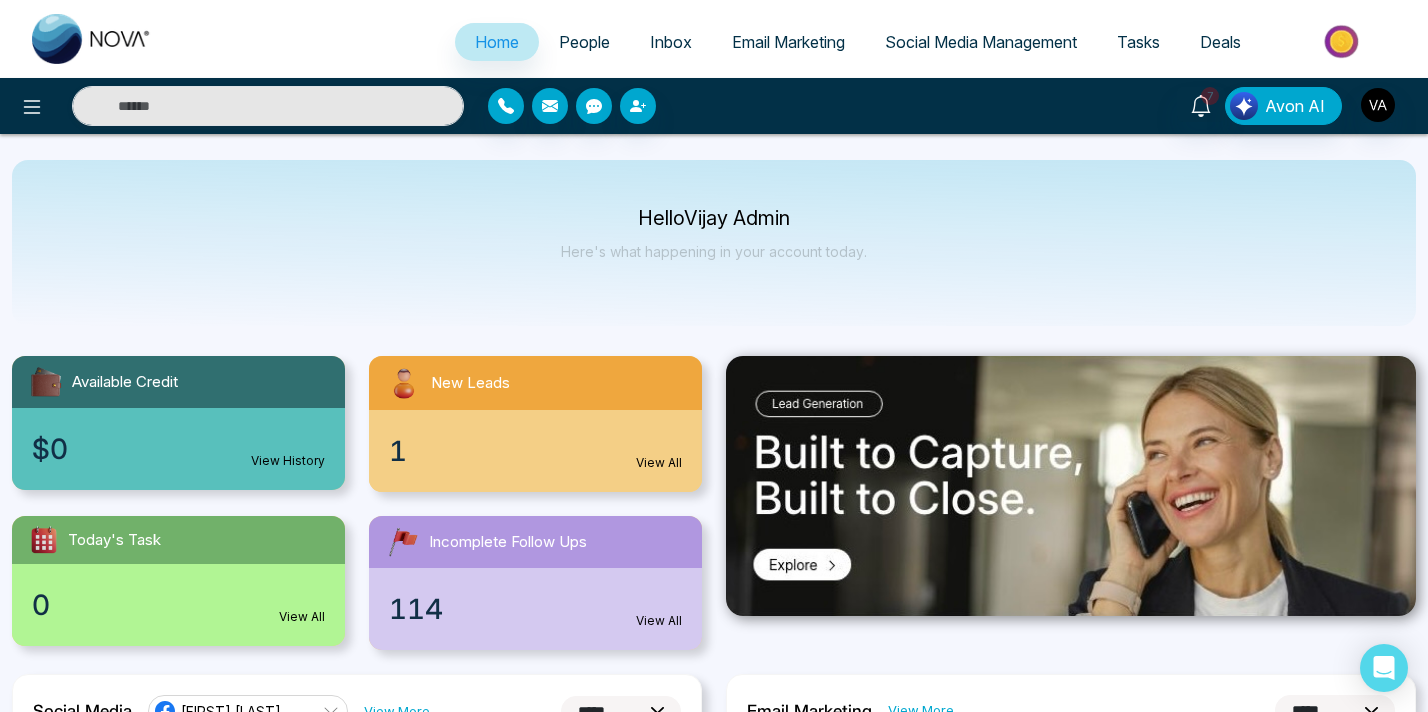click at bounding box center [714, 3699] 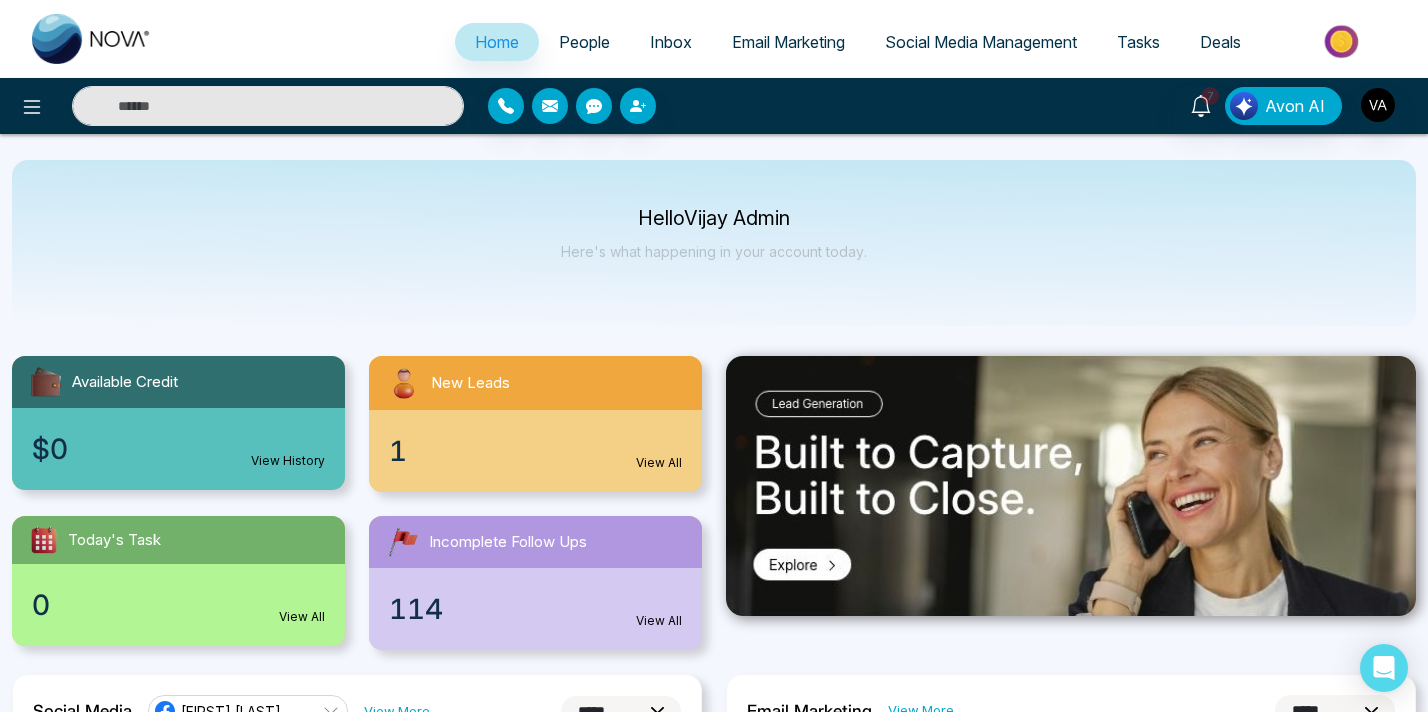 click at bounding box center (714, 3699) 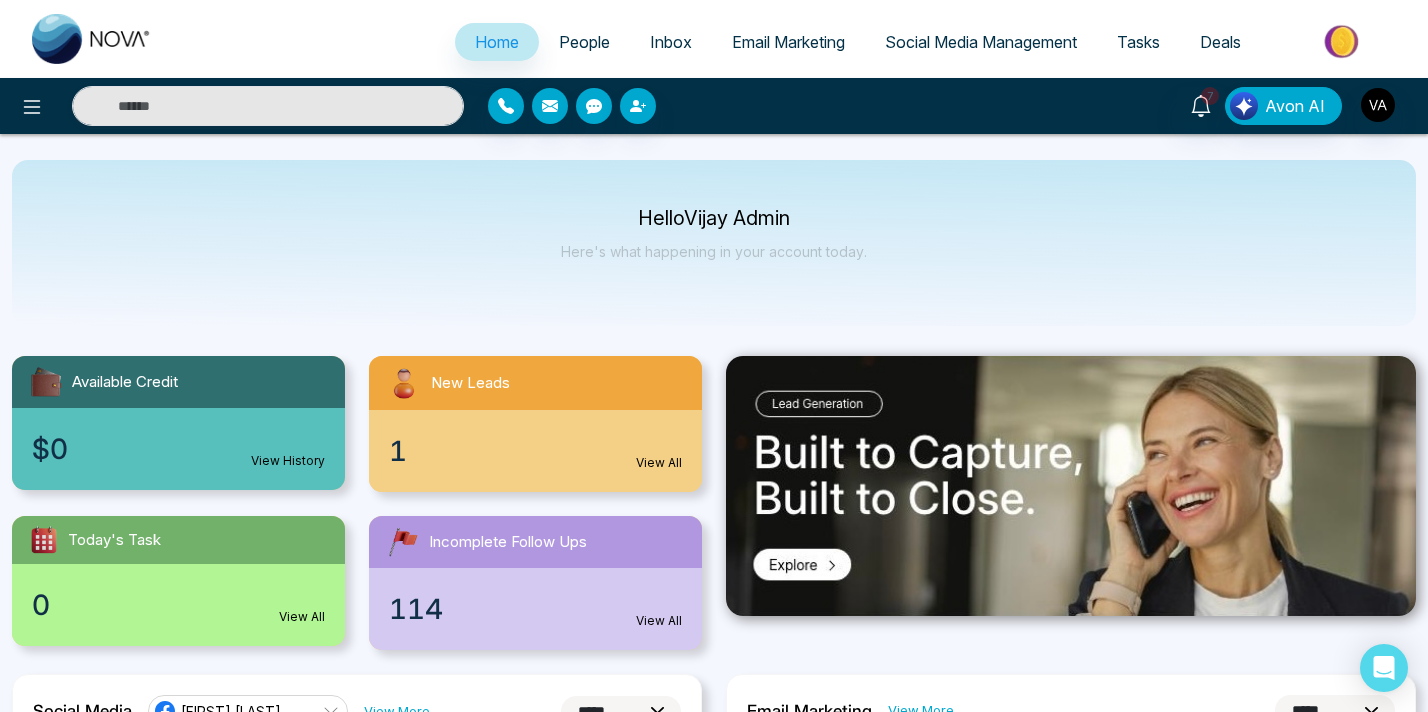 drag, startPoint x: 897, startPoint y: 105, endPoint x: 894, endPoint y: 118, distance: 13.341664 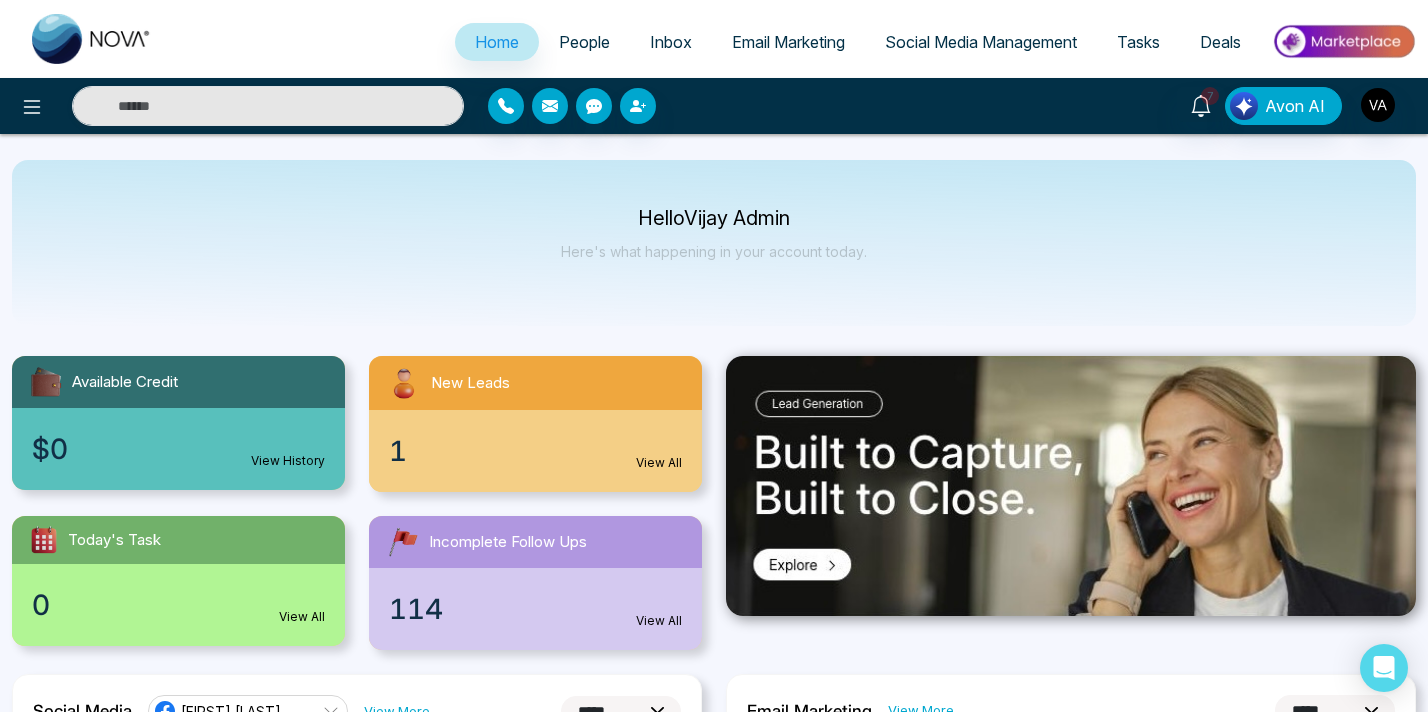 click at bounding box center (18, 3717) 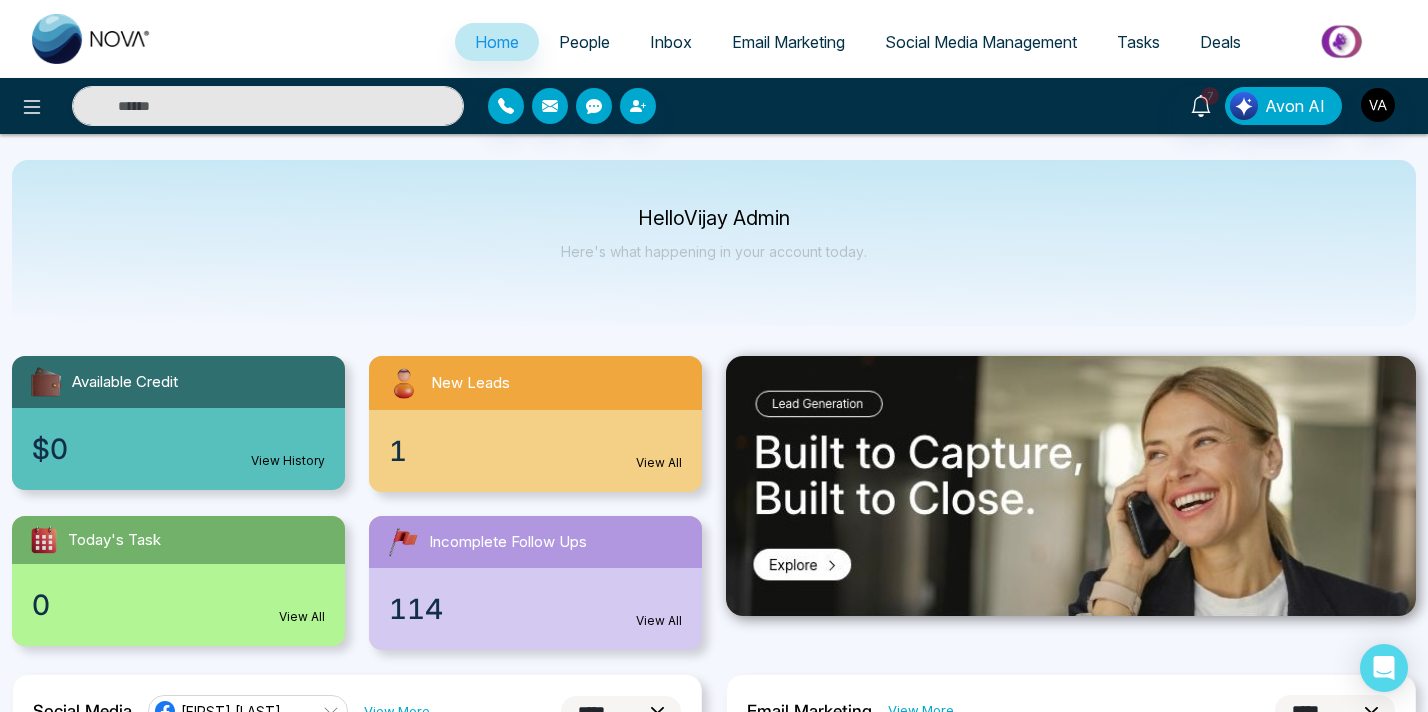 click at bounding box center (714, 3699) 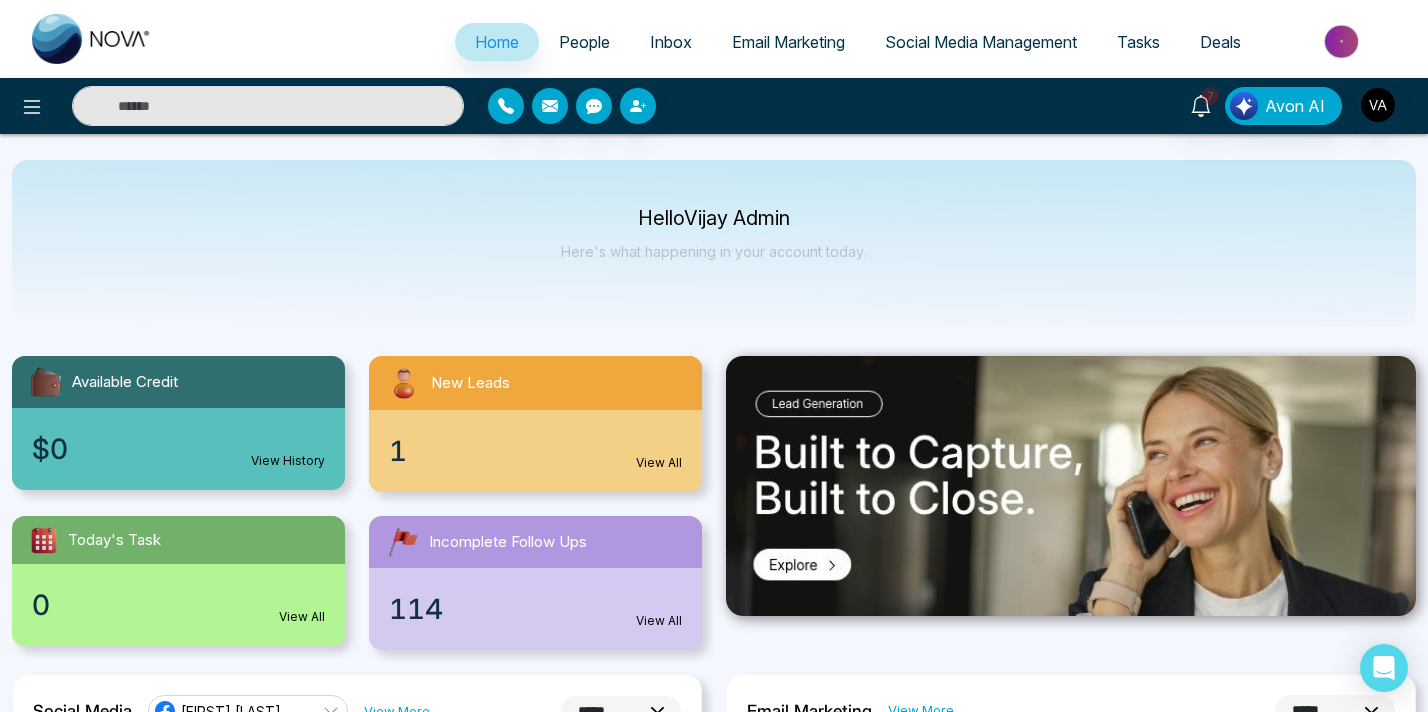 click at bounding box center (714, 3699) 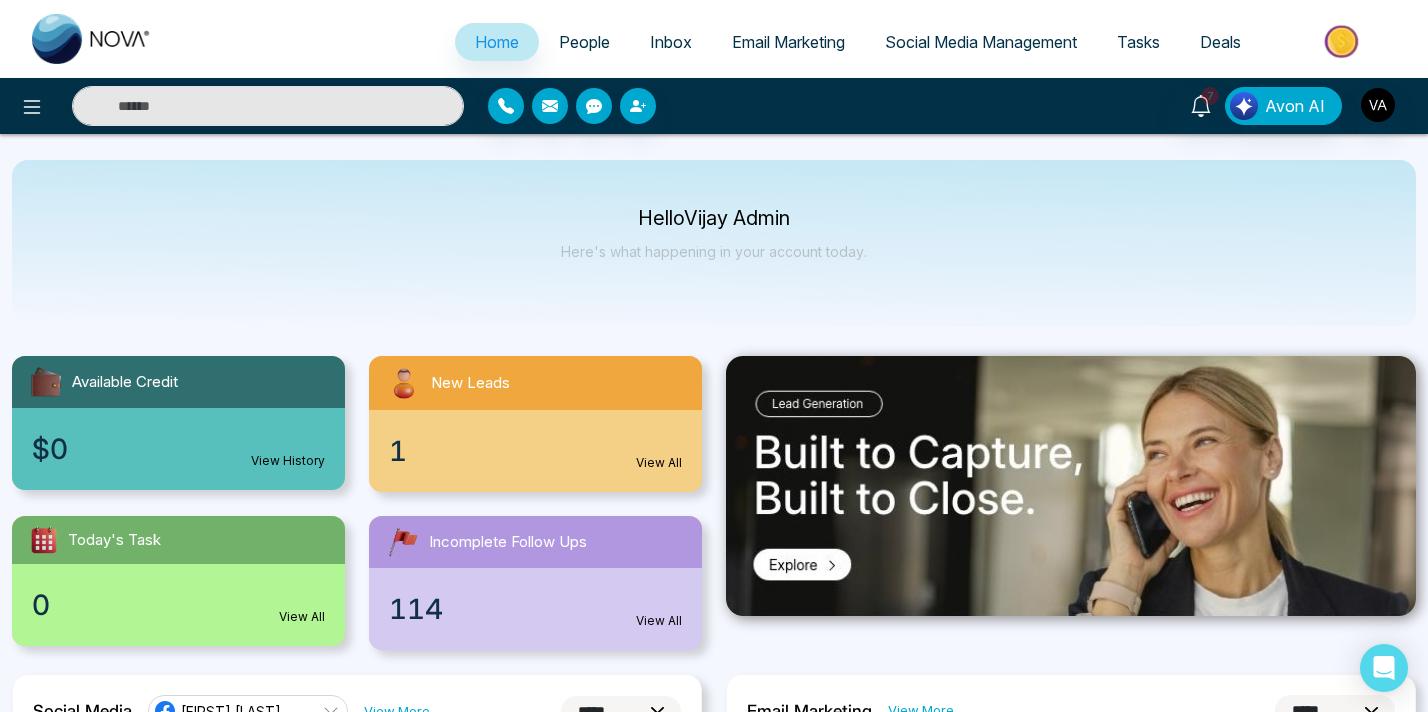 click at bounding box center [714, 3699] 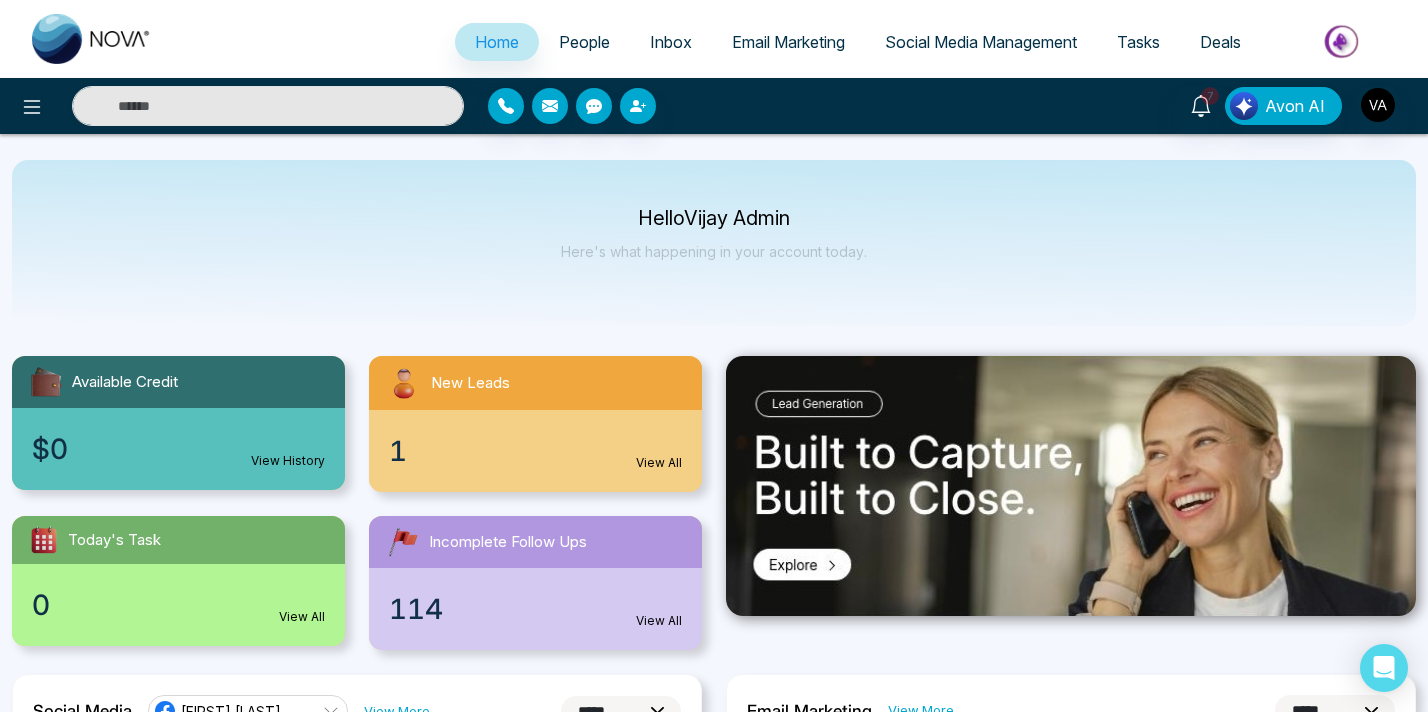 click on "**********" at bounding box center [714, 356] 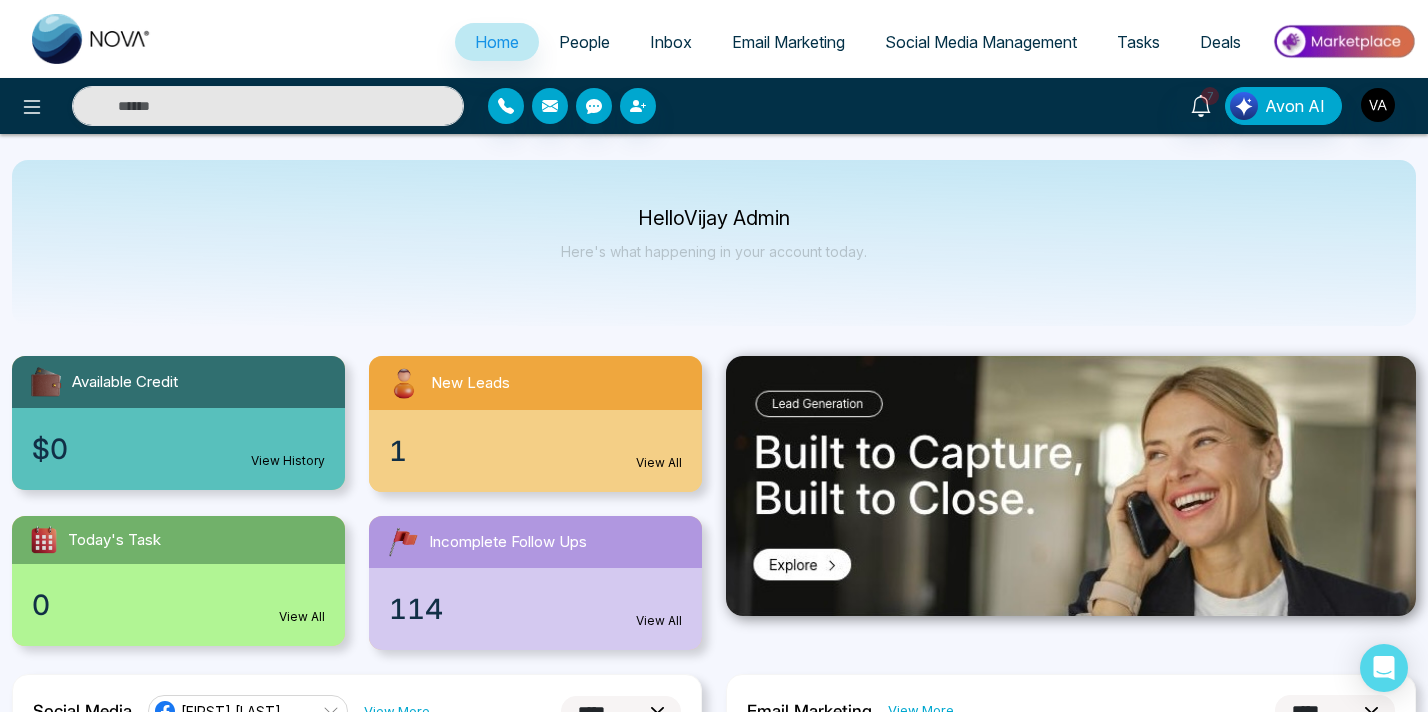 click on "**********" at bounding box center [714, 356] 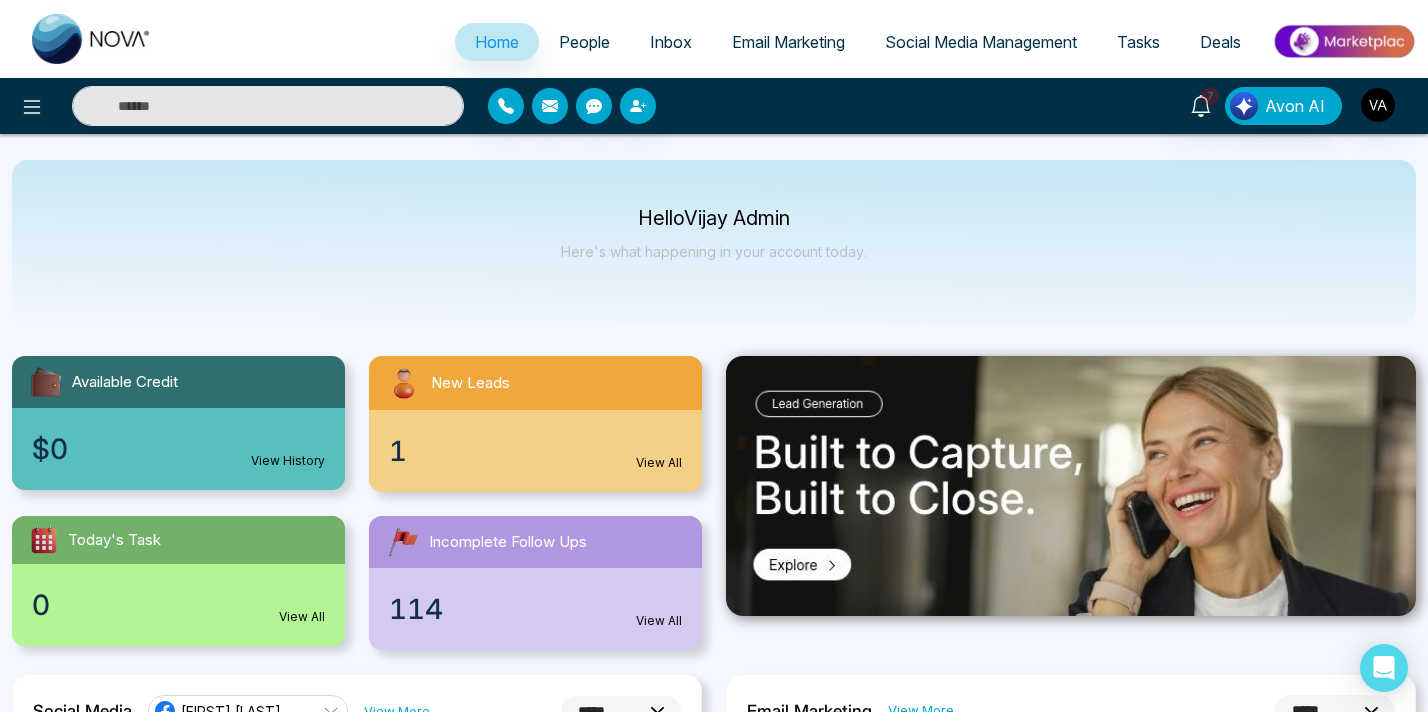 click on "*******" at bounding box center [61, 3712] 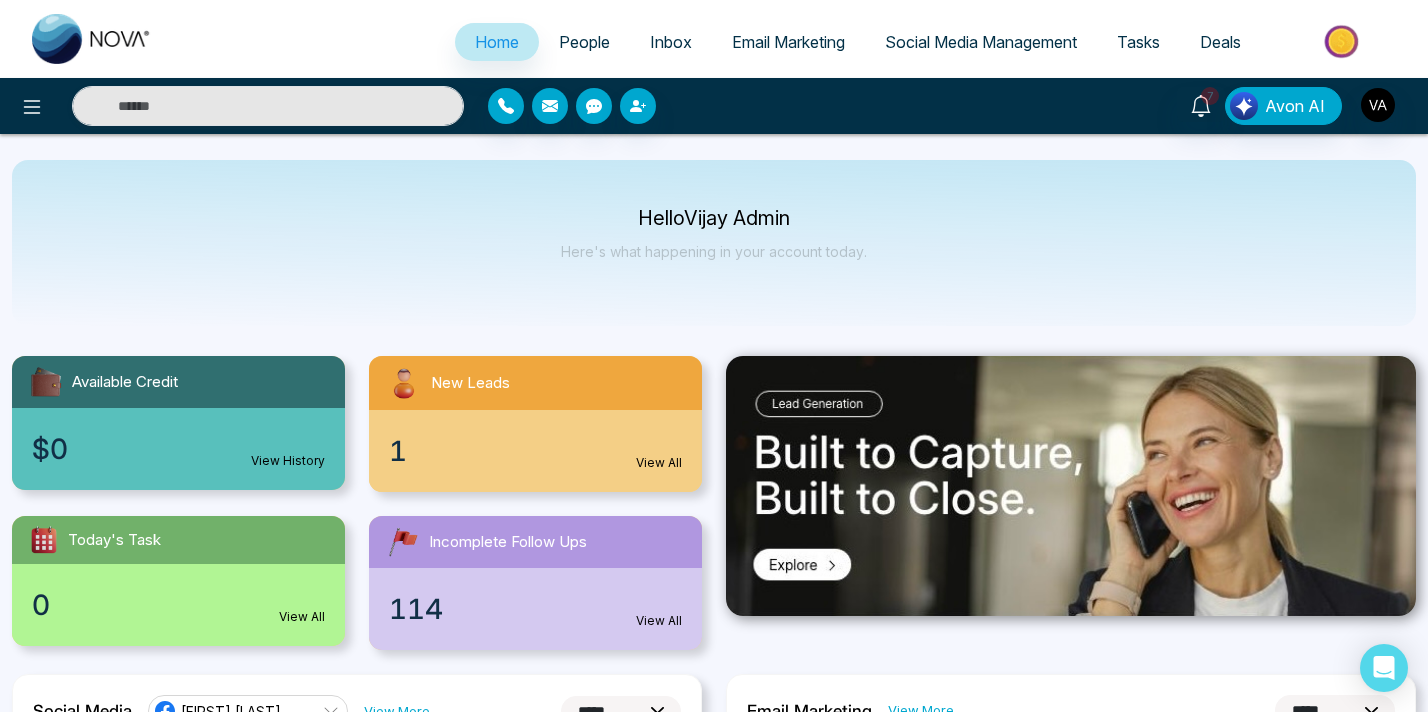 type on "*******" 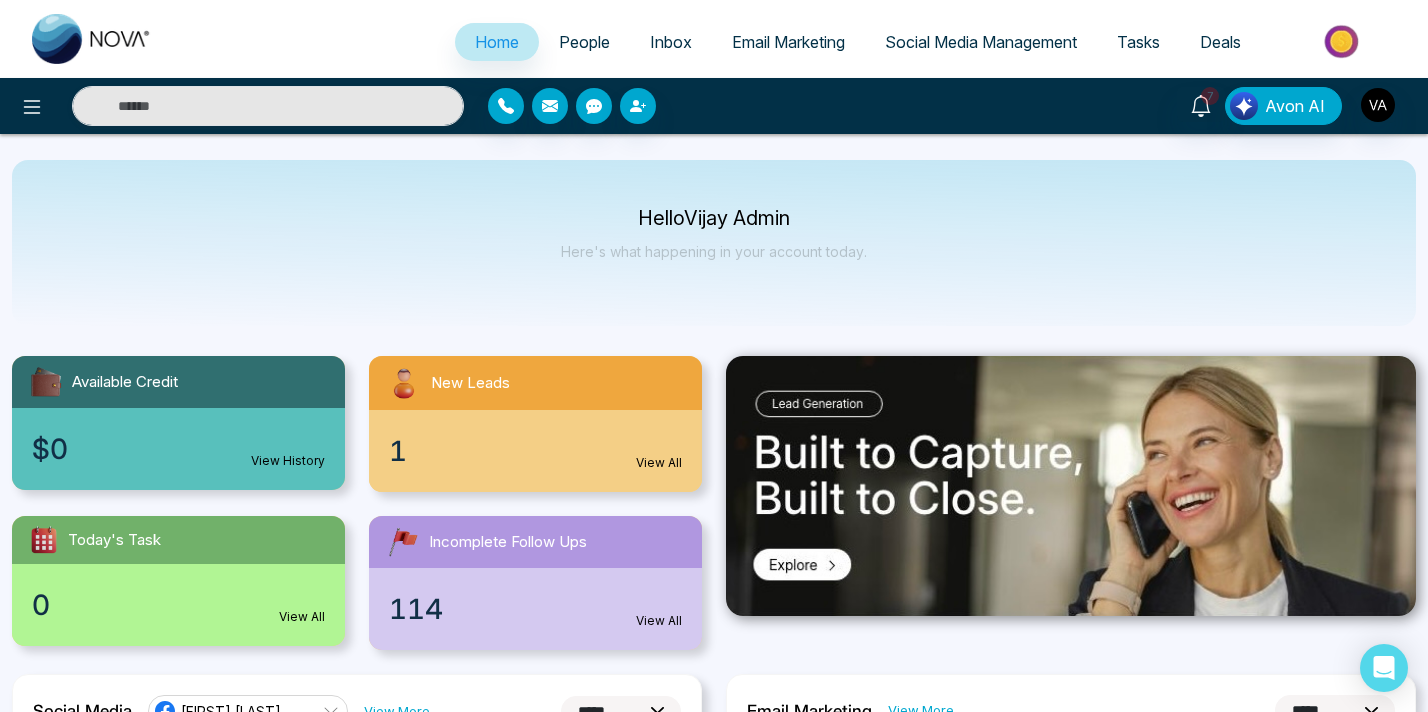 click on "**********" at bounding box center [714, 356] 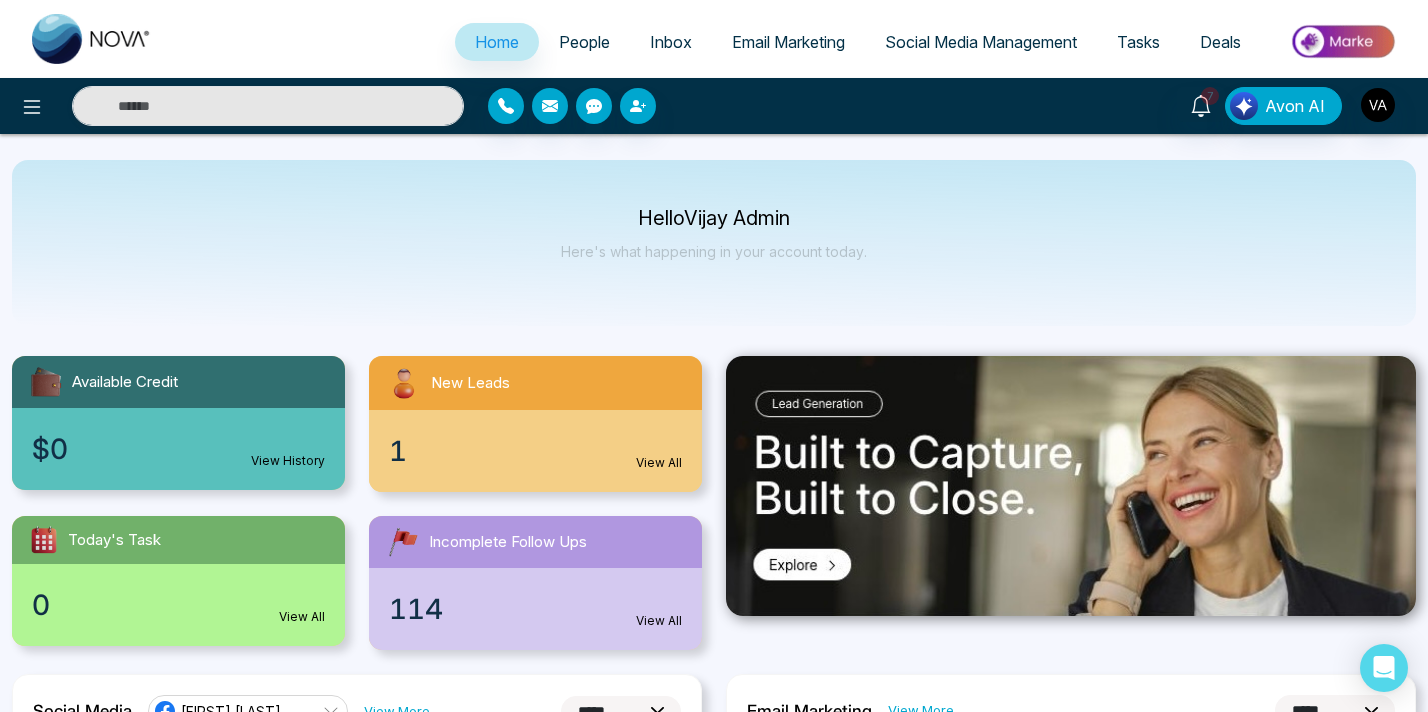 click at bounding box center [714, 3699] 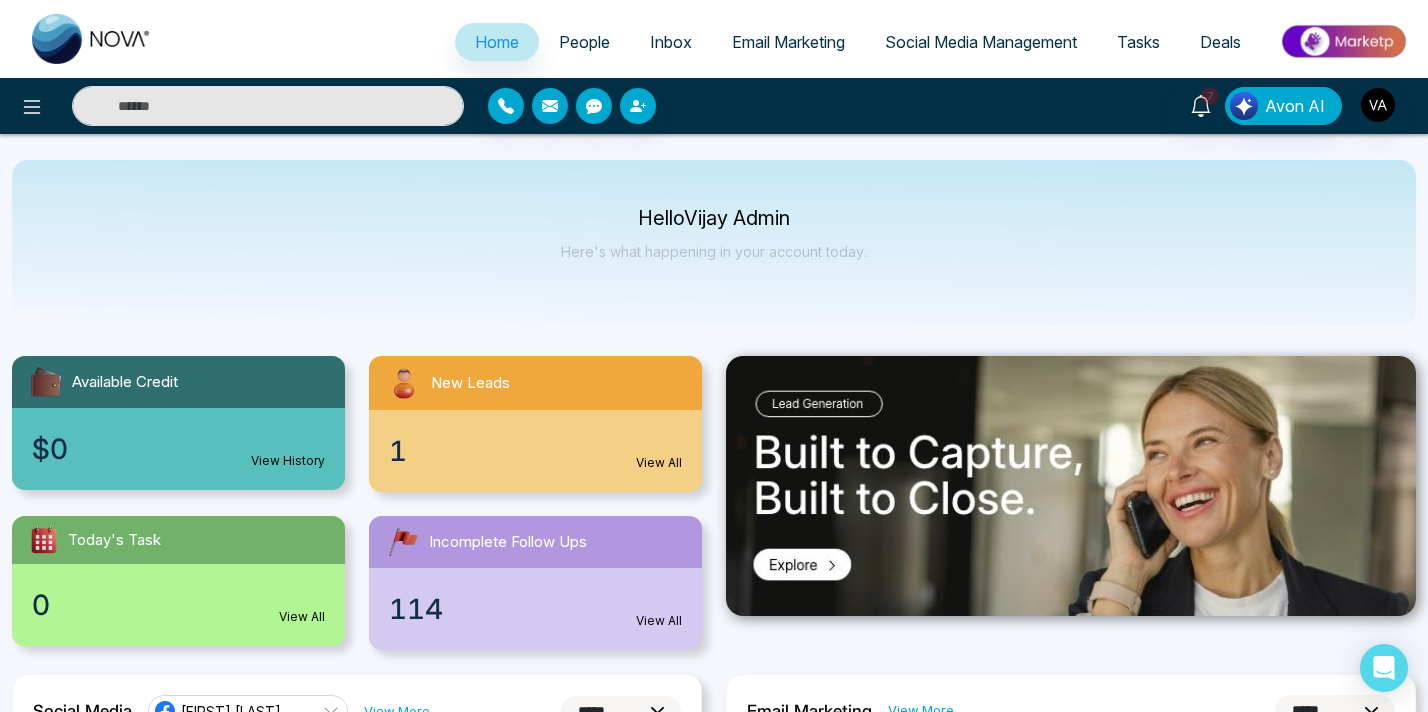 click on "**********" at bounding box center (714, 356) 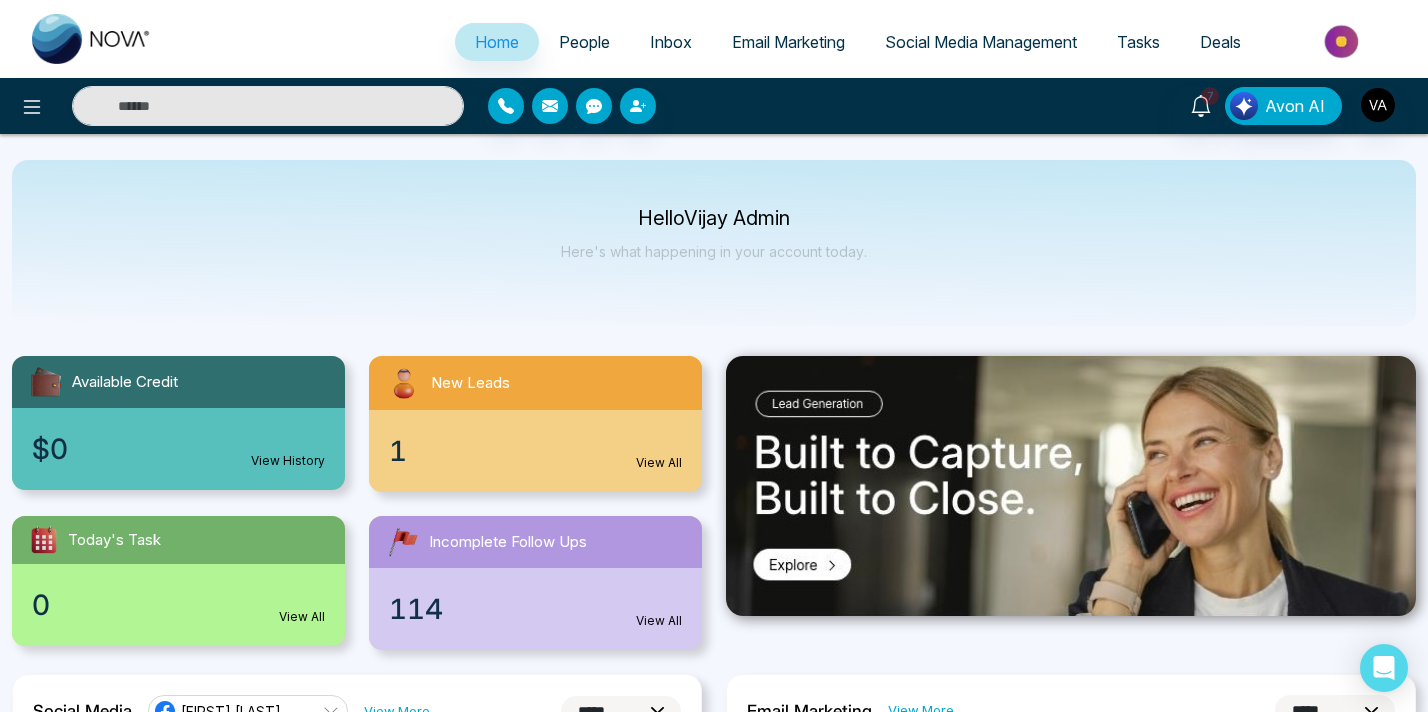 click at bounding box center [714, 3699] 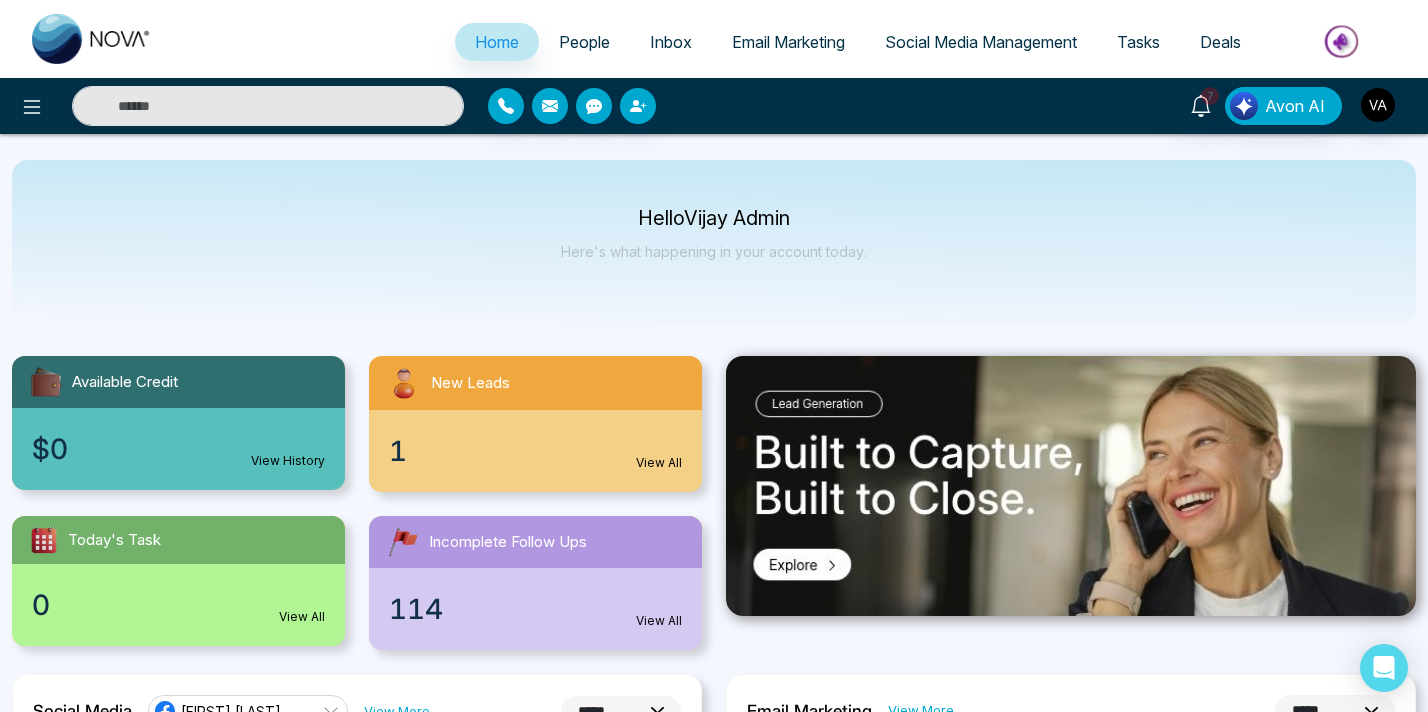 drag, startPoint x: 1165, startPoint y: 132, endPoint x: 1188, endPoint y: 130, distance: 23.086792 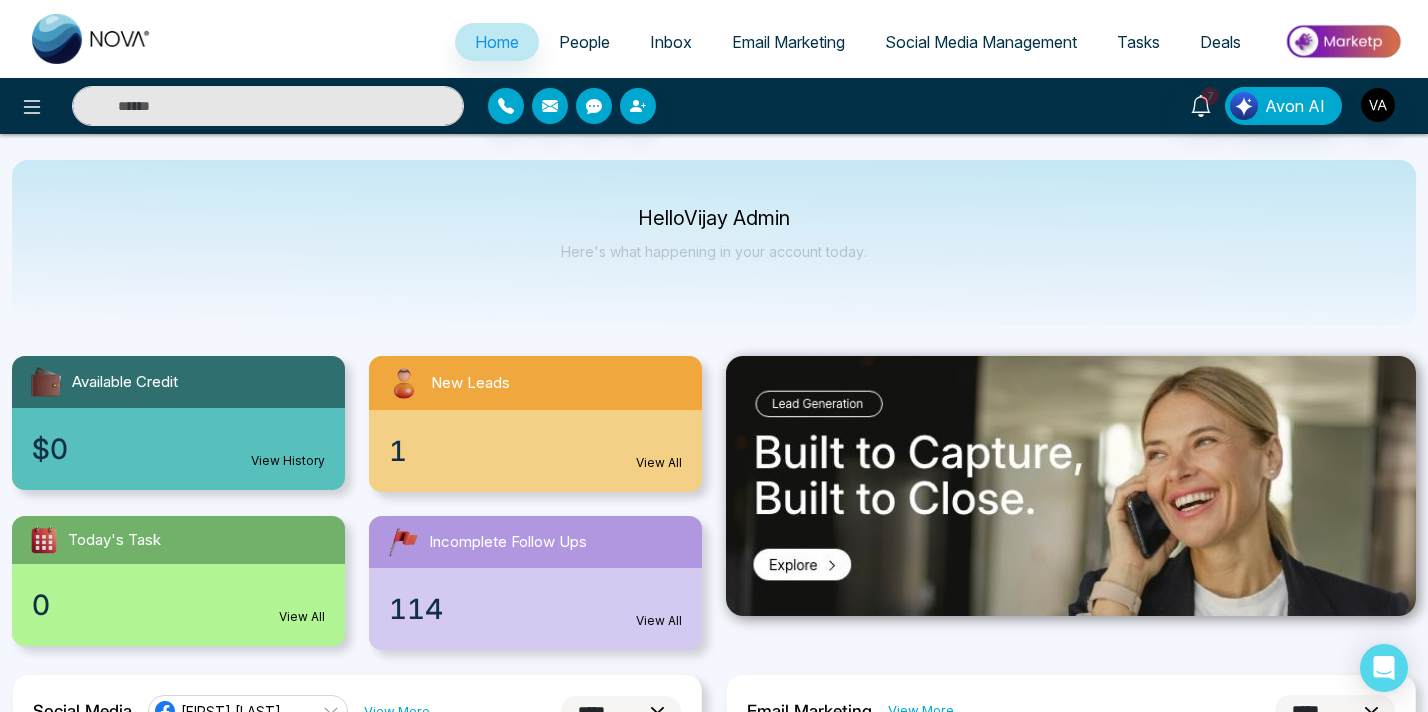 click at bounding box center [100, 3740] 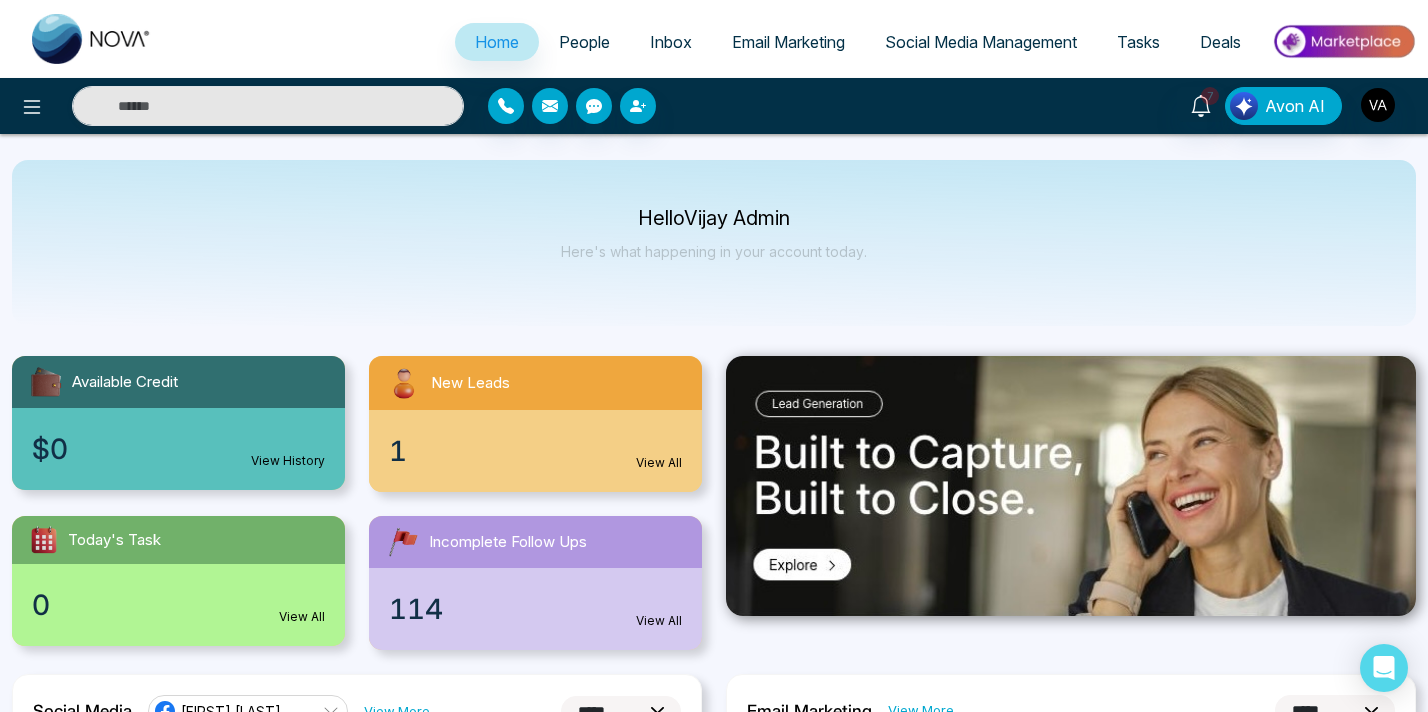 drag, startPoint x: 1188, startPoint y: 135, endPoint x: 1104, endPoint y: 144, distance: 84.48077 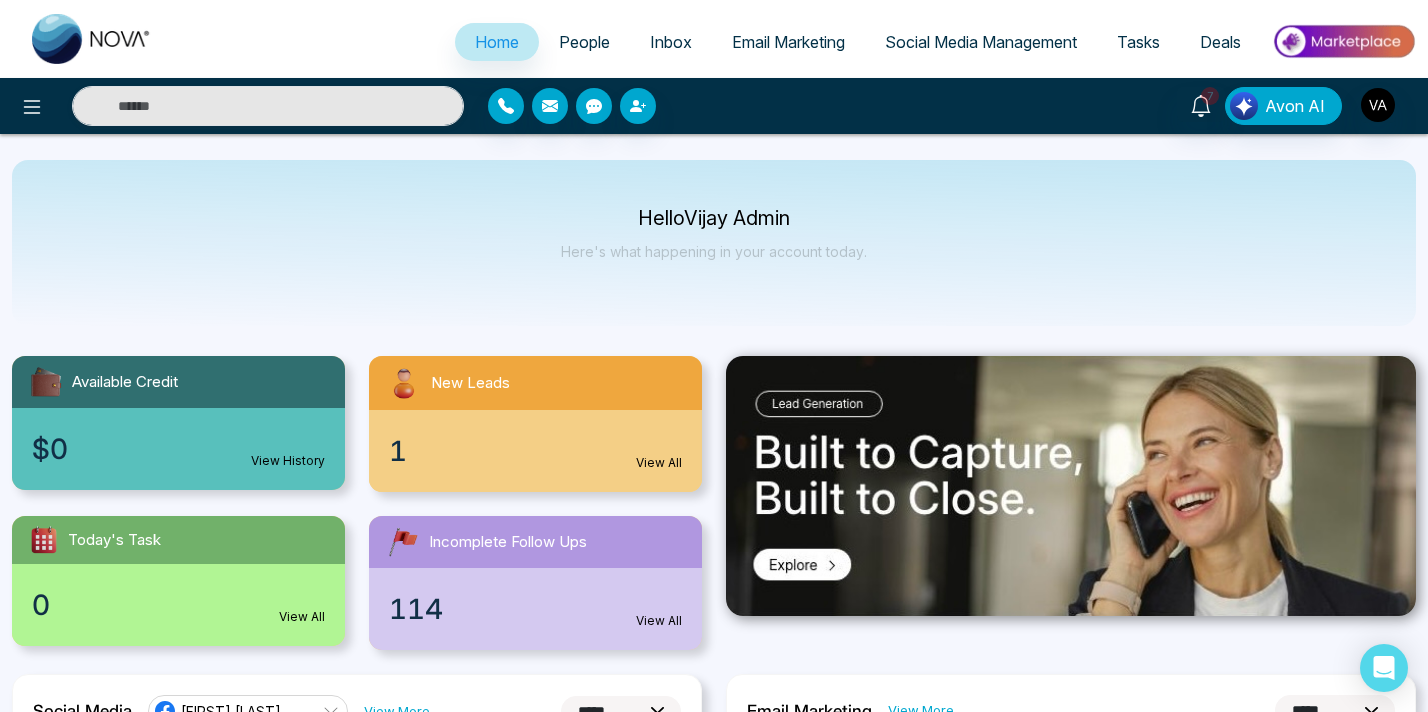type on "*" 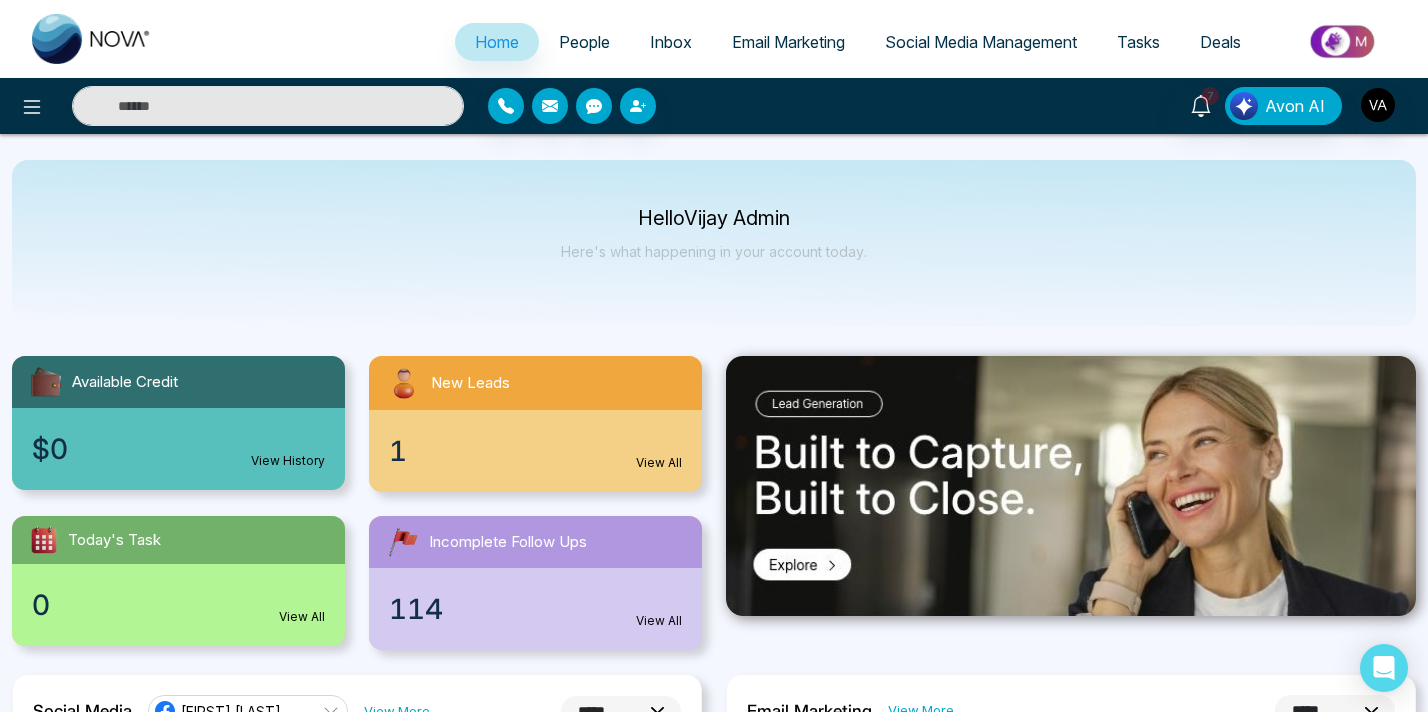 click at bounding box center [100, 3740] 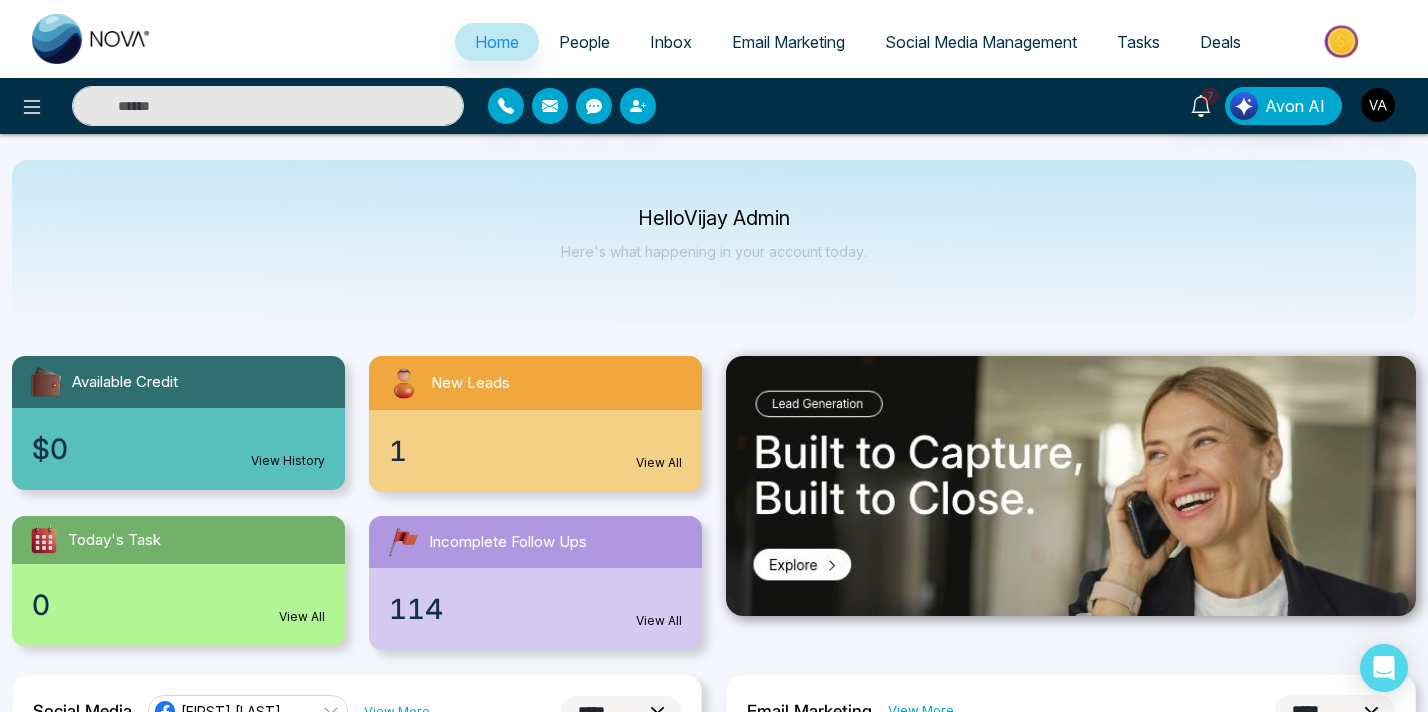 click at bounding box center (714, 3858) 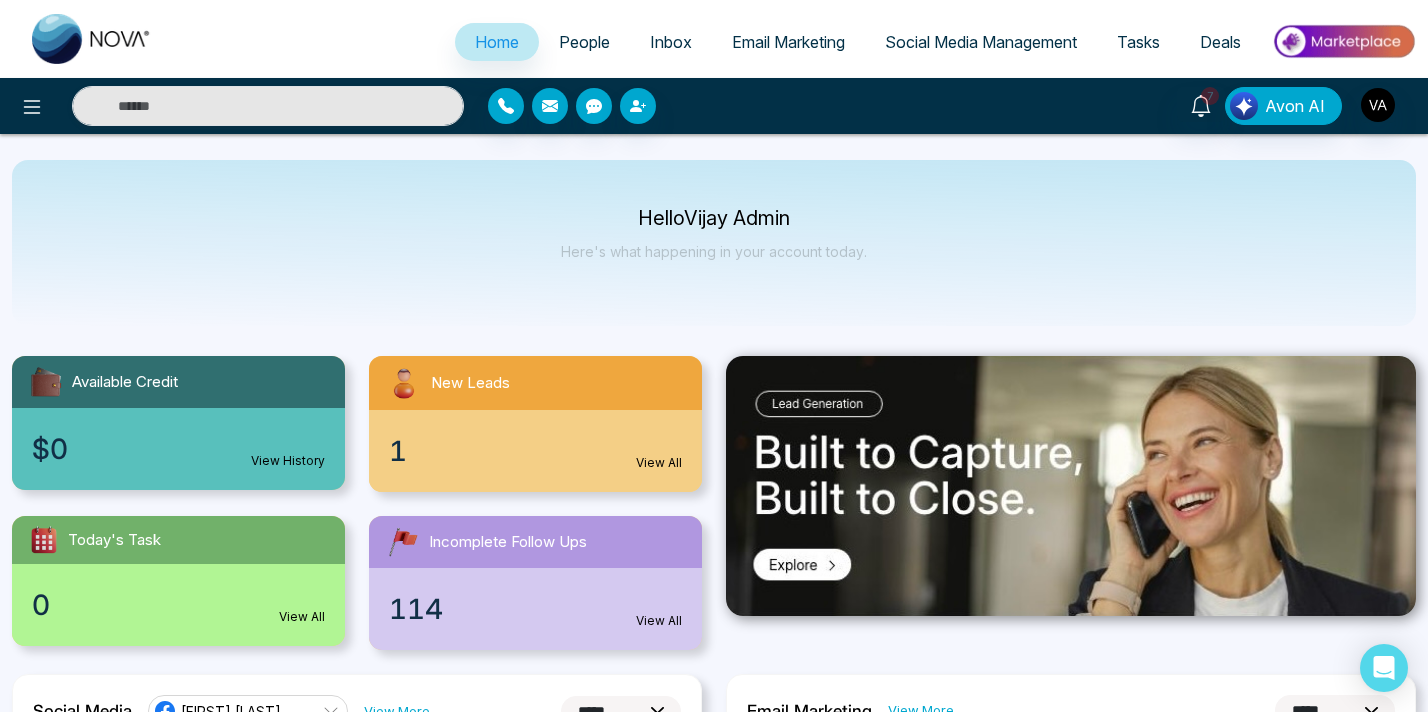 click on "Hello  Vijay Admin Here's what happening in your account today." at bounding box center (714, 243) 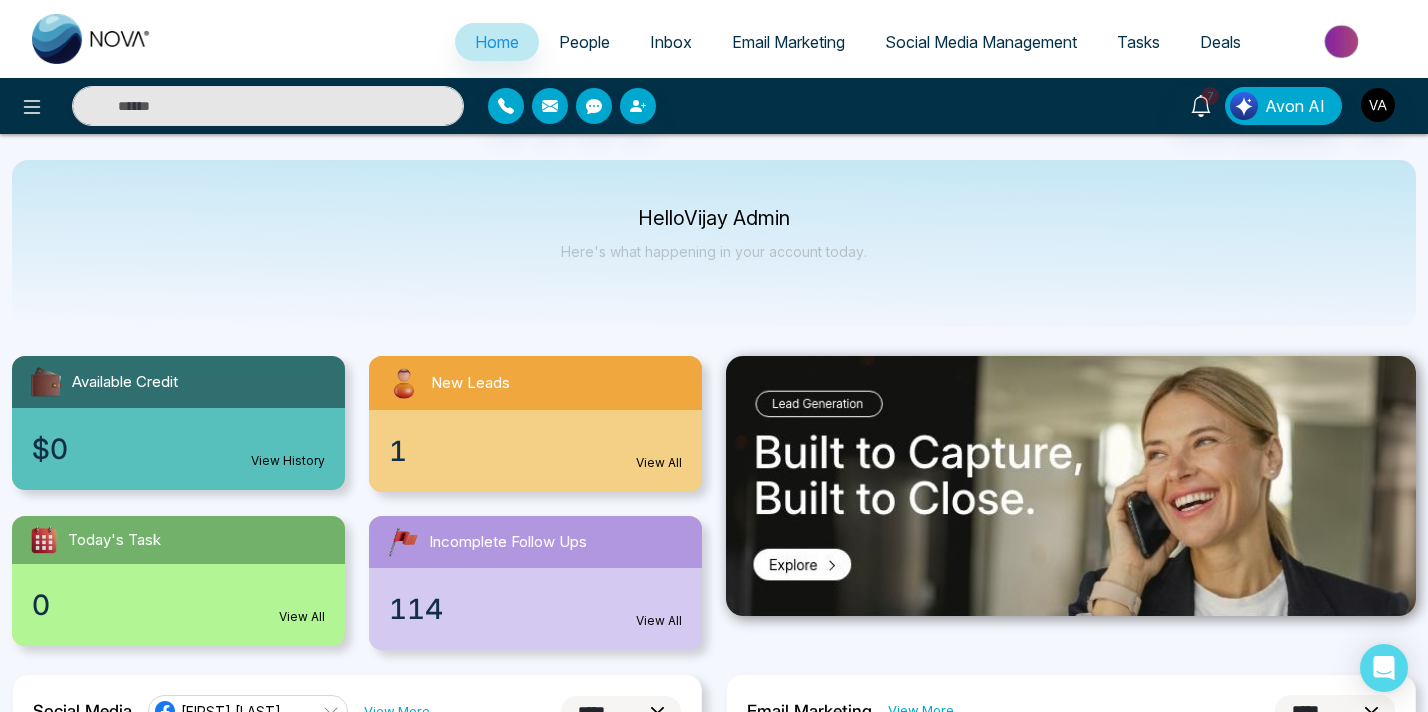click on "Hello  Vijay Admin Here's what happening in your account today." at bounding box center [714, 243] 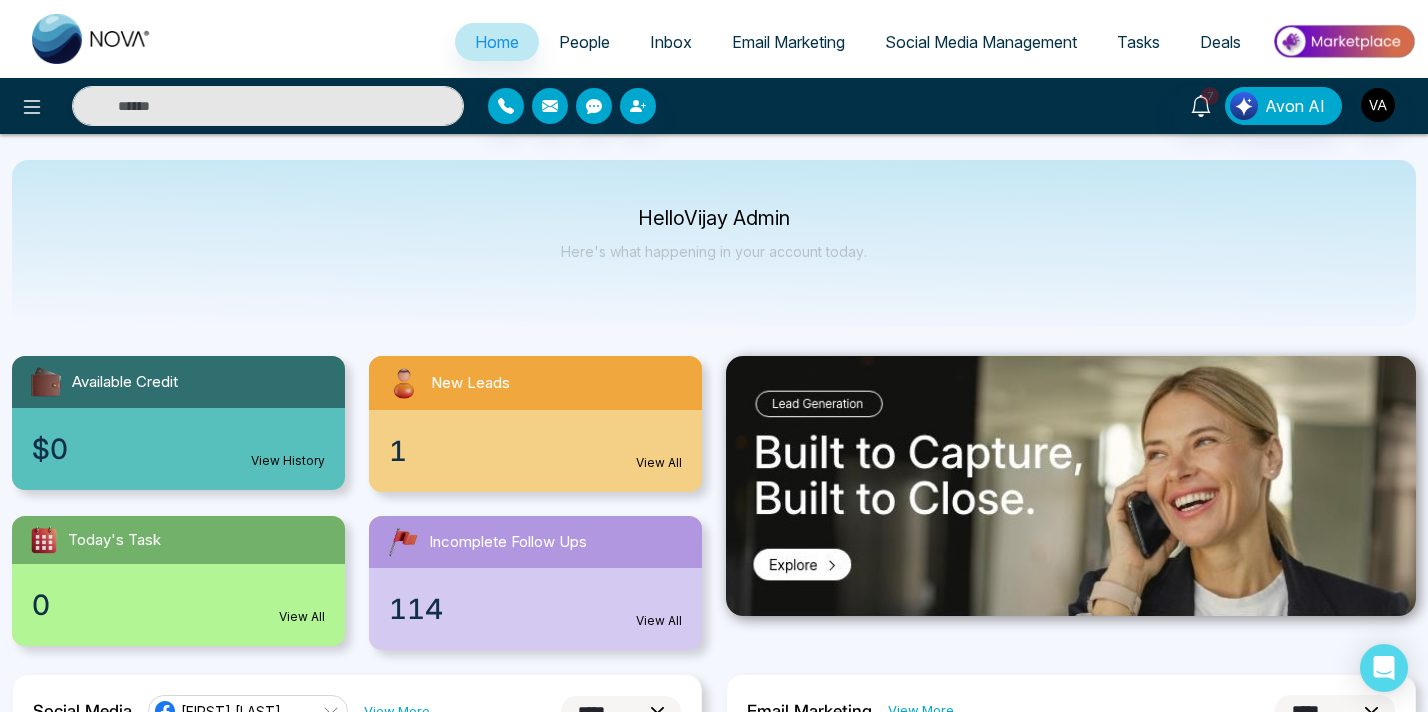 click on "Social Media Management" at bounding box center (981, 42) 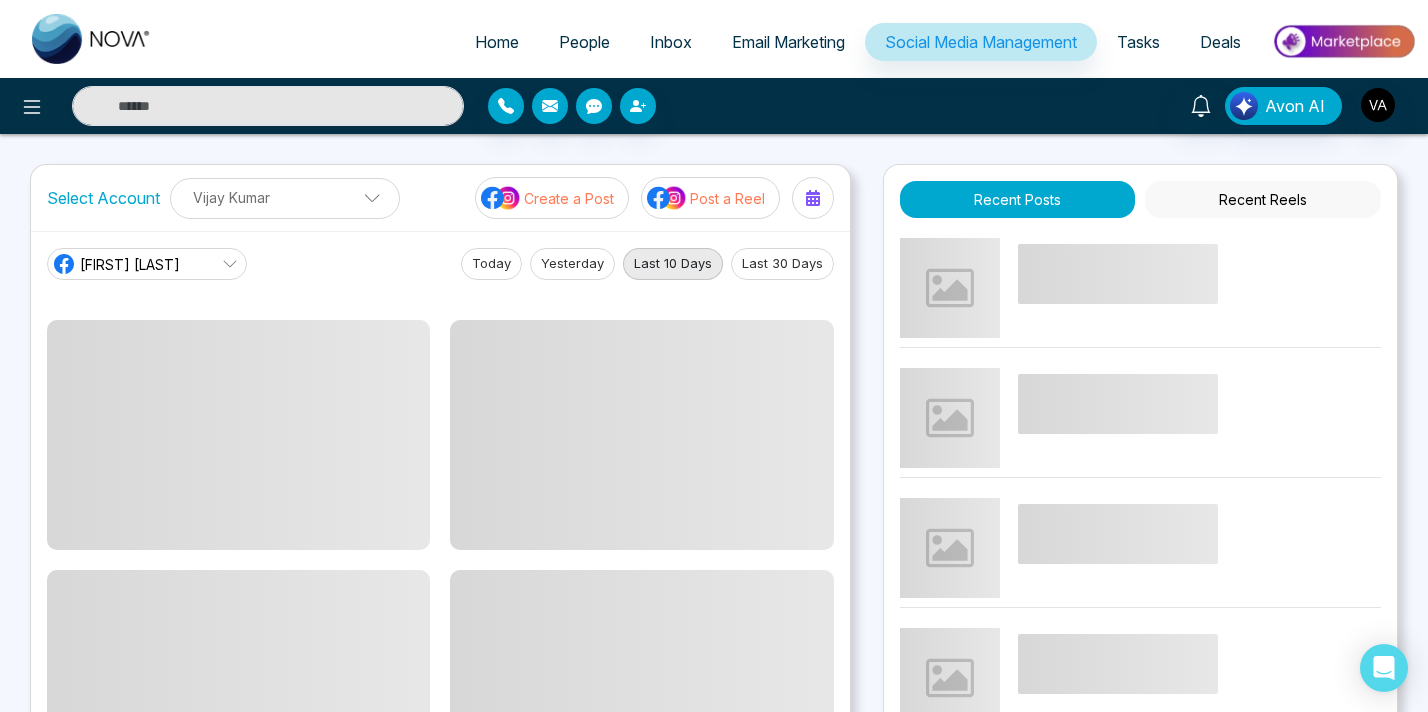 click at bounding box center [714, 2039] 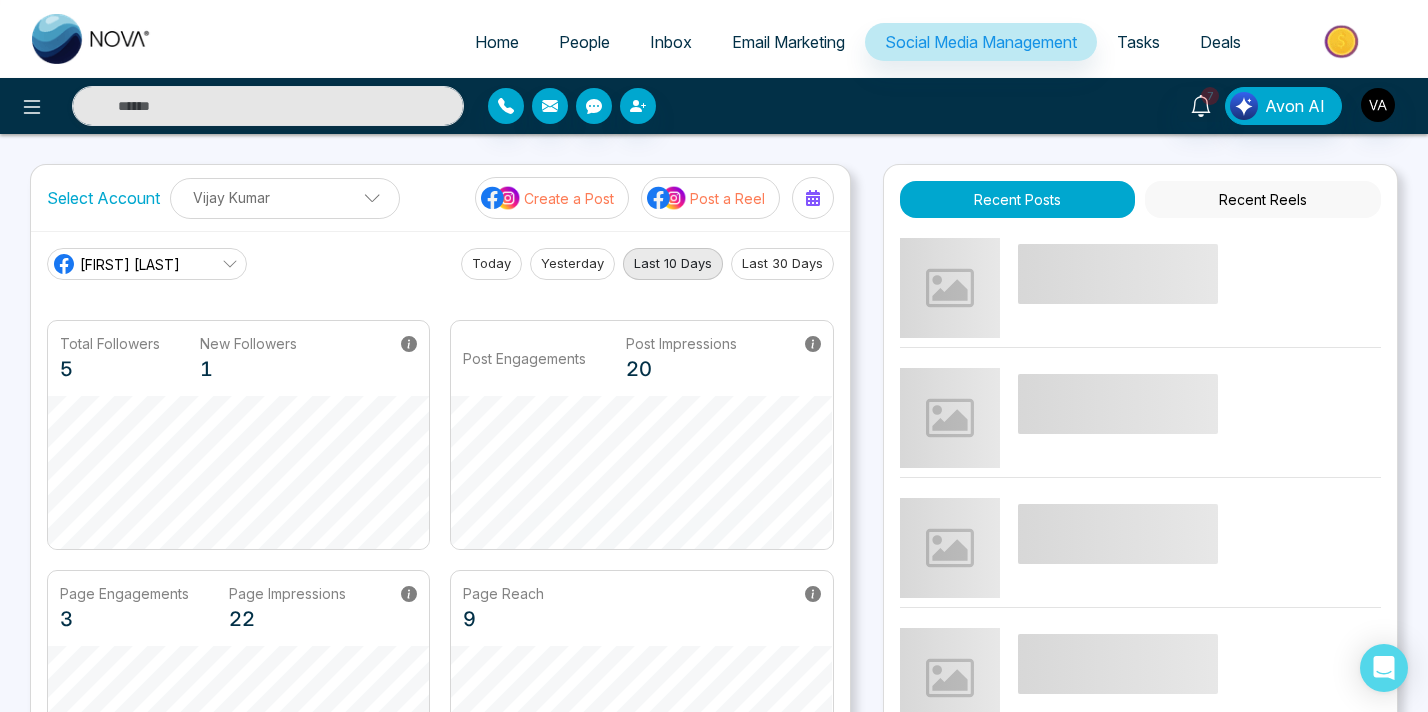 click at bounding box center [714, 2261] 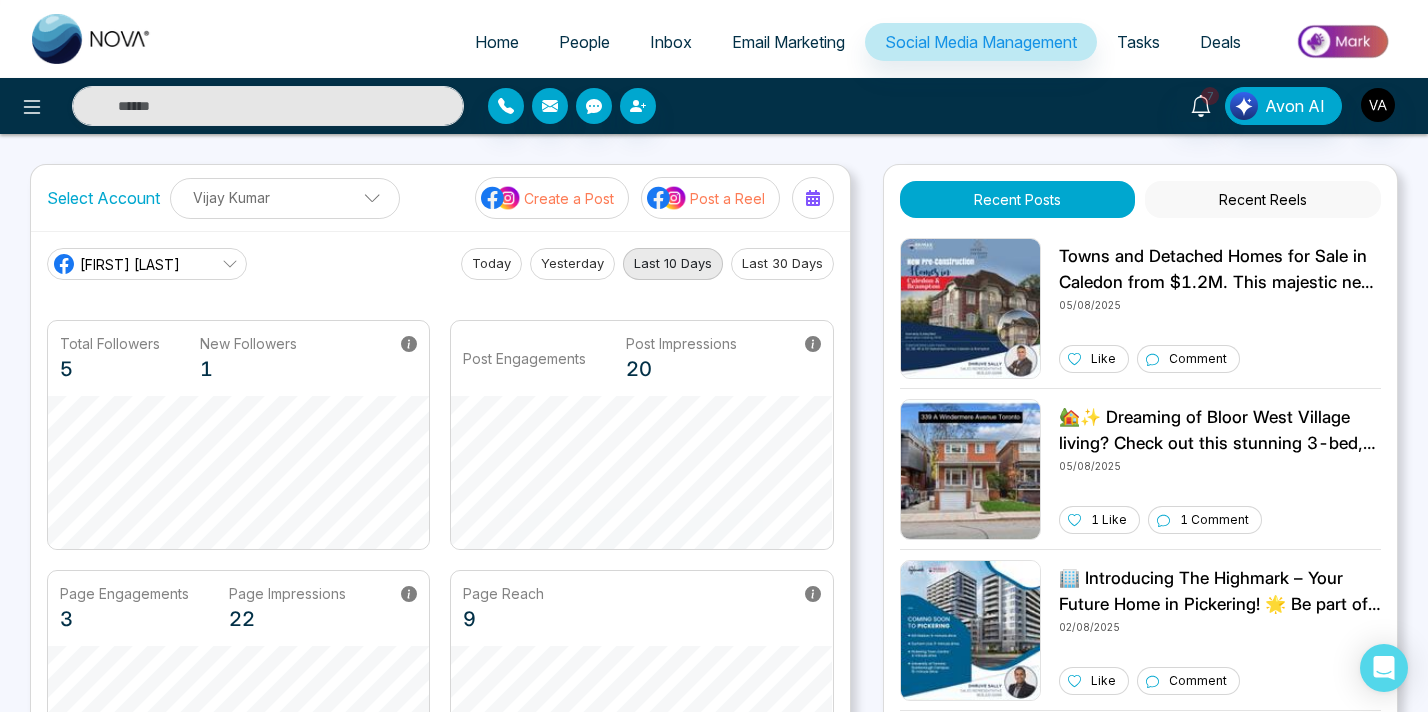 click on "Home People Inbox Email Marketing Social Media Management Tasks Deals" at bounding box center [714, 39] 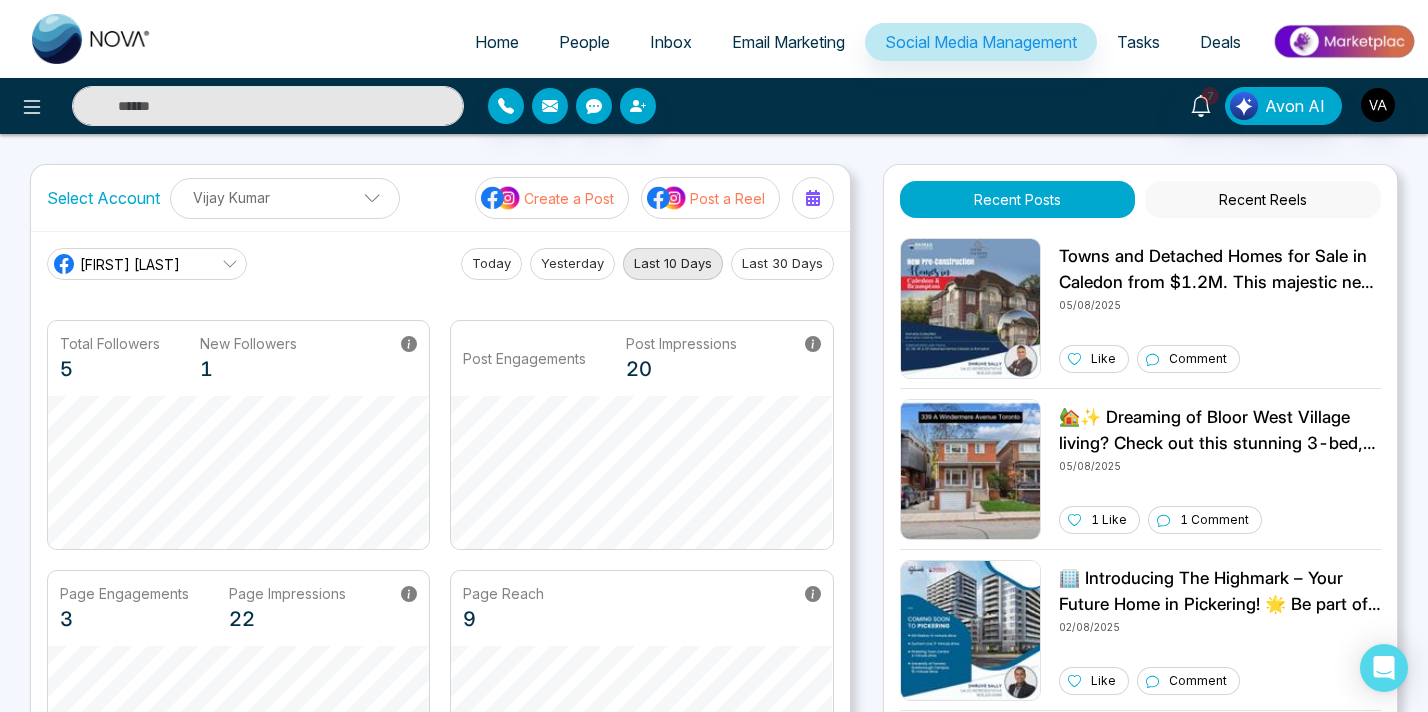 click at bounding box center (5, 3300) 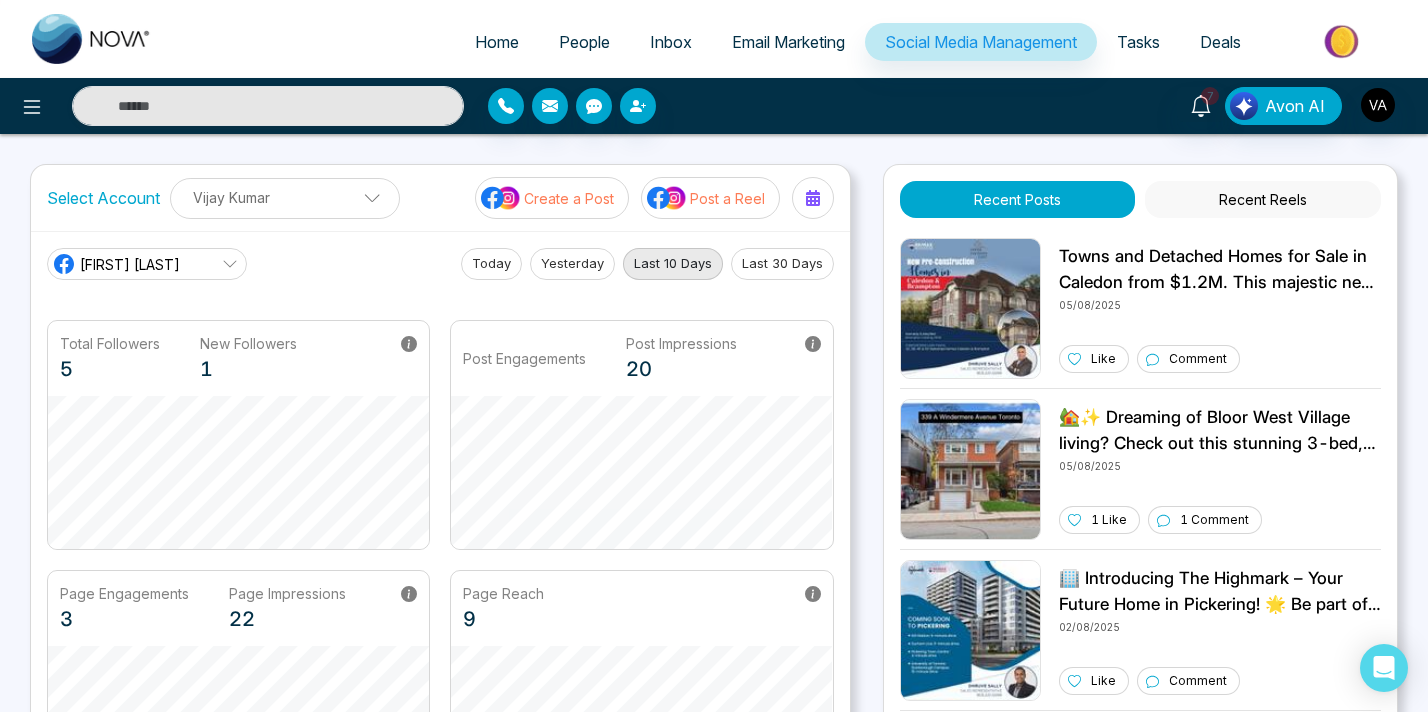 click on "Home People Inbox Email Marketing Social Media Management Tasks Deals" at bounding box center (714, 39) 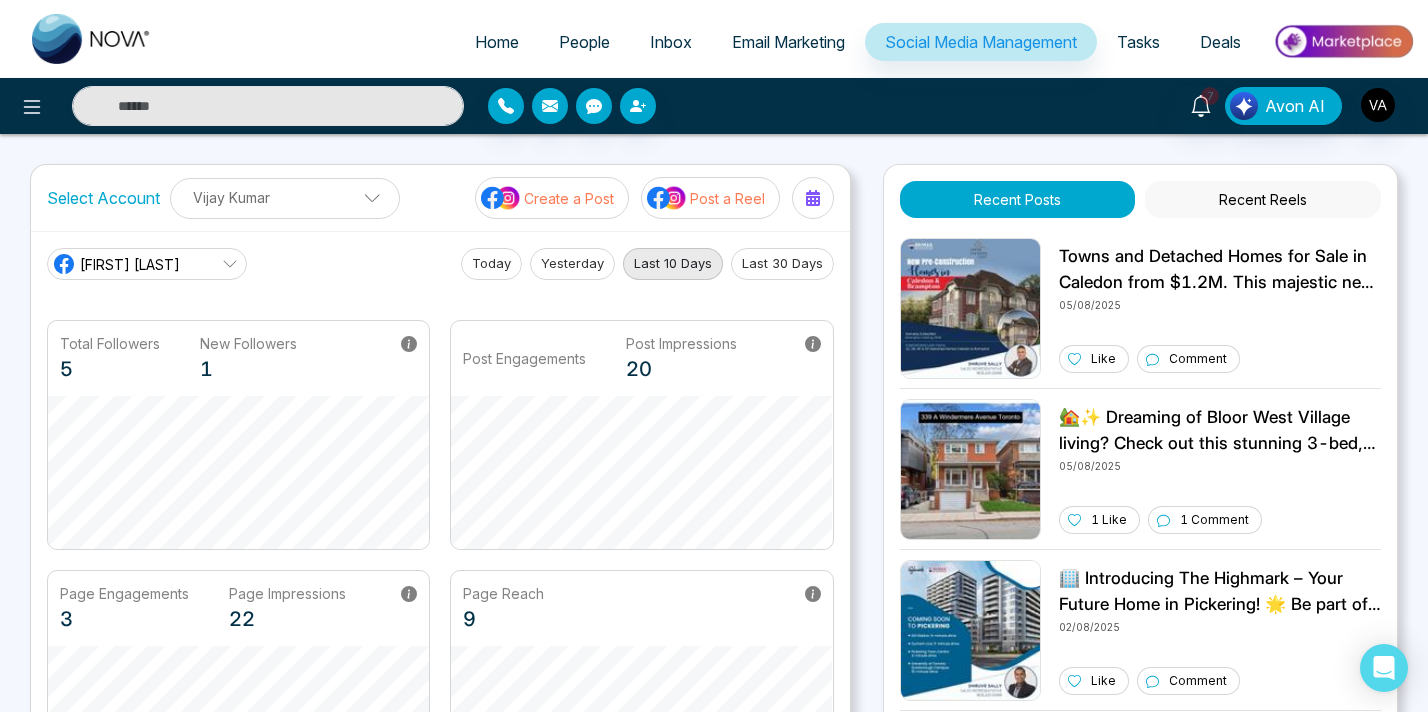 click on "Home People Inbox Email Marketing Social Media Management Tasks Deals 7 Avon AI Select Account Vijay Kumar     Vijay Kumar      Add Social Accounts   Create a Post Post a Reel Vijay N Today Yesterday Last 10 Days Last 30 Days Total Followers 5 New Followers 1 Post Engagements Post Impressions 20 Page Engagements 3 Page Impressions 22 Page Reach 9 Recent Posts Recent Reels 05/08/2025   Like   Comment 🏡✨ Dreaming of Bloor West Village living? Check out this stunning 3-bed, 3-bath detached home at 339 A Windermere Ave for $5250! Enjoy a beautiful backyard, garage, and unbeatable location just steps from shops & parks. 🌳🚲 DM for details or to book a showing! 🗝️🏠 05/08/2025 1   Like 1   Comment 02/08/2025   Like   Comment Birchley Park 02/08/2025   Like   Comment 31/07/2025   Like   Comment 30/07/2025   Like   Comment 🌷✨ Happy Victoria Day! Let’s celebrate the beauty of spring and the joy of togetherness. Enjoy the long weekend! 🎉🇨🇦 29/07/2025   Like   Comment 28/07/2025   Like" at bounding box center (714, 356) 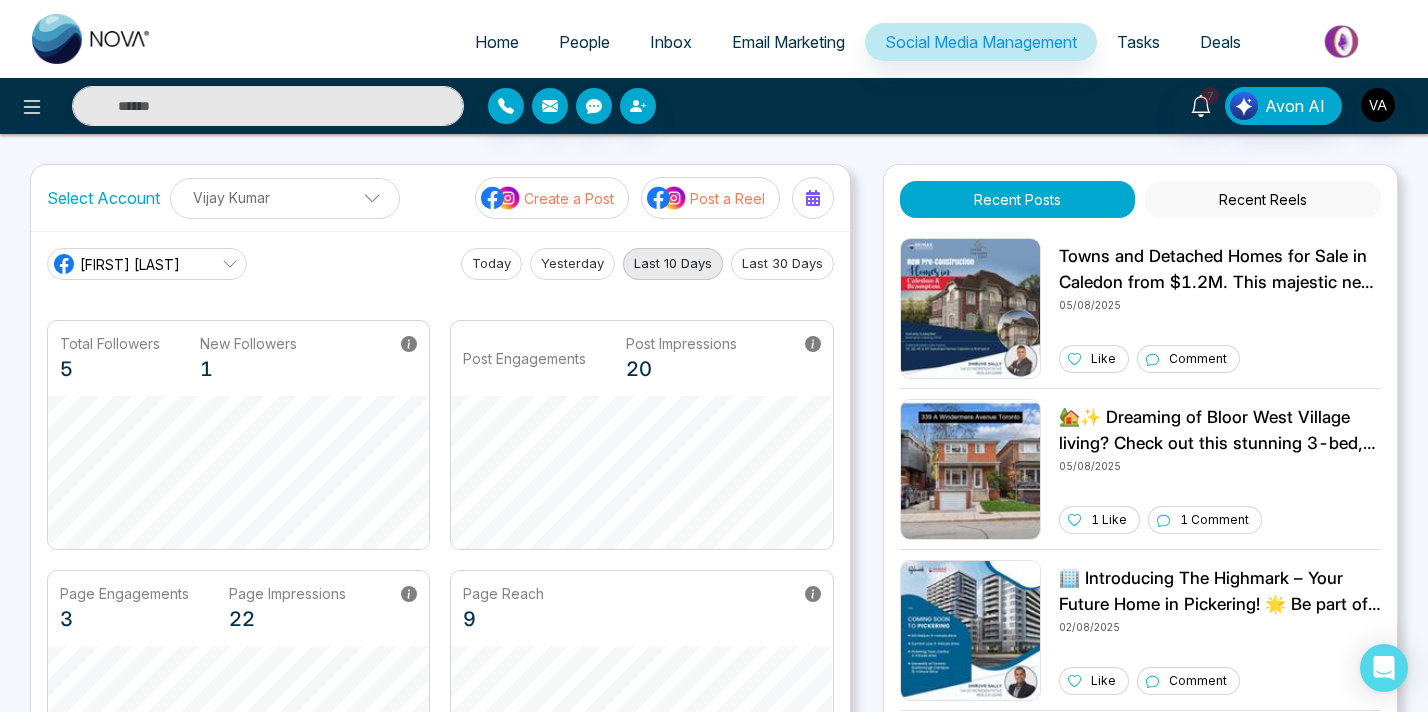 click on "7 Avon AI" at bounding box center [1130, 106] 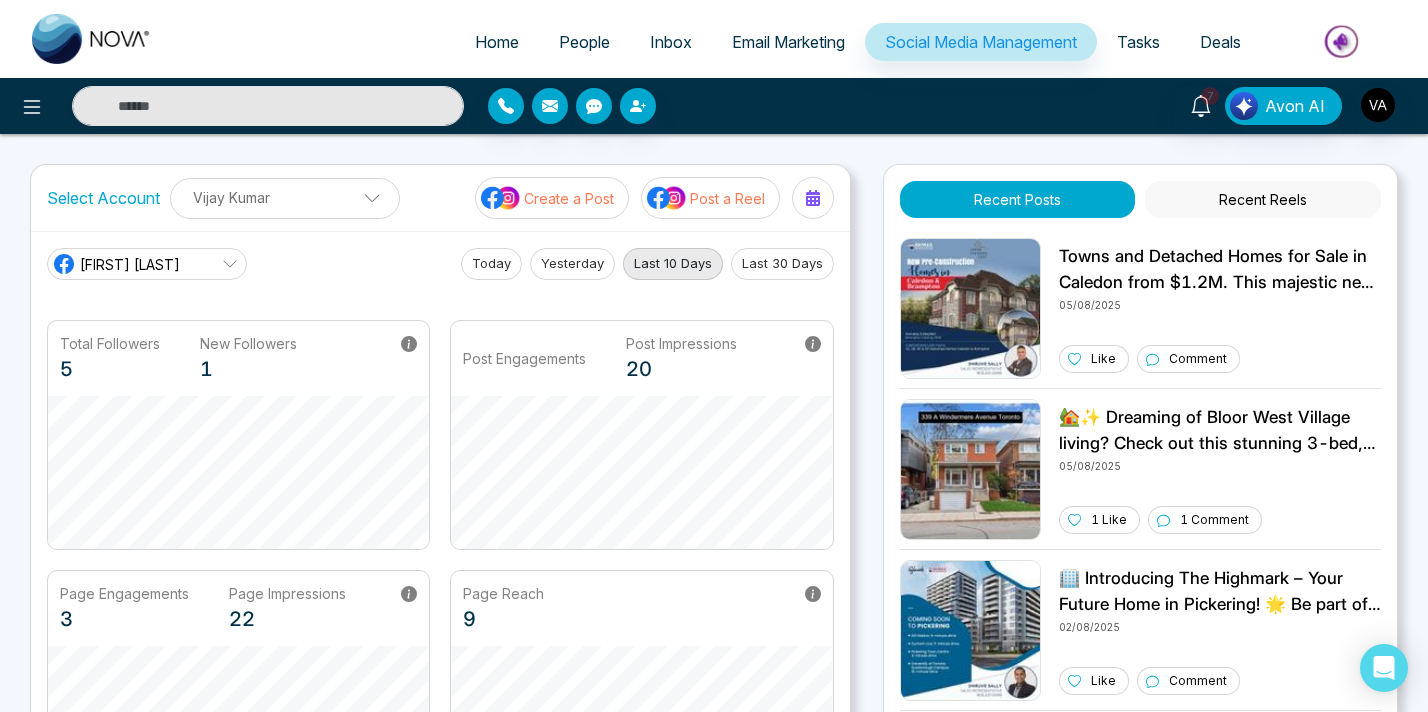 click at bounding box center (50, 3096) 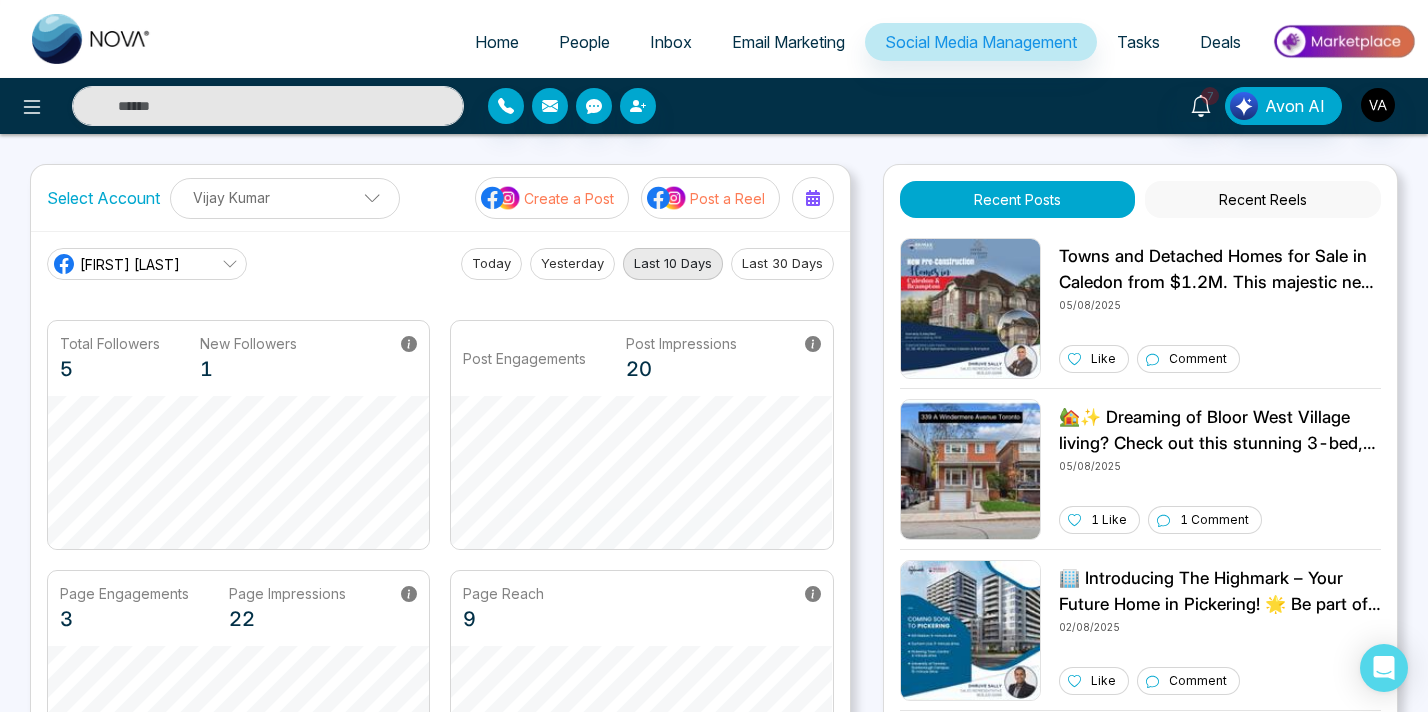 click at bounding box center [50, 3096] 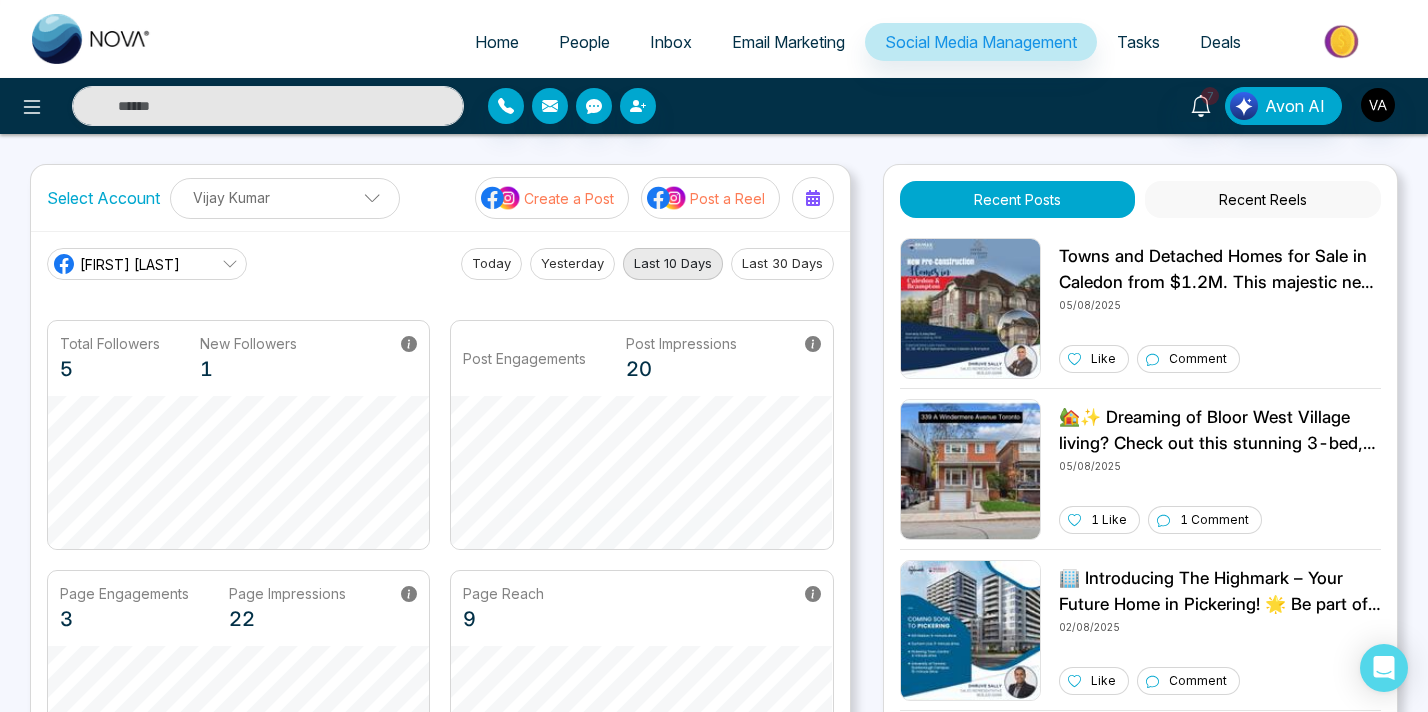 drag, startPoint x: 829, startPoint y: 162, endPoint x: 834, endPoint y: 172, distance: 11.18034 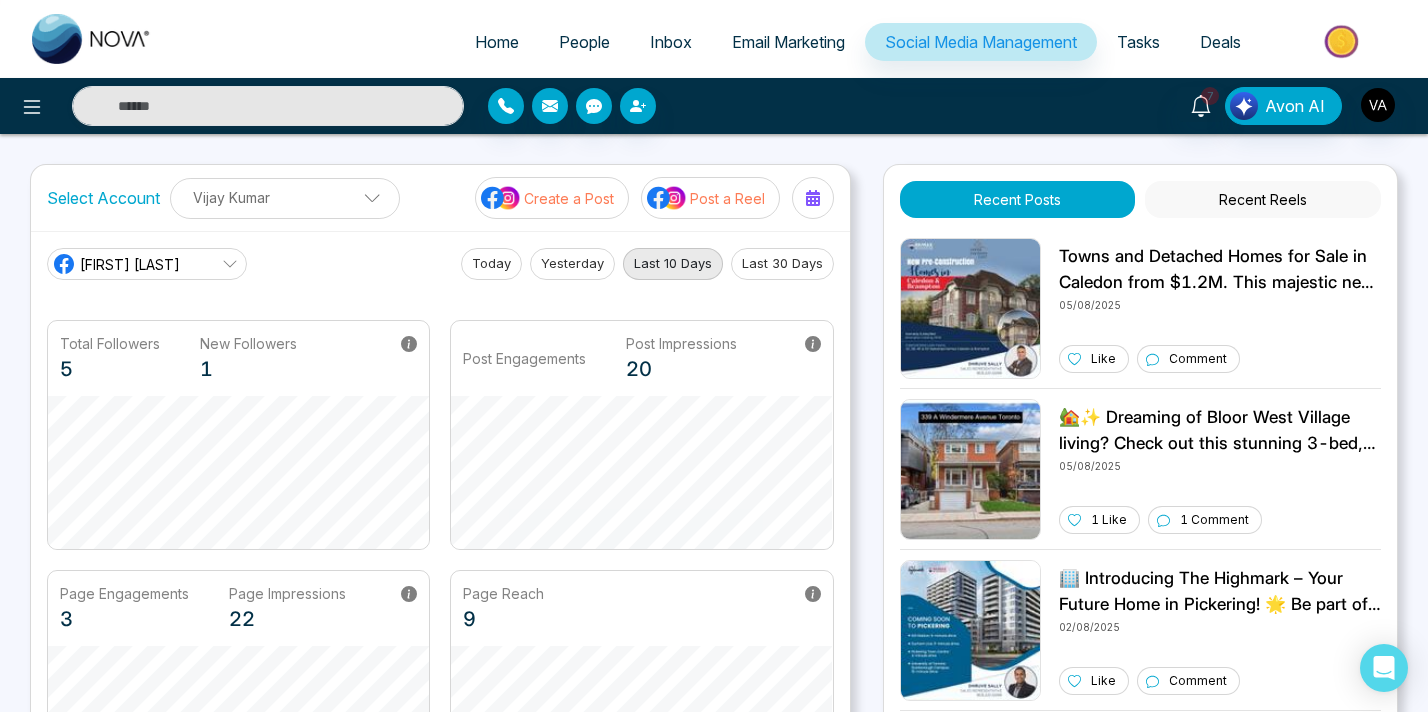 click on "Home People Inbox Email Marketing Social Media Management Tasks Deals 7 Avon AI Select Account Vijay Kumar     Vijay Kumar      Add Social Accounts   Create a Post Post a Reel Vijay N Today Yesterday Last 10 Days Last 30 Days Total Followers 5 New Followers 1 Post Engagements Post Impressions 20 Page Engagements 3 Page Impressions 22 Page Reach 9 Recent Posts Recent Reels 05/08/2025   Like   Comment 🏡✨ Dreaming of Bloor West Village living? Check out this stunning 3-bed, 3-bath detached home at 339 A Windermere Ave for $5250! Enjoy a beautiful backyard, garage, and unbeatable location just steps from shops & parks. 🌳🚲 DM for details or to book a showing! 🗝️🏠 05/08/2025 1   Like 1   Comment 02/08/2025   Like   Comment Birchley Park 02/08/2025   Like   Comment 31/07/2025   Like   Comment 30/07/2025   Like   Comment 🌷✨ Happy Victoria Day! Let’s celebrate the beauty of spring and the joy of togetherness. Enjoy the long weekend! 🎉🇨🇦 29/07/2025   Like   Comment 28/07/2025   Like" at bounding box center [714, 676] 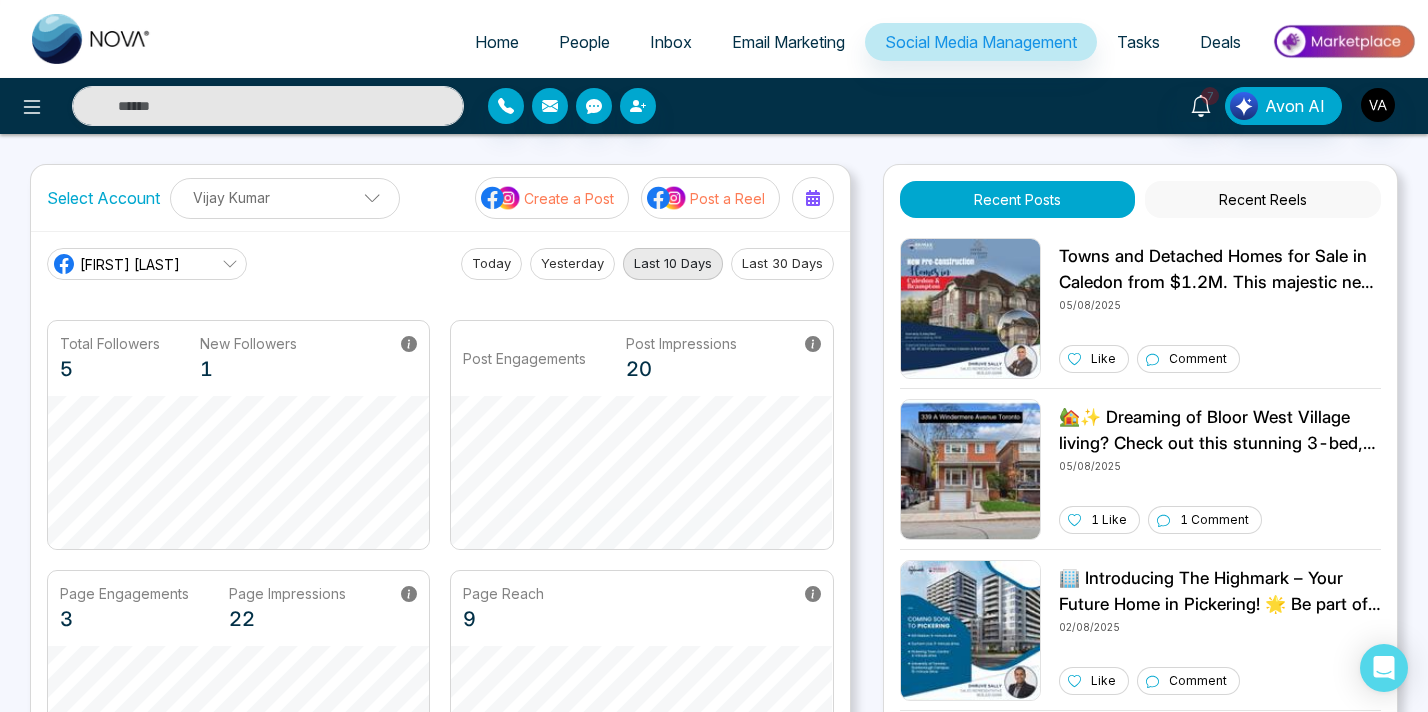 click at bounding box center [50, 3096] 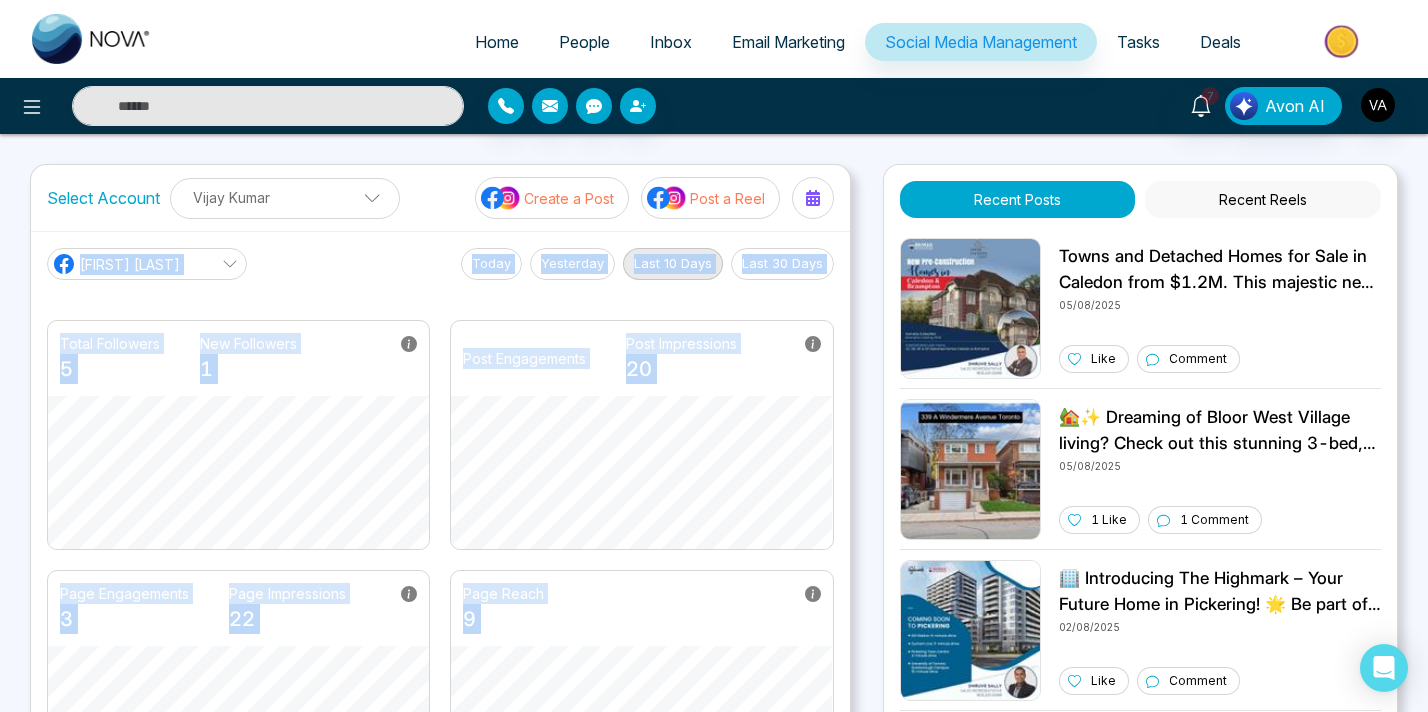 click on "Home People Inbox Email Marketing Social Media Management Tasks Deals 7 Avon AI Select Account Vijay Kumar     Vijay Kumar      Add Social Accounts   Create a Post Post a Reel Vijay N Today Yesterday Last 10 Days Last 30 Days Total Followers 5 New Followers 1 Post Engagements Post Impressions 20 Page Engagements 3 Page Impressions 22 Page Reach 9 Recent Posts Recent Reels 05/08/2025   Like   Comment 🏡✨ Dreaming of Bloor West Village living? Check out this stunning 3-bed, 3-bath detached home at 339 A Windermere Ave for $5250! Enjoy a beautiful backyard, garage, and unbeatable location just steps from shops & parks. 🌳🚲 DM for details or to book a showing! 🗝️🏠 05/08/2025 1   Like 1   Comment 02/08/2025   Like   Comment Birchley Park 02/08/2025   Like   Comment 31/07/2025   Like   Comment 30/07/2025   Like   Comment 🌷✨ Happy Victoria Day! Let’s celebrate the beauty of spring and the joy of togetherness. Enjoy the long weekend! 🎉🇨🇦 29/07/2025   Like   Comment 28/07/2025   Like" at bounding box center (714, 676) 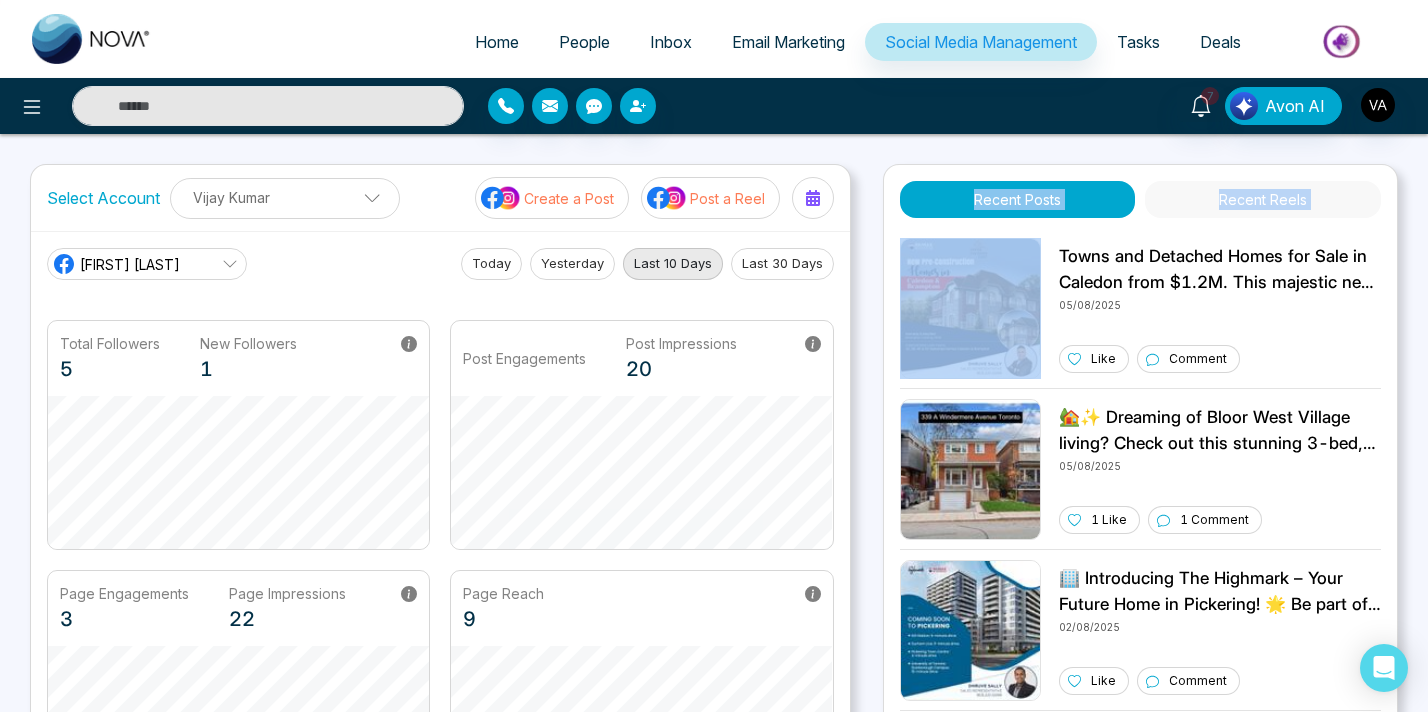 drag, startPoint x: 875, startPoint y: 221, endPoint x: 879, endPoint y: 253, distance: 32.24903 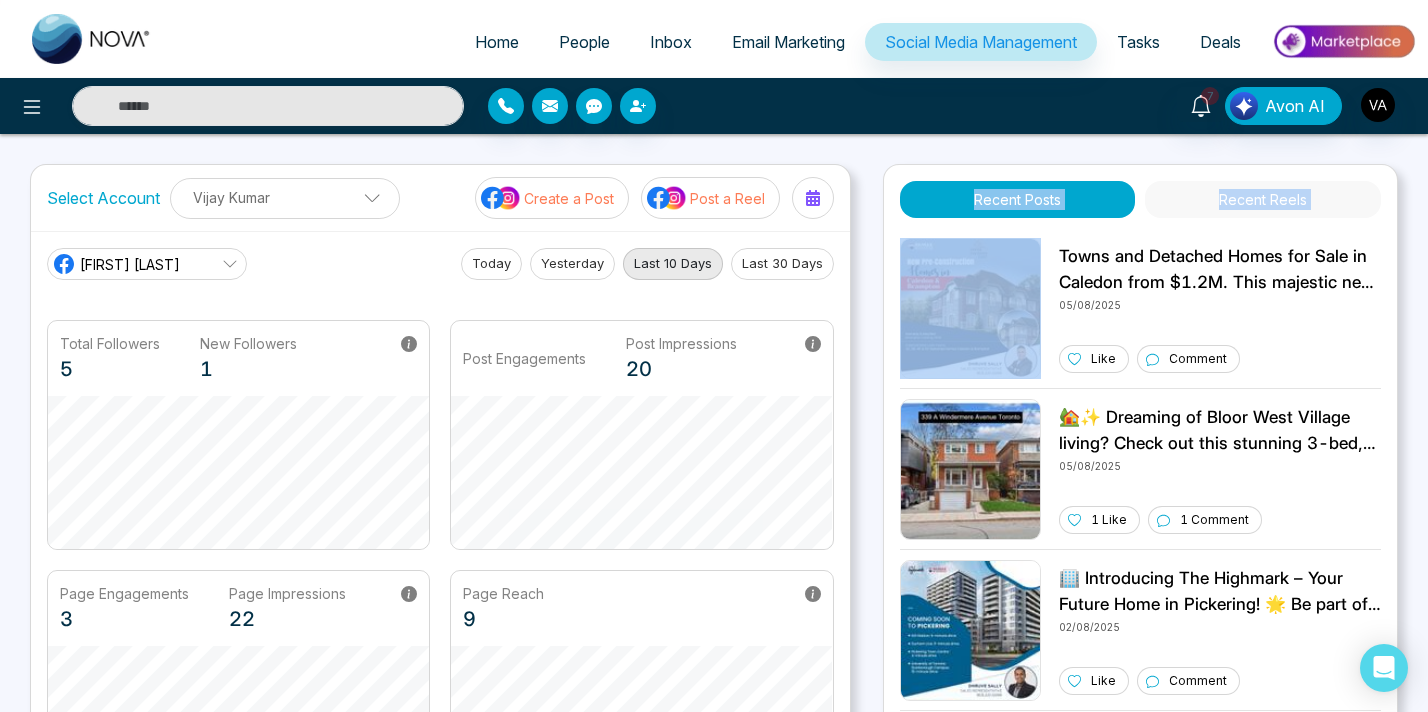 click on "Select Account Vijay Kumar     Vijay Kumar      Add Social Accounts   Create a Post Post a Reel Vijay N Today Yesterday Last 10 Days Last 30 Days Total Followers 5 New Followers 1 Post Engagements Post Impressions 20 Page Engagements 3 Page Impressions 22 Page Reach 9 Recent Posts Recent Reels 05/08/2025   Like   Comment 🏡✨ Dreaming of Bloor West Village living? Check out this stunning 3-bed, 3-bath detached home at 339 A Windermere Ave for $5250! Enjoy a beautiful backyard, garage, and unbeatable location just steps from shops & parks. 🌳🚲 DM for details or to book a showing! 🗝️🏠 05/08/2025 1   Like 1   Comment 02/08/2025   Like   Comment Birchley Park 02/08/2025   Like   Comment 31/07/2025   Like   Comment 30/07/2025   Like   Comment 🌷✨ Happy Victoria Day! Let’s celebrate the beauty of spring and the joy of togetherness. Enjoy the long weekend! 🎉🇨🇦 29/07/2025   Like   Comment 28/07/2025   Like   Comment 27/07/2025   Like   Comment jhjghg 24/07/2025 1   Like   Comment   Like" at bounding box center (714, 524) 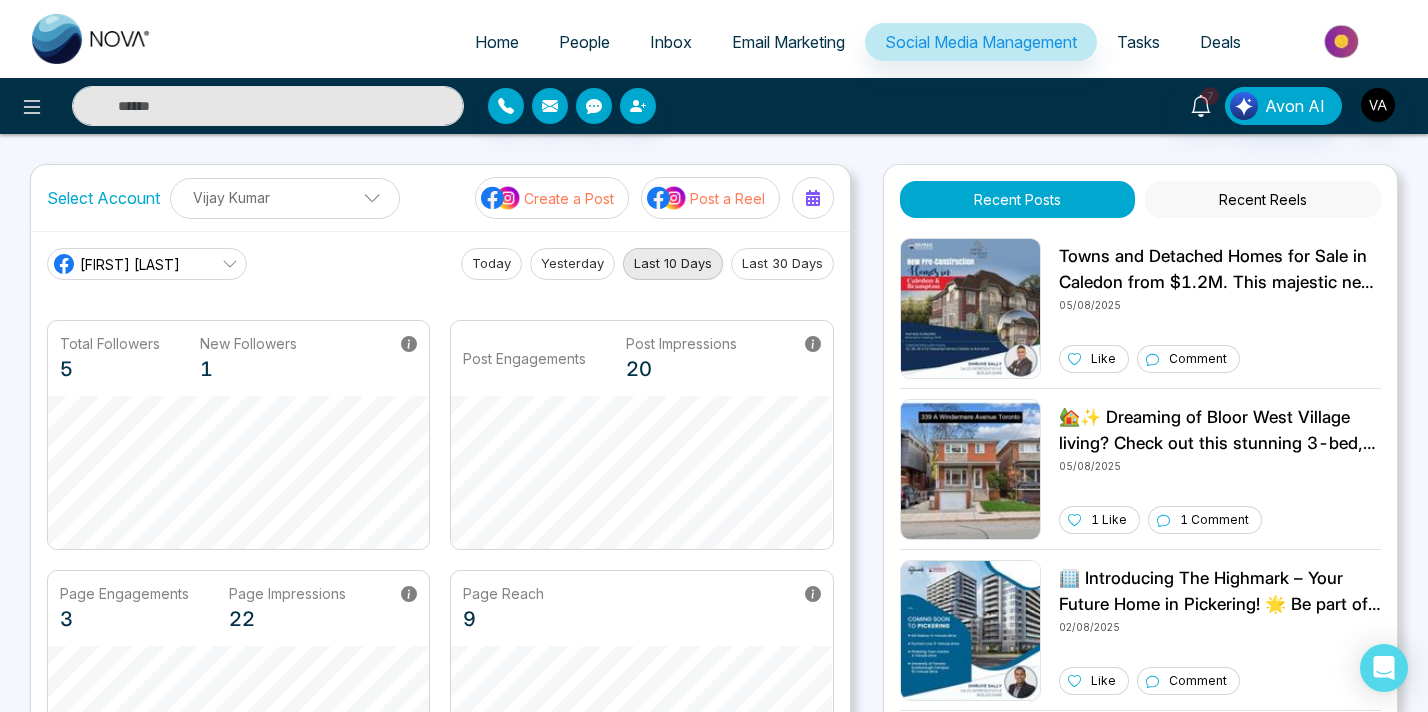click at bounding box center [50, 3096] 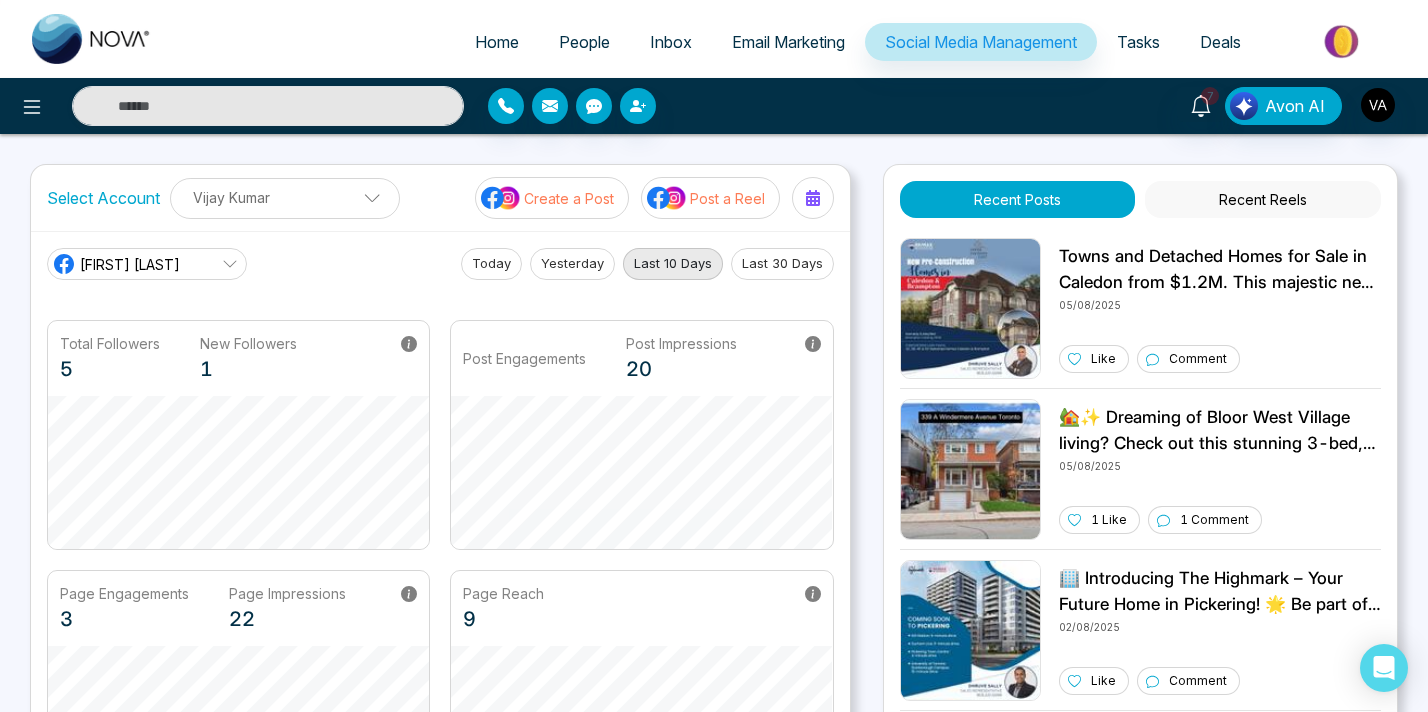 click on "Home People Inbox Email Marketing Social Media Management Tasks Deals 7 Avon AI Select Account Vijay Kumar     Vijay Kumar      Add Social Accounts   Create a Post Post a Reel Vijay N Today Yesterday Last 10 Days Last 30 Days Total Followers 5 New Followers 1 Post Engagements Post Impressions 20 Page Engagements 3 Page Impressions 22 Page Reach 9 Recent Posts Recent Reels 05/08/2025   Like   Comment 🏡✨ Dreaming of Bloor West Village living? Check out this stunning 3-bed, 3-bath detached home at 339 A Windermere Ave for $5250! Enjoy a beautiful backyard, garage, and unbeatable location just steps from shops & parks. 🌳🚲 DM for details or to book a showing! 🗝️🏠 05/08/2025 1   Like 1   Comment 02/08/2025   Like   Comment Birchley Park 02/08/2025   Like   Comment 31/07/2025   Like   Comment 30/07/2025   Like   Comment 🌷✨ Happy Victoria Day! Let’s celebrate the beauty of spring and the joy of togetherness. Enjoy the long weekend! 🎉🇨🇦 29/07/2025   Like   Comment 28/07/2025   Like" at bounding box center (714, 356) 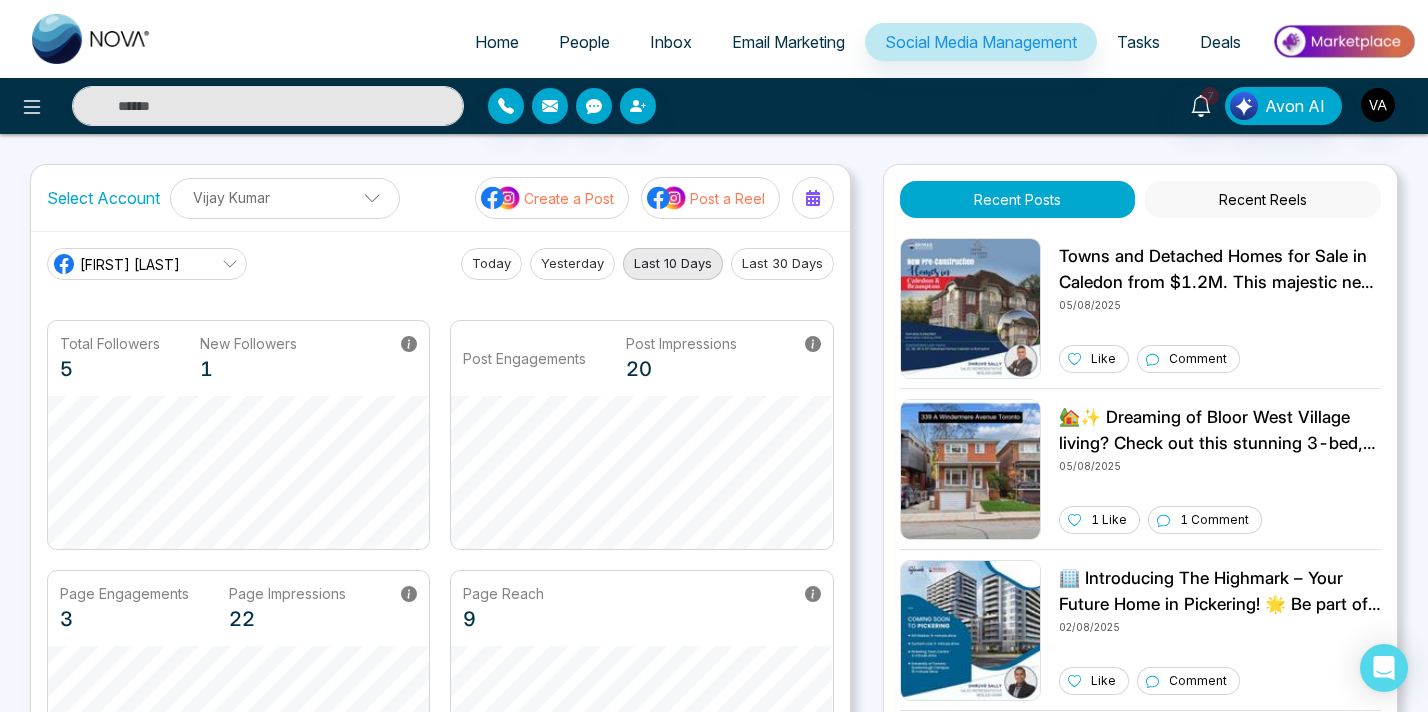 click at bounding box center [43, 3114] 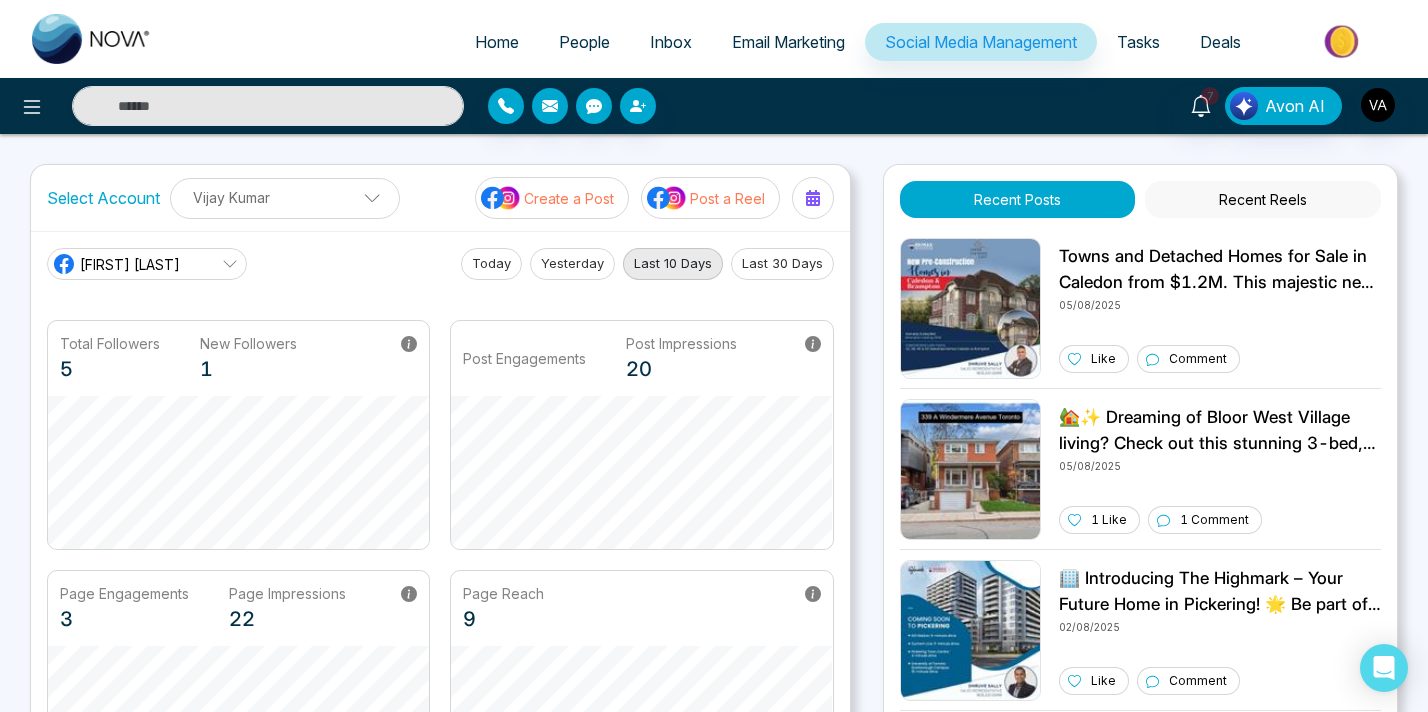 drag, startPoint x: 1204, startPoint y: 373, endPoint x: 1209, endPoint y: 356, distance: 17.720045 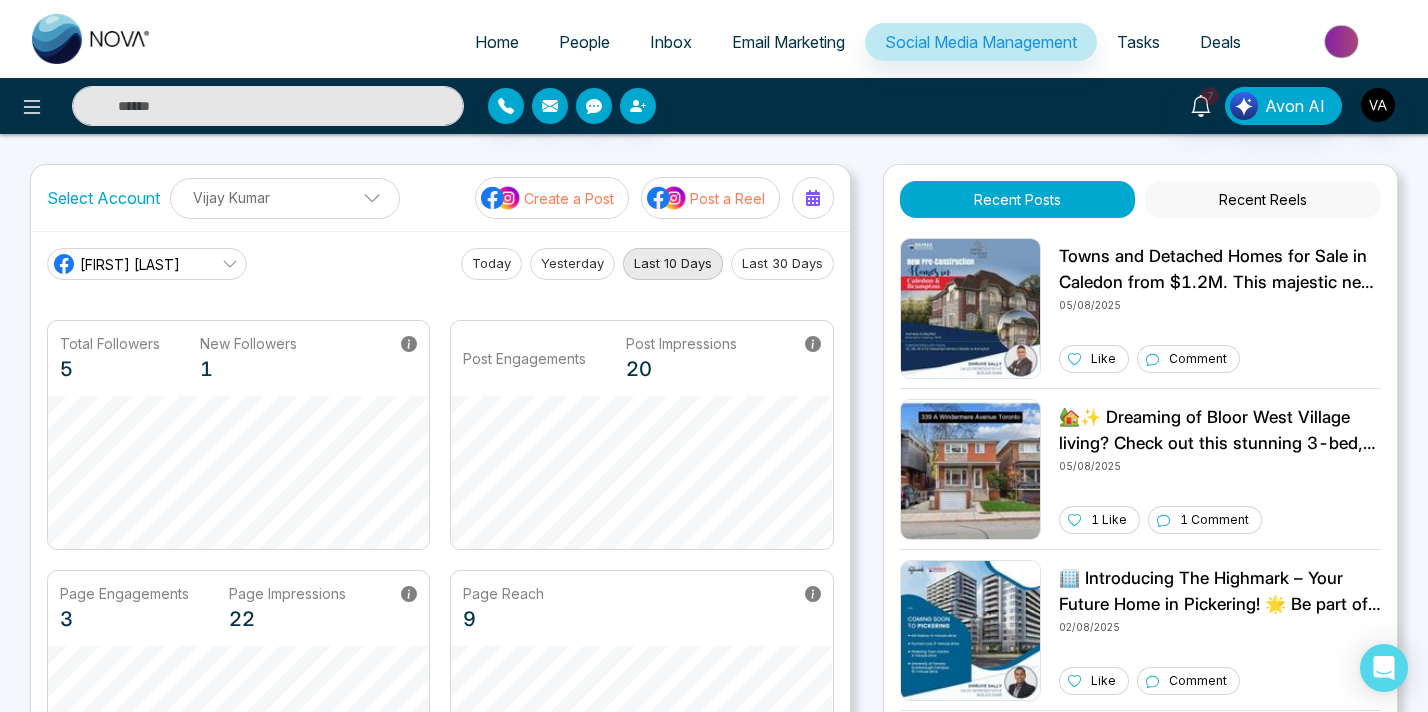 click on "******* Ok Cancel" at bounding box center [50, 3171] 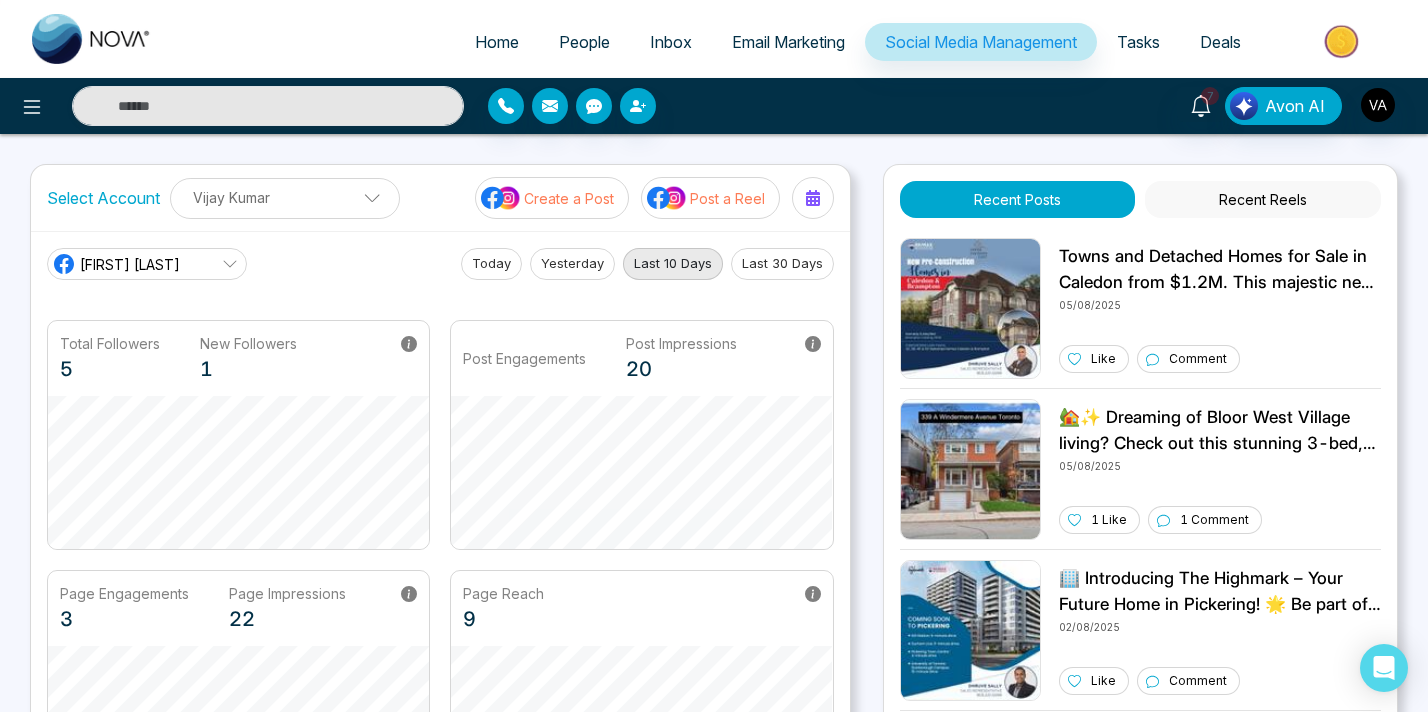 drag, startPoint x: 1209, startPoint y: 356, endPoint x: 1097, endPoint y: 304, distance: 123.482796 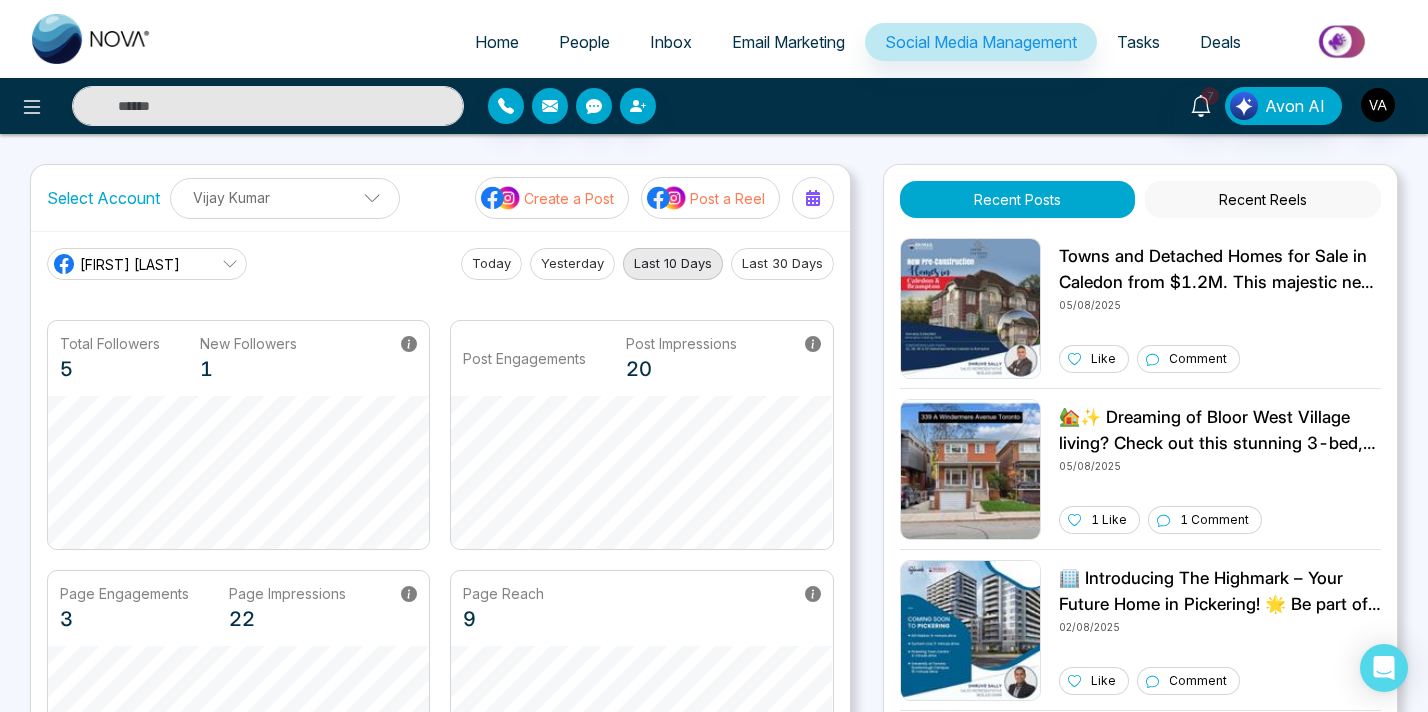 click on "Home People Inbox Email Marketing Social Media Management Tasks Deals 7 Avon AI Select Account Vijay Kumar     Vijay Kumar      Add Social Accounts   Create a Post Post a Reel Vijay N Today Yesterday Last 10 Days Last 30 Days Total Followers 5 New Followers 1 Post Engagements Post Impressions 20 Page Engagements 3 Page Impressions 22 Page Reach 9 Recent Posts Recent Reels 05/08/2025   Like   Comment 🏡✨ Dreaming of Bloor West Village living? Check out this stunning 3-bed, 3-bath detached home at 339 A Windermere Ave for $5250! Enjoy a beautiful backyard, garage, and unbeatable location just steps from shops & parks. 🌳🚲 DM for details or to book a showing! 🗝️🏠 05/08/2025 1   Like 1   Comment 02/08/2025   Like   Comment Birchley Park 02/08/2025   Like   Comment 31/07/2025   Like   Comment 30/07/2025   Like   Comment 🌷✨ Happy Victoria Day! Let’s celebrate the beauty of spring and the joy of togetherness. Enjoy the long weekend! 🎉🇨🇦 29/07/2025   Like   Comment 28/07/2025   Like" at bounding box center (714, 356) 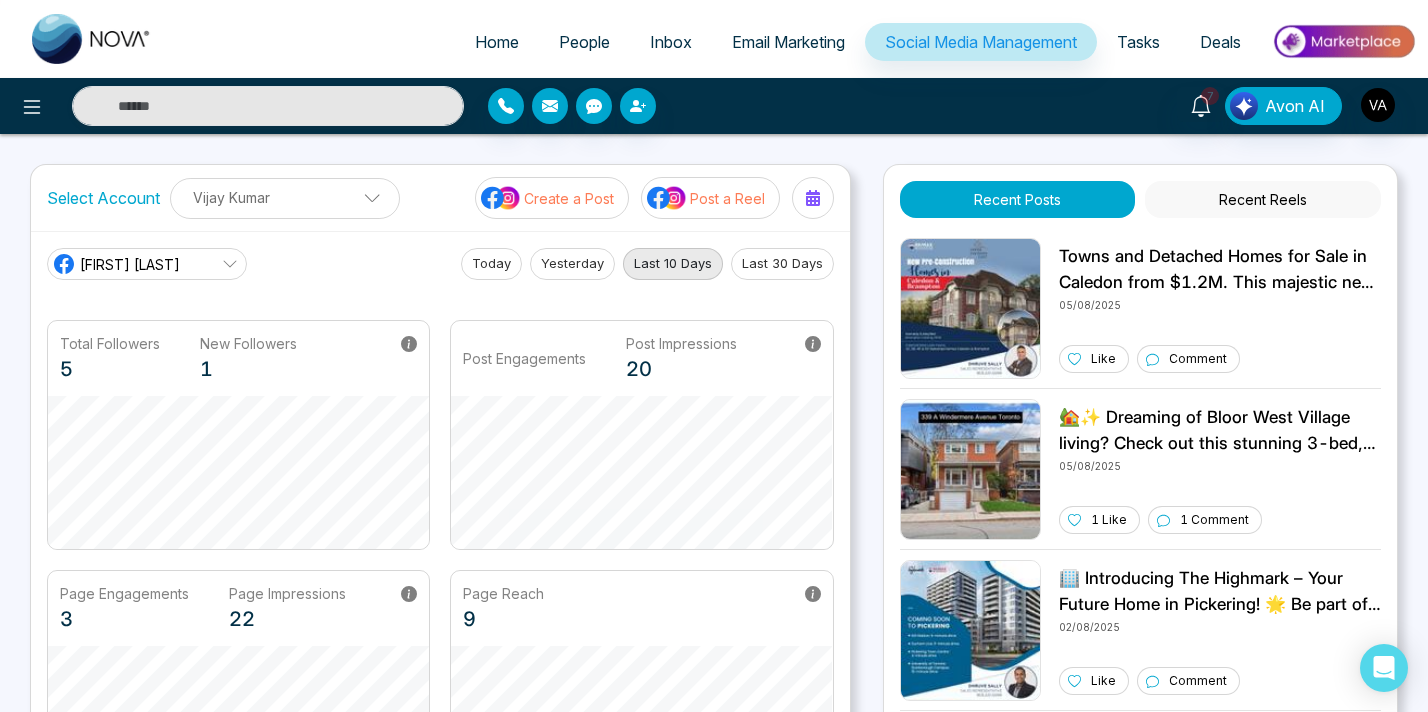 drag, startPoint x: 1222, startPoint y: 370, endPoint x: 1066, endPoint y: 281, distance: 179.60234 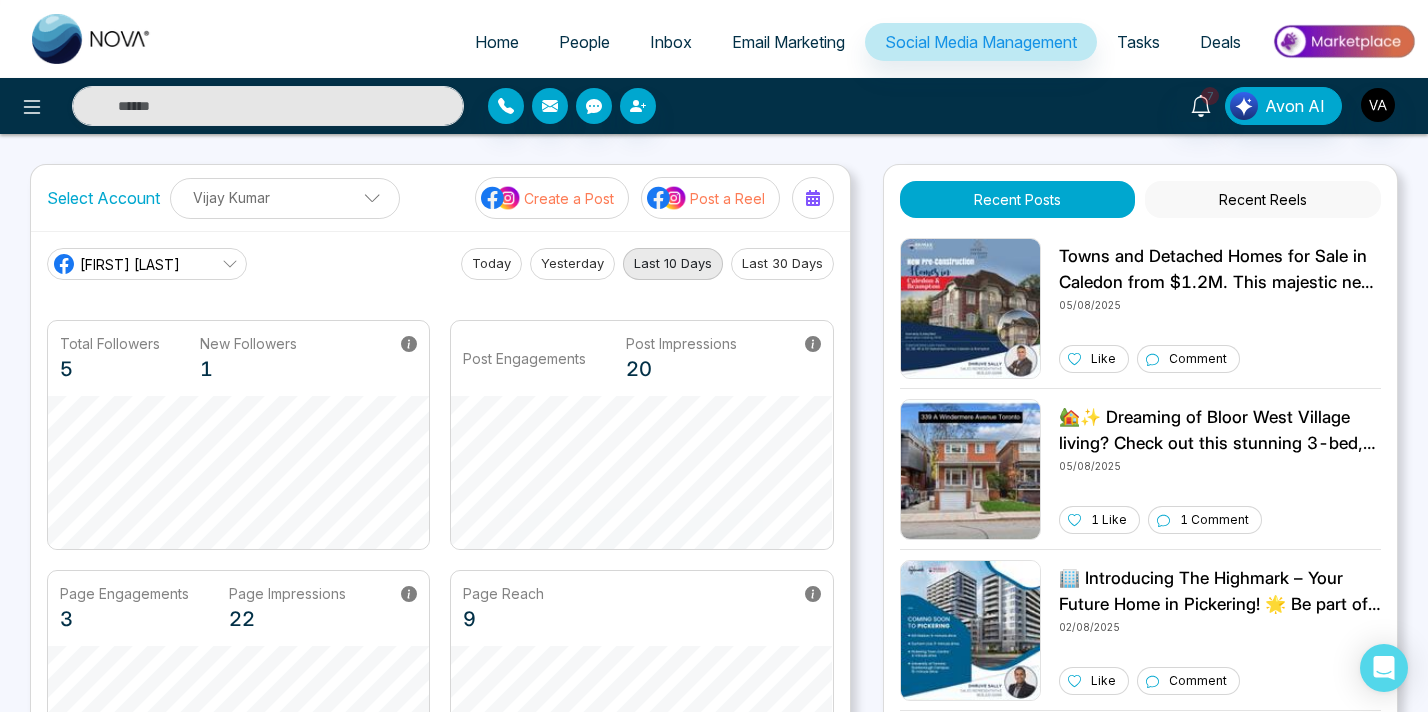 click on "Home People Inbox Email Marketing Social Media Management Tasks Deals 7 Avon AI Select Account Vijay Kumar     Vijay Kumar      Add Social Accounts   Create a Post Post a Reel Vijay N Today Yesterday Last 10 Days Last 30 Days Total Followers 5 New Followers 1 Post Engagements Post Impressions 20 Page Engagements 3 Page Impressions 22 Page Reach 9 Recent Posts Recent Reels 05/08/2025   Like   Comment 🏡✨ Dreaming of Bloor West Village living? Check out this stunning 3-bed, 3-bath detached home at 339 A Windermere Ave for $5250! Enjoy a beautiful backyard, garage, and unbeatable location just steps from shops & parks. 🌳🚲 DM for details or to book a showing! 🗝️🏠 05/08/2025 1   Like 1   Comment 02/08/2025   Like   Comment Birchley Park 02/08/2025   Like   Comment 31/07/2025   Like   Comment 30/07/2025   Like   Comment 🌷✨ Happy Victoria Day! Let’s celebrate the beauty of spring and the joy of togetherness. Enjoy the long weekend! 🎉🇨🇦 29/07/2025   Like   Comment 28/07/2025   Like" at bounding box center (714, 356) 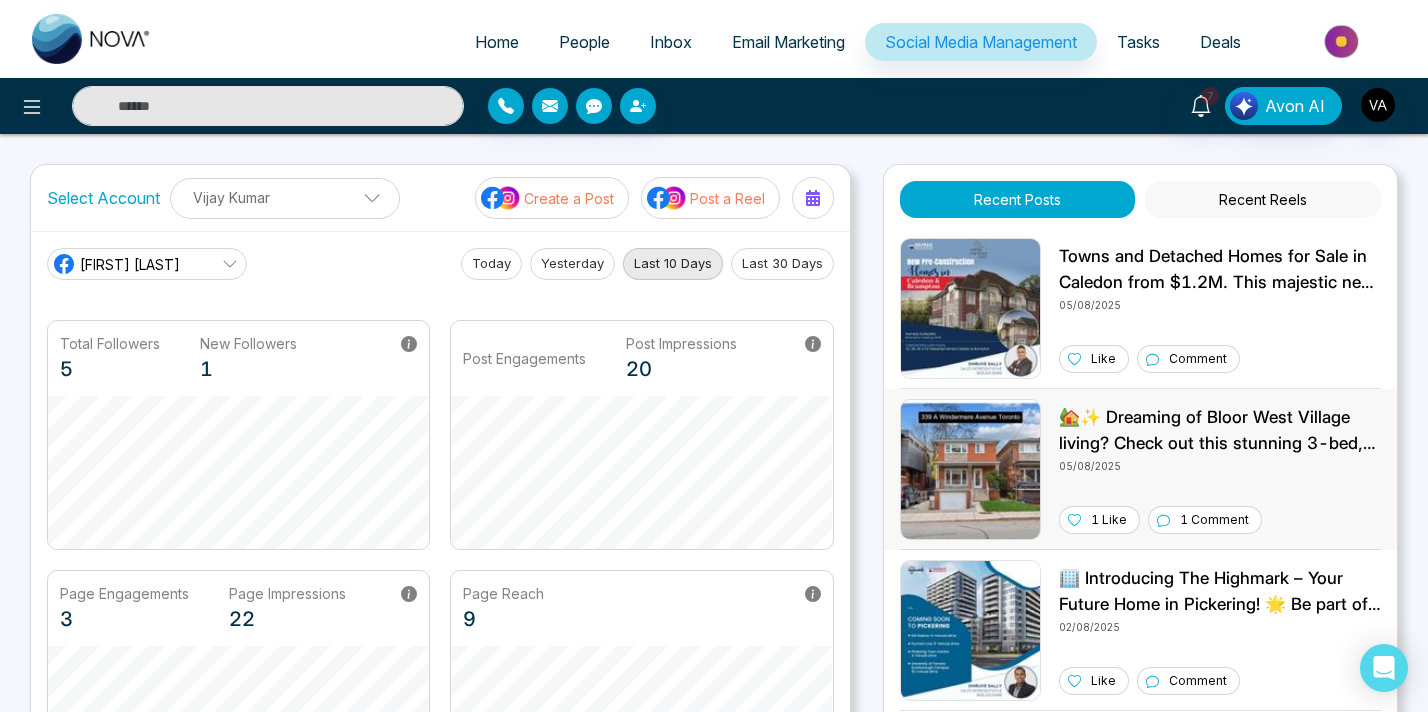 click on "🏡✨ Dreaming of Bloor West Village living? Check out this stunning 3-bed, 3-bath detached home at 339 A Windermere Ave for $5250! Enjoy a beautiful backyard, garage, and unbeatable location just steps from shops & parks. 🌳🚲 DM for details or to book a showing! 🗝️🏠 05/08/2025 1   Like 1   Comment" at bounding box center [1220, 469] 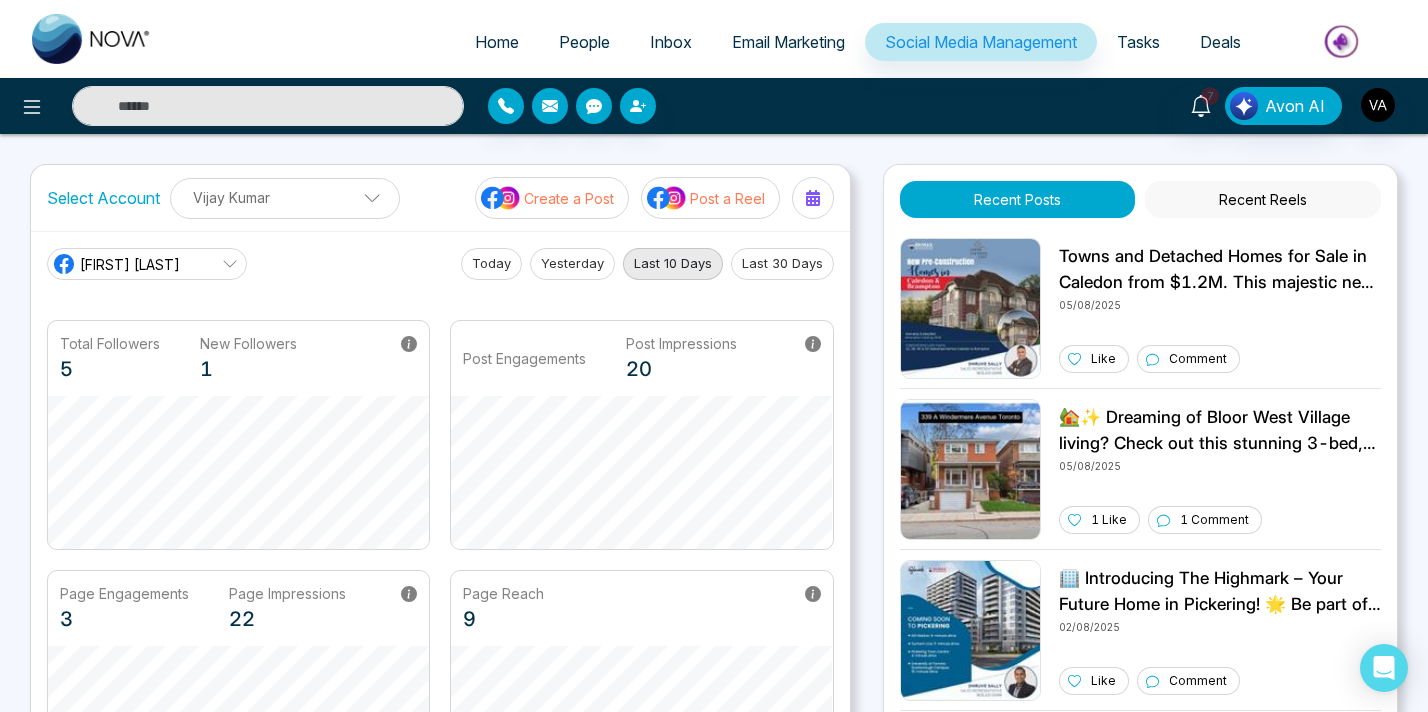 click at bounding box center (1338, 43) 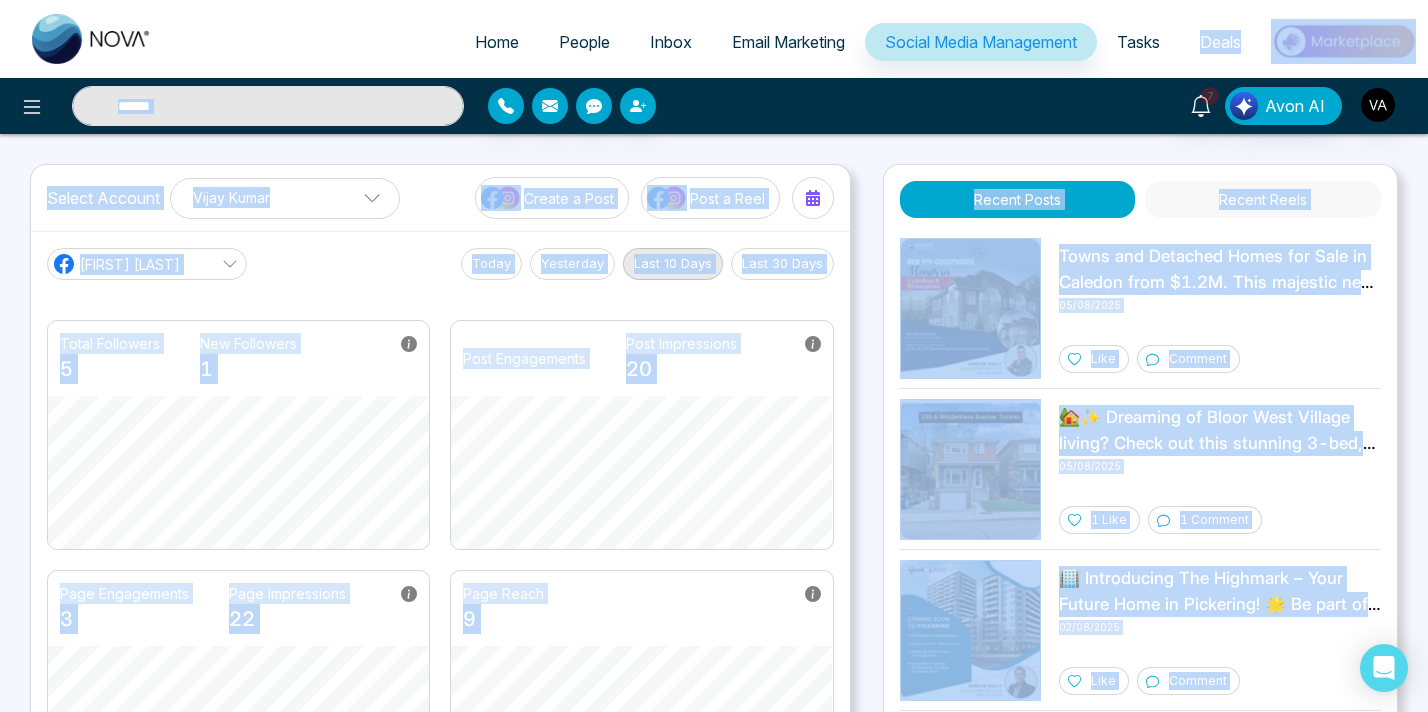 drag, startPoint x: 1336, startPoint y: 15, endPoint x: 1236, endPoint y: 15, distance: 100 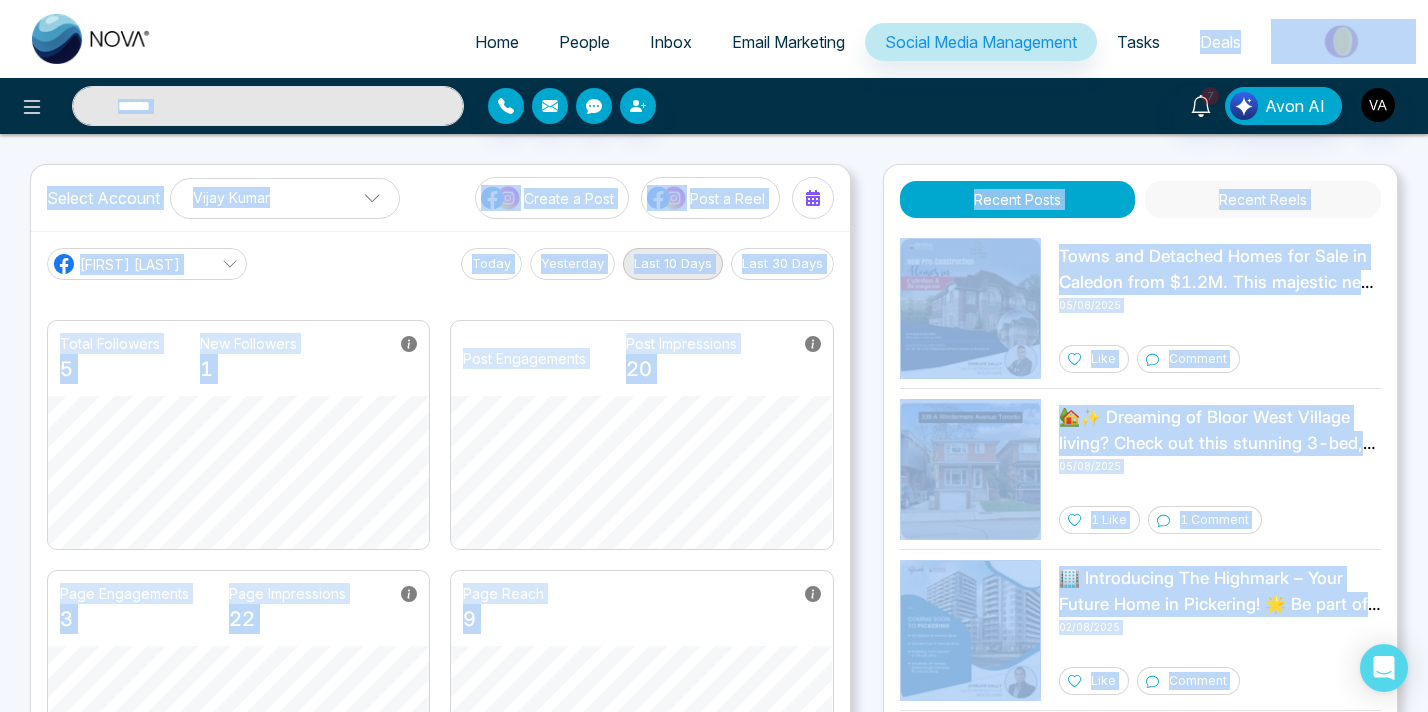 click on "Home People Inbox Email Marketing Social Media Management Tasks Deals 7 Avon AI Select Account Vijay Kumar     Vijay Kumar      Add Social Accounts   Create a Post Post a Reel Vijay N Today Yesterday Last 10 Days Last 30 Days Total Followers 5 New Followers 1 Post Engagements Post Impressions 20 Page Engagements 3 Page Impressions 22 Page Reach 9 Recent Posts Recent Reels 05/08/2025   Like   Comment 🏡✨ Dreaming of Bloor West Village living? Check out this stunning 3-bed, 3-bath detached home at 339 A Windermere Ave for $5250! Enjoy a beautiful backyard, garage, and unbeatable location just steps from shops & parks. 🌳🚲 DM for details or to book a showing! 🗝️🏠 05/08/2025 1   Like 1   Comment 02/08/2025   Like   Comment Birchley Park 02/08/2025   Like   Comment 31/07/2025   Like   Comment 30/07/2025   Like   Comment 🌷✨ Happy Victoria Day! Let’s celebrate the beauty of spring and the joy of togetherness. Enjoy the long weekend! 🎉🇨🇦 29/07/2025   Like   Comment 28/07/2025   Like" at bounding box center (714, 356) 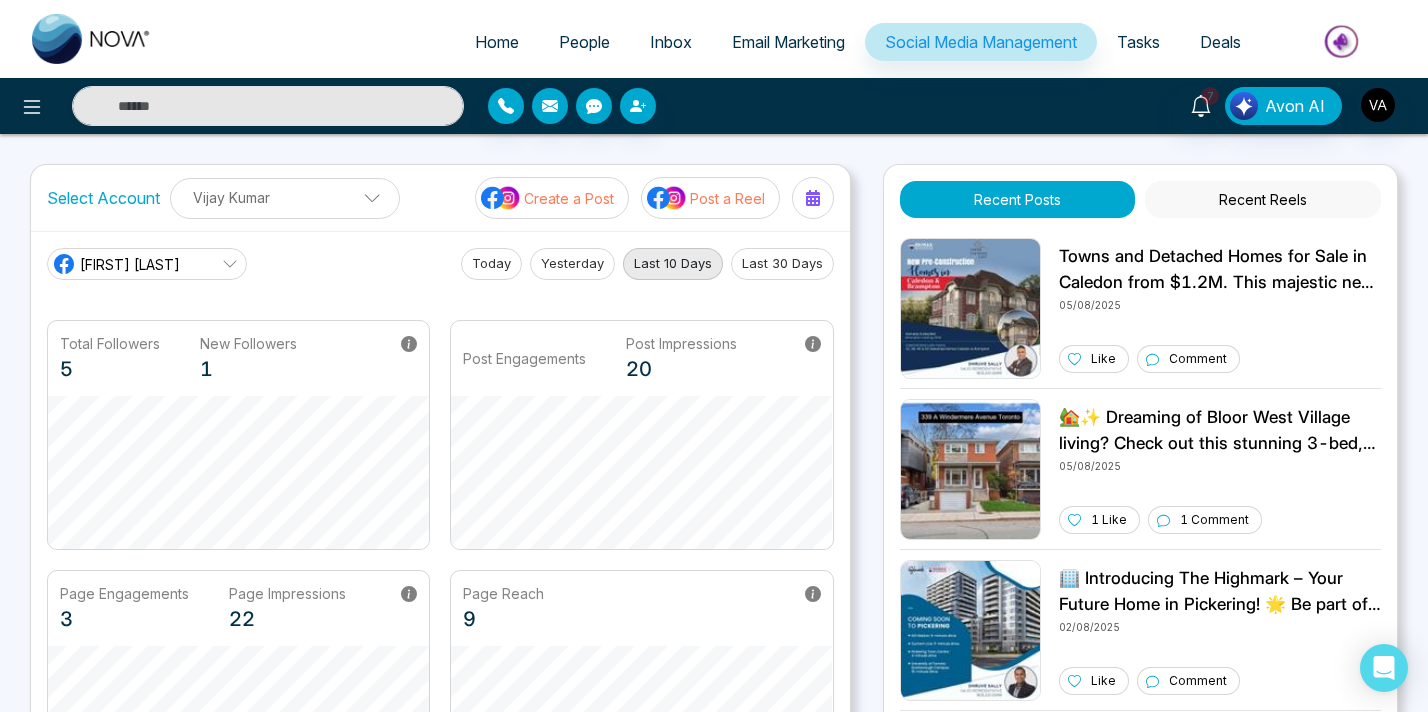 click on "Home People Inbox Email Marketing Social Media Management Tasks Deals" at bounding box center (714, 39) 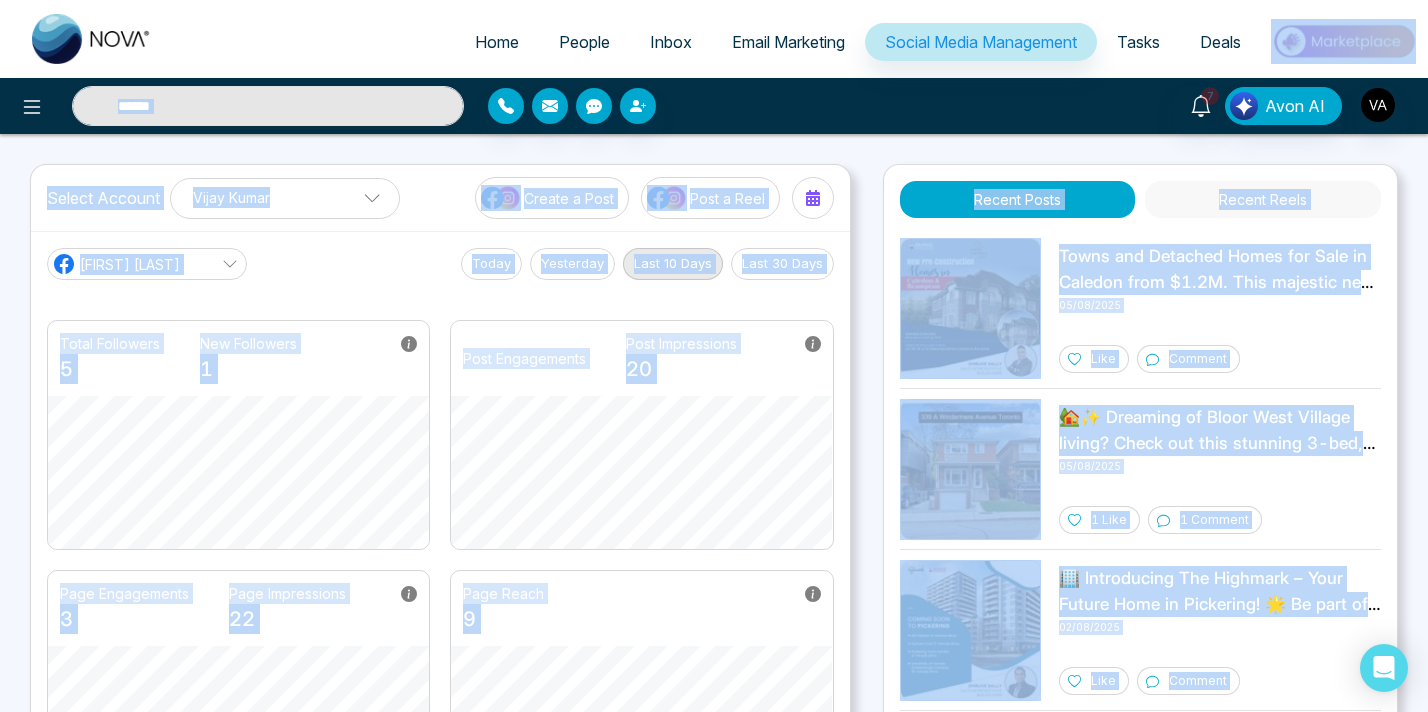 drag, startPoint x: 1339, startPoint y: 10, endPoint x: 1335, endPoint y: 37, distance: 27.294687 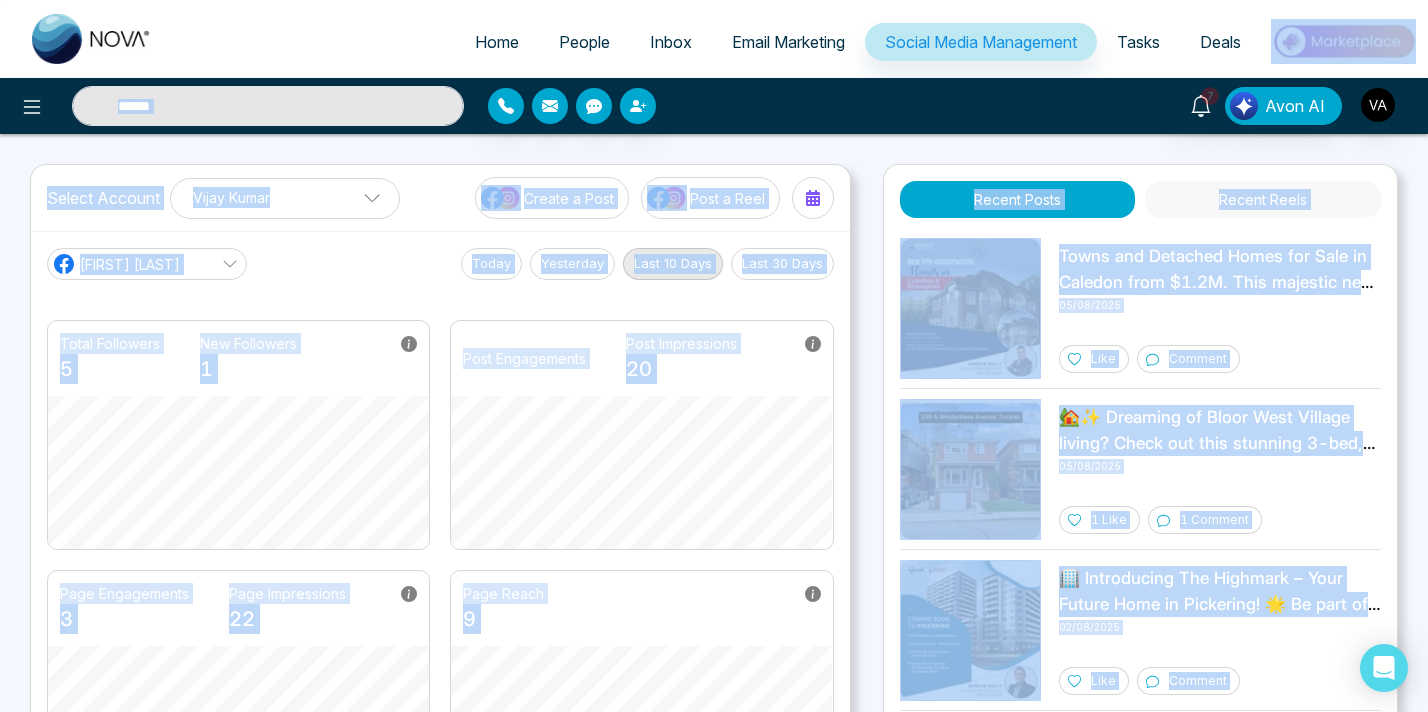 click on "Home People Inbox Email Marketing Social Media Management Tasks Deals 7 Avon AI Select Account Vijay Kumar     Vijay Kumar      Add Social Accounts   Create a Post Post a Reel Vijay N Today Yesterday Last 10 Days Last 30 Days Total Followers 5 New Followers 1 Post Engagements Post Impressions 20 Page Engagements 3 Page Impressions 22 Page Reach 9 Recent Posts Recent Reels 05/08/2025   Like   Comment 🏡✨ Dreaming of Bloor West Village living? Check out this stunning 3-bed, 3-bath detached home at 339 A Windermere Ave for $5250! Enjoy a beautiful backyard, garage, and unbeatable location just steps from shops & parks. 🌳🚲 DM for details or to book a showing! 🗝️🏠 05/08/2025 1   Like 1   Comment 02/08/2025   Like   Comment Birchley Park 02/08/2025   Like   Comment 31/07/2025   Like   Comment 30/07/2025   Like   Comment 🌷✨ Happy Victoria Day! Let’s celebrate the beauty of spring and the joy of togetherness. Enjoy the long weekend! 🎉🇨🇦 29/07/2025   Like   Comment 28/07/2025   Like" at bounding box center [714, 356] 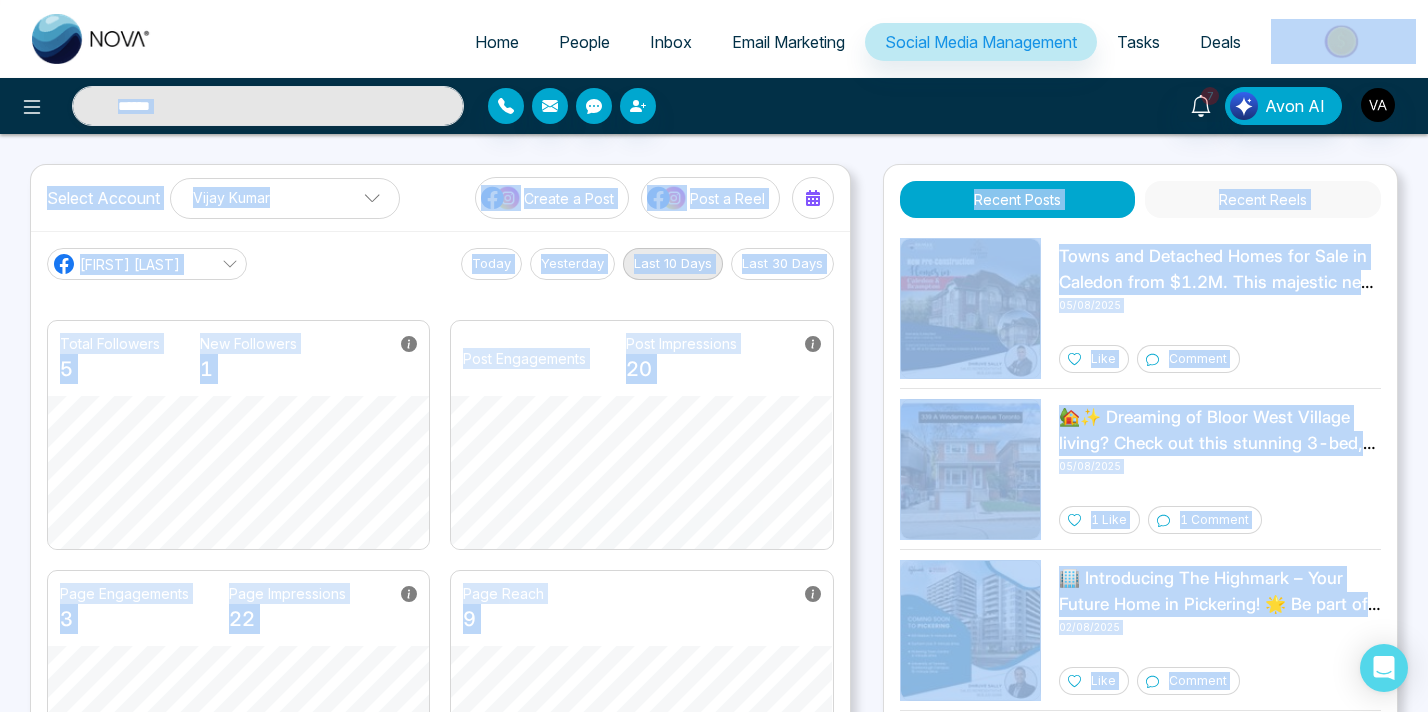 click on "Home People Inbox Email Marketing Social Media Management Tasks Deals" at bounding box center [714, 39] 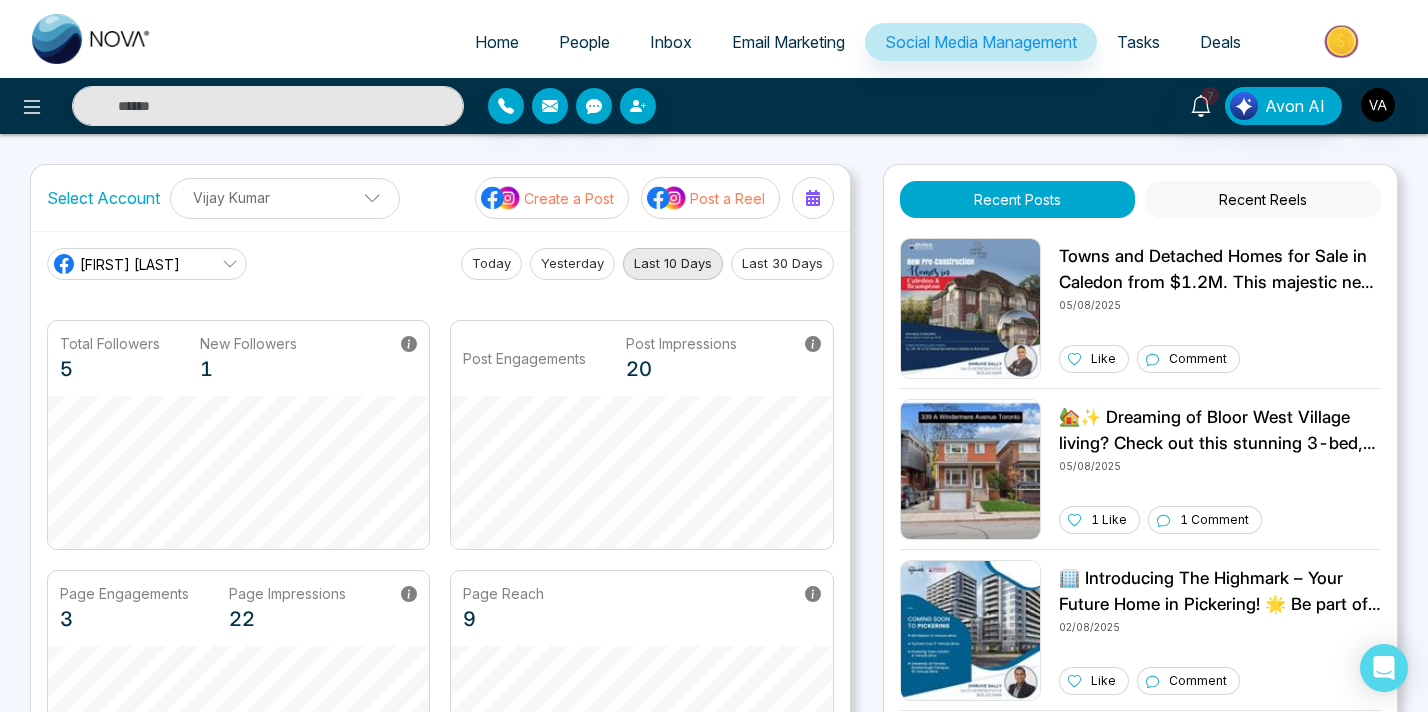 click on "Home People Inbox Email Marketing Social Media Management Tasks Deals 7 Avon AI Select Account Vijay Kumar     Vijay Kumar      Add Social Accounts   Create a Post Post a Reel Vijay N Today Yesterday Last 10 Days Last 30 Days Total Followers 5 New Followers 1 Post Engagements Post Impressions 20 Page Engagements 3 Page Impressions 22 Page Reach 9 Recent Posts Recent Reels 05/08/2025   Like   Comment 🏡✨ Dreaming of Bloor West Village living? Check out this stunning 3-bed, 3-bath detached home at 339 A Windermere Ave for $5250! Enjoy a beautiful backyard, garage, and unbeatable location just steps from shops & parks. 🌳🚲 DM for details or to book a showing! 🗝️🏠 05/08/2025 1   Like 1   Comment 02/08/2025   Like   Comment Birchley Park 02/08/2025   Like   Comment 31/07/2025   Like   Comment 30/07/2025   Like   Comment 🌷✨ Happy Victoria Day! Let’s celebrate the beauty of spring and the joy of togetherness. Enjoy the long weekend! 🎉🇨🇦 29/07/2025   Like   Comment 28/07/2025   Like" at bounding box center (714, 356) 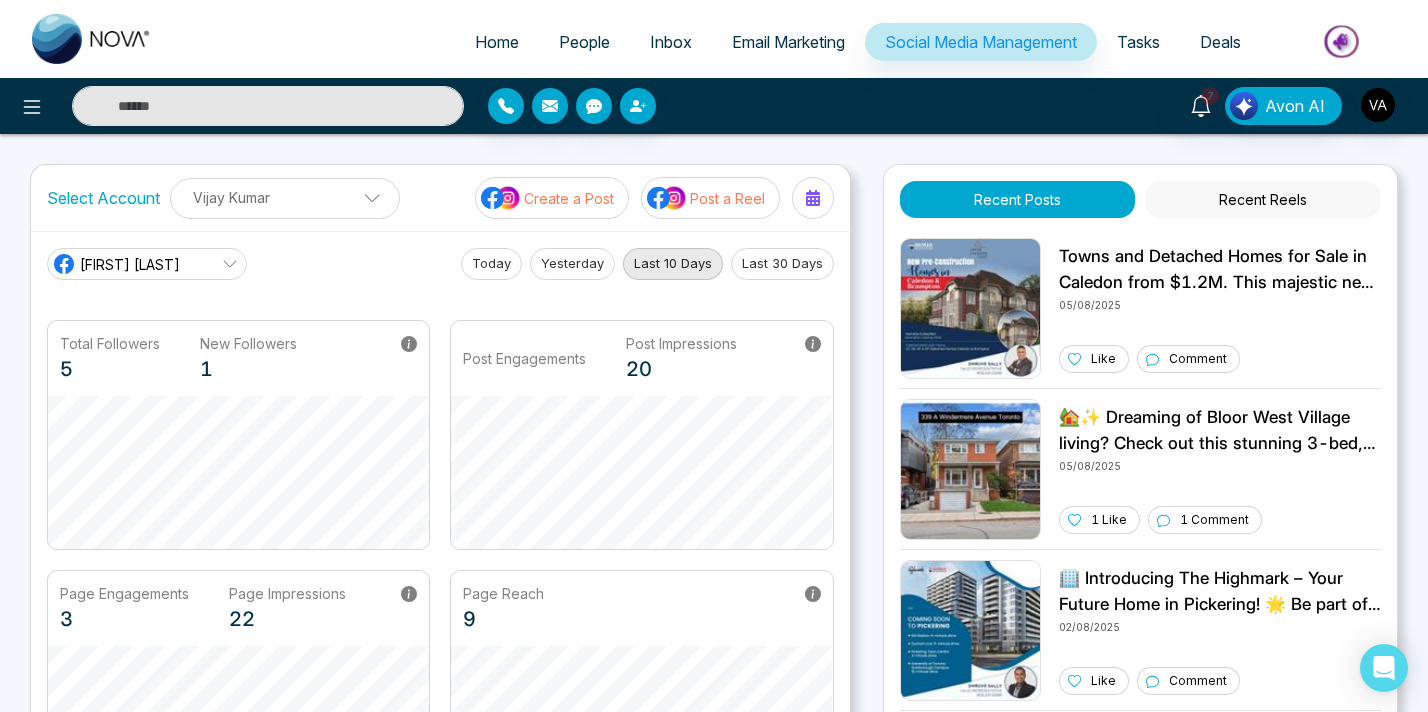 click on "Home People Inbox Email Marketing Social Media Management Tasks Deals 7 Avon AI Select Account Vijay Kumar     Vijay Kumar      Add Social Accounts   Create a Post Post a Reel Vijay N Today Yesterday Last 10 Days Last 30 Days Total Followers 5 New Followers 1 Post Engagements Post Impressions 20 Page Engagements 3 Page Impressions 22 Page Reach 9 Recent Posts Recent Reels 05/08/2025   Like   Comment 🏡✨ Dreaming of Bloor West Village living? Check out this stunning 3-bed, 3-bath detached home at 339 A Windermere Ave for $5250! Enjoy a beautiful backyard, garage, and unbeatable location just steps from shops & parks. 🌳🚲 DM for details or to book a showing! 🗝️🏠 05/08/2025 1   Like 1   Comment 02/08/2025   Like   Comment Birchley Park 02/08/2025   Like   Comment 31/07/2025   Like   Comment 30/07/2025   Like   Comment 🌷✨ Happy Victoria Day! Let’s celebrate the beauty of spring and the joy of togetherness. Enjoy the long weekend! 🎉🇨🇦 29/07/2025   Like   Comment 28/07/2025   Like" at bounding box center (714, 356) 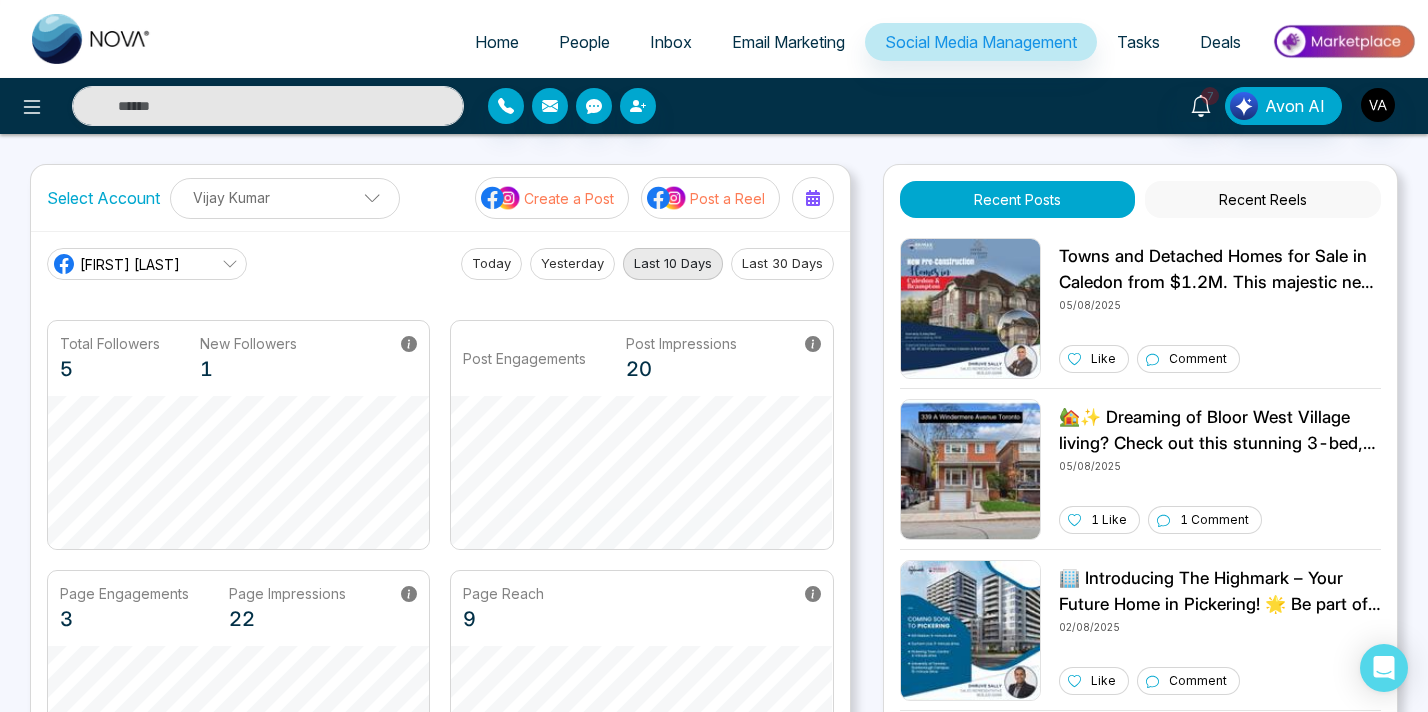 click on "Home People Inbox Email Marketing Social Media Management Tasks Deals 7 Avon AI Select Account Vijay Kumar     Vijay Kumar      Add Social Accounts   Create a Post Post a Reel Vijay N Today Yesterday Last 10 Days Last 30 Days Total Followers 5 New Followers 1 Post Engagements Post Impressions 20 Page Engagements 3 Page Impressions 22 Page Reach 9 Recent Posts Recent Reels 05/08/2025   Like   Comment 🏡✨ Dreaming of Bloor West Village living? Check out this stunning 3-bed, 3-bath detached home at 339 A Windermere Ave for $5250! Enjoy a beautiful backyard, garage, and unbeatable location just steps from shops & parks. 🌳🚲 DM for details or to book a showing! 🗝️🏠 05/08/2025 1   Like 1   Comment 02/08/2025   Like   Comment Birchley Park 02/08/2025   Like   Comment 31/07/2025   Like   Comment 30/07/2025   Like   Comment 🌷✨ Happy Victoria Day! Let’s celebrate the beauty of spring and the joy of togetherness. Enjoy the long weekend! 🎉🇨🇦 29/07/2025   Like   Comment 28/07/2025   Like" at bounding box center (714, 356) 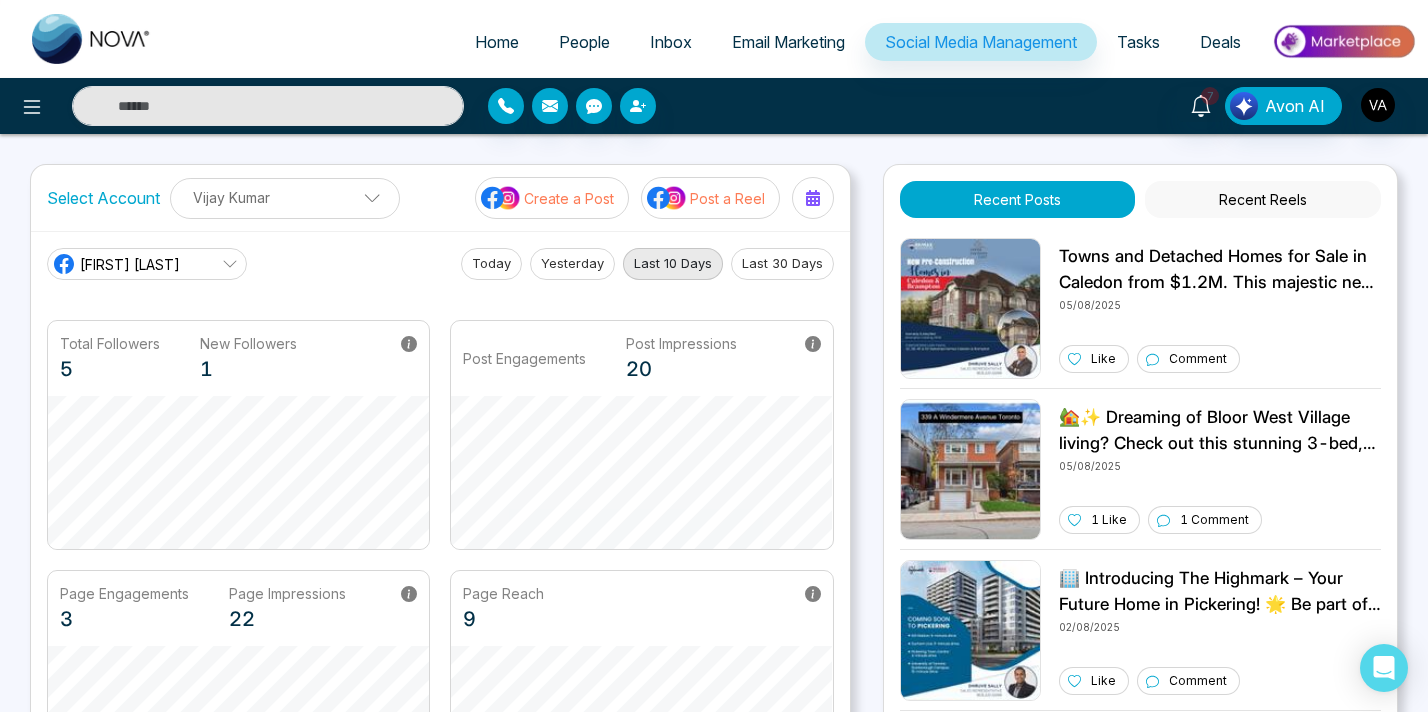 click on "Home People Inbox Email Marketing Social Media Management Tasks Deals 7 Avon AI Select Account Vijay Kumar     Vijay Kumar      Add Social Accounts   Create a Post Post a Reel Vijay N Today Yesterday Last 10 Days Last 30 Days Total Followers 5 New Followers 1 Post Engagements Post Impressions 20 Page Engagements 3 Page Impressions 22 Page Reach 9 Recent Posts Recent Reels 05/08/2025   Like   Comment 🏡✨ Dreaming of Bloor West Village living? Check out this stunning 3-bed, 3-bath detached home at 339 A Windermere Ave for $5250! Enjoy a beautiful backyard, garage, and unbeatable location just steps from shops & parks. 🌳🚲 DM for details or to book a showing! 🗝️🏠 05/08/2025 1   Like 1   Comment 02/08/2025   Like   Comment Birchley Park 02/08/2025   Like   Comment 31/07/2025   Like   Comment 30/07/2025   Like   Comment 🌷✨ Happy Victoria Day! Let’s celebrate the beauty of spring and the joy of togetherness. Enjoy the long weekend! 🎉🇨🇦 29/07/2025   Like   Comment 28/07/2025   Like" at bounding box center [714, 356] 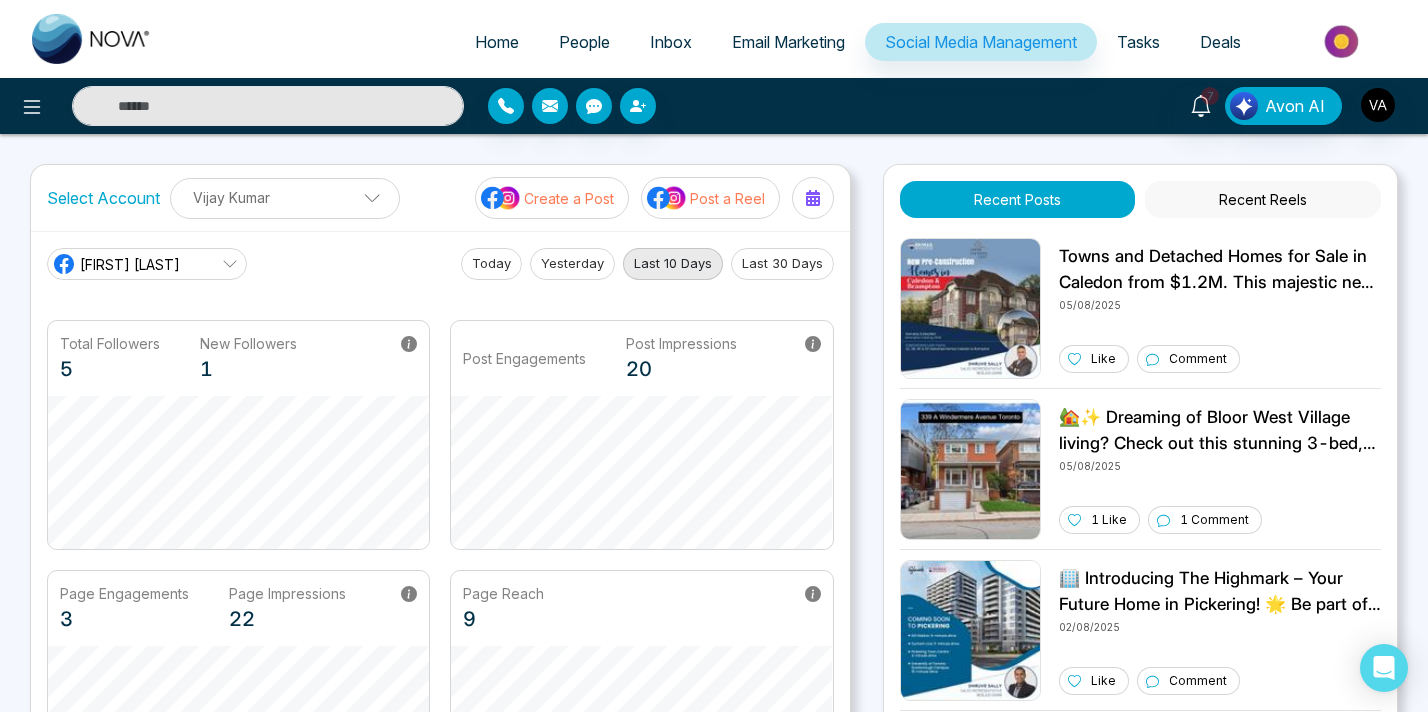 click on "Home People Inbox Email Marketing Social Media Management Tasks Deals 7 Avon AI Select Account Vijay Kumar     Vijay Kumar      Add Social Accounts   Create a Post Post a Reel Vijay N Today Yesterday Last 10 Days Last 30 Days Total Followers 5 New Followers 1 Post Engagements Post Impressions 20 Page Engagements 3 Page Impressions 22 Page Reach 9 Recent Posts Recent Reels 05/08/2025   Like   Comment 🏡✨ Dreaming of Bloor West Village living? Check out this stunning 3-bed, 3-bath detached home at 339 A Windermere Ave for $5250! Enjoy a beautiful backyard, garage, and unbeatable location just steps from shops & parks. 🌳🚲 DM for details or to book a showing! 🗝️🏠 05/08/2025 1   Like 1   Comment 02/08/2025   Like   Comment Birchley Park 02/08/2025   Like   Comment 31/07/2025   Like   Comment 30/07/2025   Like   Comment 🌷✨ Happy Victoria Day! Let’s celebrate the beauty of spring and the joy of togetherness. Enjoy the long weekend! 🎉🇨🇦 29/07/2025   Like   Comment 28/07/2025   Like" at bounding box center (714, 356) 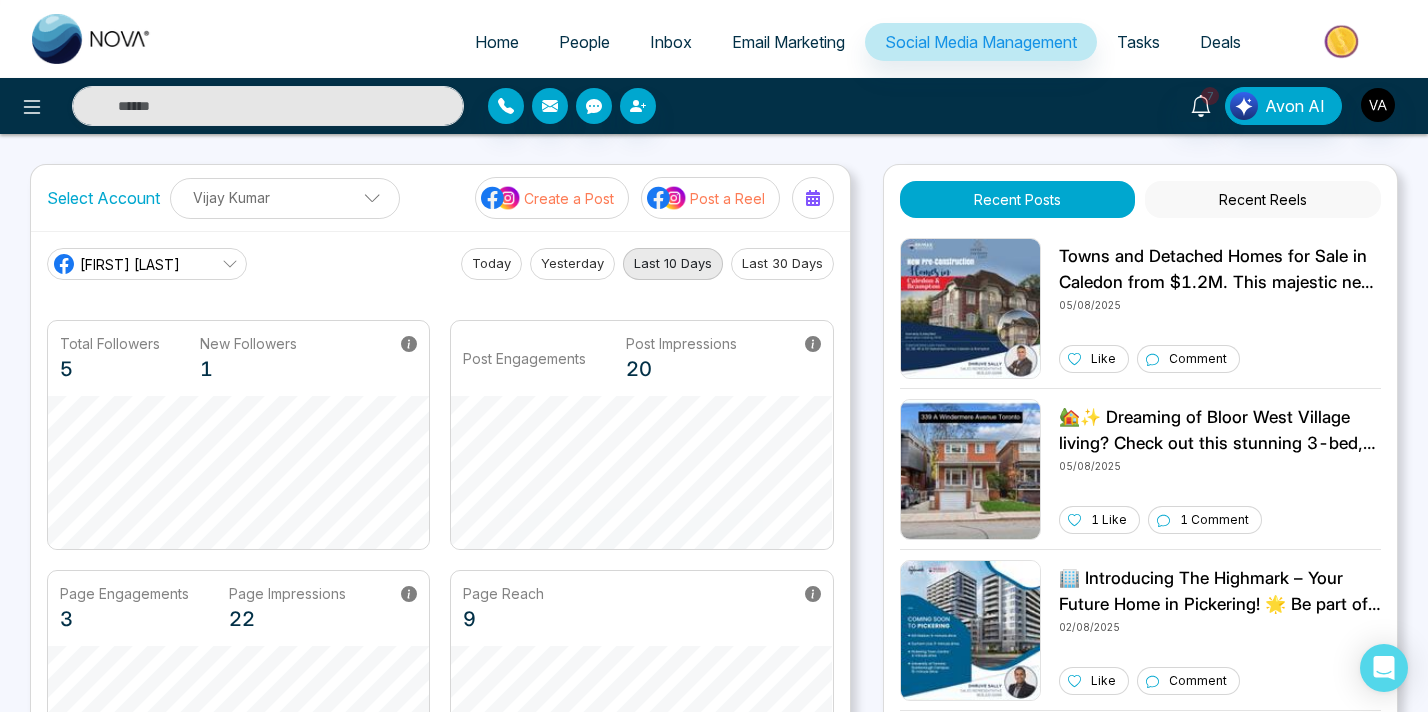 click on "Home People Inbox Email Marketing Social Media Management Tasks Deals 7 Avon AI Select Account Vijay Kumar     Vijay Kumar      Add Social Accounts   Create a Post Post a Reel Vijay N Today Yesterday Last 10 Days Last 30 Days Total Followers 5 New Followers 1 Post Engagements Post Impressions 20 Page Engagements 3 Page Impressions 22 Page Reach 9 Recent Posts Recent Reels 05/08/2025   Like   Comment 🏡✨ Dreaming of Bloor West Village living? Check out this stunning 3-bed, 3-bath detached home at 339 A Windermere Ave for $5250! Enjoy a beautiful backyard, garage, and unbeatable location just steps from shops & parks. 🌳🚲 DM for details or to book a showing! 🗝️🏠 05/08/2025 1   Like 1   Comment 02/08/2025   Like   Comment Birchley Park 02/08/2025   Like   Comment 31/07/2025   Like   Comment 30/07/2025   Like   Comment 🌷✨ Happy Victoria Day! Let’s celebrate the beauty of spring and the joy of togetherness. Enjoy the long weekend! 🎉🇨🇦 29/07/2025   Like   Comment 28/07/2025   Like" at bounding box center (714, 356) 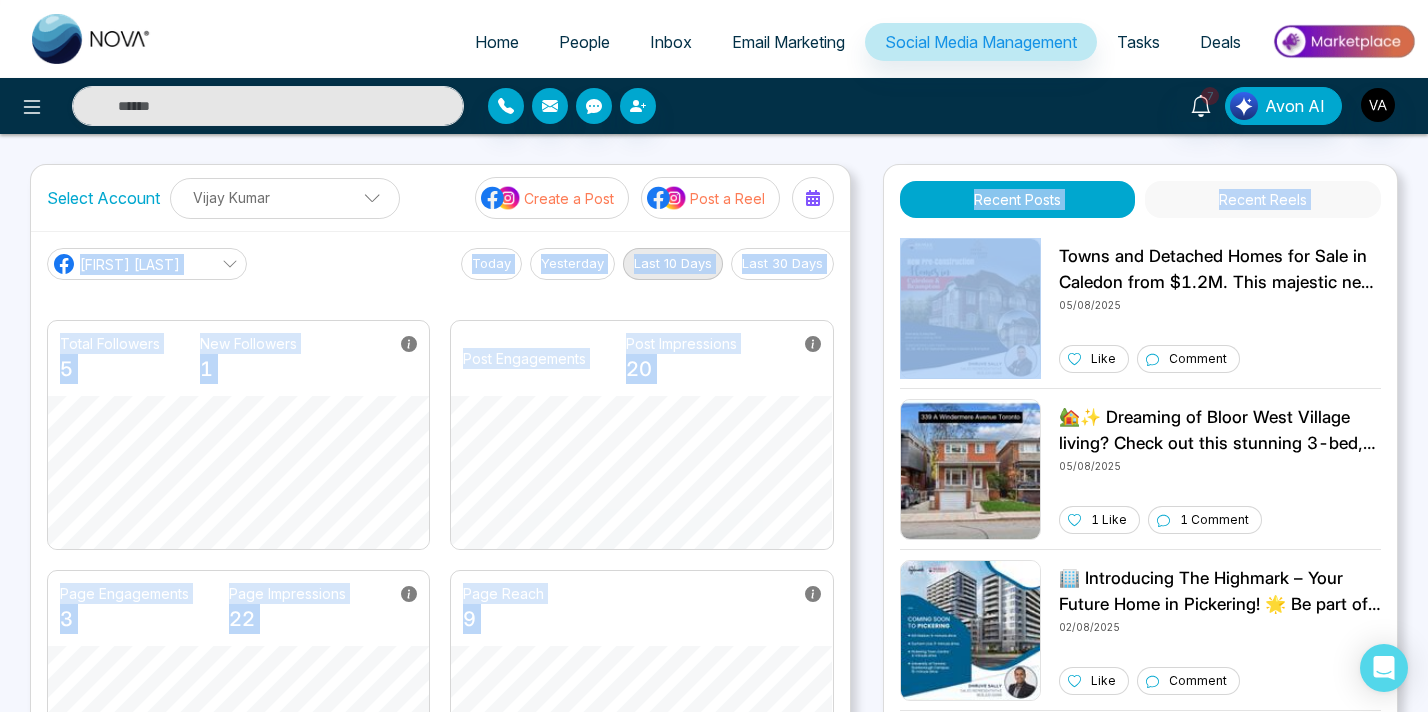 drag, startPoint x: 843, startPoint y: 163, endPoint x: 870, endPoint y: 261, distance: 101.65137 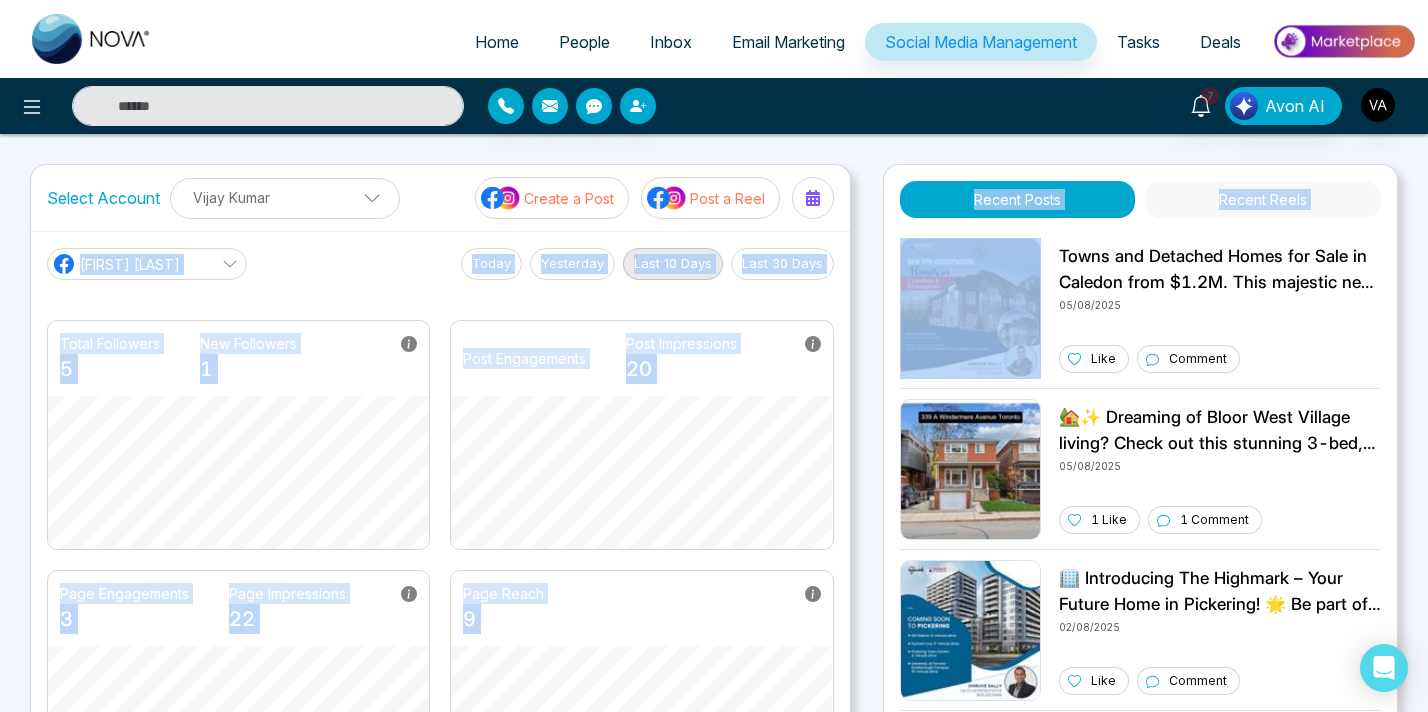 click on "Home People Inbox Email Marketing Social Media Management Tasks Deals 7 Avon AI Select Account Vijay Kumar     Vijay Kumar      Add Social Accounts   Create a Post Post a Reel Vijay N Today Yesterday Last 10 Days Last 30 Days Total Followers 5 New Followers 1 Post Engagements Post Impressions 20 Page Engagements 3 Page Impressions 22 Page Reach 9 Recent Posts Recent Reels 05/08/2025   Like   Comment 🏡✨ Dreaming of Bloor West Village living? Check out this stunning 3-bed, 3-bath detached home at 339 A Windermere Ave for $5250! Enjoy a beautiful backyard, garage, and unbeatable location just steps from shops & parks. 🌳🚲 DM for details or to book a showing! 🗝️🏠 05/08/2025 1   Like 1   Comment 02/08/2025   Like   Comment Birchley Park 02/08/2025   Like   Comment 31/07/2025   Like   Comment 30/07/2025   Like   Comment 🌷✨ Happy Victoria Day! Let’s celebrate the beauty of spring and the joy of togetherness. Enjoy the long weekend! 🎉🇨🇦 29/07/2025   Like   Comment 28/07/2025   Like" at bounding box center (714, 676) 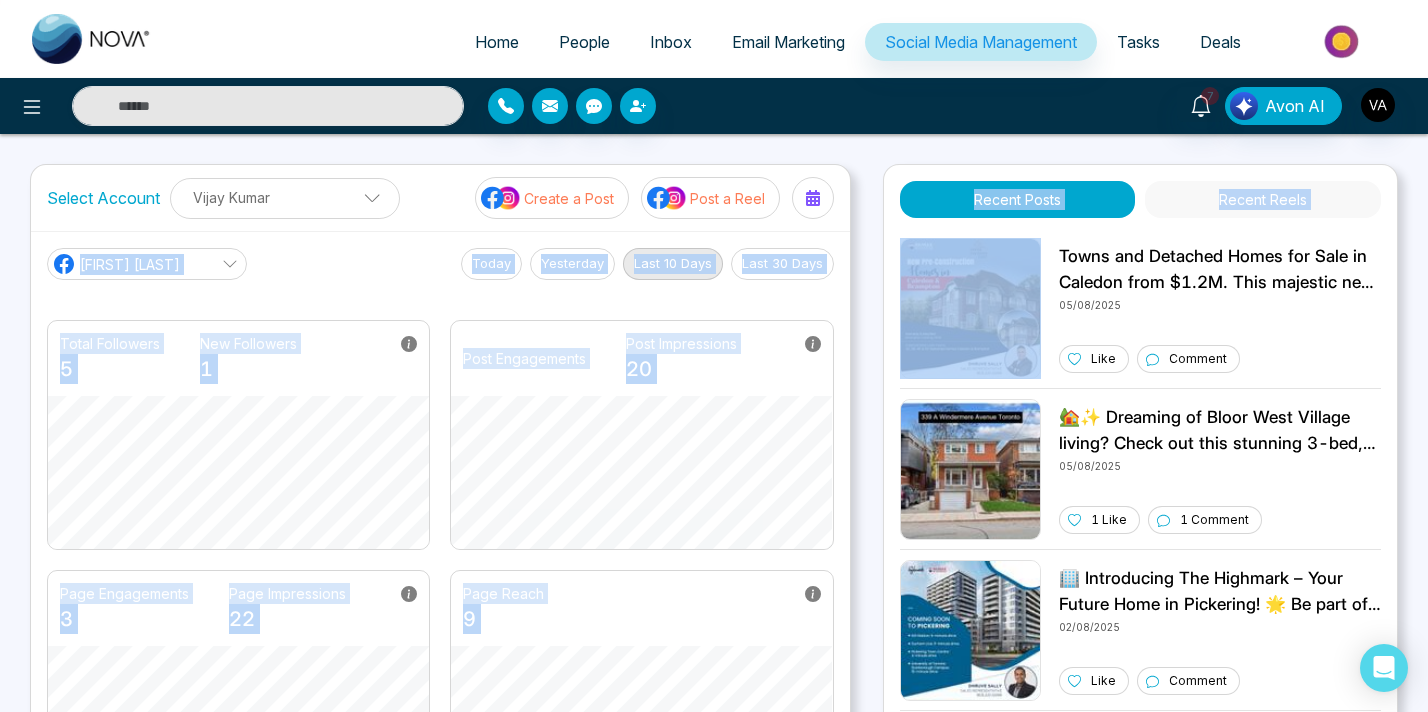 click on "Home People Inbox Email Marketing Social Media Management Tasks Deals 7 Avon AI Select Account Vijay Kumar     Vijay Kumar      Add Social Accounts   Create a Post Post a Reel Vijay N Today Yesterday Last 10 Days Last 30 Days Total Followers 5 New Followers 1 Post Engagements Post Impressions 20 Page Engagements 3 Page Impressions 22 Page Reach 9 Recent Posts Recent Reels 05/08/2025   Like   Comment 🏡✨ Dreaming of Bloor West Village living? Check out this stunning 3-bed, 3-bath detached home at 339 A Windermere Ave for $5250! Enjoy a beautiful backyard, garage, and unbeatable location just steps from shops & parks. 🌳🚲 DM for details or to book a showing! 🗝️🏠 05/08/2025 1   Like 1   Comment 02/08/2025   Like   Comment Birchley Park 02/08/2025   Like   Comment 31/07/2025   Like   Comment 30/07/2025   Like   Comment 🌷✨ Happy Victoria Day! Let’s celebrate the beauty of spring and the joy of togetherness. Enjoy the long weekend! 🎉🇨🇦 29/07/2025   Like   Comment 28/07/2025   Like" at bounding box center [714, 676] 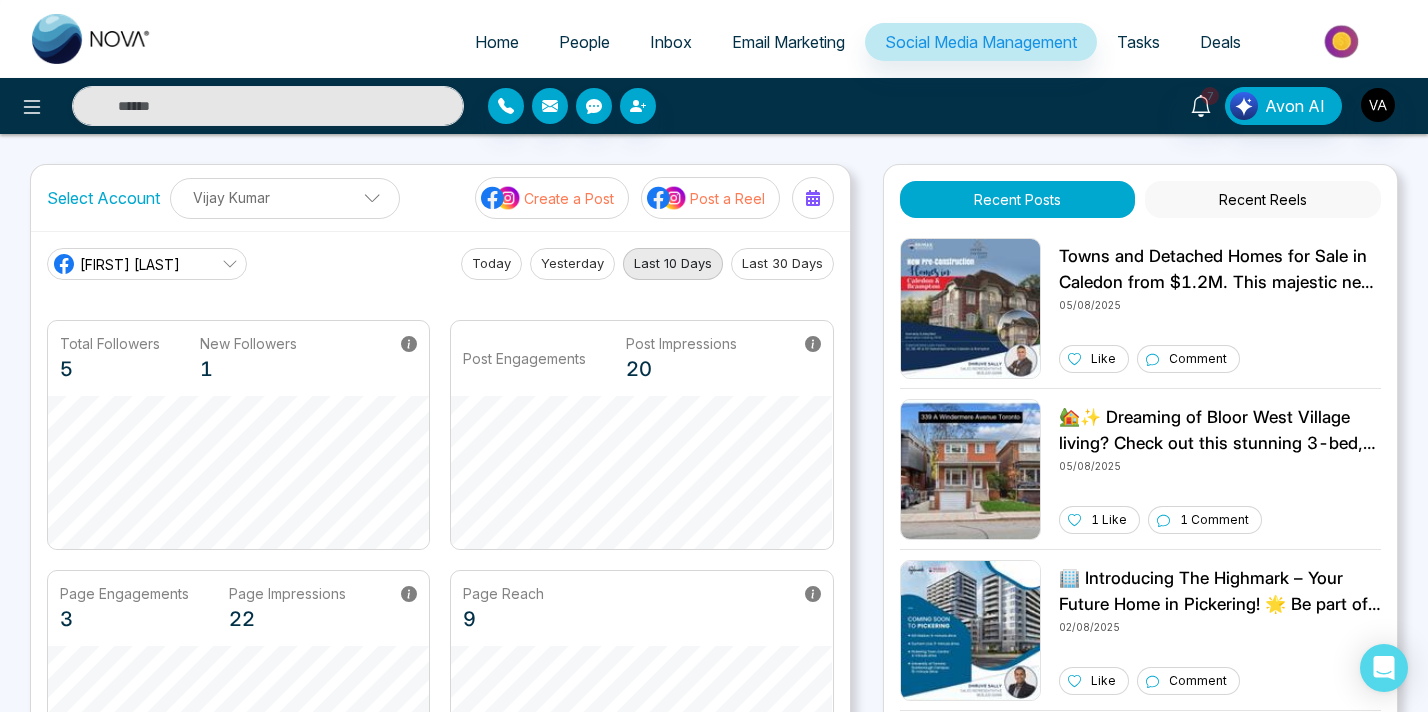 click on "Home People Inbox Email Marketing Social Media Management Tasks Deals 7 Avon AI Select Account Vijay Kumar     Vijay Kumar      Add Social Accounts   Create a Post Post a Reel Vijay N Today Yesterday Last 10 Days Last 30 Days Total Followers 5 New Followers 1 Post Engagements Post Impressions 20 Page Engagements 3 Page Impressions 22 Page Reach 9 Recent Posts Recent Reels 05/08/2025   Like   Comment 🏡✨ Dreaming of Bloor West Village living? Check out this stunning 3-bed, 3-bath detached home at 339 A Windermere Ave for $5250! Enjoy a beautiful backyard, garage, and unbeatable location just steps from shops & parks. 🌳🚲 DM for details or to book a showing! 🗝️🏠 05/08/2025 1   Like 1   Comment 02/08/2025   Like   Comment Birchley Park 02/08/2025   Like   Comment 31/07/2025   Like   Comment 30/07/2025   Like   Comment 🌷✨ Happy Victoria Day! Let’s celebrate the beauty of spring and the joy of togetherness. Enjoy the long weekend! 🎉🇨🇦 29/07/2025   Like   Comment 28/07/2025   Like" at bounding box center (714, 356) 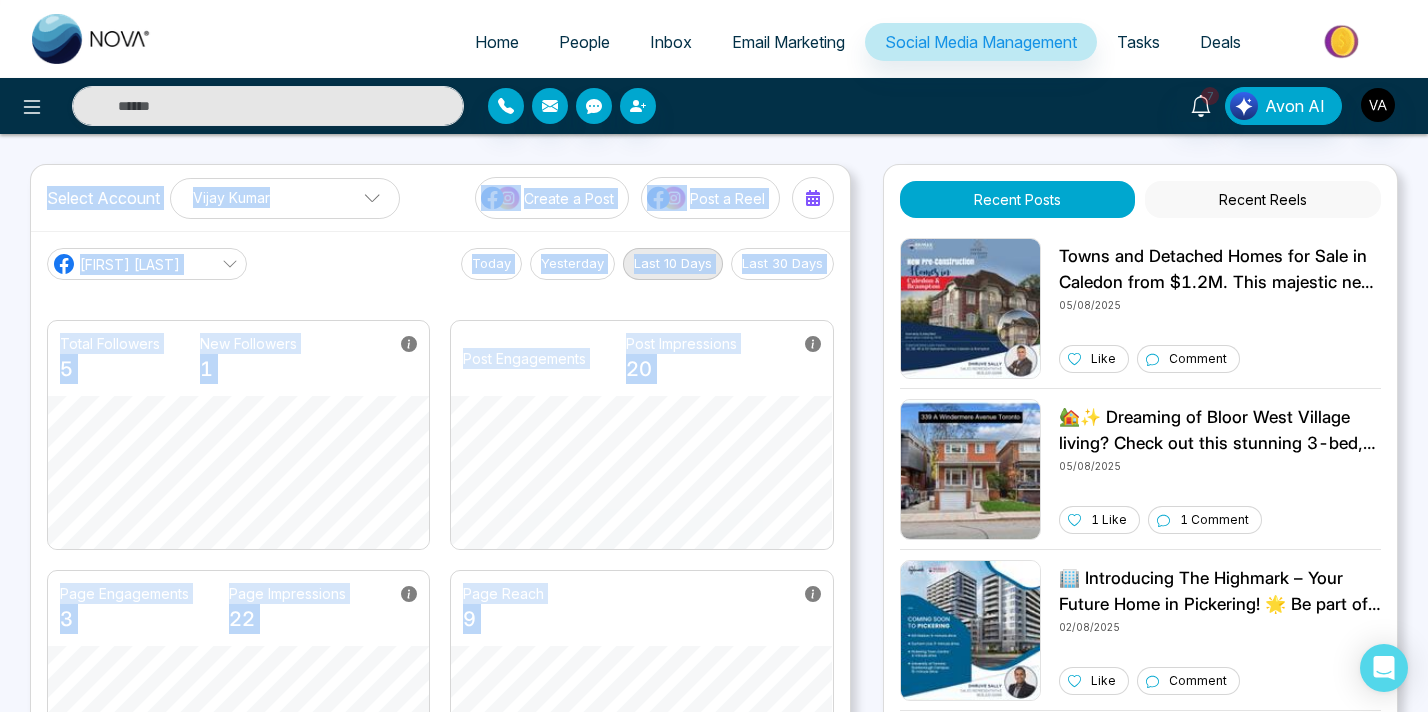 drag, startPoint x: 947, startPoint y: 151, endPoint x: 1018, endPoint y: 128, distance: 74.63243 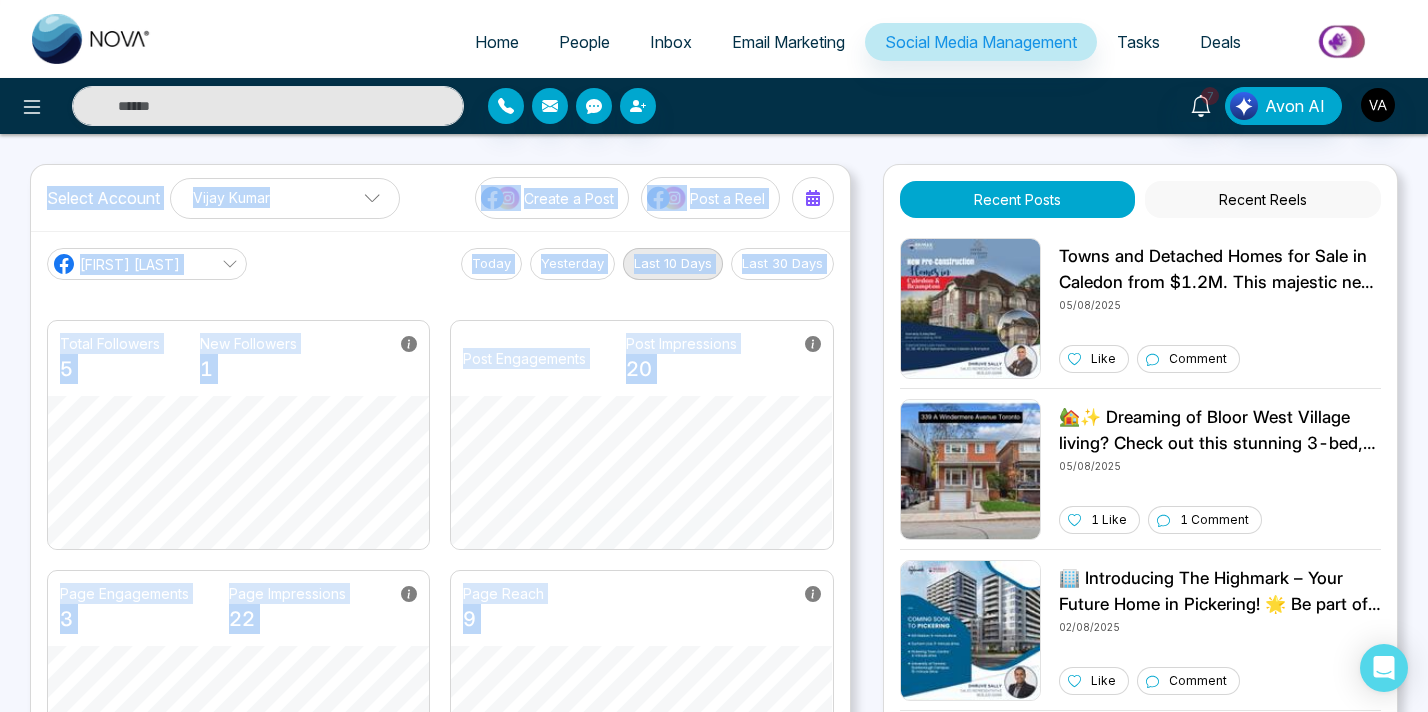 click on "Home People Inbox Email Marketing Social Media Management Tasks Deals 7 Avon AI Select Account Vijay Kumar     Vijay Kumar      Add Social Accounts   Create a Post Post a Reel Vijay N Today Yesterday Last 10 Days Last 30 Days Total Followers 5 New Followers 1 Post Engagements Post Impressions 20 Page Engagements 3 Page Impressions 22 Page Reach 9 Recent Posts Recent Reels 05/08/2025   Like   Comment 🏡✨ Dreaming of Bloor West Village living? Check out this stunning 3-bed, 3-bath detached home at 339 A Windermere Ave for $5250! Enjoy a beautiful backyard, garage, and unbeatable location just steps from shops & parks. 🌳🚲 DM for details or to book a showing! 🗝️🏠 05/08/2025 1   Like 1   Comment 02/08/2025   Like   Comment Birchley Park 02/08/2025   Like   Comment 31/07/2025   Like   Comment 30/07/2025   Like   Comment 🌷✨ Happy Victoria Day! Let’s celebrate the beauty of spring and the joy of togetherness. Enjoy the long weekend! 🎉🇨🇦 29/07/2025   Like   Comment 28/07/2025   Like" at bounding box center [714, 676] 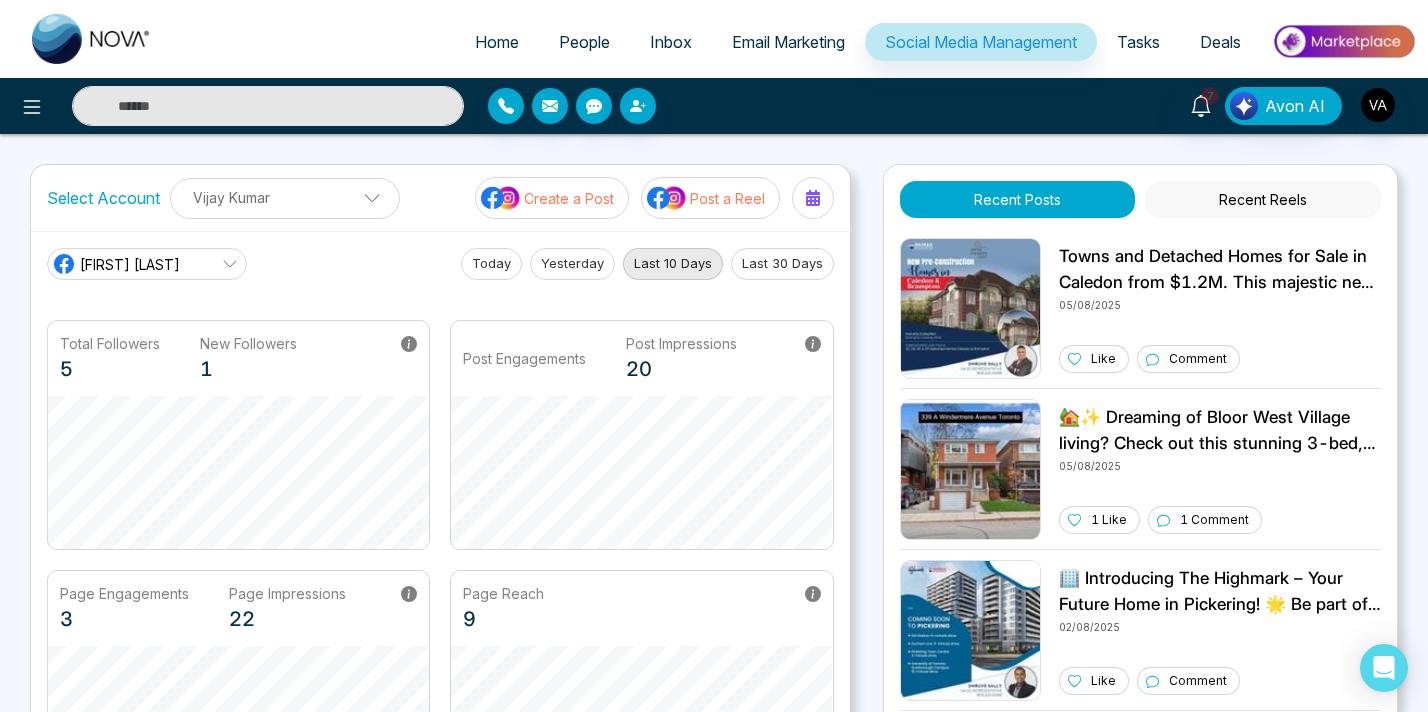 click on "7 Avon AI" at bounding box center (714, 106) 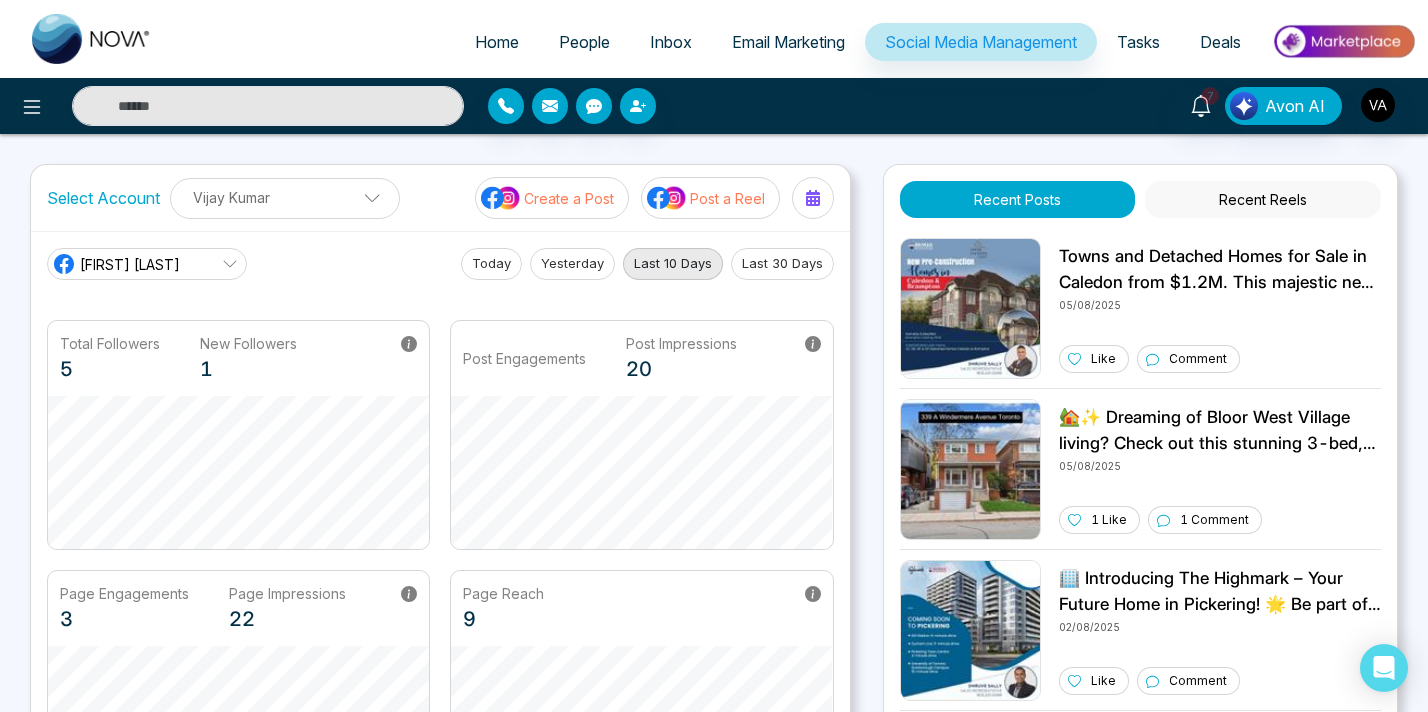 click on "Home People Inbox Email Marketing Social Media Management Tasks Deals 7 Avon AI Select Account Vijay Kumar     Vijay Kumar      Add Social Accounts   Create a Post Post a Reel Vijay N Today Yesterday Last 10 Days Last 30 Days Total Followers 5 New Followers 1 Post Engagements Post Impressions 20 Page Engagements 3 Page Impressions 22 Page Reach 9 Recent Posts Recent Reels 05/08/2025   Like   Comment 🏡✨ Dreaming of Bloor West Village living? Check out this stunning 3-bed, 3-bath detached home at 339 A Windermere Ave for $5250! Enjoy a beautiful backyard, garage, and unbeatable location just steps from shops & parks. 🌳🚲 DM for details or to book a showing! 🗝️🏠 05/08/2025 1   Like 1   Comment 02/08/2025   Like   Comment Birchley Park 02/08/2025   Like   Comment 31/07/2025   Like   Comment 30/07/2025   Like   Comment 🌷✨ Happy Victoria Day! Let’s celebrate the beauty of spring and the joy of togetherness. Enjoy the long weekend! 🎉🇨🇦 29/07/2025   Like   Comment 28/07/2025   Like" at bounding box center (714, 676) 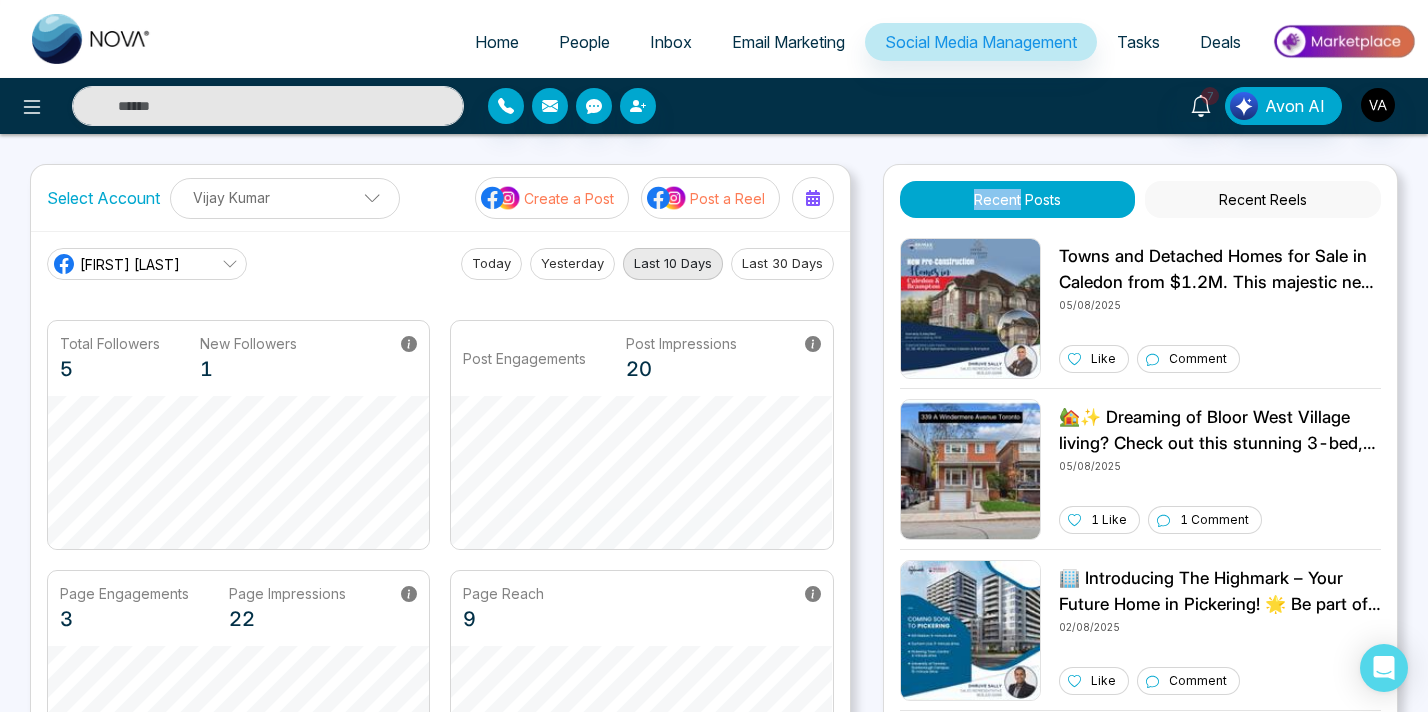 click on "Home People Inbox Email Marketing Social Media Management Tasks Deals 7 Avon AI Select Account Vijay Kumar     Vijay Kumar      Add Social Accounts   Create a Post Post a Reel Vijay N Today Yesterday Last 10 Days Last 30 Days Total Followers 5 New Followers 1 Post Engagements Post Impressions 20 Page Engagements 3 Page Impressions 22 Page Reach 9 Recent Posts Recent Reels 05/08/2025   Like   Comment 🏡✨ Dreaming of Bloor West Village living? Check out this stunning 3-bed, 3-bath detached home at 339 A Windermere Ave for $5250! Enjoy a beautiful backyard, garage, and unbeatable location just steps from shops & parks. 🌳🚲 DM for details or to book a showing! 🗝️🏠 05/08/2025 1   Like 1   Comment 02/08/2025   Like   Comment Birchley Park 02/08/2025   Like   Comment 31/07/2025   Like   Comment 30/07/2025   Like   Comment 🌷✨ Happy Victoria Day! Let’s celebrate the beauty of spring and the joy of togetherness. Enjoy the long weekend! 🎉🇨🇦 29/07/2025   Like   Comment 28/07/2025   Like" at bounding box center (714, 676) 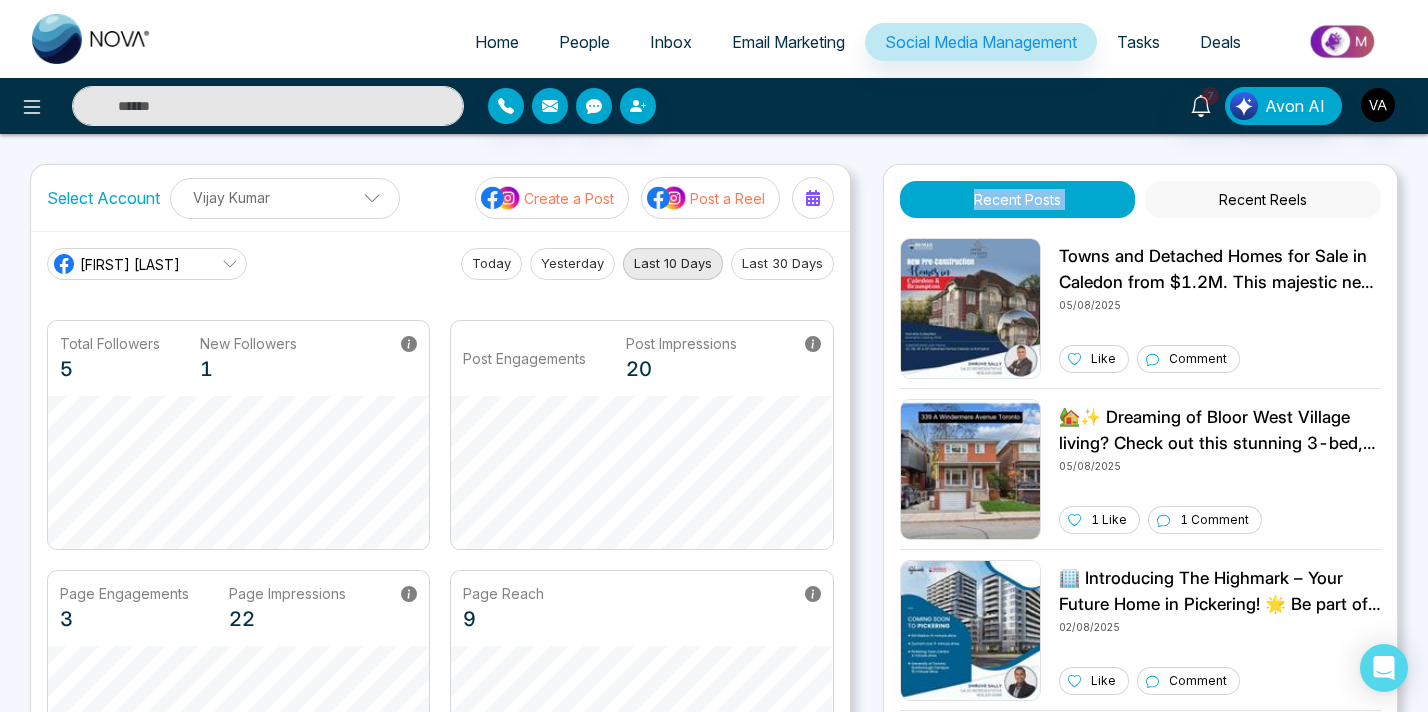click on "Home People Inbox Email Marketing Social Media Management Tasks Deals 7 Avon AI Select Account Vijay Kumar     Vijay Kumar      Add Social Accounts   Create a Post Post a Reel Vijay N Today Yesterday Last 10 Days Last 30 Days Total Followers 5 New Followers 1 Post Engagements Post Impressions 20 Page Engagements 3 Page Impressions 22 Page Reach 9 Recent Posts Recent Reels 05/08/2025   Like   Comment 🏡✨ Dreaming of Bloor West Village living? Check out this stunning 3-bed, 3-bath detached home at 339 A Windermere Ave for $5250! Enjoy a beautiful backyard, garage, and unbeatable location just steps from shops & parks. 🌳🚲 DM for details or to book a showing! 🗝️🏠 05/08/2025 1   Like 1   Comment 02/08/2025   Like   Comment Birchley Park 02/08/2025   Like   Comment 31/07/2025   Like   Comment 30/07/2025   Like   Comment 🌷✨ Happy Victoria Day! Let’s celebrate the beauty of spring and the joy of togetherness. Enjoy the long weekend! 🎉🇨🇦 29/07/2025   Like   Comment 28/07/2025   Like" at bounding box center [714, 676] 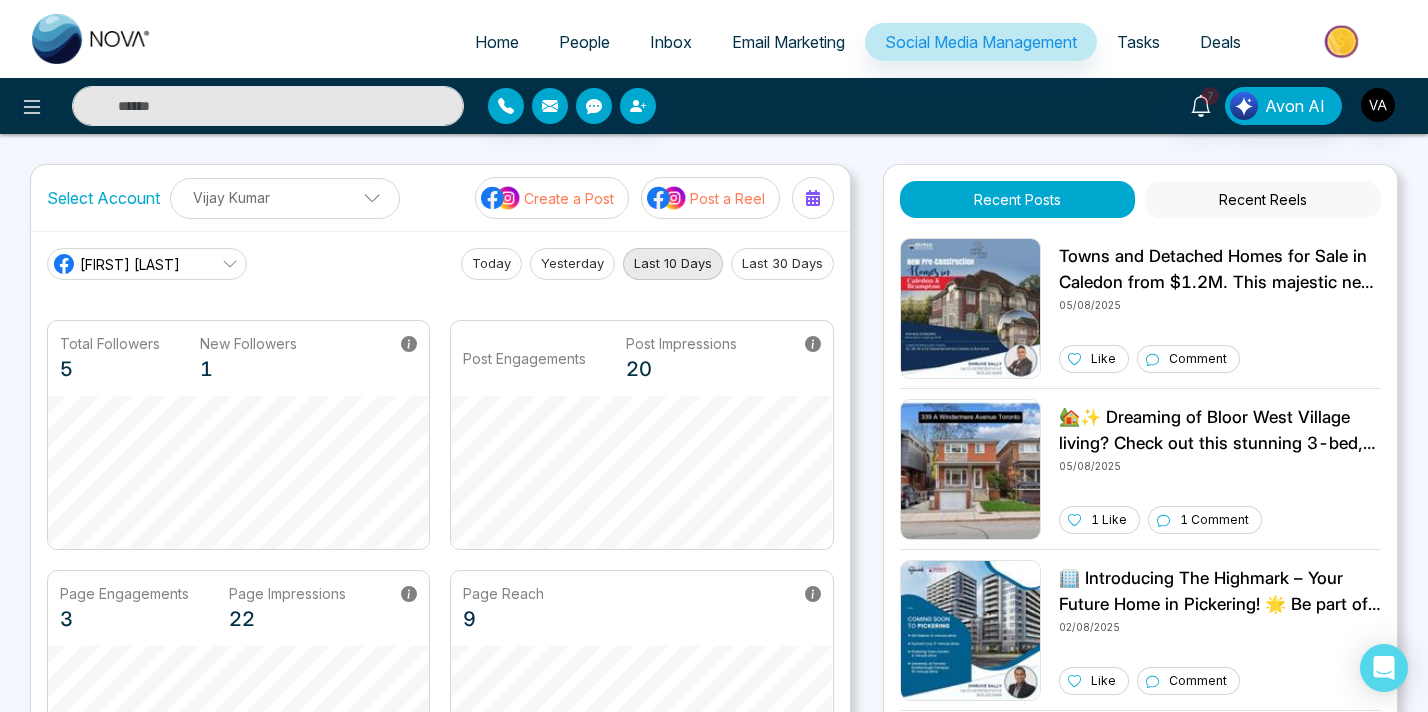 click on "Home People Inbox Email Marketing Social Media Management Tasks Deals 7 Avon AI Select Account Vijay Kumar     Vijay Kumar      Add Social Accounts   Create a Post Post a Reel Vijay N Today Yesterday Last 10 Days Last 30 Days Total Followers 5 New Followers 1 Post Engagements Post Impressions 20 Page Engagements 3 Page Impressions 22 Page Reach 9 Recent Posts Recent Reels 05/08/2025   Like   Comment 🏡✨ Dreaming of Bloor West Village living? Check out this stunning 3-bed, 3-bath detached home at 339 A Windermere Ave for $5250! Enjoy a beautiful backyard, garage, and unbeatable location just steps from shops & parks. 🌳🚲 DM for details or to book a showing! 🗝️🏠 05/08/2025 1   Like 1   Comment 02/08/2025   Like   Comment Birchley Park 02/08/2025   Like   Comment 31/07/2025   Like   Comment 30/07/2025   Like   Comment 🌷✨ Happy Victoria Day! Let’s celebrate the beauty of spring and the joy of togetherness. Enjoy the long weekend! 🎉🇨🇦 29/07/2025   Like   Comment 28/07/2025   Like" at bounding box center [714, 356] 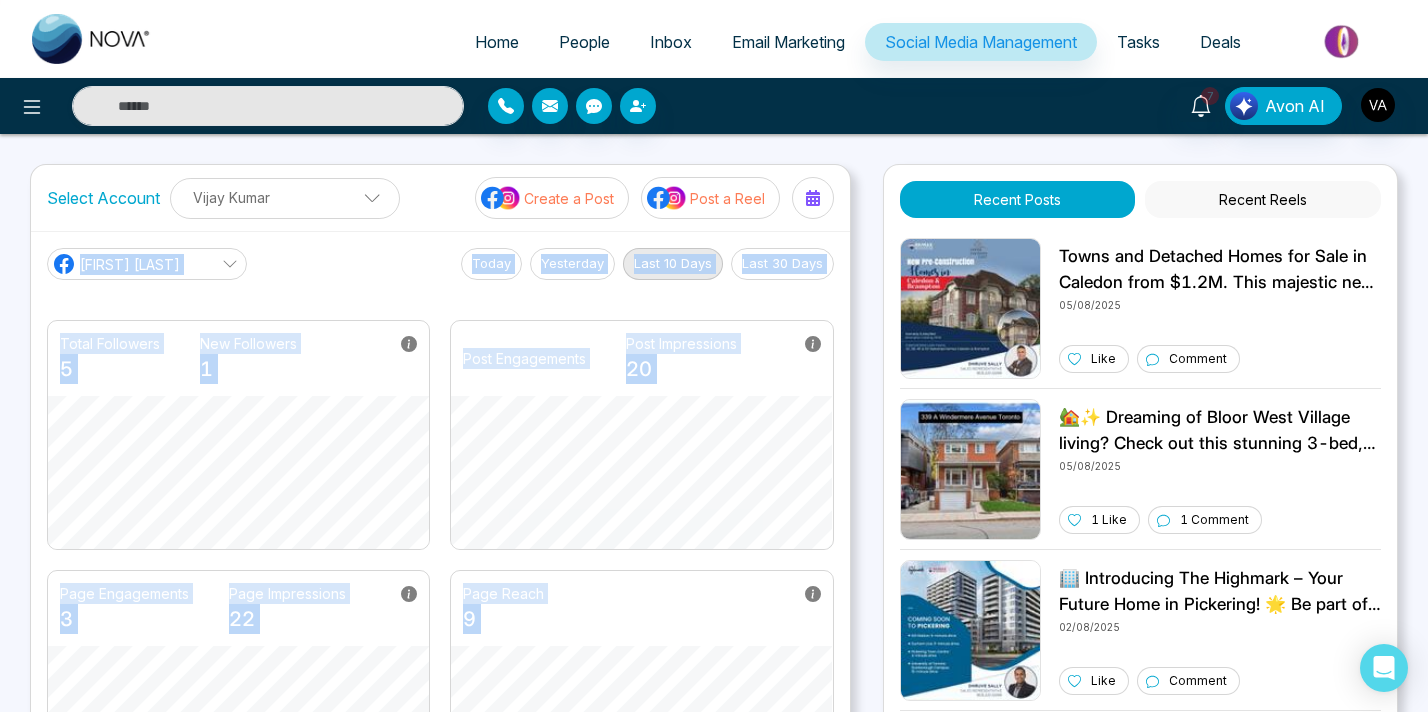 drag, startPoint x: 870, startPoint y: 154, endPoint x: 863, endPoint y: 220, distance: 66.37017 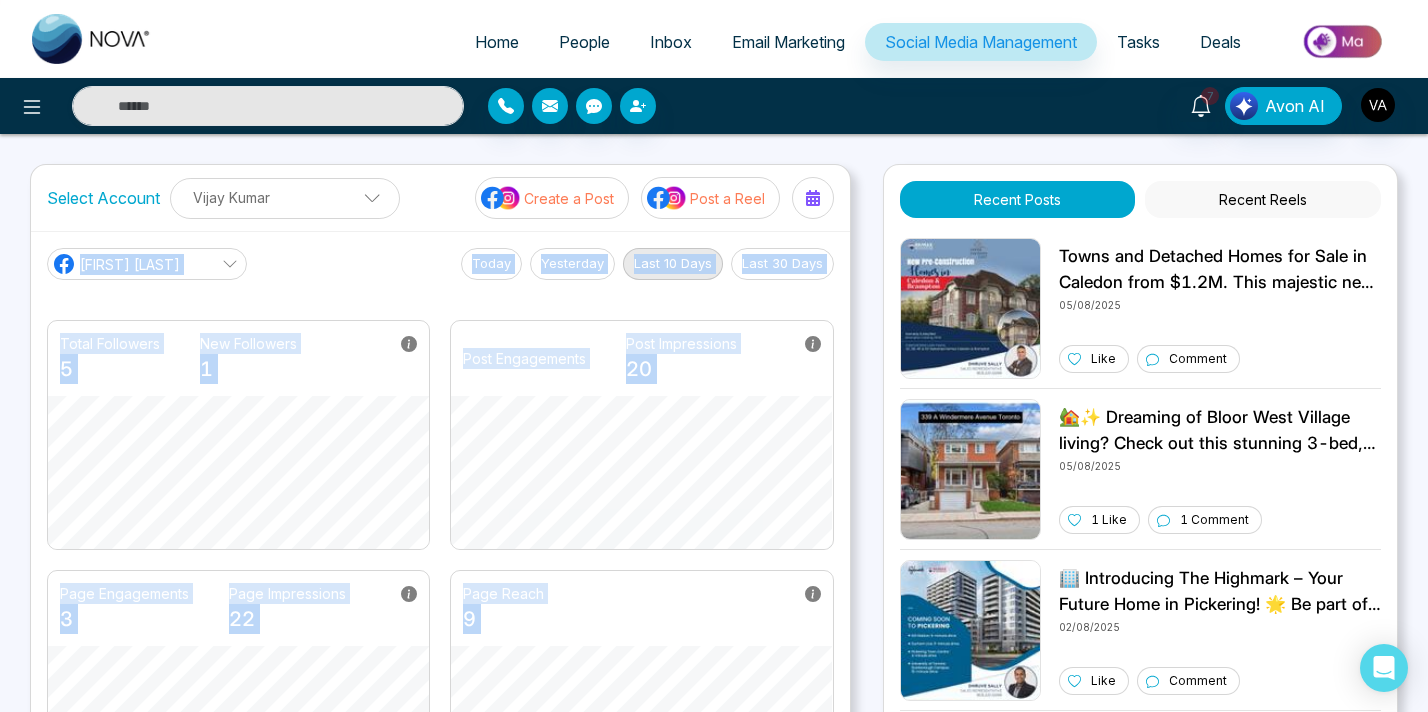 click on "Home People Inbox Email Marketing Social Media Management Tasks Deals 7 Avon AI Select Account Vijay Kumar     Vijay Kumar      Add Social Accounts   Create a Post Post a Reel Vijay N Today Yesterday Last 10 Days Last 30 Days Total Followers 5 New Followers 1 Post Engagements Post Impressions 20 Page Engagements 3 Page Impressions 22 Page Reach 9 Recent Posts Recent Reels 05/08/2025   Like   Comment 🏡✨ Dreaming of Bloor West Village living? Check out this stunning 3-bed, 3-bath detached home at 339 A Windermere Ave for $5250! Enjoy a beautiful backyard, garage, and unbeatable location just steps from shops & parks. 🌳🚲 DM for details or to book a showing! 🗝️🏠 05/08/2025 1   Like 1   Comment 02/08/2025   Like   Comment Birchley Park 02/08/2025   Like   Comment 31/07/2025   Like   Comment 30/07/2025   Like   Comment 🌷✨ Happy Victoria Day! Let’s celebrate the beauty of spring and the joy of togetherness. Enjoy the long weekend! 🎉🇨🇦 29/07/2025   Like   Comment 28/07/2025   Like" at bounding box center (714, 676) 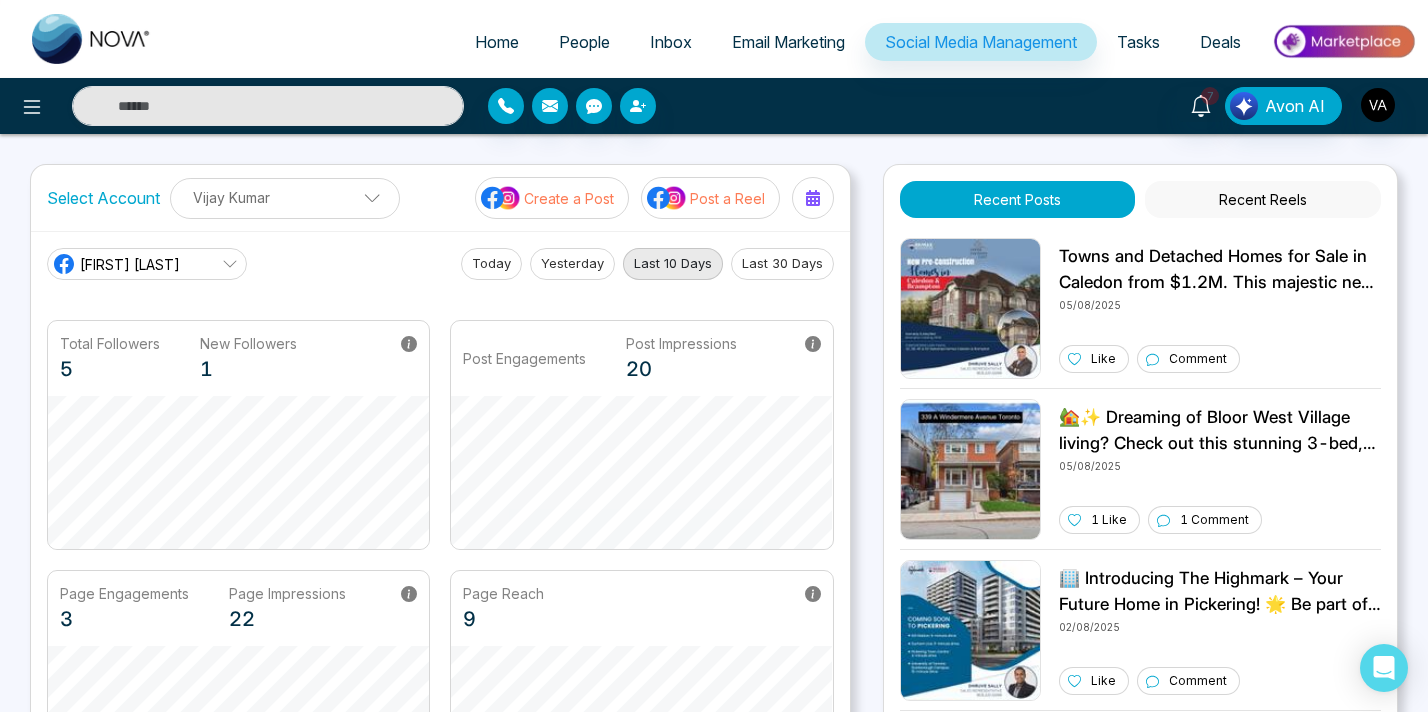 click on "Select Account Vijay Kumar     Vijay Kumar      Add Social Accounts   Create a Post Post a Reel Vijay N Today Yesterday Last 10 Days Last 30 Days Total Followers 5 New Followers 1 Post Engagements Post Impressions 20 Page Engagements 3 Page Impressions 22 Page Reach 9 Recent Posts Recent Reels 05/08/2025   Like   Comment 🏡✨ Dreaming of Bloor West Village living? Check out this stunning 3-bed, 3-bath detached home at 339 A Windermere Ave for $5250! Enjoy a beautiful backyard, garage, and unbeatable location just steps from shops & parks. 🌳🚲 DM for details or to book a showing! 🗝️🏠 05/08/2025 1   Like 1   Comment 02/08/2025   Like   Comment Birchley Park 02/08/2025   Like   Comment 31/07/2025   Like   Comment 30/07/2025   Like   Comment 🌷✨ Happy Victoria Day! Let’s celebrate the beauty of spring and the joy of togetherness. Enjoy the long weekend! 🎉🇨🇦 29/07/2025   Like   Comment 28/07/2025   Like   Comment 27/07/2025   Like   Comment jhjghg 24/07/2025 1   Like   Comment   Like" at bounding box center [714, 524] 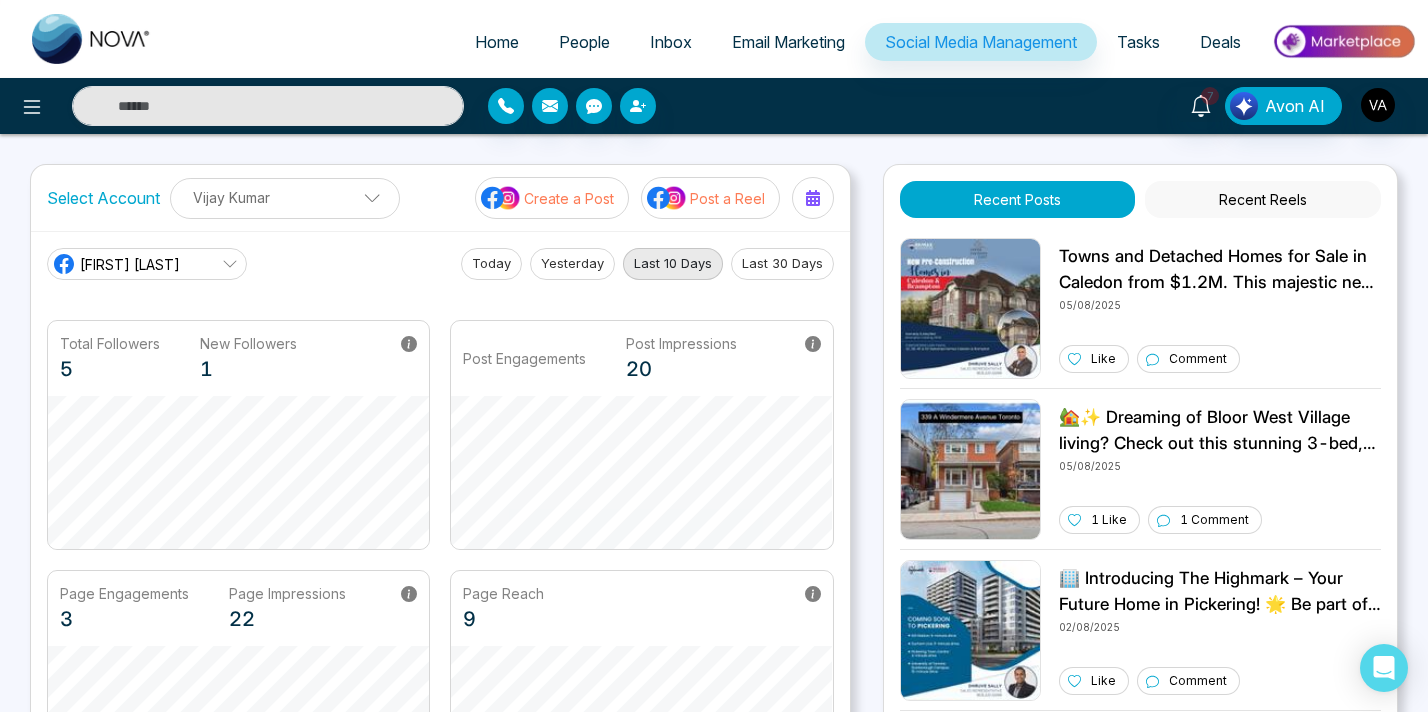 click on "Select Account Vijay Kumar     Vijay Kumar      Add Social Accounts   Create a Post Post a Reel Vijay N Today Yesterday Last 10 Days Last 30 Days Total Followers 5 New Followers 1 Post Engagements Post Impressions 20 Page Engagements 3 Page Impressions 22 Page Reach 9 Recent Posts Recent Reels 05/08/2025   Like   Comment 🏡✨ Dreaming of Bloor West Village living? Check out this stunning 3-bed, 3-bath detached home at 339 A Windermere Ave for $5250! Enjoy a beautiful backyard, garage, and unbeatable location just steps from shops & parks. 🌳🚲 DM for details or to book a showing! 🗝️🏠 05/08/2025 1   Like 1   Comment 02/08/2025   Like   Comment Birchley Park 02/08/2025   Like   Comment 31/07/2025   Like   Comment 30/07/2025   Like   Comment 🌷✨ Happy Victoria Day! Let’s celebrate the beauty of spring and the joy of togetherness. Enjoy the long weekend! 🎉🇨🇦 29/07/2025   Like   Comment 28/07/2025   Like   Comment 27/07/2025   Like   Comment jhjghg 24/07/2025 1   Like   Comment   Like" at bounding box center (714, 524) 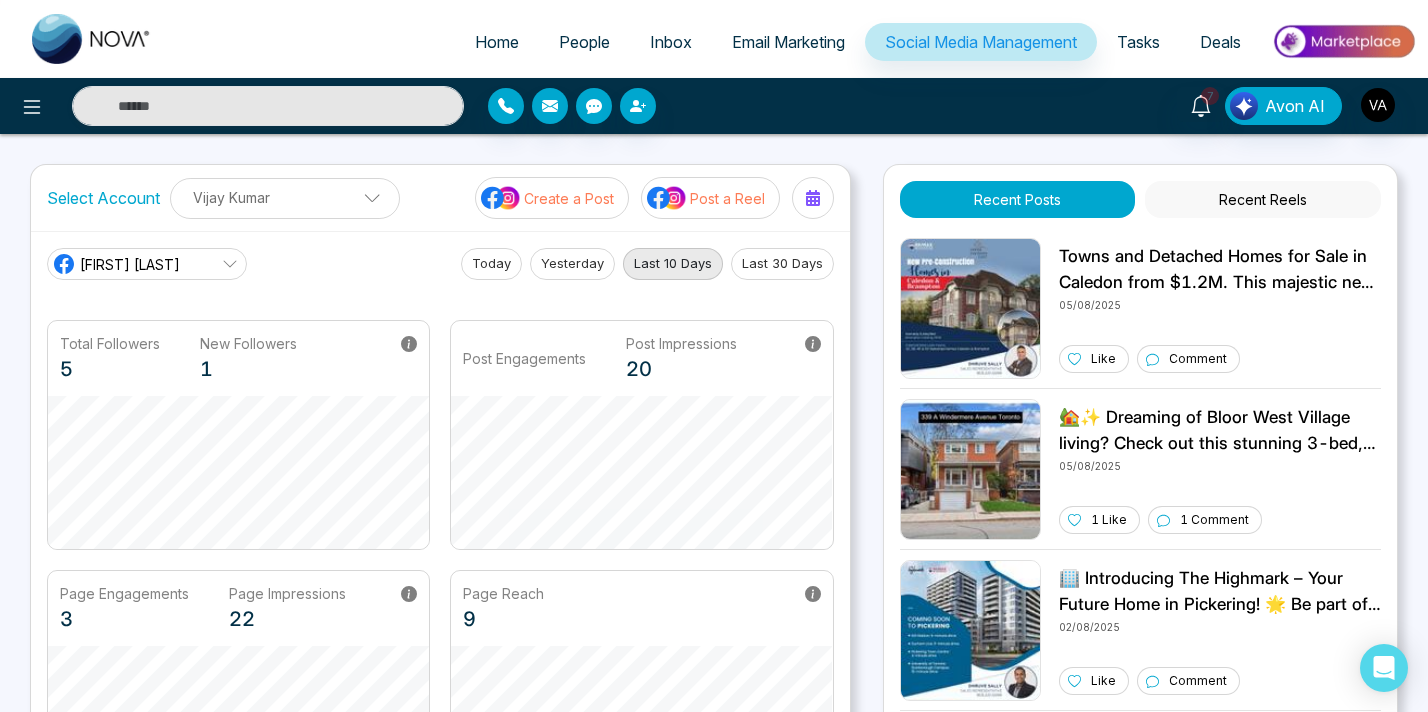click on "Home People Inbox Email Marketing Social Media Management Tasks Deals 7 Avon AI Select Account Vijay Kumar     Vijay Kumar      Add Social Accounts   Create a Post Post a Reel Vijay N Today Yesterday Last 10 Days Last 30 Days Total Followers 5 New Followers 1 Post Engagements Post Impressions 20 Page Engagements 3 Page Impressions 22 Page Reach 9 Recent Posts Recent Reels 05/08/2025   Like   Comment 🏡✨ Dreaming of Bloor West Village living? Check out this stunning 3-bed, 3-bath detached home at 339 A Windermere Ave for $5250! Enjoy a beautiful backyard, garage, and unbeatable location just steps from shops & parks. 🌳🚲 DM for details or to book a showing! 🗝️🏠 05/08/2025 1   Like 1   Comment 02/08/2025   Like   Comment Birchley Park 02/08/2025   Like   Comment 31/07/2025   Like   Comment 30/07/2025   Like   Comment 🌷✨ Happy Victoria Day! Let’s celebrate the beauty of spring and the joy of togetherness. Enjoy the long weekend! 🎉🇨🇦 29/07/2025   Like   Comment 28/07/2025   Like" at bounding box center (714, 356) 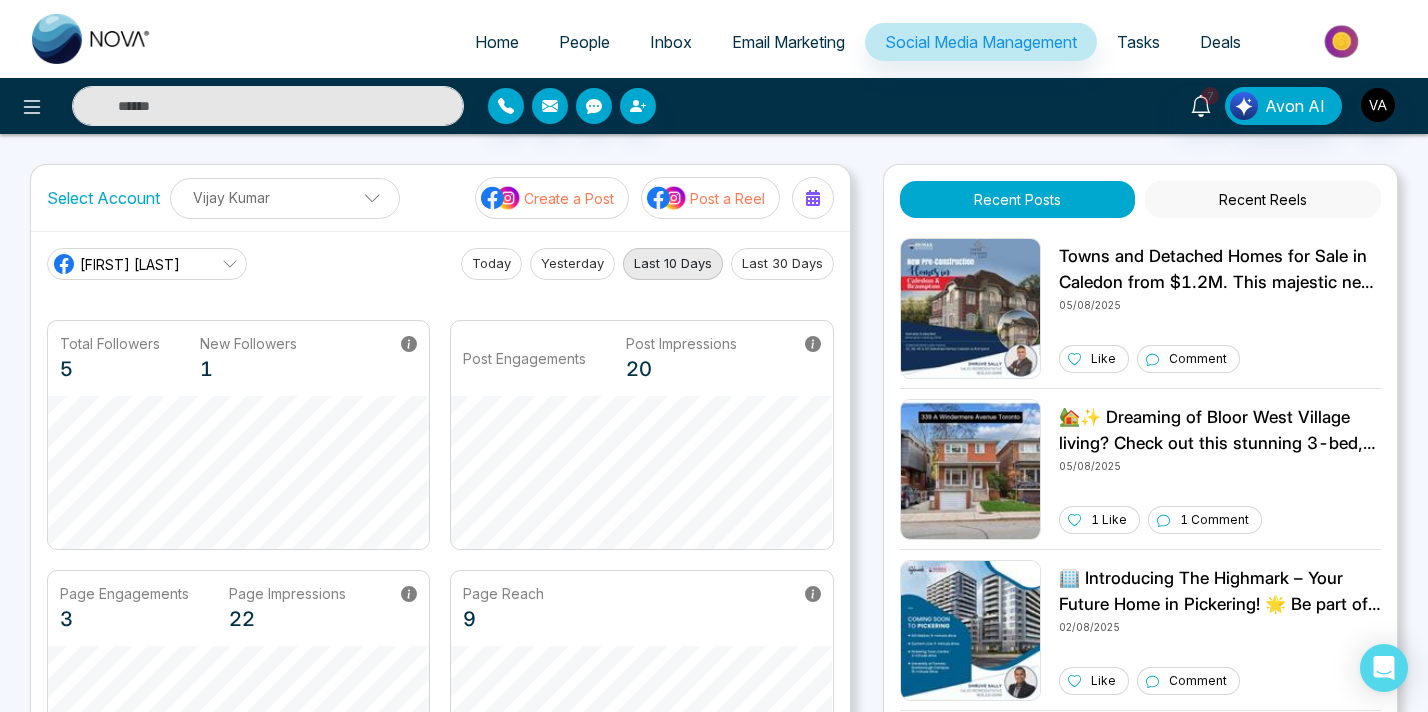 drag, startPoint x: 876, startPoint y: 151, endPoint x: 868, endPoint y: 203, distance: 52.611786 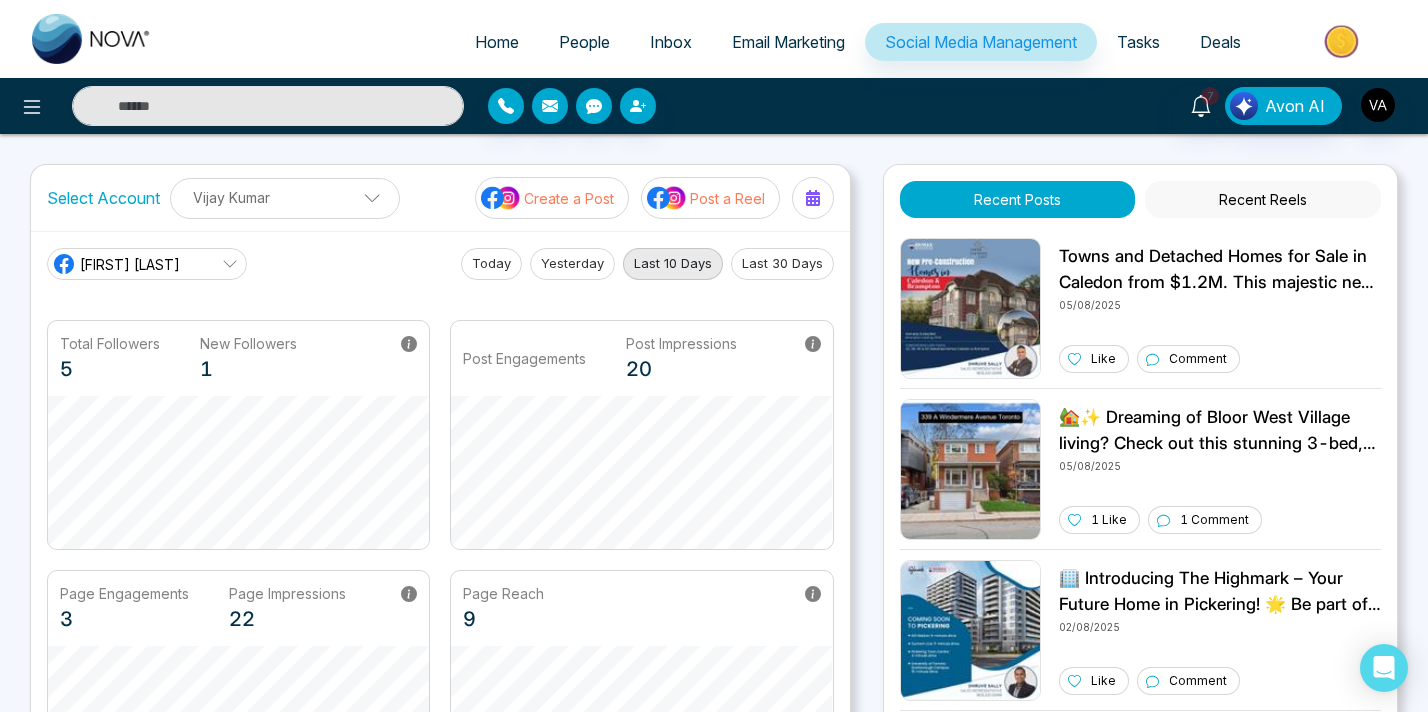 click on "Home People Inbox Email Marketing Social Media Management Tasks Deals 7 Avon AI Select Account Vijay Kumar     Vijay Kumar      Add Social Accounts   Create a Post Post a Reel Vijay N Today Yesterday Last 10 Days Last 30 Days Total Followers 5 New Followers 1 Post Engagements Post Impressions 20 Page Engagements 3 Page Impressions 22 Page Reach 9 Recent Posts Recent Reels 05/08/2025   Like   Comment 🏡✨ Dreaming of Bloor West Village living? Check out this stunning 3-bed, 3-bath detached home at 339 A Windermere Ave for $5250! Enjoy a beautiful backyard, garage, and unbeatable location just steps from shops & parks. 🌳🚲 DM for details or to book a showing! 🗝️🏠 05/08/2025 1   Like 1   Comment 02/08/2025   Like   Comment Birchley Park 02/08/2025   Like   Comment 31/07/2025   Like   Comment 30/07/2025   Like   Comment 🌷✨ Happy Victoria Day! Let’s celebrate the beauty of spring and the joy of togetherness. Enjoy the long weekend! 🎉🇨🇦 29/07/2025   Like   Comment 28/07/2025   Like" at bounding box center (714, 676) 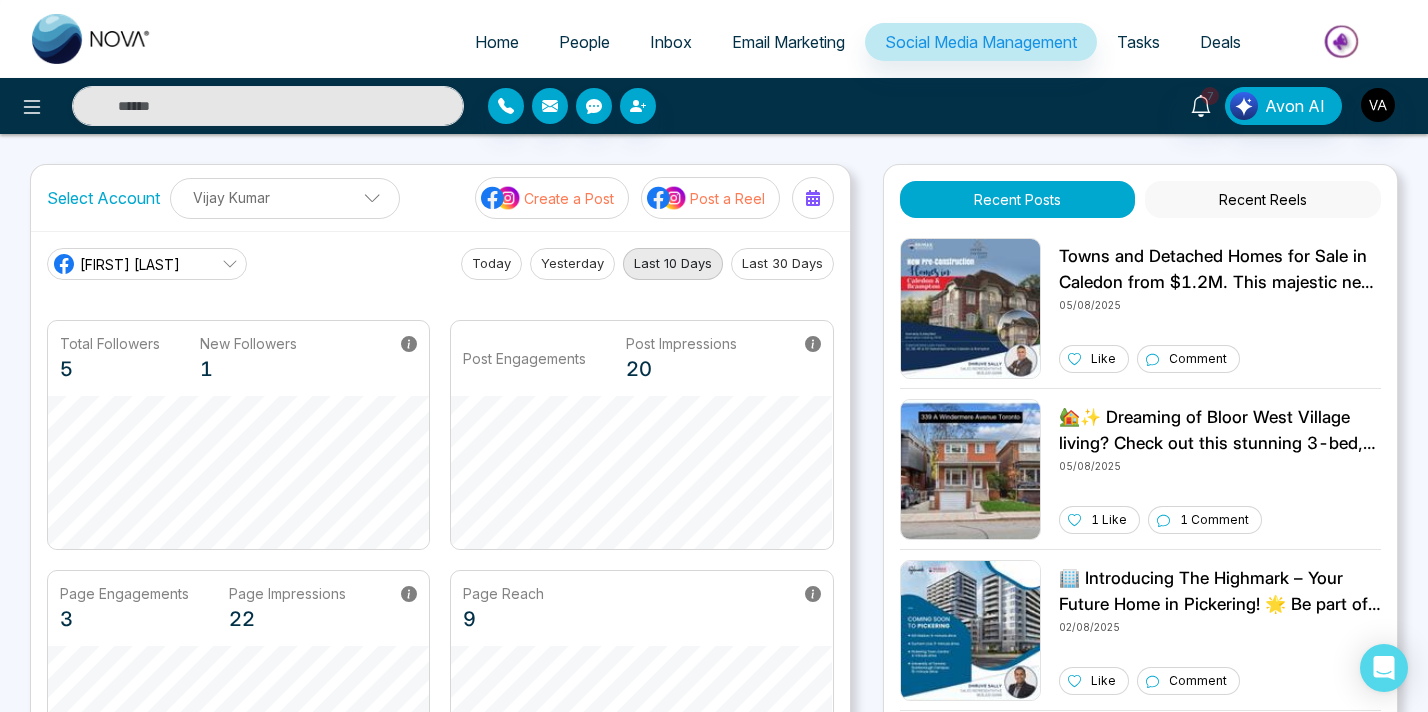 click on "Home People Inbox Email Marketing Social Media Management Tasks Deals 7 Avon AI Select Account Vijay Kumar     Vijay Kumar      Add Social Accounts   Create a Post Post a Reel Vijay N Today Yesterday Last 10 Days Last 30 Days Total Followers 5 New Followers 1 Post Engagements Post Impressions 20 Page Engagements 3 Page Impressions 22 Page Reach 9 Recent Posts Recent Reels 05/08/2025   Like   Comment 🏡✨ Dreaming of Bloor West Village living? Check out this stunning 3-bed, 3-bath detached home at 339 A Windermere Ave for $5250! Enjoy a beautiful backyard, garage, and unbeatable location just steps from shops & parks. 🌳🚲 DM for details or to book a showing! 🗝️🏠 05/08/2025 1   Like 1   Comment 02/08/2025   Like   Comment Birchley Park 02/08/2025   Like   Comment 31/07/2025   Like   Comment 30/07/2025   Like   Comment 🌷✨ Happy Victoria Day! Let’s celebrate the beauty of spring and the joy of togetherness. Enjoy the long weekend! 🎉🇨🇦 29/07/2025   Like   Comment 28/07/2025   Like" at bounding box center [714, 356] 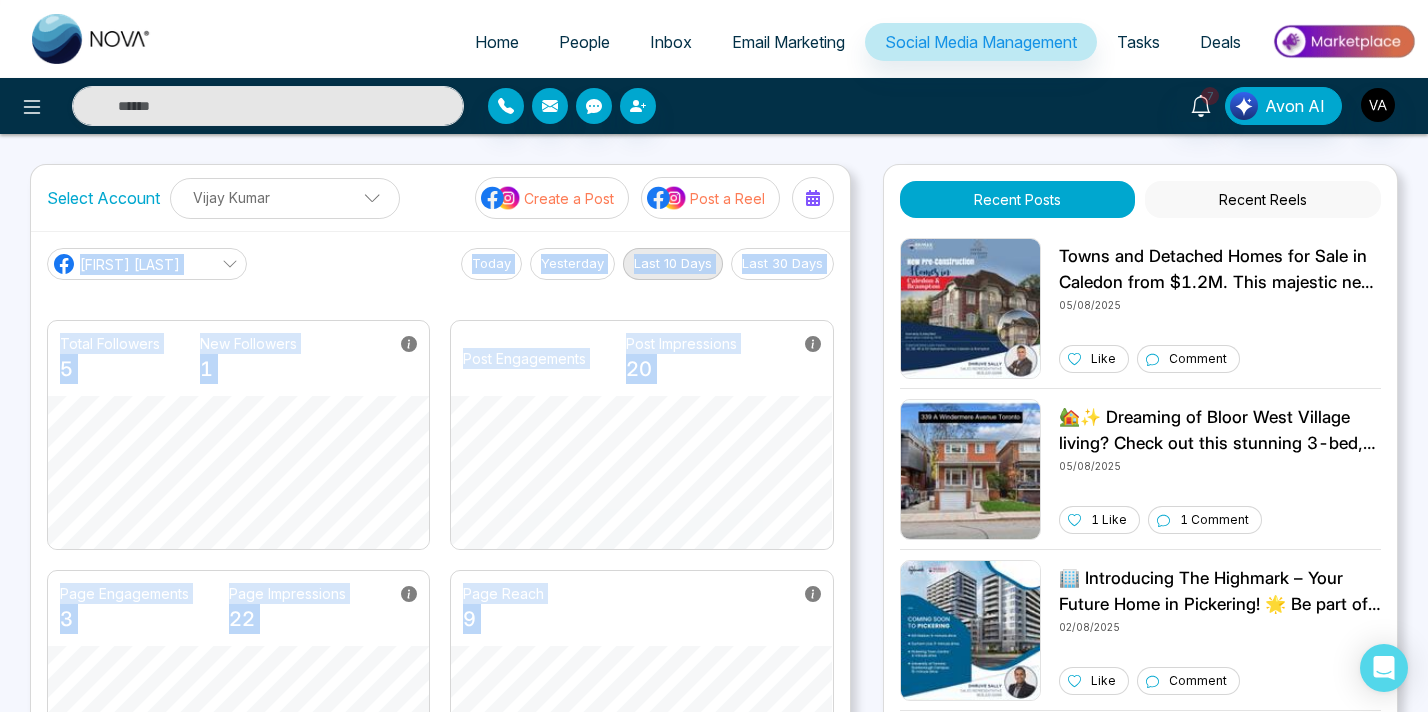 drag, startPoint x: 809, startPoint y: 158, endPoint x: 878, endPoint y: 196, distance: 78.77182 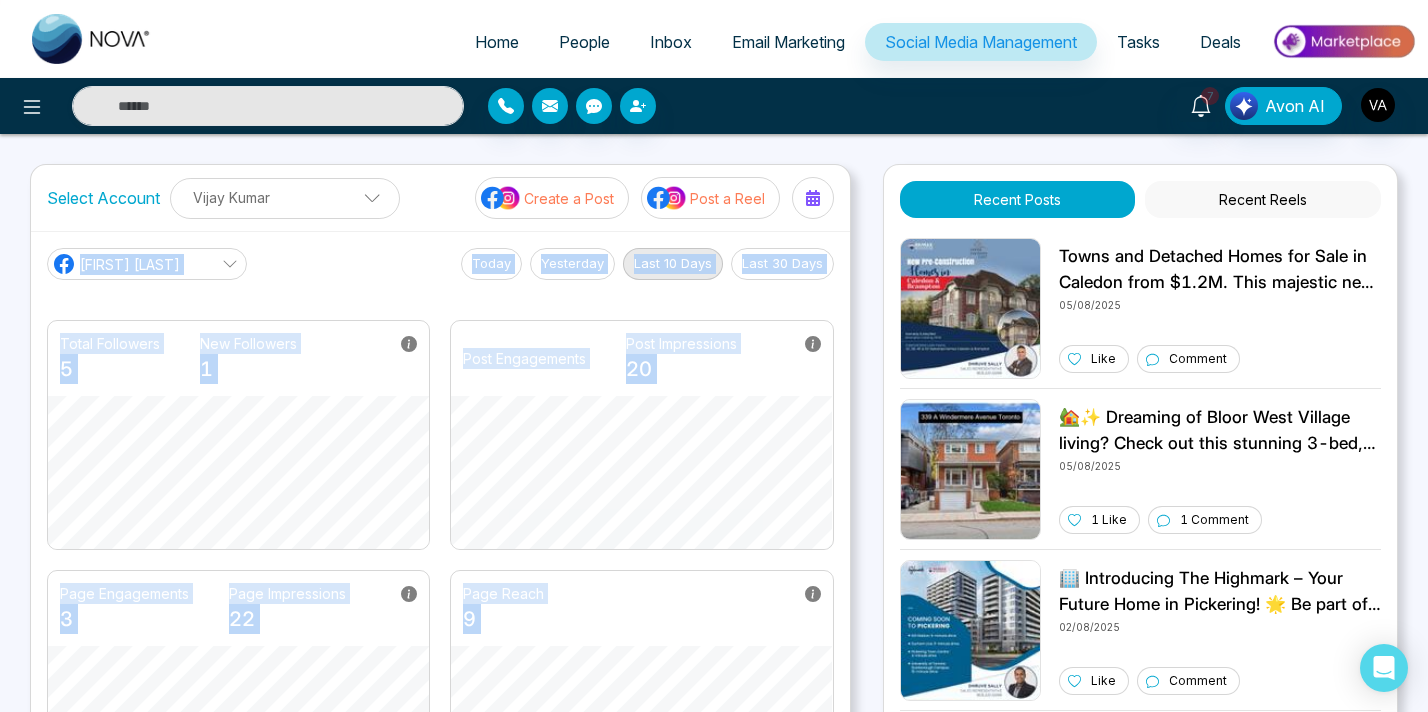 click on "Home People Inbox Email Marketing Social Media Management Tasks Deals 7 Avon AI Select Account Vijay Kumar     Vijay Kumar      Add Social Accounts   Create a Post Post a Reel Vijay N Today Yesterday Last 10 Days Last 30 Days Total Followers 5 New Followers 1 Post Engagements Post Impressions 20 Page Engagements 3 Page Impressions 22 Page Reach 9 Recent Posts Recent Reels 05/08/2025   Like   Comment 🏡✨ Dreaming of Bloor West Village living? Check out this stunning 3-bed, 3-bath detached home at 339 A Windermere Ave for $5250! Enjoy a beautiful backyard, garage, and unbeatable location just steps from shops & parks. 🌳🚲 DM for details or to book a showing! 🗝️🏠 05/08/2025 1   Like 1   Comment 02/08/2025   Like   Comment Birchley Park 02/08/2025   Like   Comment 31/07/2025   Like   Comment 30/07/2025   Like   Comment 🌷✨ Happy Victoria Day! Let’s celebrate the beauty of spring and the joy of togetherness. Enjoy the long weekend! 🎉🇨🇦 29/07/2025   Like   Comment 28/07/2025   Like" at bounding box center (714, 676) 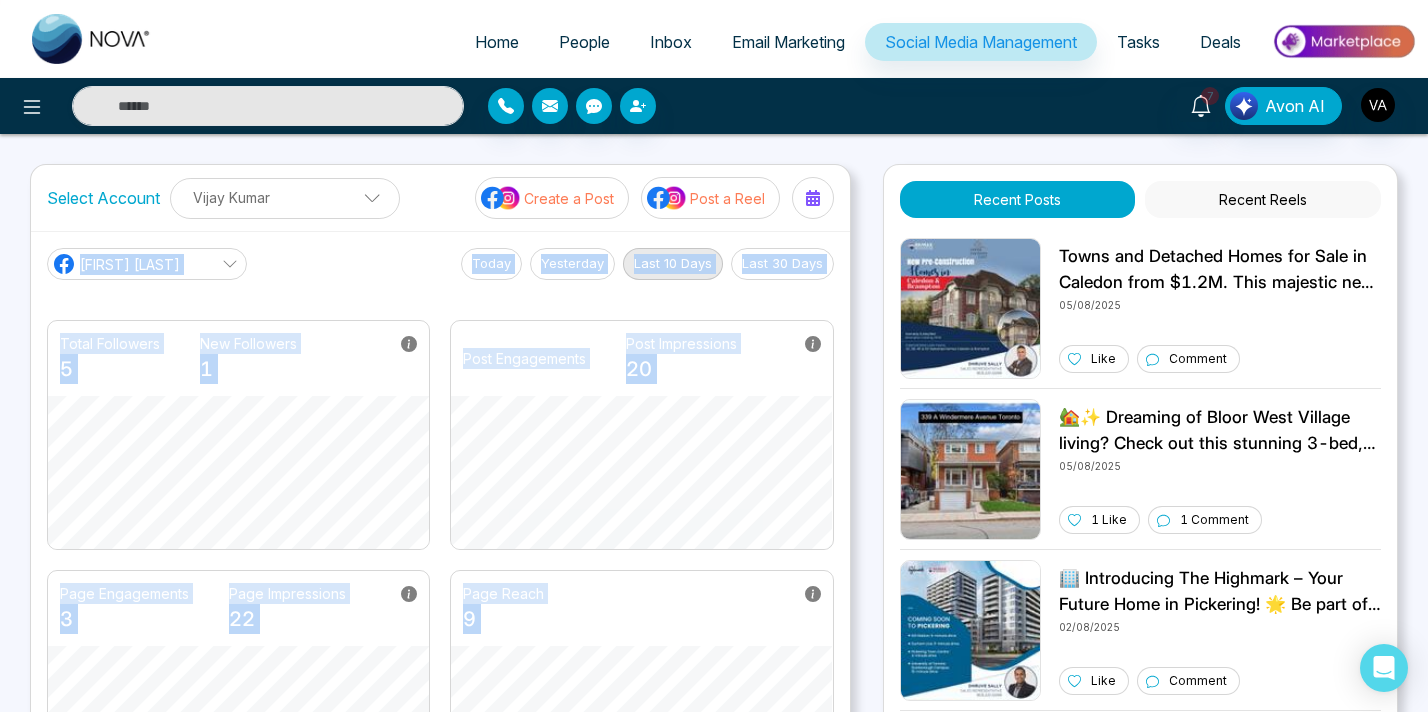 click on "Home People Inbox Email Marketing Social Media Management Tasks Deals 7 Avon AI Select Account Vijay Kumar     Vijay Kumar      Add Social Accounts   Create a Post Post a Reel Vijay N Today Yesterday Last 10 Days Last 30 Days Total Followers 5 New Followers 1 Post Engagements Post Impressions 20 Page Engagements 3 Page Impressions 22 Page Reach 9 Recent Posts Recent Reels 05/08/2025   Like   Comment 🏡✨ Dreaming of Bloor West Village living? Check out this stunning 3-bed, 3-bath detached home at 339 A Windermere Ave for $5250! Enjoy a beautiful backyard, garage, and unbeatable location just steps from shops & parks. 🌳🚲 DM for details or to book a showing! 🗝️🏠 05/08/2025 1   Like 1   Comment 02/08/2025   Like   Comment Birchley Park 02/08/2025   Like   Comment 31/07/2025   Like   Comment 30/07/2025   Like   Comment 🌷✨ Happy Victoria Day! Let’s celebrate the beauty of spring and the joy of togetherness. Enjoy the long weekend! 🎉🇨🇦 29/07/2025   Like   Comment 28/07/2025   Like" at bounding box center [714, 676] 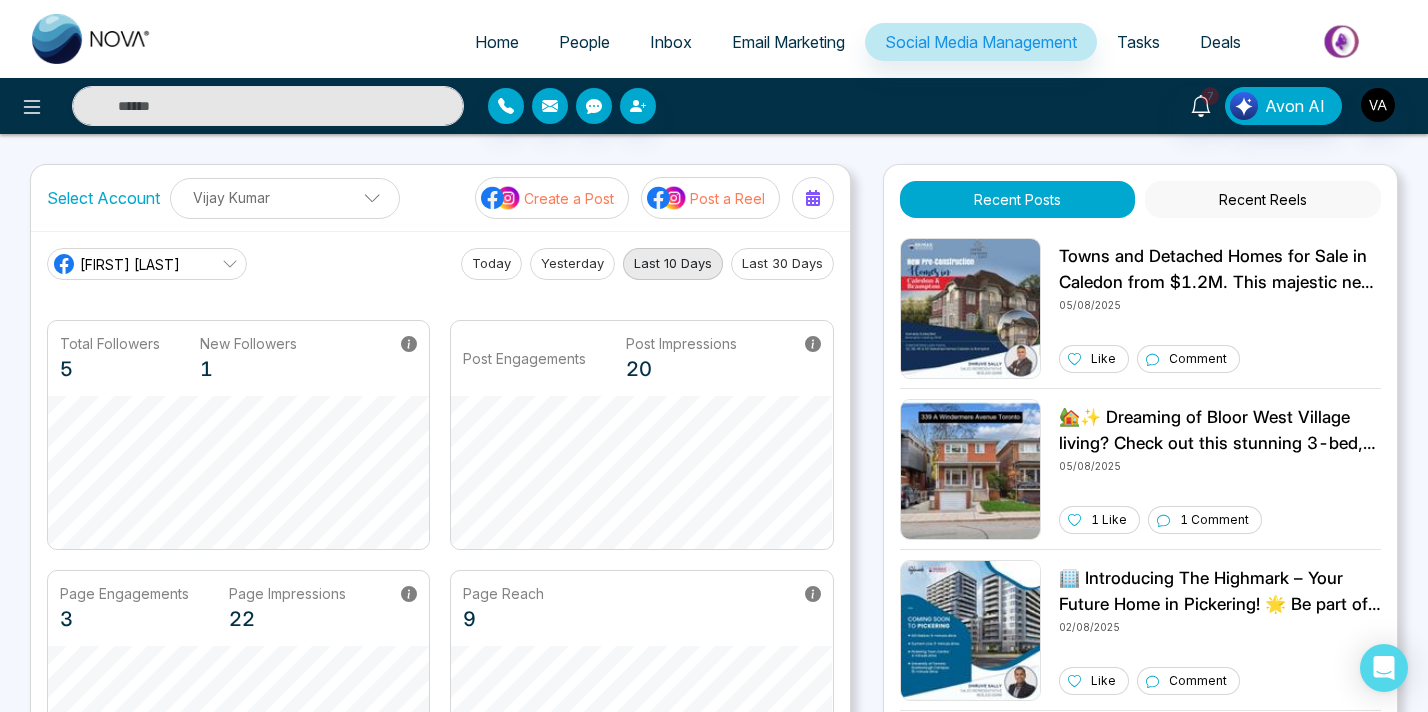 click on "Home People Inbox Email Marketing Social Media Management Tasks Deals 7 Avon AI Select Account Vijay Kumar     Vijay Kumar      Add Social Accounts   Create a Post Post a Reel Vijay N Today Yesterday Last 10 Days Last 30 Days Total Followers 5 New Followers 1 Post Engagements Post Impressions 20 Page Engagements 3 Page Impressions 22 Page Reach 9 Recent Posts Recent Reels 05/08/2025   Like   Comment 🏡✨ Dreaming of Bloor West Village living? Check out this stunning 3-bed, 3-bath detached home at 339 A Windermere Ave for $5250! Enjoy a beautiful backyard, garage, and unbeatable location just steps from shops & parks. 🌳🚲 DM for details or to book a showing! 🗝️🏠 05/08/2025 1   Like 1   Comment 02/08/2025   Like   Comment Birchley Park 02/08/2025   Like   Comment 31/07/2025   Like   Comment 30/07/2025   Like   Comment 🌷✨ Happy Victoria Day! Let’s celebrate the beauty of spring and the joy of togetherness. Enjoy the long weekend! 🎉🇨🇦 29/07/2025   Like   Comment 28/07/2025   Like" at bounding box center (714, 356) 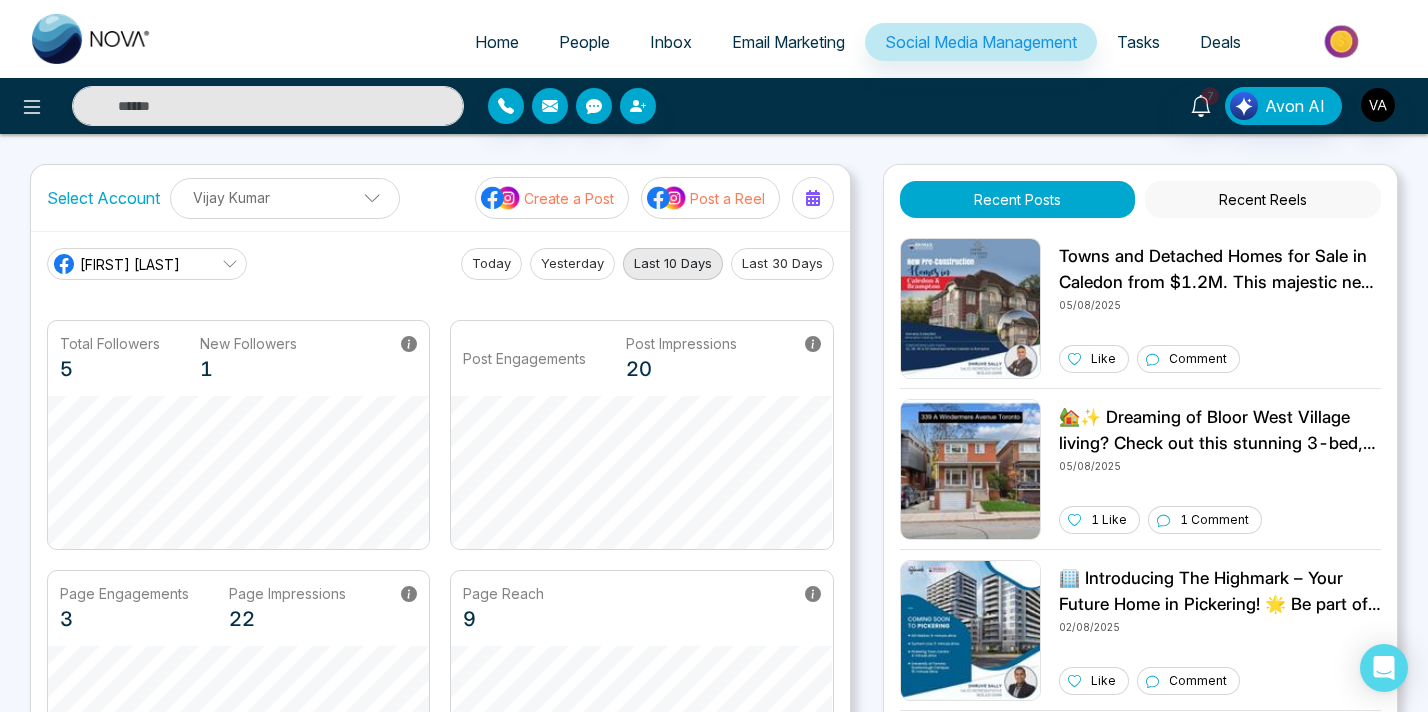 click on "Home People Inbox Email Marketing Social Media Management Tasks Deals 7 Avon AI Select Account Vijay Kumar     Vijay Kumar      Add Social Accounts   Create a Post Post a Reel Vijay N Today Yesterday Last 10 Days Last 30 Days Total Followers 5 New Followers 1 Post Engagements Post Impressions 20 Page Engagements 3 Page Impressions 22 Page Reach 9 Recent Posts Recent Reels 05/08/2025   Like   Comment 🏡✨ Dreaming of Bloor West Village living? Check out this stunning 3-bed, 3-bath detached home at 339 A Windermere Ave for $5250! Enjoy a beautiful backyard, garage, and unbeatable location just steps from shops & parks. 🌳🚲 DM for details or to book a showing! 🗝️🏠 05/08/2025 1   Like 1   Comment 02/08/2025   Like   Comment Birchley Park 02/08/2025   Like   Comment 31/07/2025   Like   Comment 30/07/2025   Like   Comment 🌷✨ Happy Victoria Day! Let’s celebrate the beauty of spring and the joy of togetherness. Enjoy the long weekend! 🎉🇨🇦 29/07/2025   Like   Comment 28/07/2025   Like" at bounding box center (714, 356) 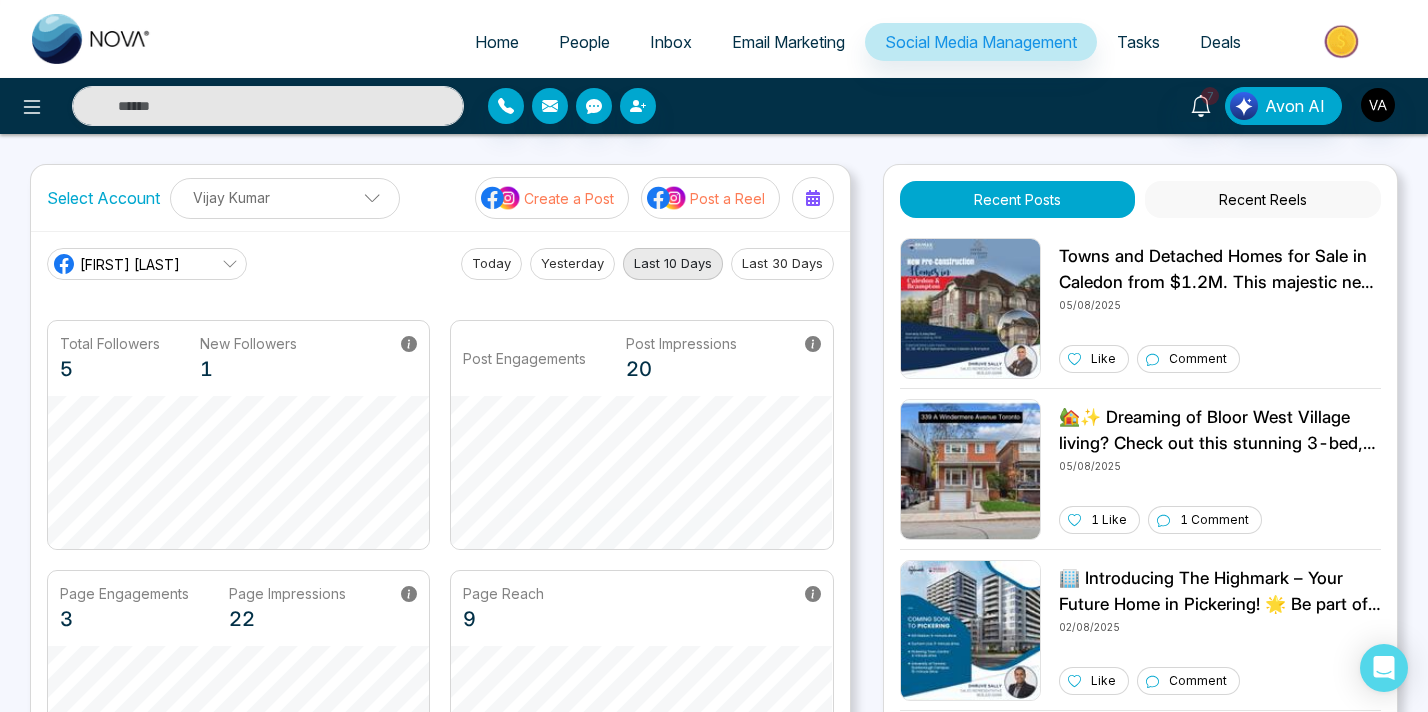 click on "Home People Inbox Email Marketing Social Media Management Tasks Deals 7 Avon AI Select Account Vijay Kumar     Vijay Kumar      Add Social Accounts   Create a Post Post a Reel Vijay N Today Yesterday Last 10 Days Last 30 Days Total Followers 5 New Followers 1 Post Engagements Post Impressions 20 Page Engagements 3 Page Impressions 22 Page Reach 9 Recent Posts Recent Reels 05/08/2025   Like   Comment 🏡✨ Dreaming of Bloor West Village living? Check out this stunning 3-bed, 3-bath detached home at 339 A Windermere Ave for $5250! Enjoy a beautiful backyard, garage, and unbeatable location just steps from shops & parks. 🌳🚲 DM for details or to book a showing! 🗝️🏠 05/08/2025 1   Like 1   Comment 02/08/2025   Like   Comment Birchley Park 02/08/2025   Like   Comment 31/07/2025   Like   Comment 30/07/2025   Like   Comment 🌷✨ Happy Victoria Day! Let’s celebrate the beauty of spring and the joy of togetherness. Enjoy the long weekend! 🎉🇨🇦 29/07/2025   Like   Comment 28/07/2025   Like" at bounding box center [714, 356] 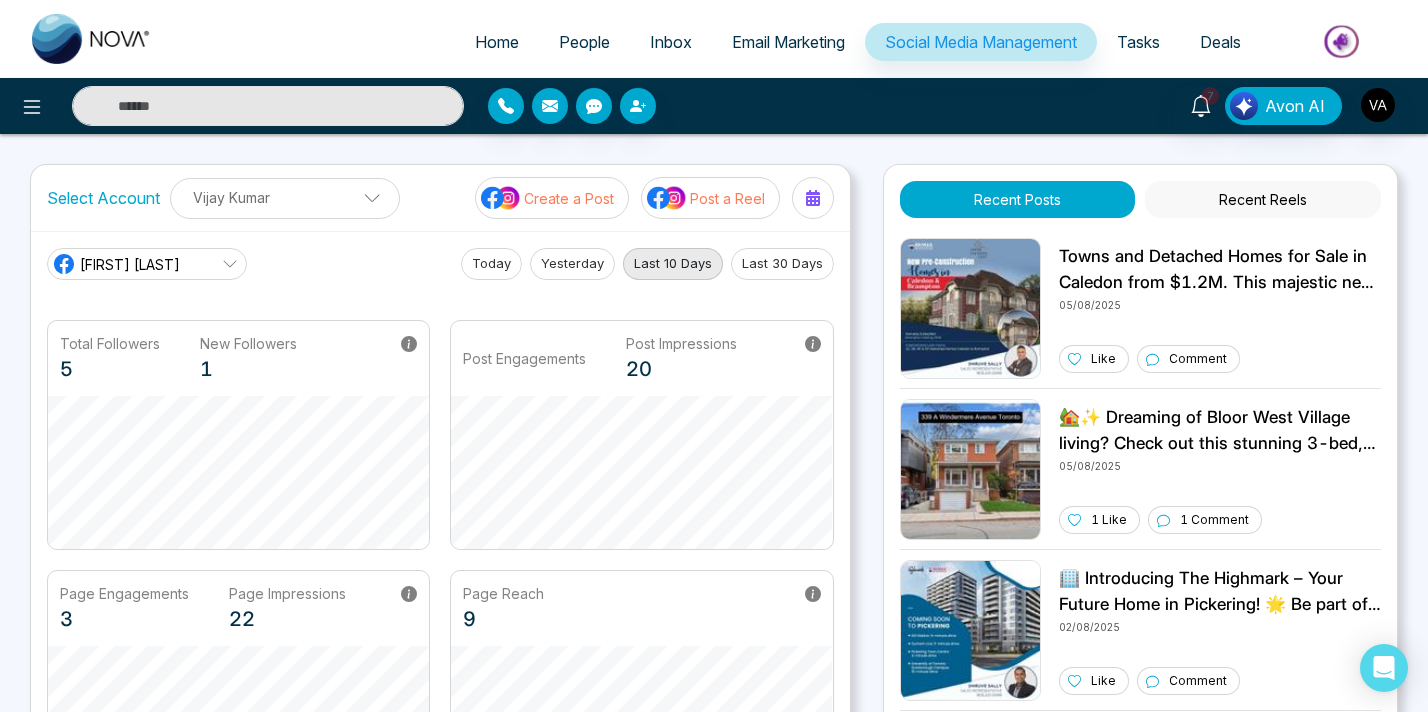 click on "Home People Inbox Email Marketing Social Media Management Tasks Deals 7 Avon AI Select Account Vijay Kumar     Vijay Kumar      Add Social Accounts   Create a Post Post a Reel Vijay N Today Yesterday Last 10 Days Last 30 Days Total Followers 5 New Followers 1 Post Engagements Post Impressions 20 Page Engagements 3 Page Impressions 22 Page Reach 9 Recent Posts Recent Reels 05/08/2025   Like   Comment 🏡✨ Dreaming of Bloor West Village living? Check out this stunning 3-bed, 3-bath detached home at 339 A Windermere Ave for $5250! Enjoy a beautiful backyard, garage, and unbeatable location just steps from shops & parks. 🌳🚲 DM for details or to book a showing! 🗝️🏠 05/08/2025 1   Like 1   Comment 02/08/2025   Like   Comment Birchley Park 02/08/2025   Like   Comment 31/07/2025   Like   Comment 30/07/2025   Like   Comment 🌷✨ Happy Victoria Day! Let’s celebrate the beauty of spring and the joy of togetherness. Enjoy the long weekend! 🎉🇨🇦 29/07/2025   Like   Comment 28/07/2025   Like" at bounding box center [714, 356] 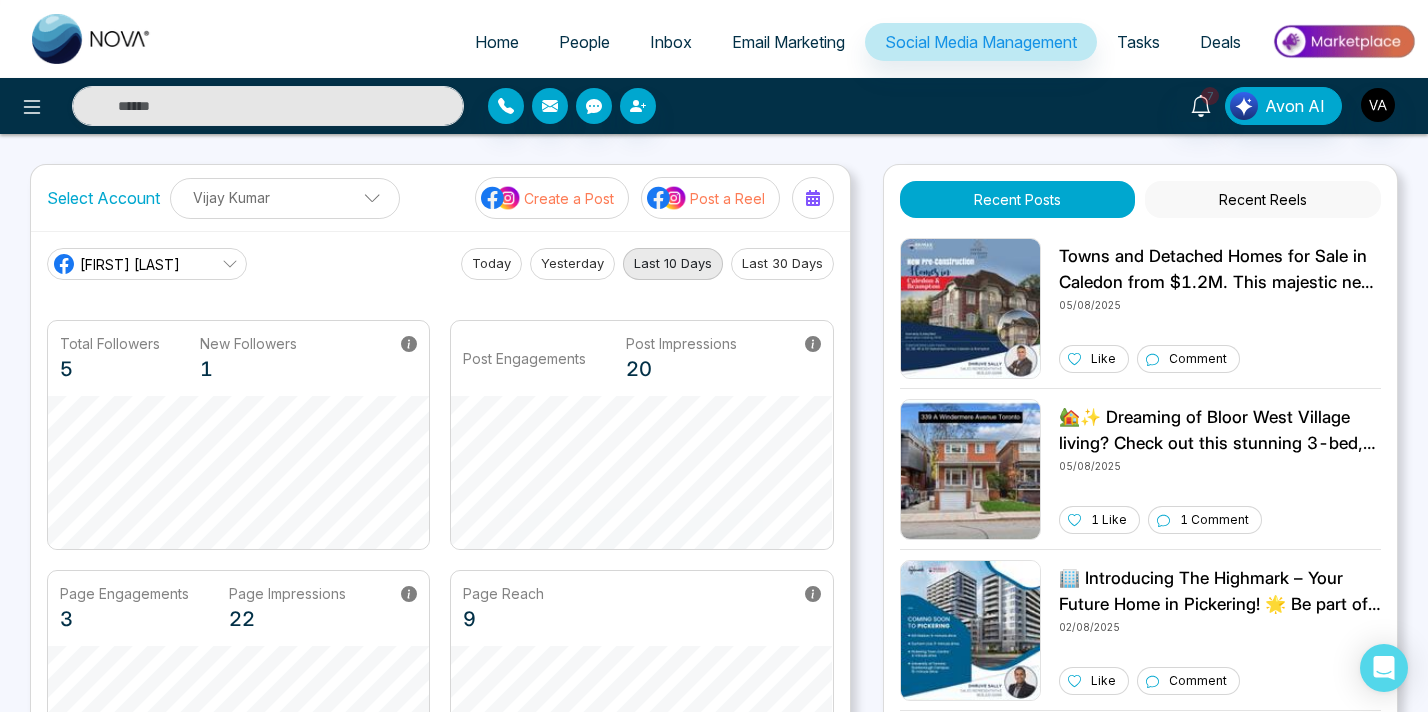 click on "Home People Inbox Email Marketing Social Media Management Tasks Deals 7 Avon AI Select Account Vijay Kumar     Vijay Kumar      Add Social Accounts   Create a Post Post a Reel Vijay N Today Yesterday Last 10 Days Last 30 Days Total Followers 5 New Followers 1 Post Engagements Post Impressions 20 Page Engagements 3 Page Impressions 22 Page Reach 9 Recent Posts Recent Reels 05/08/2025   Like   Comment 🏡✨ Dreaming of Bloor West Village living? Check out this stunning 3-bed, 3-bath detached home at 339 A Windermere Ave for $5250! Enjoy a beautiful backyard, garage, and unbeatable location just steps from shops & parks. 🌳🚲 DM for details or to book a showing! 🗝️🏠 05/08/2025 1   Like 1   Comment 02/08/2025   Like   Comment Birchley Park 02/08/2025   Like   Comment 31/07/2025   Like   Comment 30/07/2025   Like   Comment 🌷✨ Happy Victoria Day! Let’s celebrate the beauty of spring and the joy of togetherness. Enjoy the long weekend! 🎉🇨🇦 29/07/2025   Like   Comment 28/07/2025   Like" at bounding box center (714, 356) 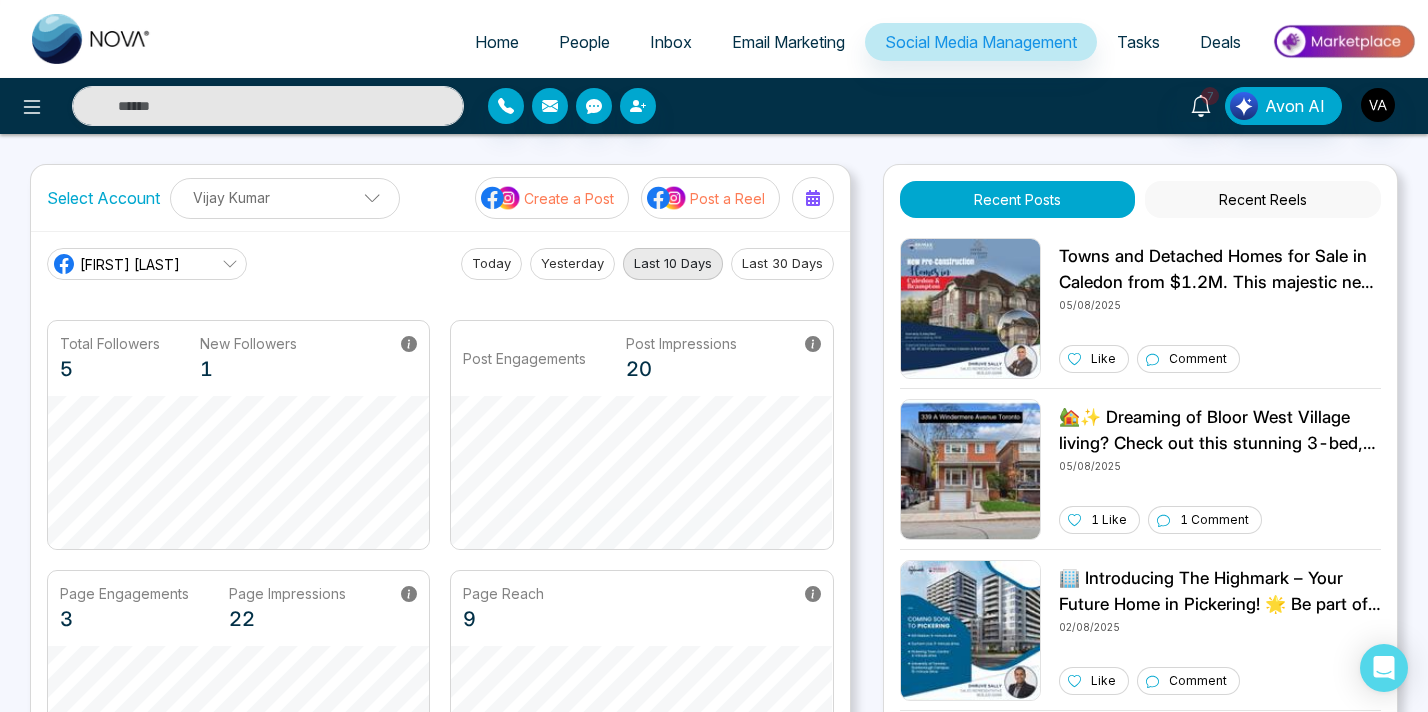 click on "Home People Inbox Email Marketing Social Media Management Tasks Deals 7 Avon AI Select Account Vijay Kumar     Vijay Kumar      Add Social Accounts   Create a Post Post a Reel Vijay N Today Yesterday Last 10 Days Last 30 Days Total Followers 5 New Followers 1 Post Engagements Post Impressions 20 Page Engagements 3 Page Impressions 22 Page Reach 9 Recent Posts Recent Reels 05/08/2025   Like   Comment 🏡✨ Dreaming of Bloor West Village living? Check out this stunning 3-bed, 3-bath detached home at 339 A Windermere Ave for $5250! Enjoy a beautiful backyard, garage, and unbeatable location just steps from shops & parks. 🌳🚲 DM for details or to book a showing! 🗝️🏠 05/08/2025 1   Like 1   Comment 02/08/2025   Like   Comment Birchley Park 02/08/2025   Like   Comment 31/07/2025   Like   Comment 30/07/2025   Like   Comment 🌷✨ Happy Victoria Day! Let’s celebrate the beauty of spring and the joy of togetherness. Enjoy the long weekend! 🎉🇨🇦 29/07/2025   Like   Comment 28/07/2025   Like" at bounding box center (714, 356) 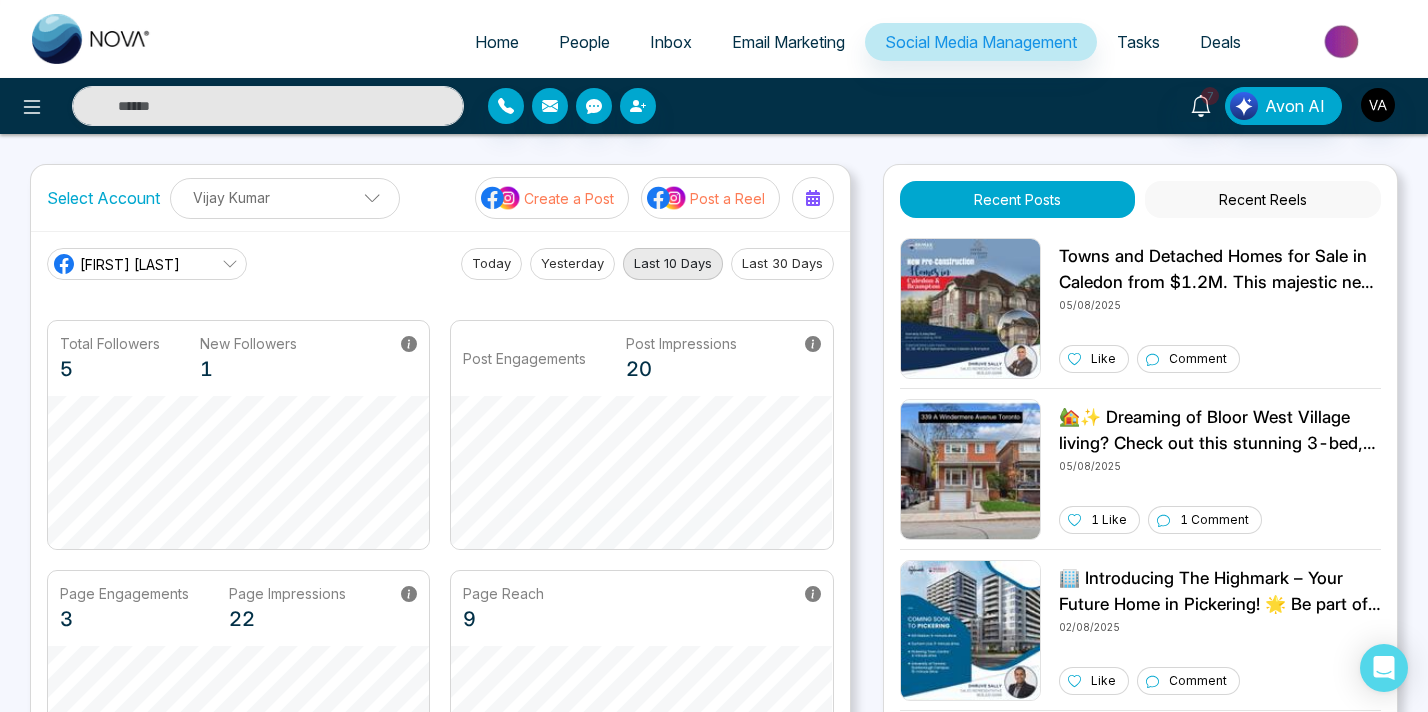click on "Home People Inbox Email Marketing Social Media Management Tasks Deals 7 Avon AI Select Account Vijay Kumar     Vijay Kumar      Add Social Accounts   Create a Post Post a Reel Vijay N Today Yesterday Last 10 Days Last 30 Days Total Followers 5 New Followers 1 Post Engagements Post Impressions 20 Page Engagements 3 Page Impressions 22 Page Reach 9 Recent Posts Recent Reels 05/08/2025   Like   Comment 🏡✨ Dreaming of Bloor West Village living? Check out this stunning 3-bed, 3-bath detached home at 339 A Windermere Ave for $5250! Enjoy a beautiful backyard, garage, and unbeatable location just steps from shops & parks. 🌳🚲 DM for details or to book a showing! 🗝️🏠 05/08/2025 1   Like 1   Comment 02/08/2025   Like   Comment Birchley Park 02/08/2025   Like   Comment 31/07/2025   Like   Comment 30/07/2025   Like   Comment 🌷✨ Happy Victoria Day! Let’s celebrate the beauty of spring and the joy of togetherness. Enjoy the long weekend! 🎉🇨🇦 29/07/2025   Like   Comment 28/07/2025   Like" at bounding box center [714, 356] 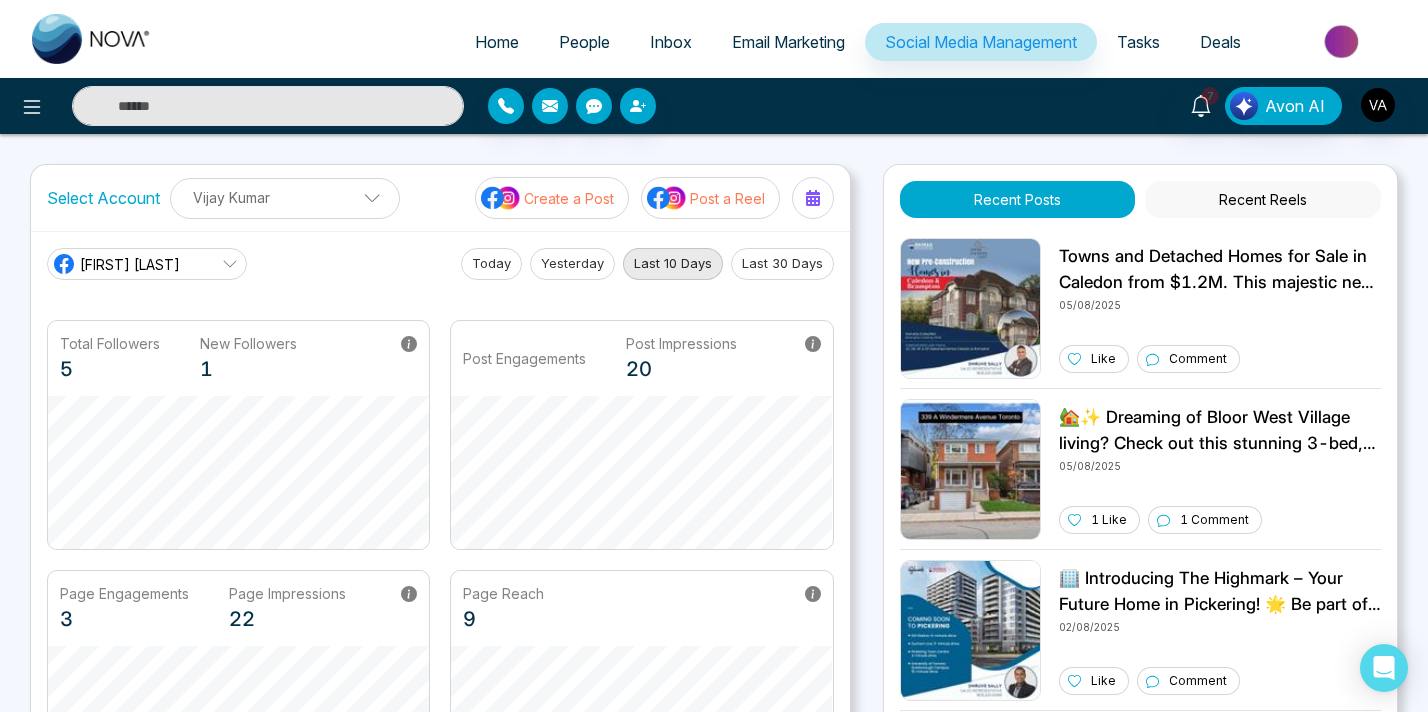 click on "Home People Inbox Email Marketing Social Media Management Tasks Deals 7 Avon AI Select Account Vijay Kumar     Vijay Kumar      Add Social Accounts   Create a Post Post a Reel Vijay N Today Yesterday Last 10 Days Last 30 Days Total Followers 5 New Followers 1 Post Engagements Post Impressions 20 Page Engagements 3 Page Impressions 22 Page Reach 9 Recent Posts Recent Reels 05/08/2025   Like   Comment 🏡✨ Dreaming of Bloor West Village living? Check out this stunning 3-bed, 3-bath detached home at 339 A Windermere Ave for $5250! Enjoy a beautiful backyard, garage, and unbeatable location just steps from shops & parks. 🌳🚲 DM for details or to book a showing! 🗝️🏠 05/08/2025 1   Like 1   Comment 02/08/2025   Like   Comment Birchley Park 02/08/2025   Like   Comment 31/07/2025   Like   Comment 30/07/2025   Like   Comment 🌷✨ Happy Victoria Day! Let’s celebrate the beauty of spring and the joy of togetherness. Enjoy the long weekend! 🎉🇨🇦 29/07/2025   Like   Comment 28/07/2025   Like" at bounding box center (714, 356) 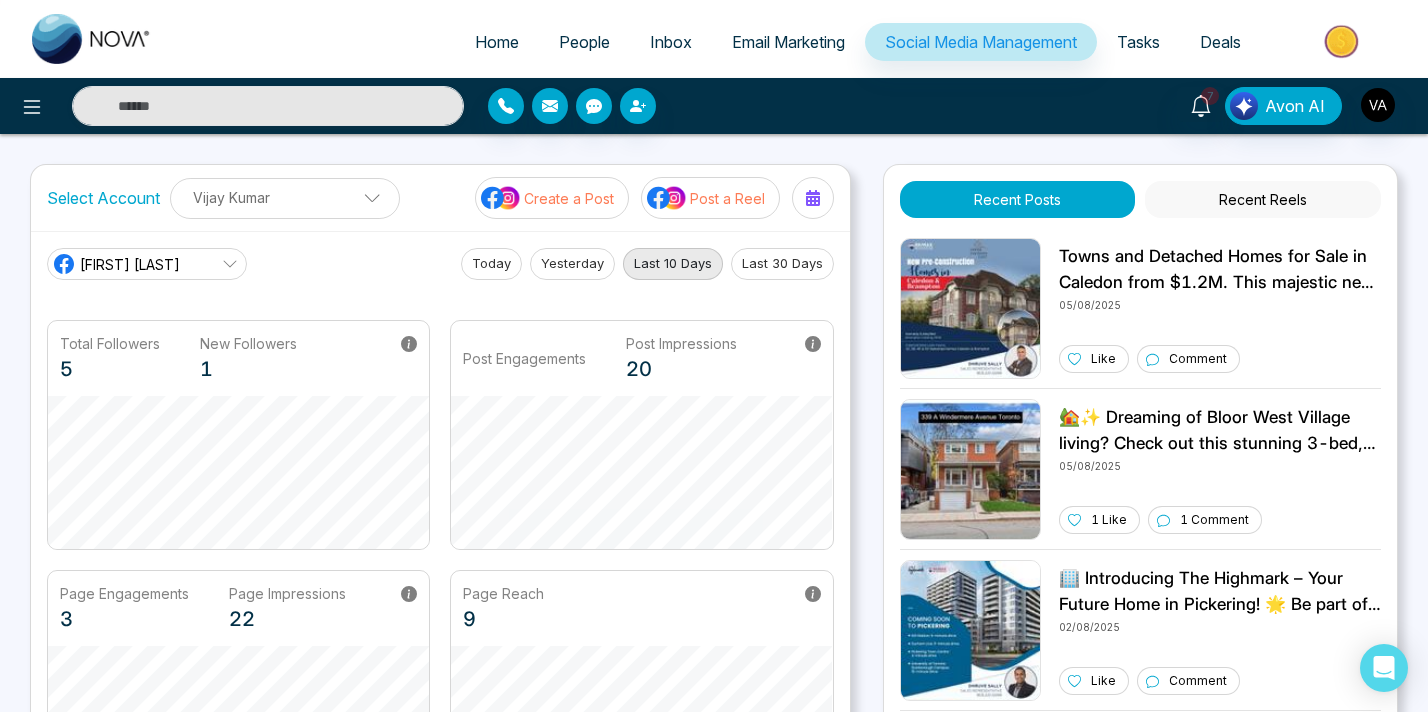 drag, startPoint x: 1344, startPoint y: 599, endPoint x: 1124, endPoint y: 628, distance: 221.90314 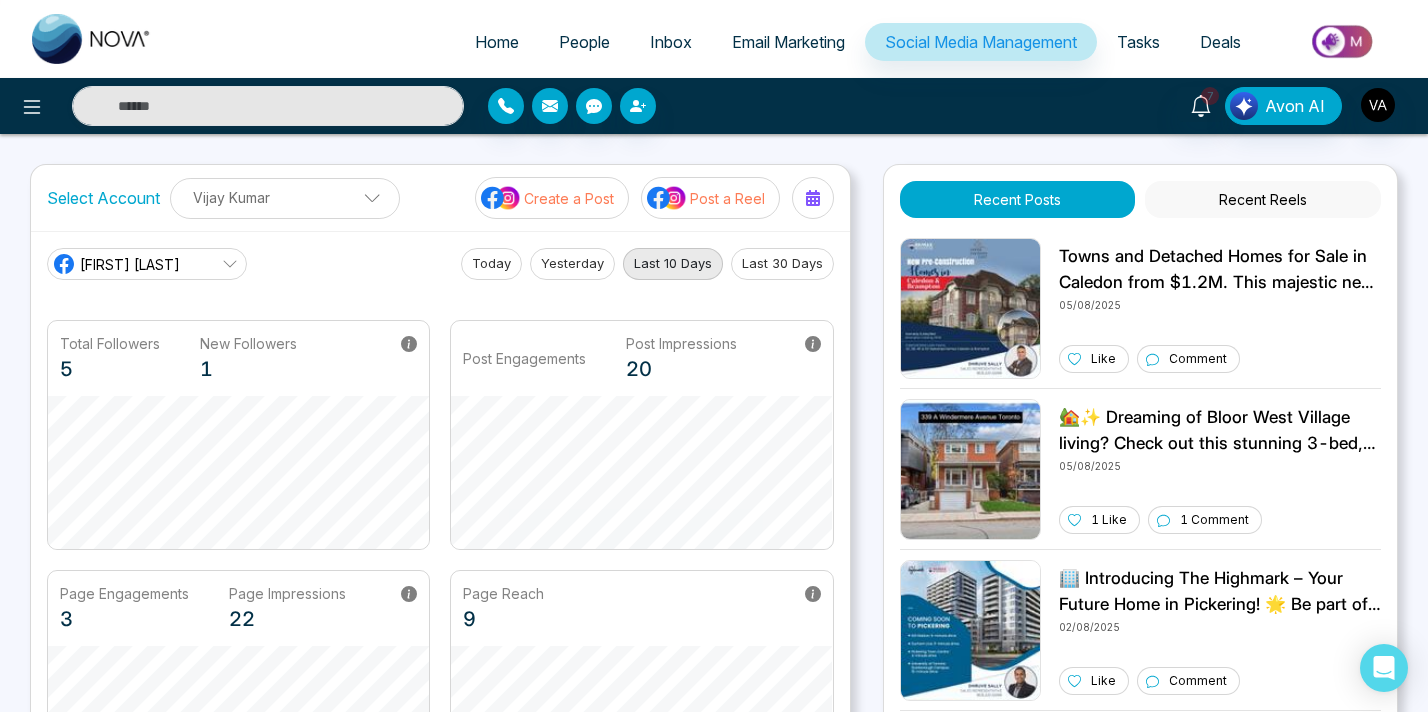 click on "Home People Inbox Email Marketing Social Media Management Tasks Deals 7 Avon AI Select Account Vijay Kumar     Vijay Kumar      Add Social Accounts   Create a Post Post a Reel Vijay N Today Yesterday Last 10 Days Last 30 Days Total Followers 5 New Followers 1 Post Engagements Post Impressions 20 Page Engagements 3 Page Impressions 22 Page Reach 9 Recent Posts Recent Reels 05/08/2025   Like   Comment 🏡✨ Dreaming of Bloor West Village living? Check out this stunning 3-bed, 3-bath detached home at 339 A Windermere Ave for $5250! Enjoy a beautiful backyard, garage, and unbeatable location just steps from shops & parks. 🌳🚲 DM for details or to book a showing! 🗝️🏠 05/08/2025 1   Like 1   Comment 02/08/2025   Like   Comment Birchley Park 02/08/2025   Like   Comment 31/07/2025   Like   Comment 30/07/2025   Like   Comment 🌷✨ Happy Victoria Day! Let’s celebrate the beauty of spring and the joy of togetherness. Enjoy the long weekend! 🎉🇨🇦 29/07/2025   Like   Comment 28/07/2025   Like" at bounding box center [714, 356] 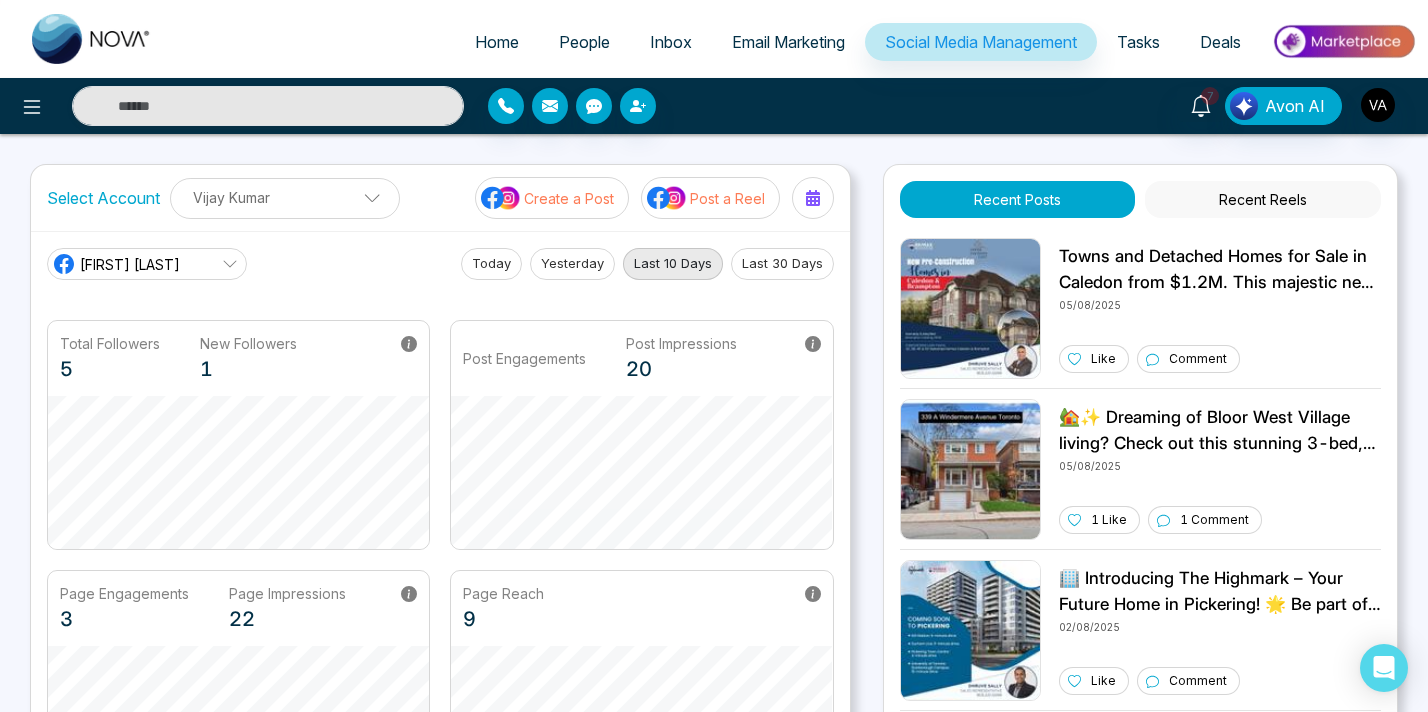 click at bounding box center [5, 3300] 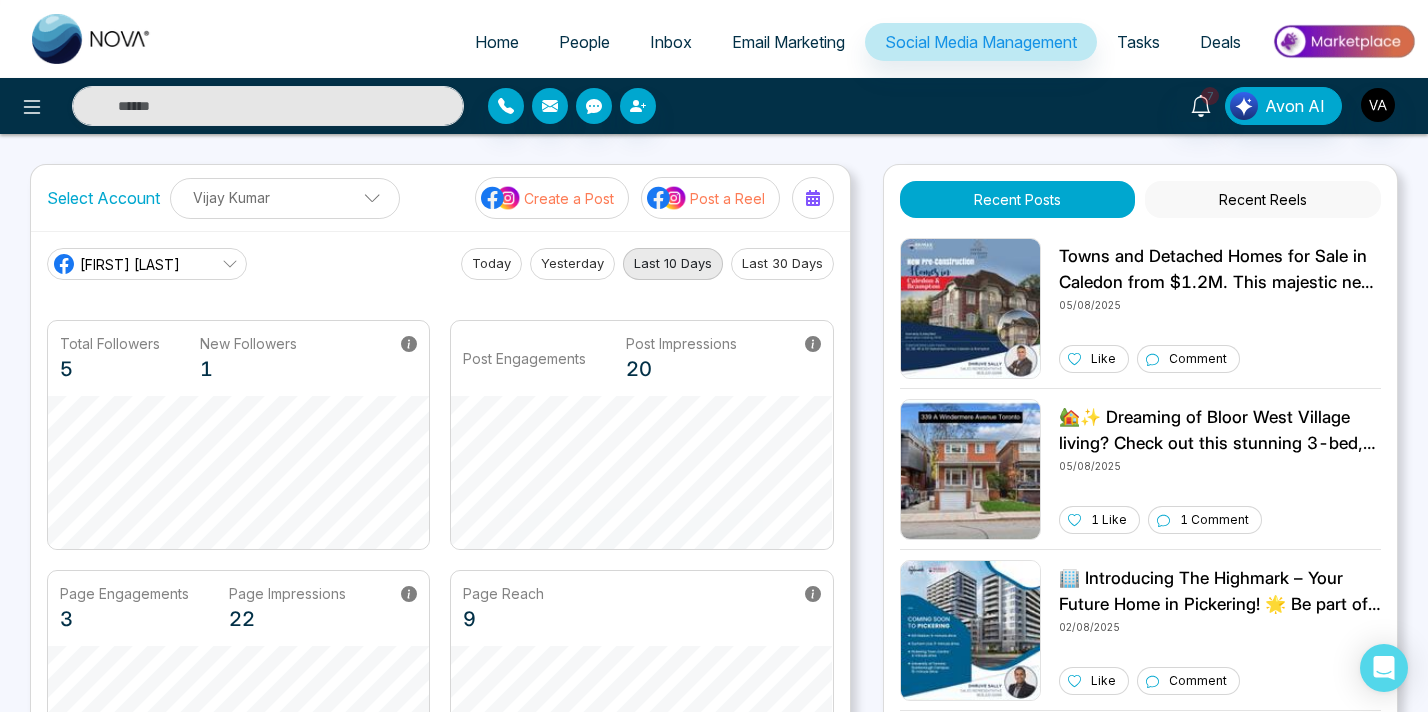 drag, startPoint x: 1339, startPoint y: 10, endPoint x: 1223, endPoint y: 34, distance: 118.45674 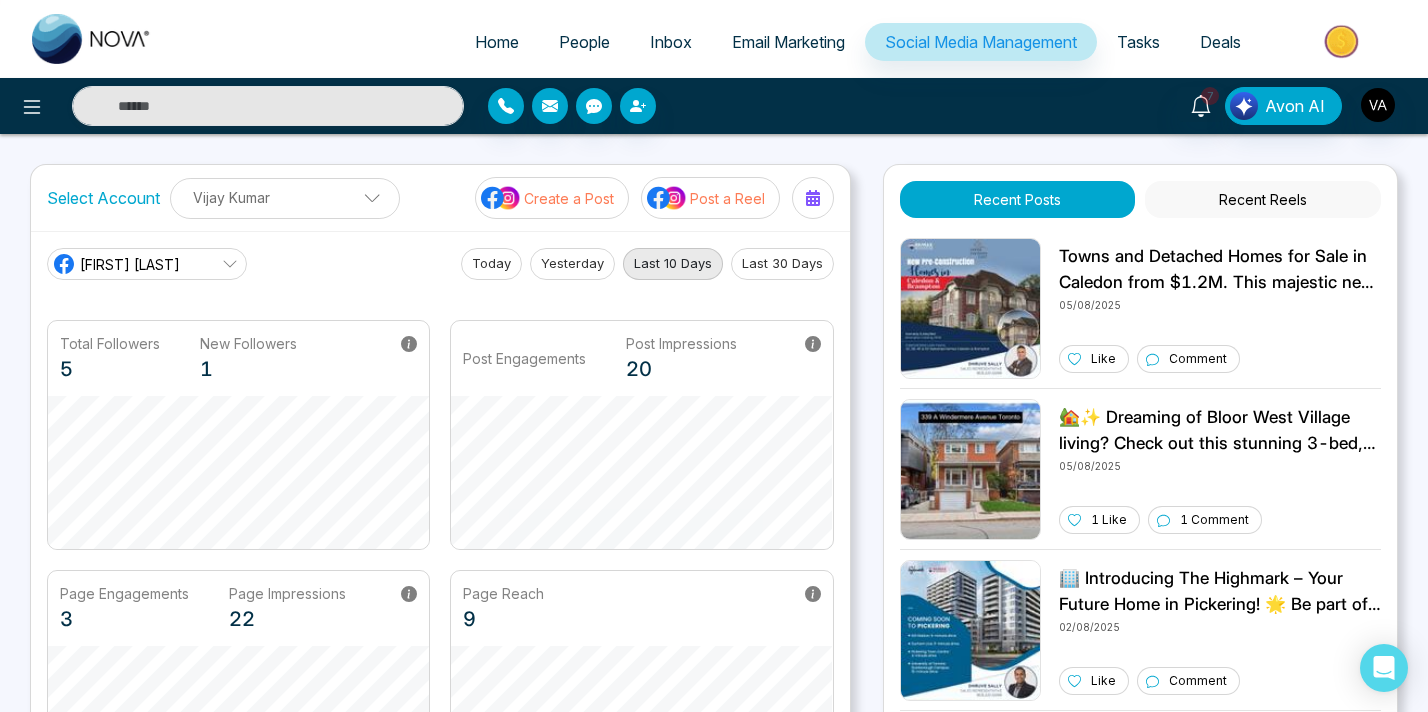 click on "Paint" at bounding box center [714, 3255] 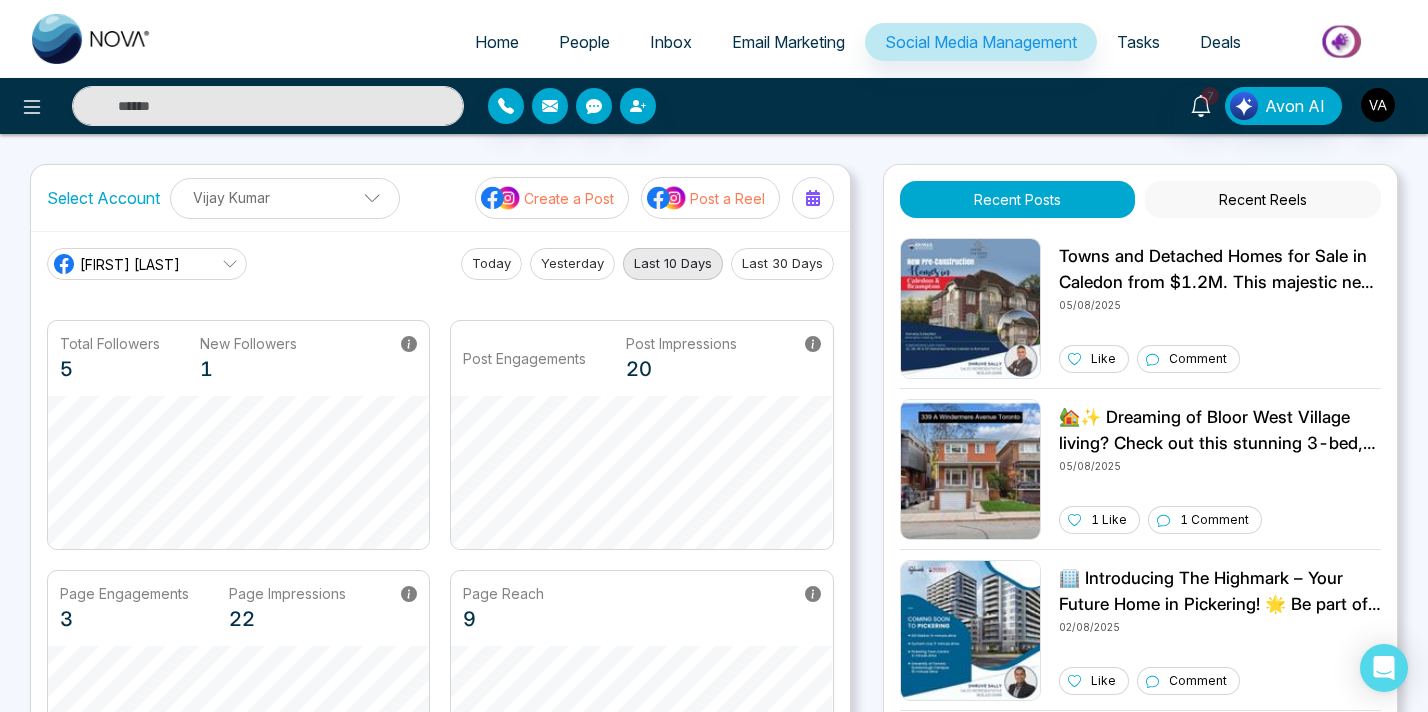 drag, startPoint x: 1216, startPoint y: 36, endPoint x: 1282, endPoint y: 7, distance: 72.09022 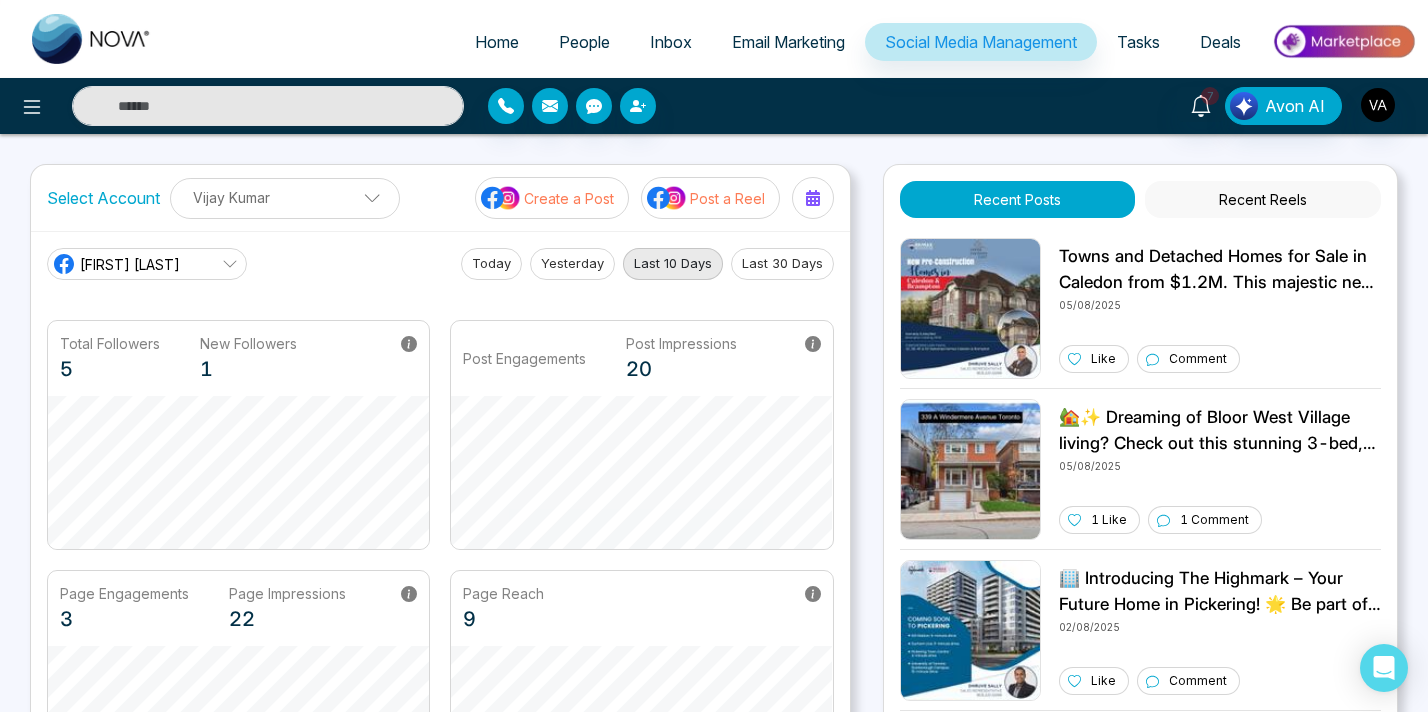 click on "Paint" at bounding box center [714, 3255] 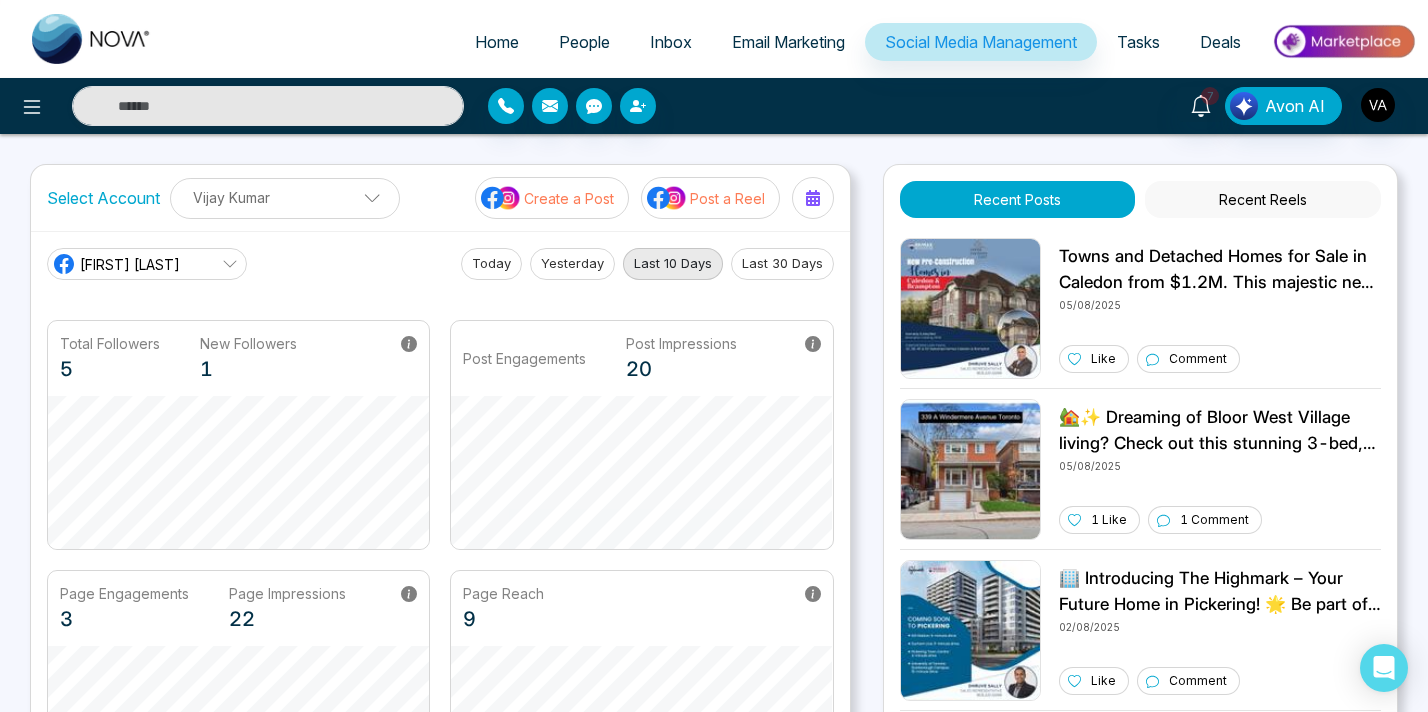 click at bounding box center (714, 3091) 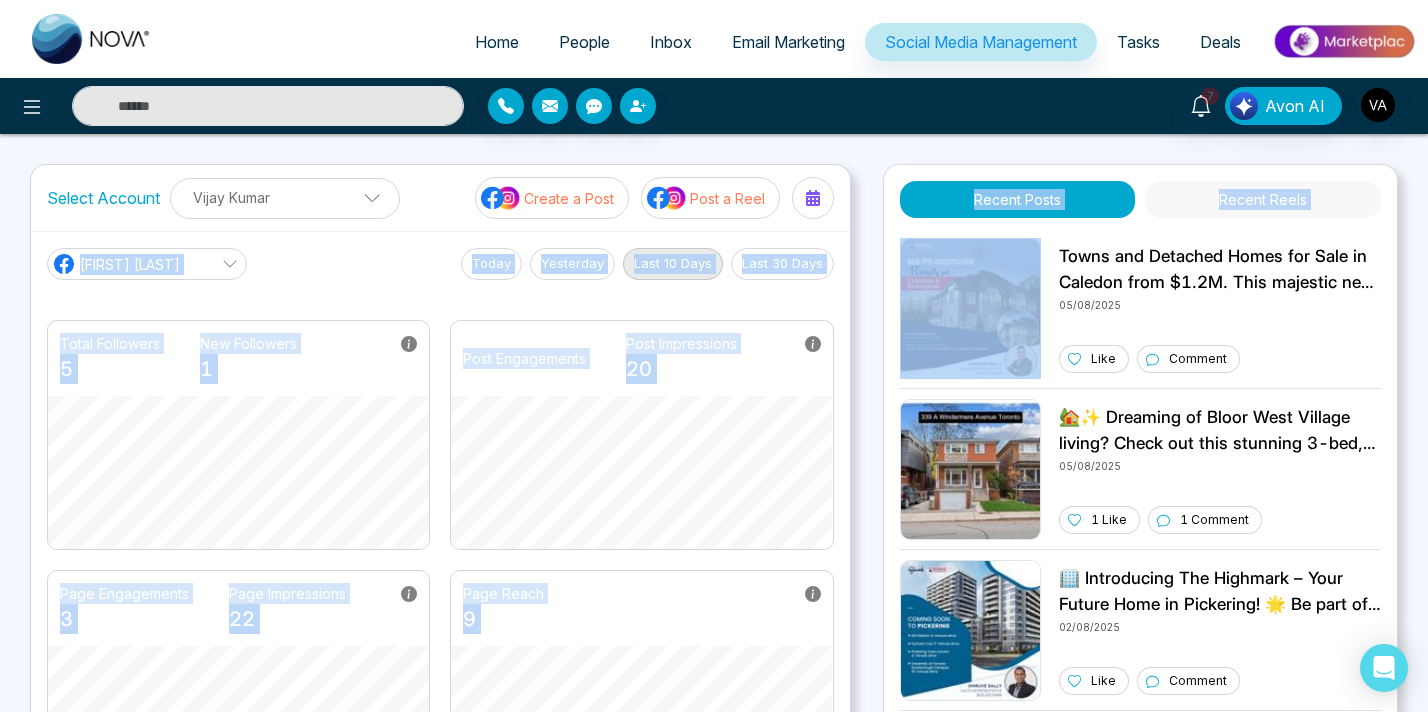 drag, startPoint x: 847, startPoint y: 146, endPoint x: 878, endPoint y: 227, distance: 86.72946 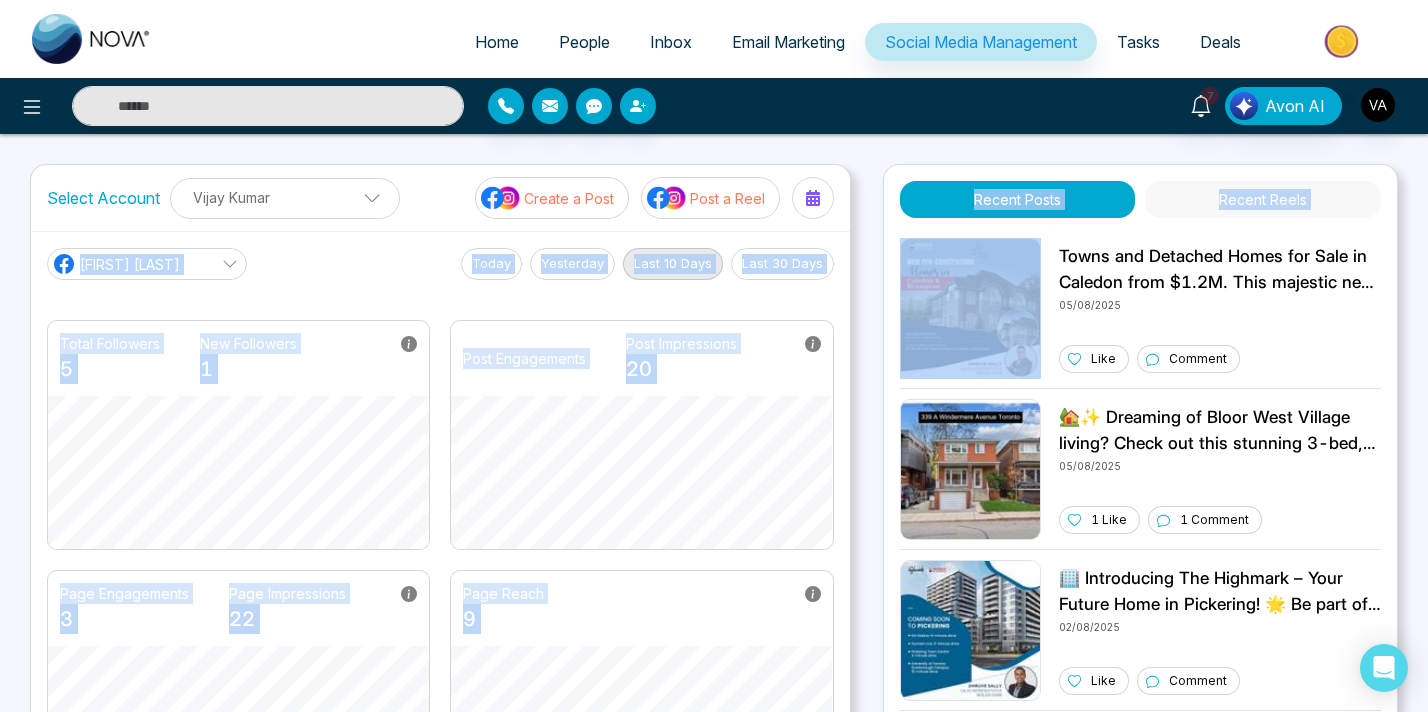 click on "Home People Inbox Email Marketing Social Media Management Tasks Deals 7 Avon AI Select Account Vijay Kumar     Vijay Kumar      Add Social Accounts   Create a Post Post a Reel Vijay N Today Yesterday Last 10 Days Last 30 Days Total Followers 5 New Followers 1 Post Engagements Post Impressions 20 Page Engagements 3 Page Impressions 22 Page Reach 9 Recent Posts Recent Reels 05/08/2025   Like   Comment 🏡✨ Dreaming of Bloor West Village living? Check out this stunning 3-bed, 3-bath detached home at 339 A Windermere Ave for $5250! Enjoy a beautiful backyard, garage, and unbeatable location just steps from shops & parks. 🌳🚲 DM for details or to book a showing! 🗝️🏠 05/08/2025 1   Like 1   Comment 02/08/2025   Like   Comment Birchley Park 02/08/2025   Like   Comment 31/07/2025   Like   Comment 30/07/2025   Like   Comment 🌷✨ Happy Victoria Day! Let’s celebrate the beauty of spring and the joy of togetherness. Enjoy the long weekend! 🎉🇨🇦 29/07/2025   Like   Comment 28/07/2025   Like" at bounding box center (714, 676) 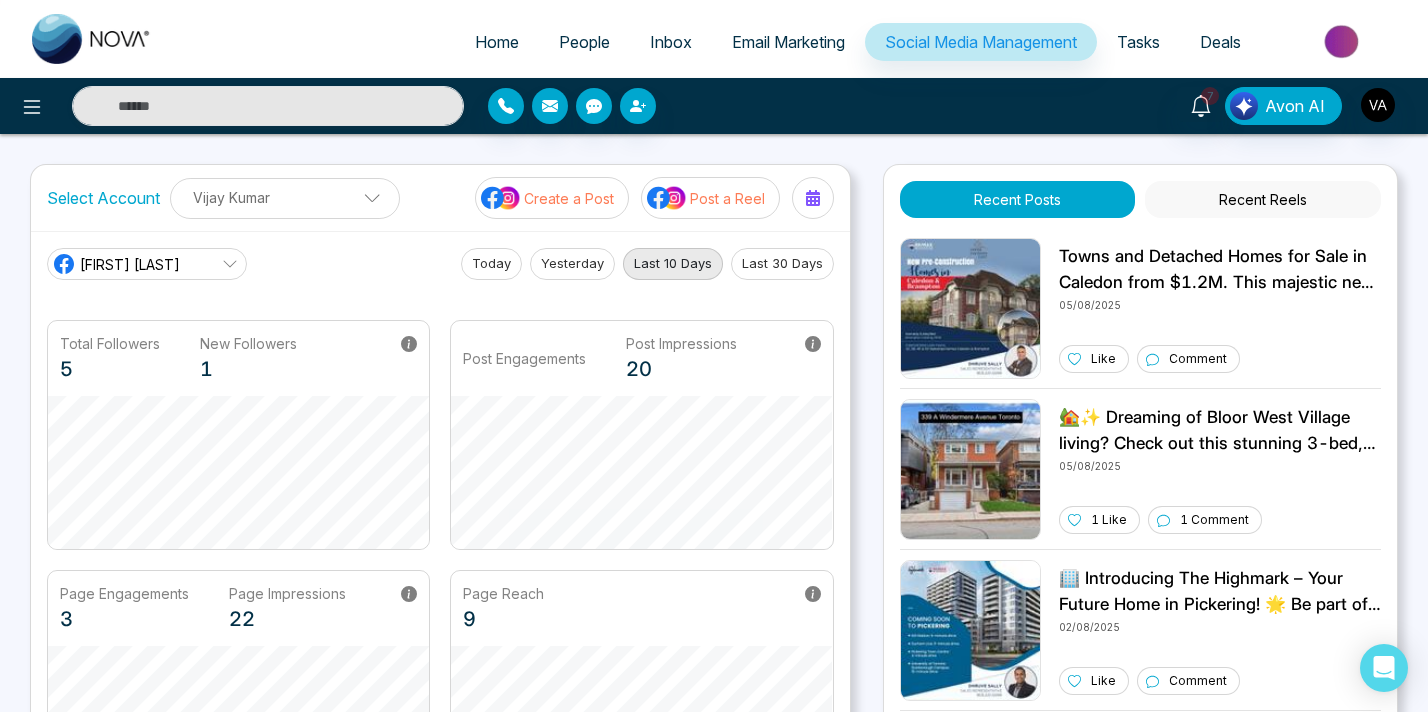 click at bounding box center (714, 3091) 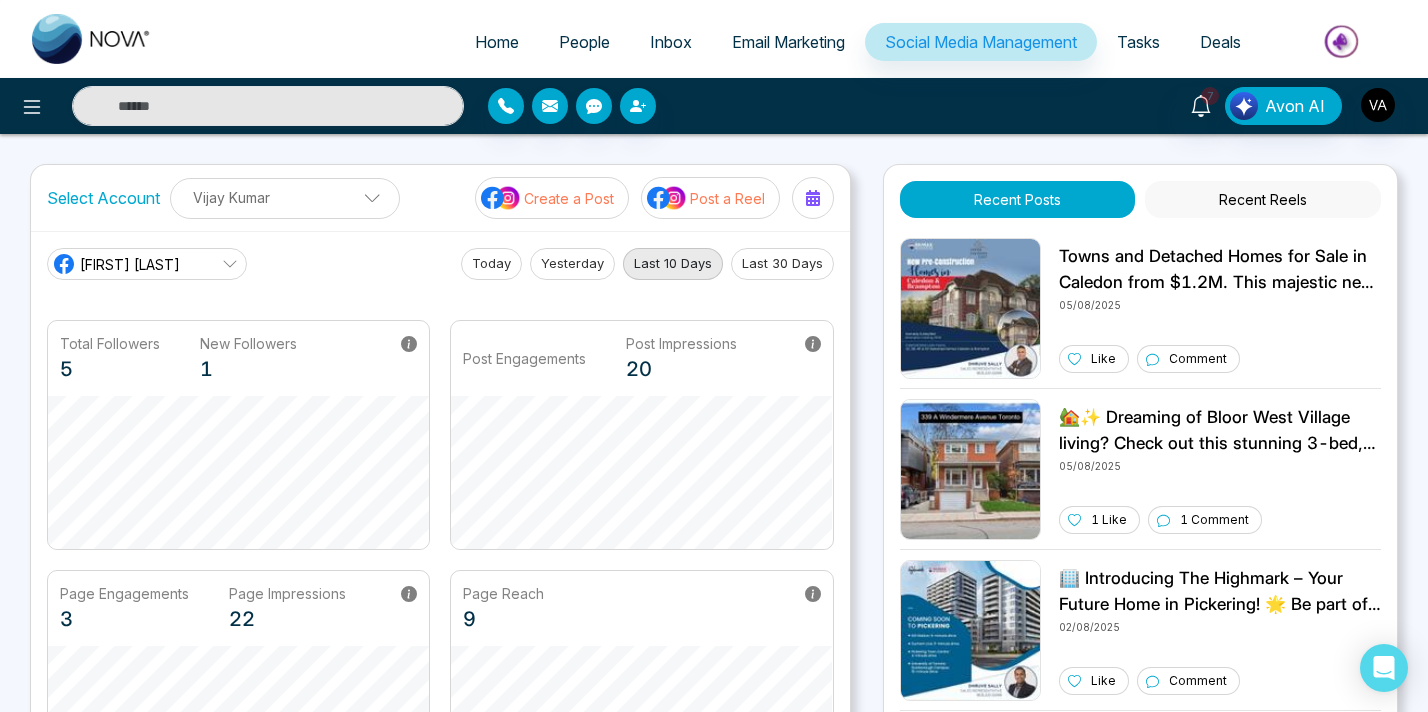 click at bounding box center [714, 3091] 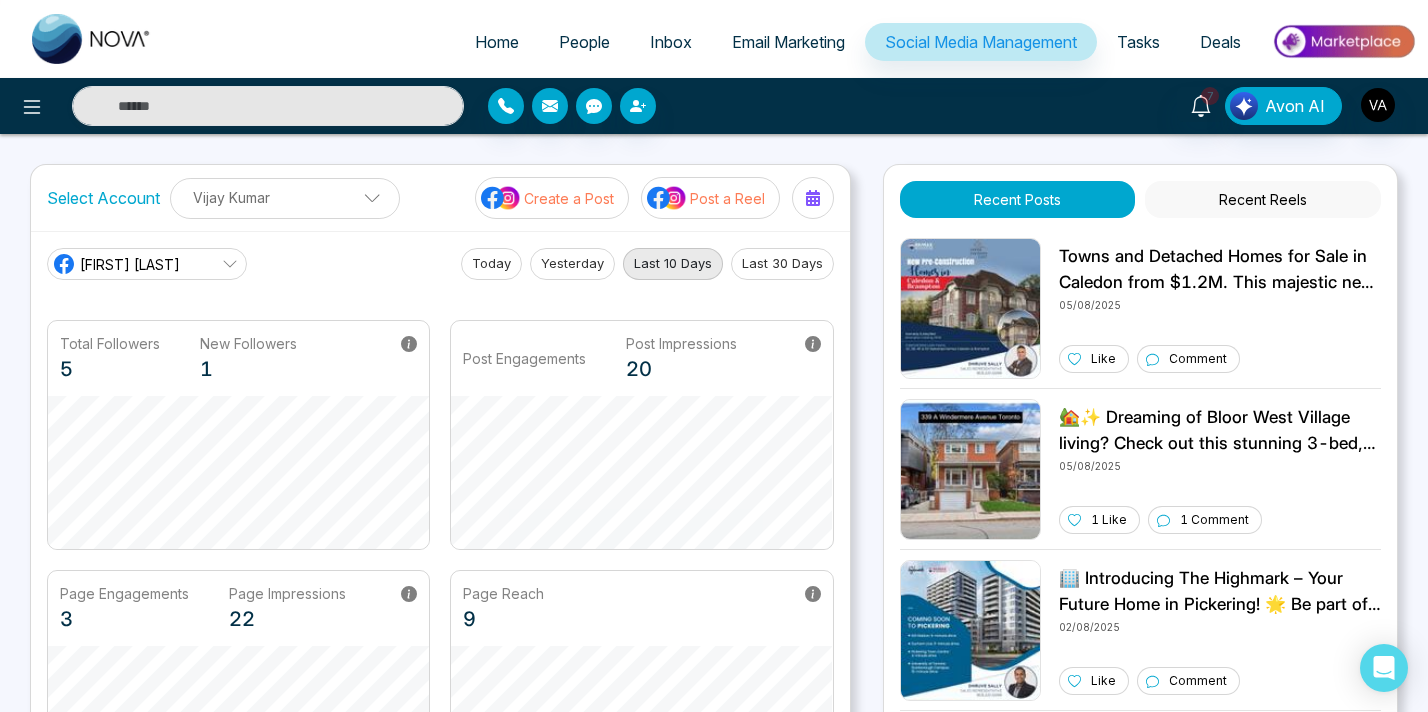 click at bounding box center (43, 3109) 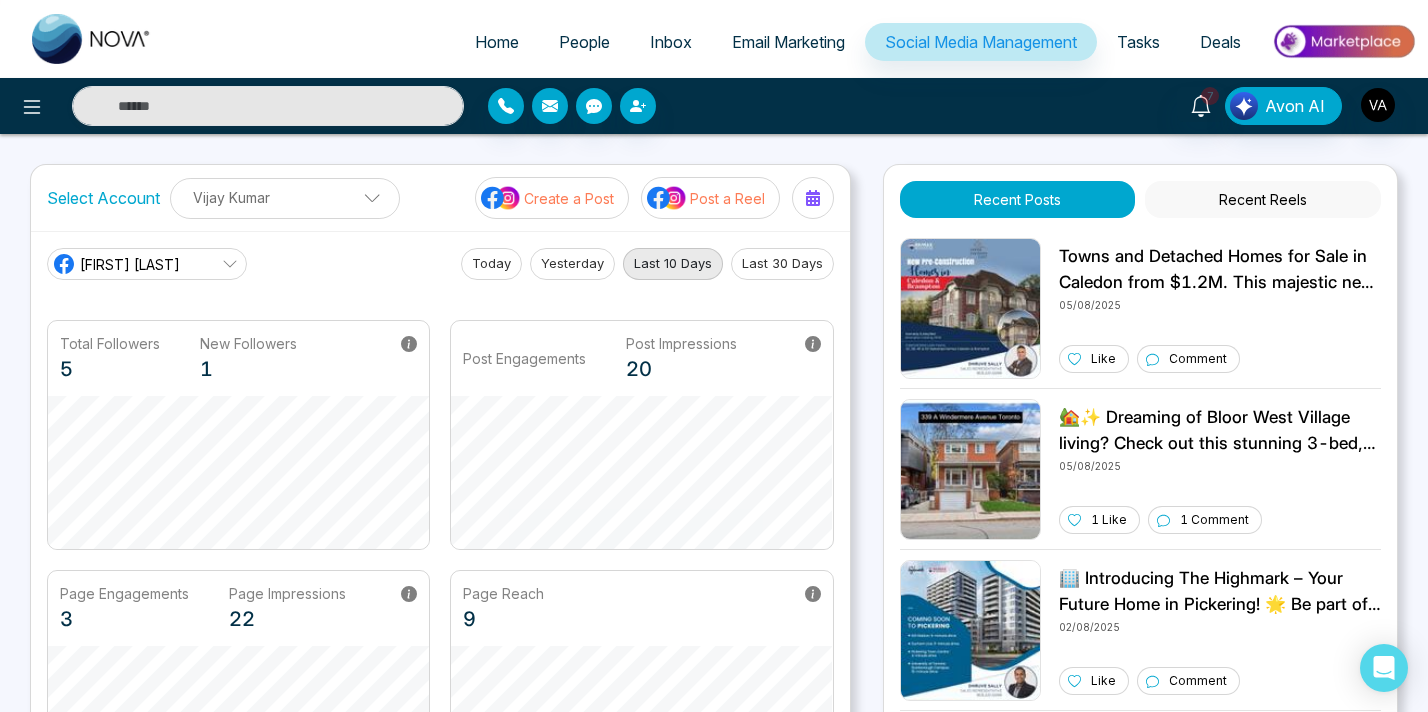 click at bounding box center [714, 3115] 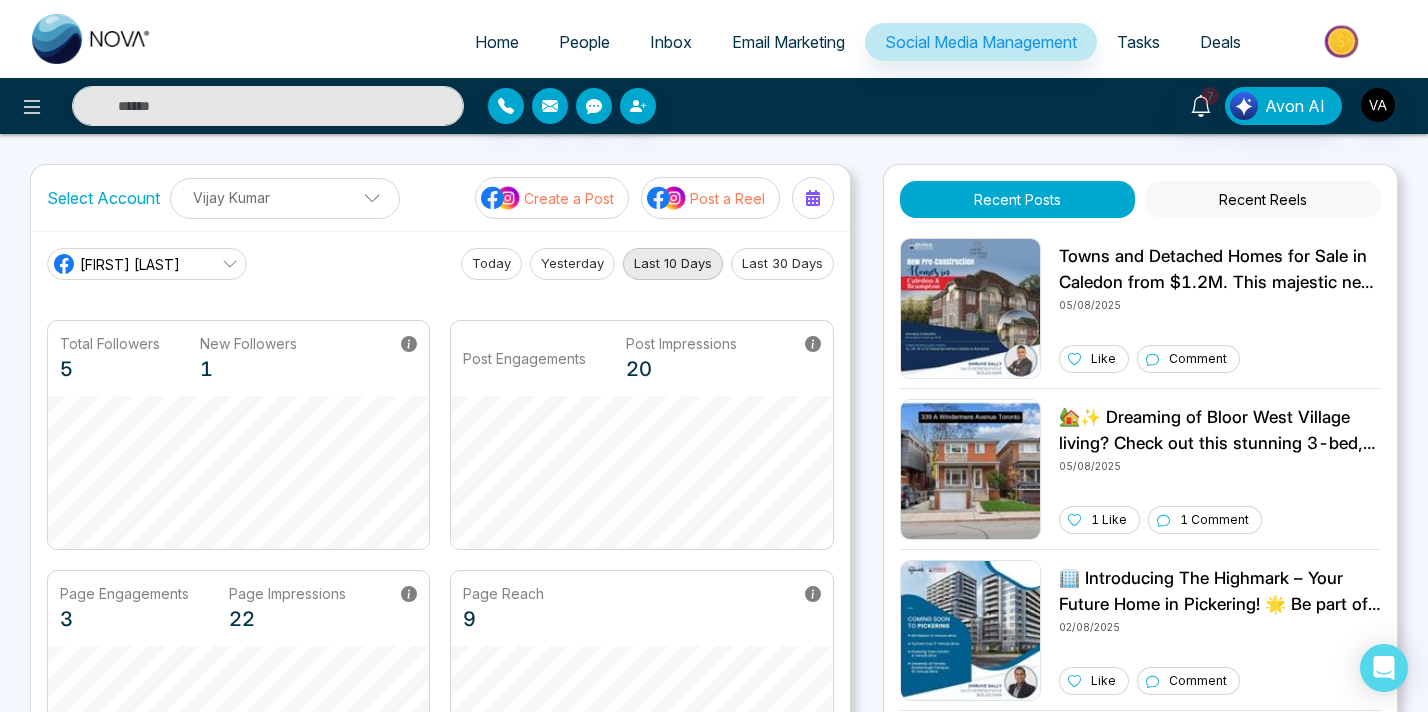 drag, startPoint x: 1323, startPoint y: 448, endPoint x: 1319, endPoint y: 458, distance: 10.770329 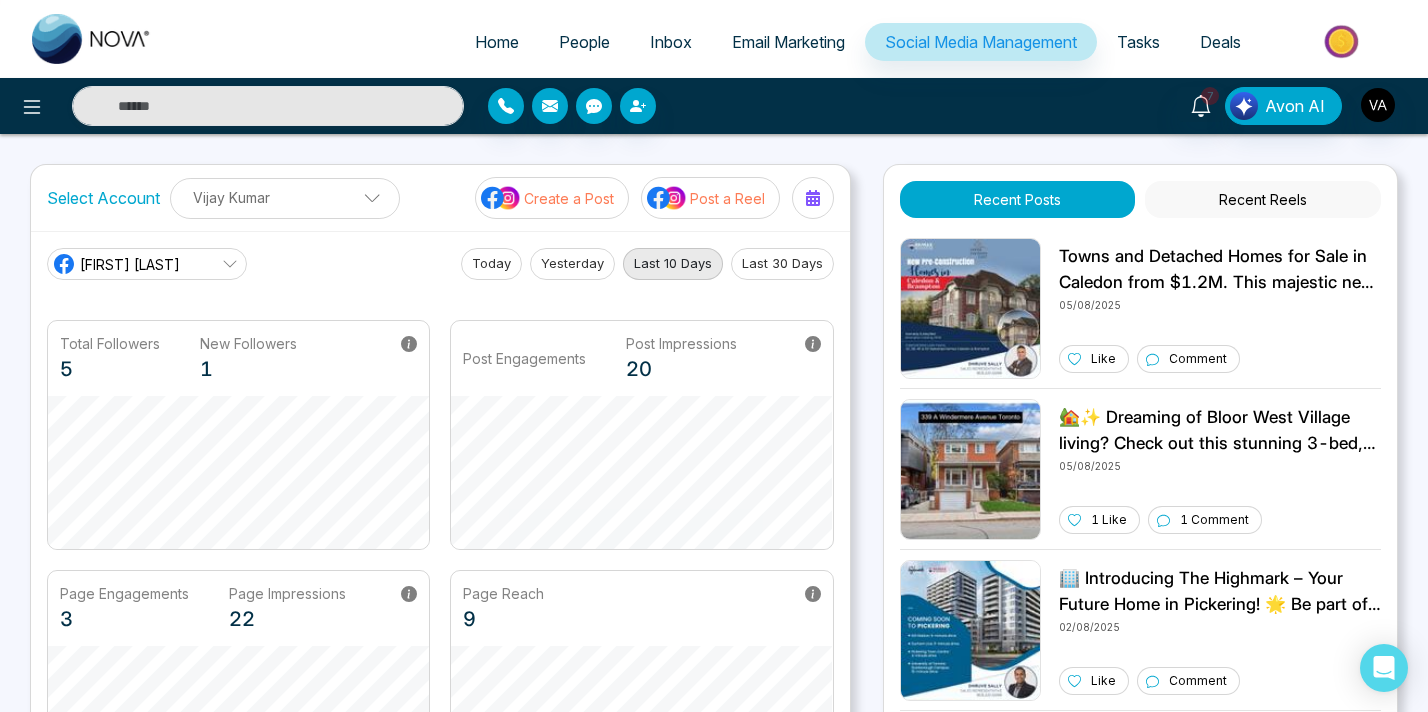 click at bounding box center [714, 3115] 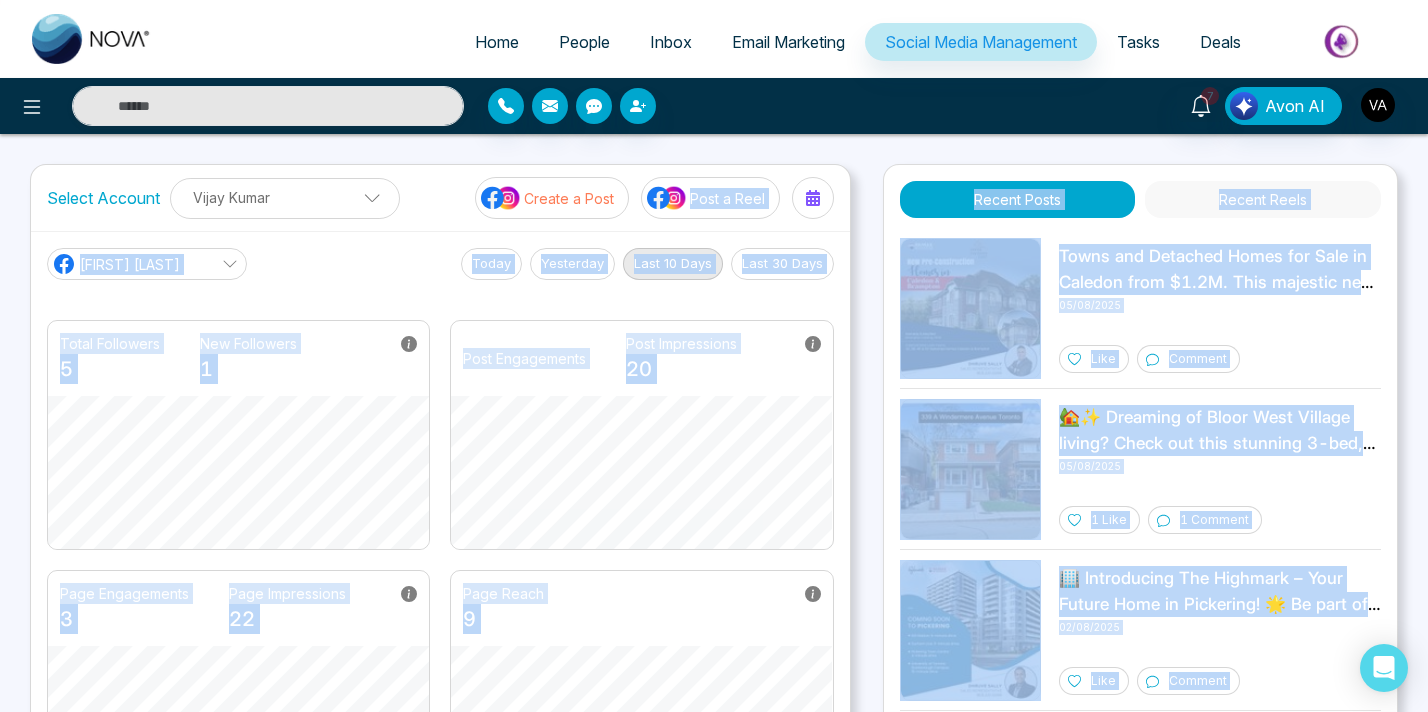 click on "Home People Inbox Email Marketing Social Media Management Tasks Deals 7 Avon AI Select Account Vijay Kumar     Vijay Kumar      Add Social Accounts   Create a Post Post a Reel Vijay N Today Yesterday Last 10 Days Last 30 Days Total Followers 5 New Followers 1 Post Engagements Post Impressions 20 Page Engagements 3 Page Impressions 22 Page Reach 9 Recent Posts Recent Reels 05/08/2025   Like   Comment 🏡✨ Dreaming of Bloor West Village living? Check out this stunning 3-bed, 3-bath detached home at 339 A Windermere Ave for $5250! Enjoy a beautiful backyard, garage, and unbeatable location just steps from shops & parks. 🌳🚲 DM for details or to book a showing! 🗝️🏠 05/08/2025 1   Like 1   Comment 02/08/2025   Like   Comment Birchley Park 02/08/2025   Like   Comment 31/07/2025   Like   Comment 30/07/2025   Like   Comment 🌷✨ Happy Victoria Day! Let’s celebrate the beauty of spring and the joy of togetherness. Enjoy the long weekend! 🎉🇨🇦 29/07/2025   Like   Comment 28/07/2025   Like" at bounding box center (714, 356) 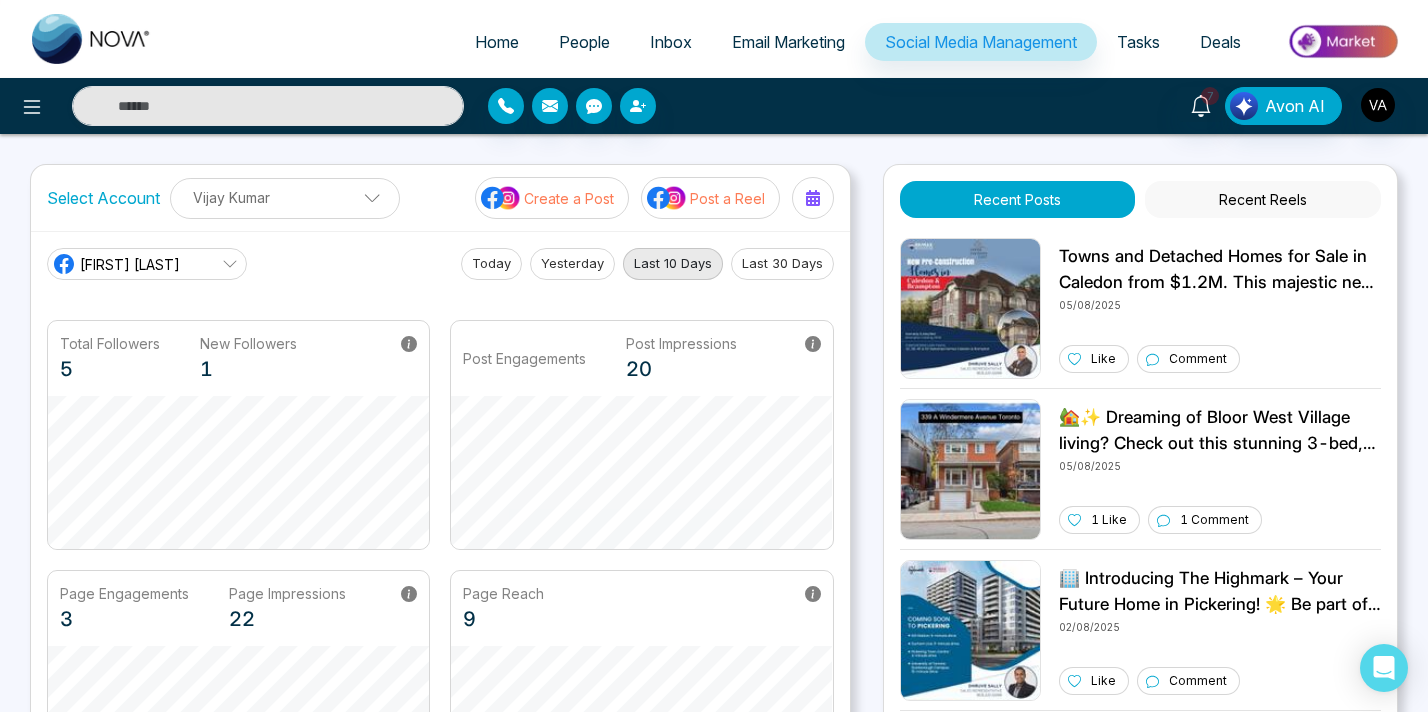 click on "Home People Inbox Email Marketing Social Media Management Tasks Deals 7 Avon AI Select Account Vijay Kumar     Vijay Kumar      Add Social Accounts   Create a Post Post a Reel Vijay N Today Yesterday Last 10 Days Last 30 Days Total Followers 5 New Followers 1 Post Engagements Post Impressions 20 Page Engagements 3 Page Impressions 22 Page Reach 9 Recent Posts Recent Reels 05/08/2025   Like   Comment 🏡✨ Dreaming of Bloor West Village living? Check out this stunning 3-bed, 3-bath detached home at 339 A Windermere Ave for $5250! Enjoy a beautiful backyard, garage, and unbeatable location just steps from shops & parks. 🌳🚲 DM for details or to book a showing! 🗝️🏠 05/08/2025 1   Like 1   Comment 02/08/2025   Like   Comment Birchley Park 02/08/2025   Like   Comment 31/07/2025   Like   Comment 30/07/2025   Like   Comment 🌷✨ Happy Victoria Day! Let’s celebrate the beauty of spring and the joy of togetherness. Enjoy the long weekend! 🎉🇨🇦 29/07/2025   Like   Comment 28/07/2025   Like" at bounding box center [714, 676] 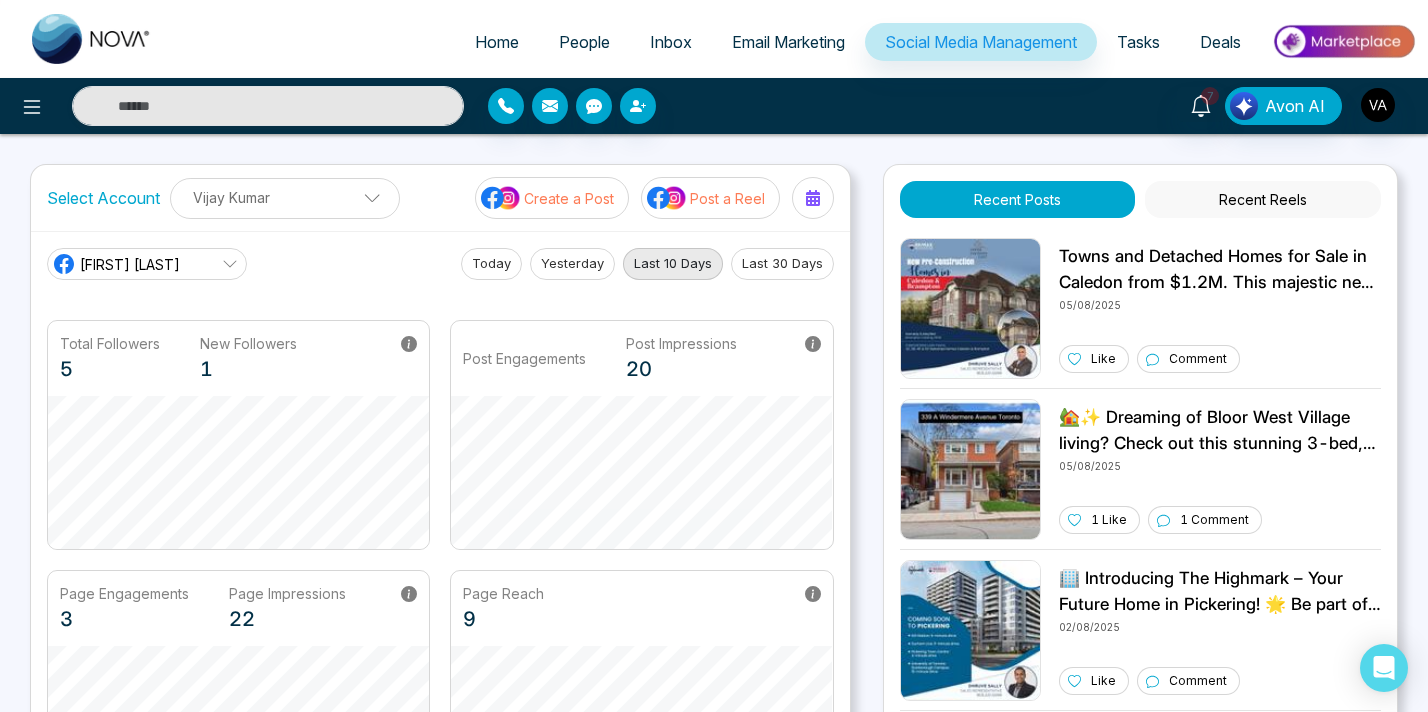 click at bounding box center (43, 3109) 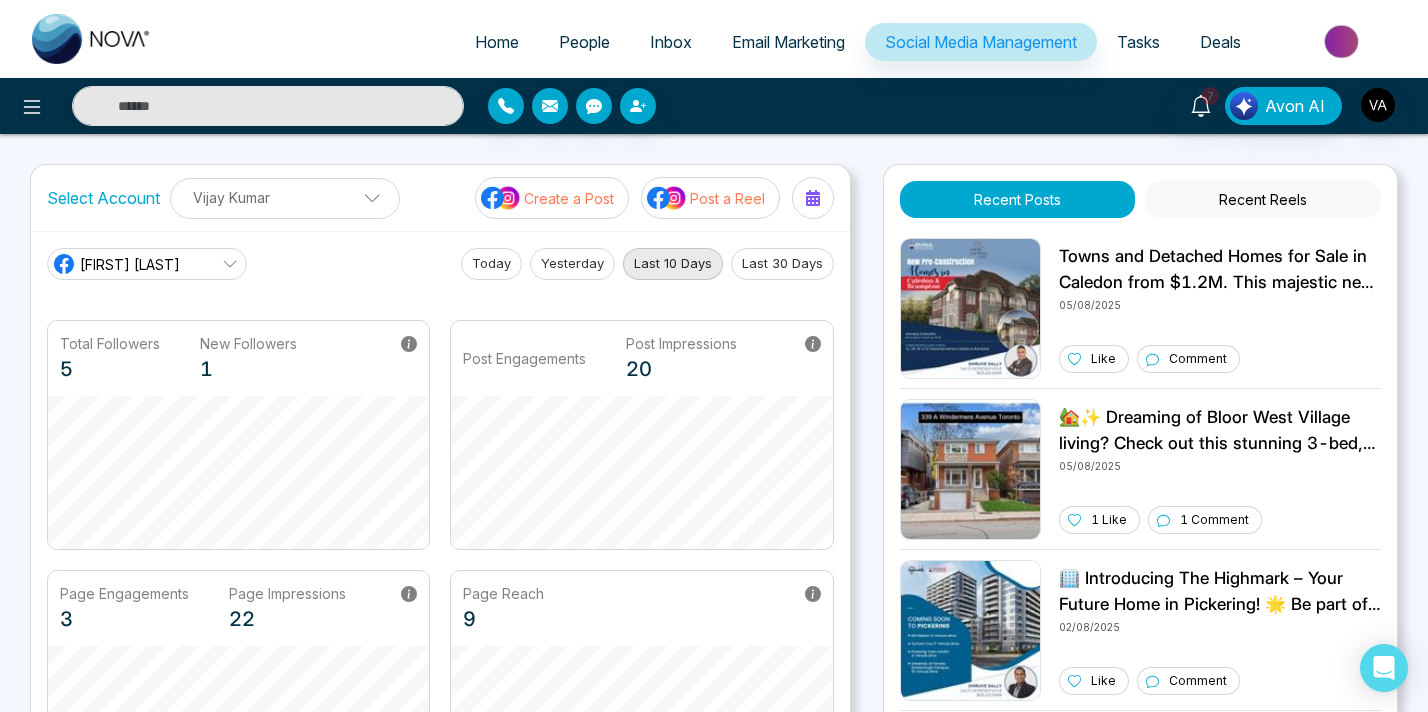 click at bounding box center [714, 3115] 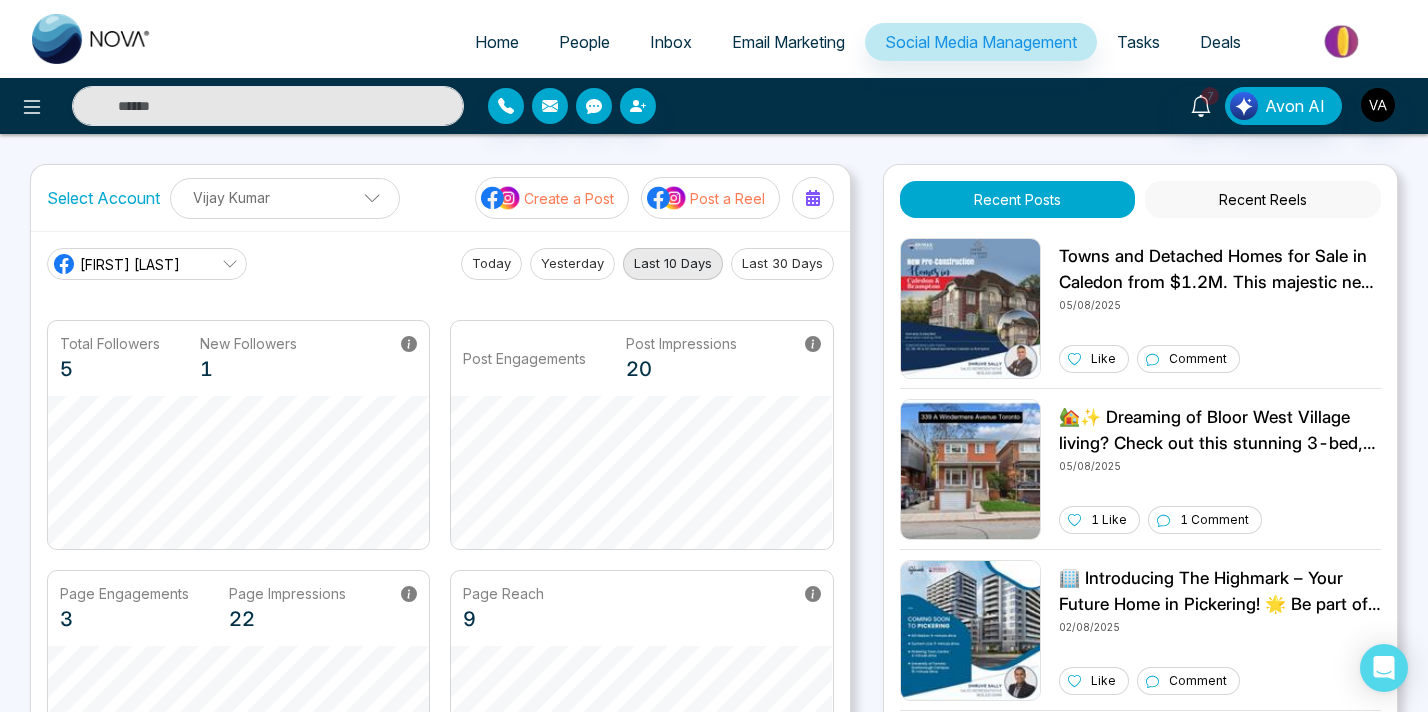 click at bounding box center (714, 3115) 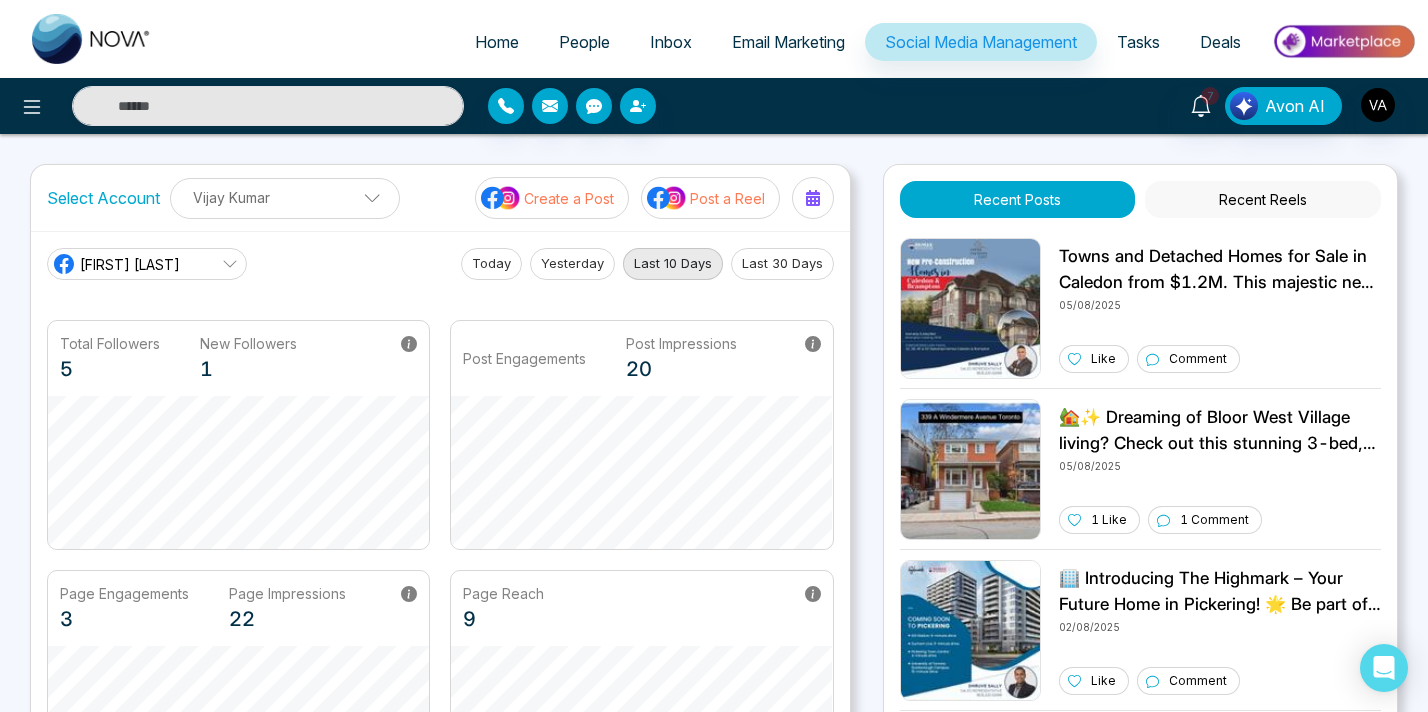 click on "Ok" at bounding box center (18, 3160) 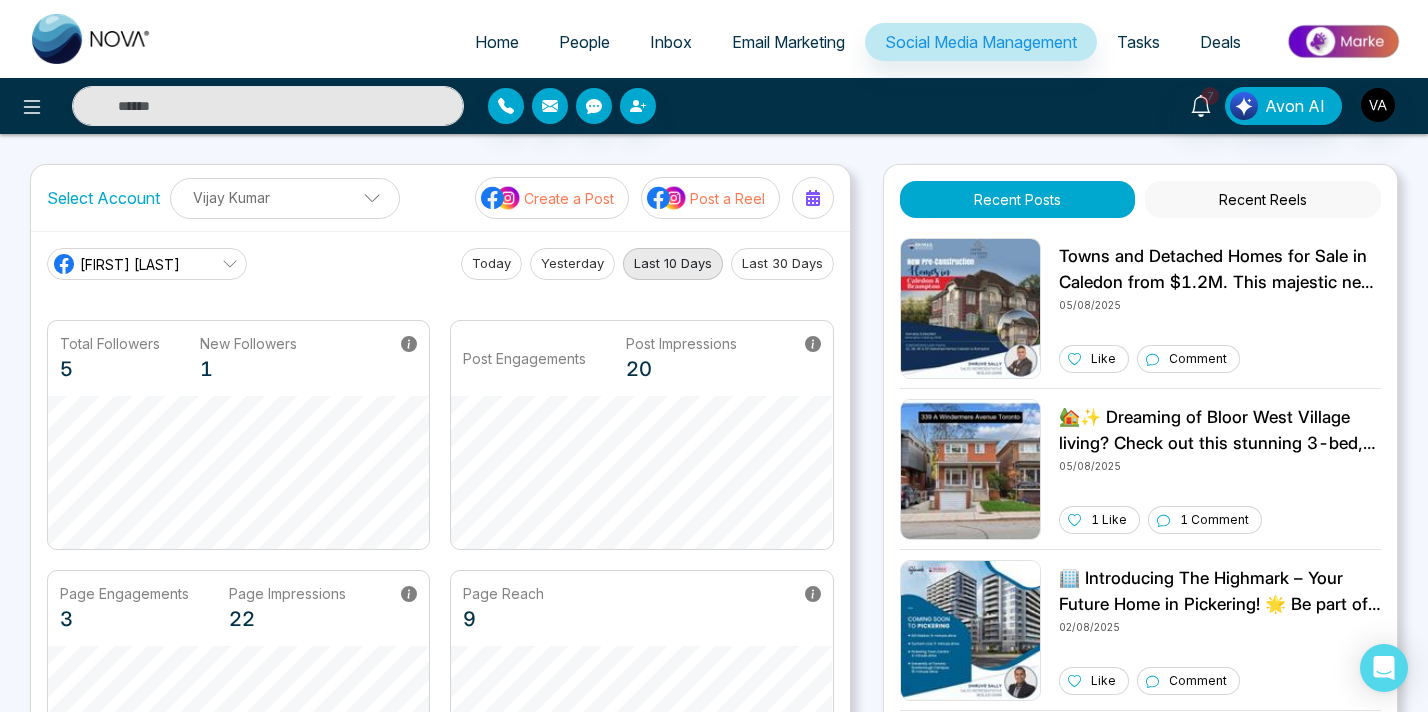 click at bounding box center [714, 3091] 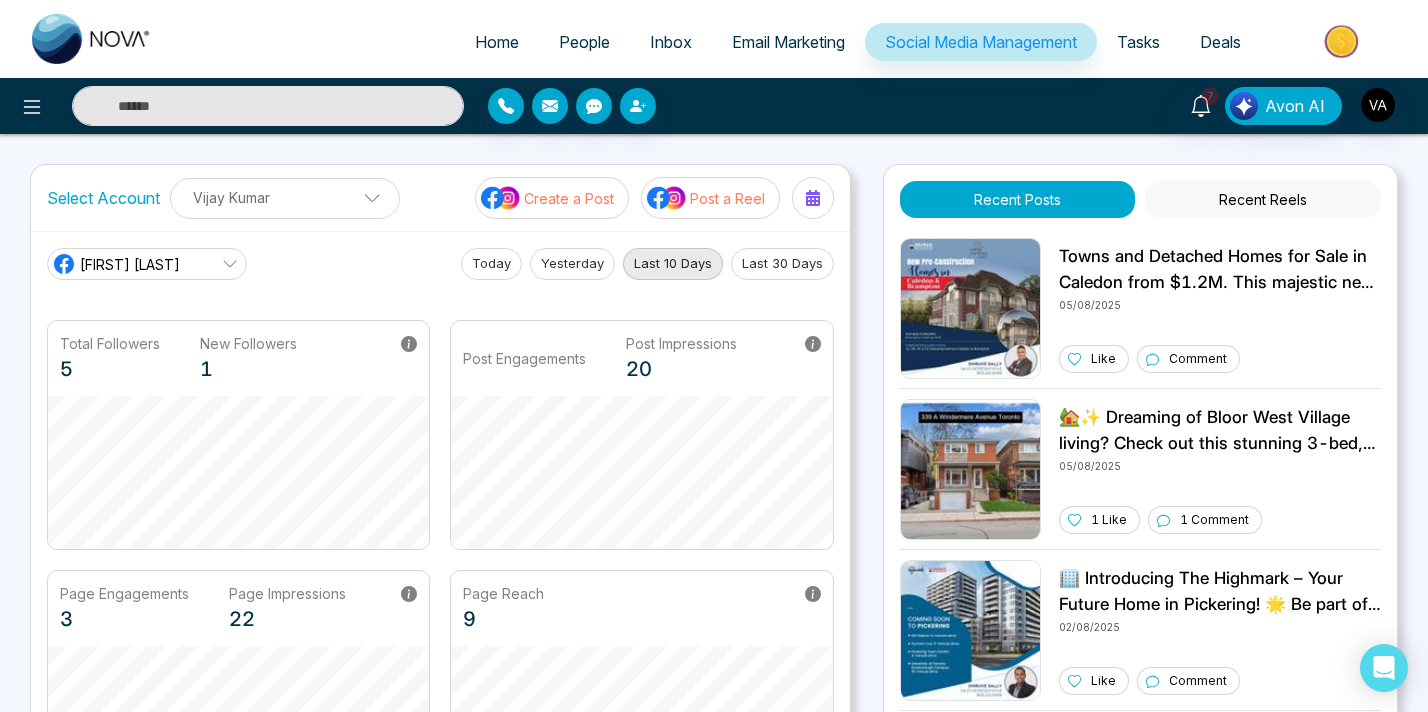 click at bounding box center (714, 3243) 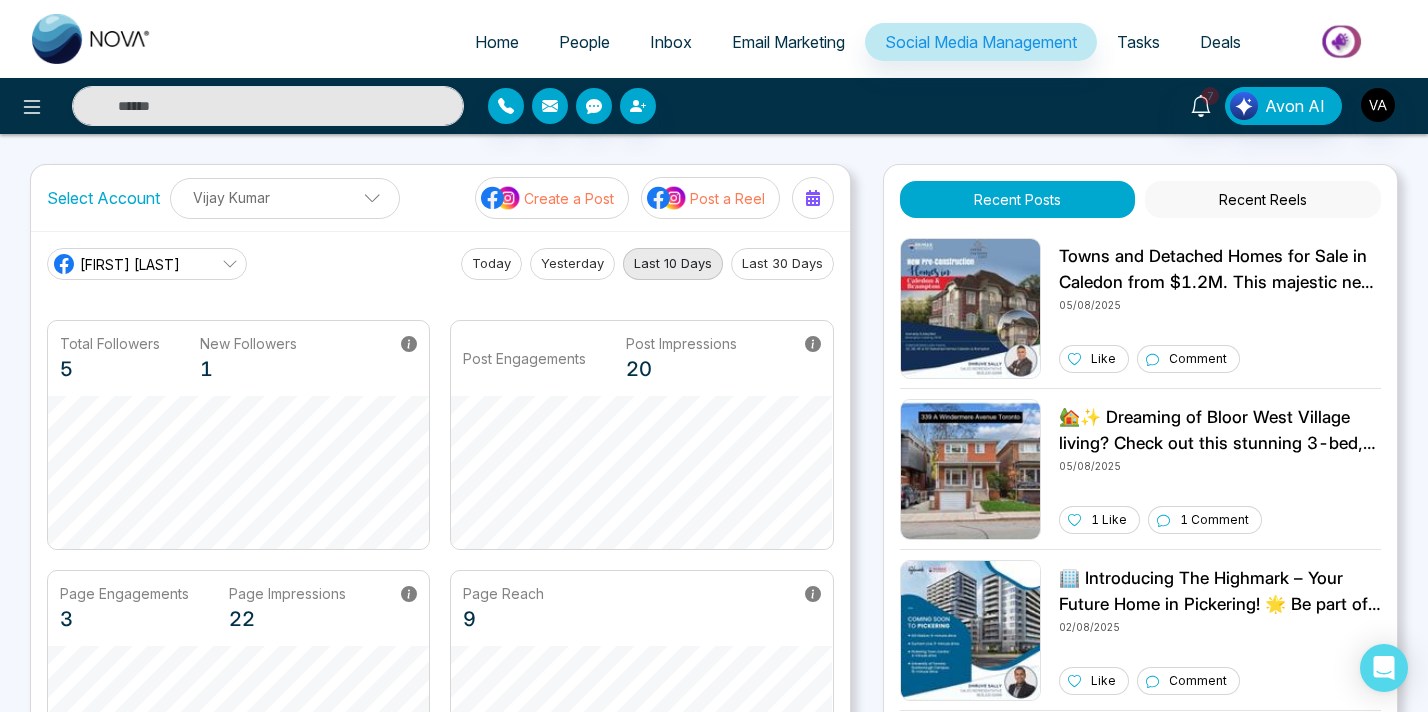 click at bounding box center (714, 3091) 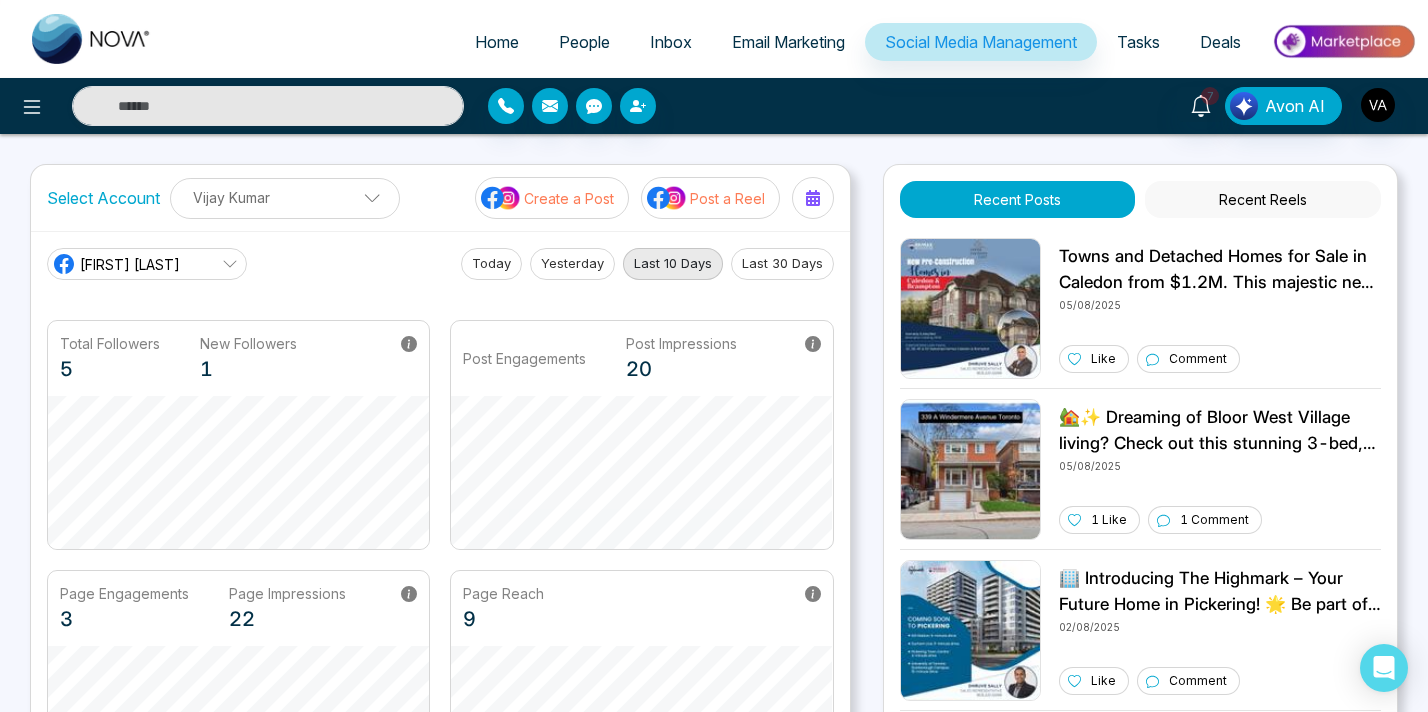 click at bounding box center [714, 3091] 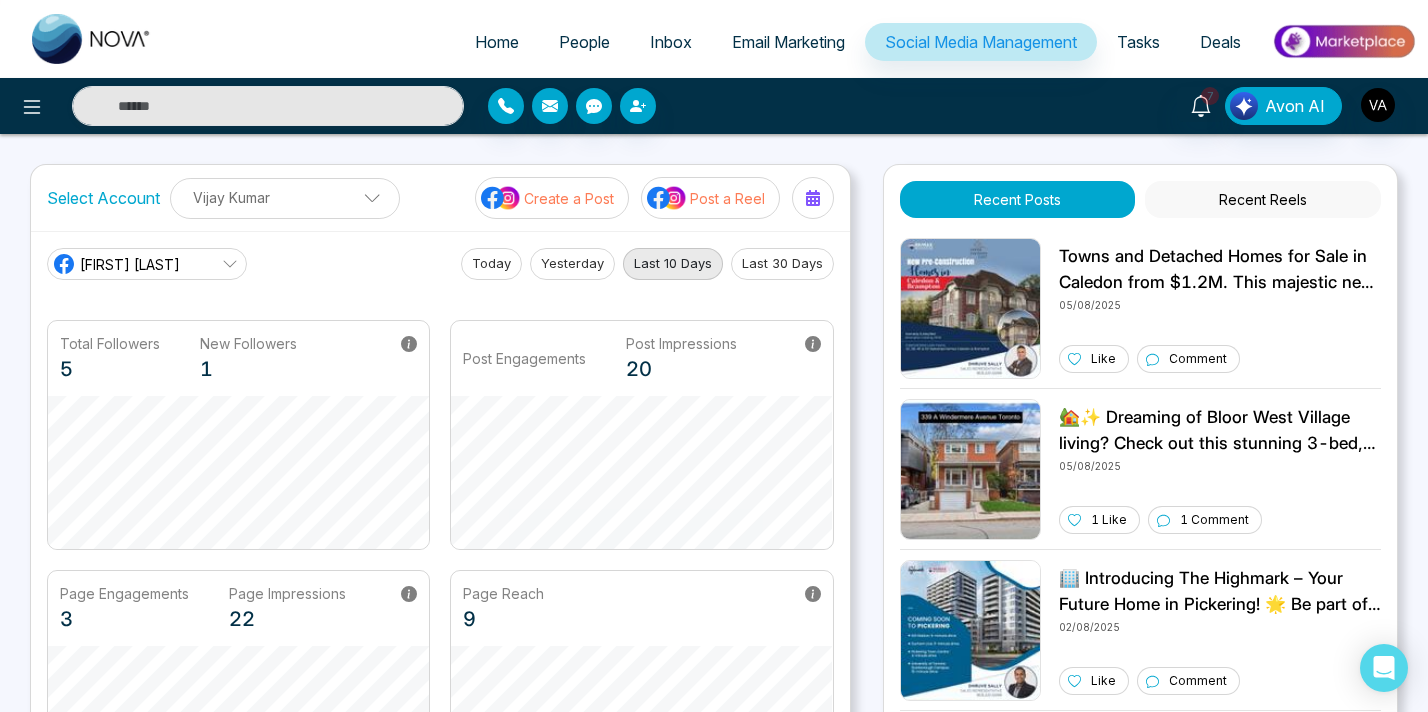 click at bounding box center (43, 3109) 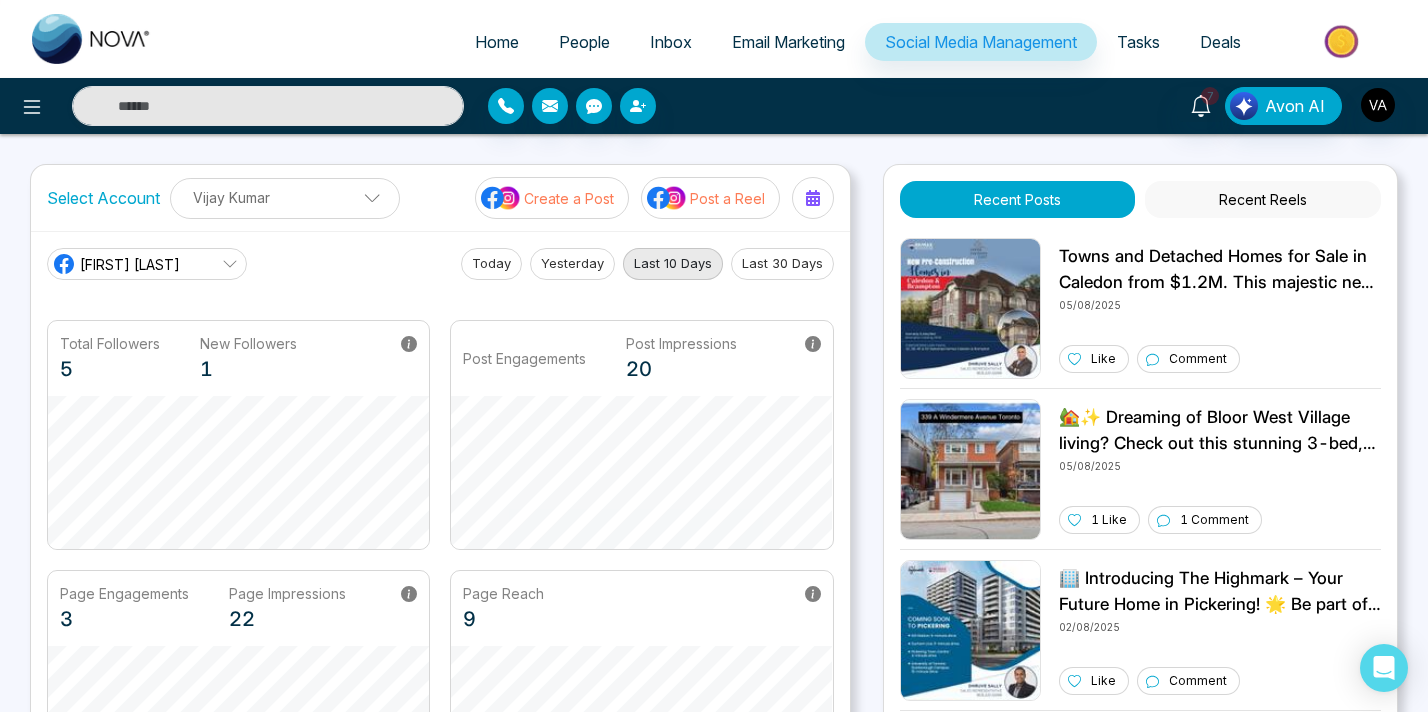 click at bounding box center (714, 3115) 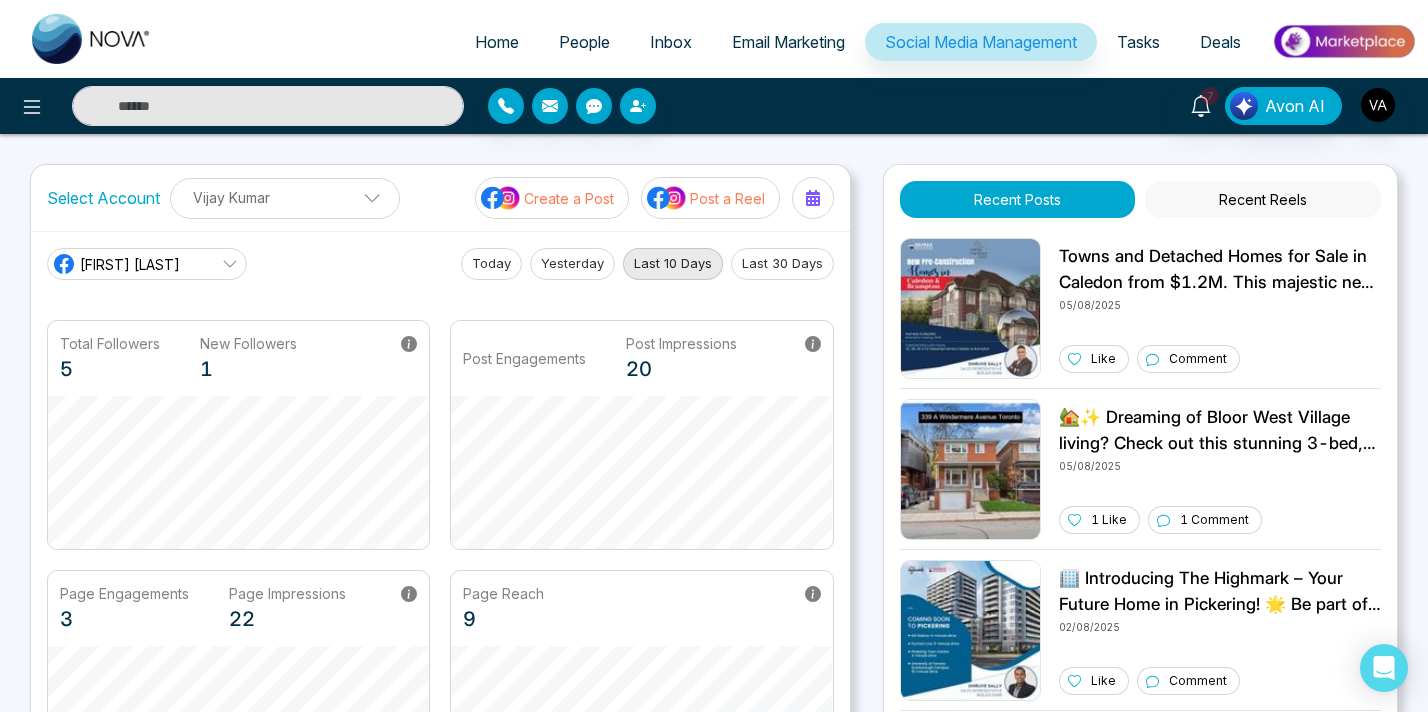 click at bounding box center [714, 3243] 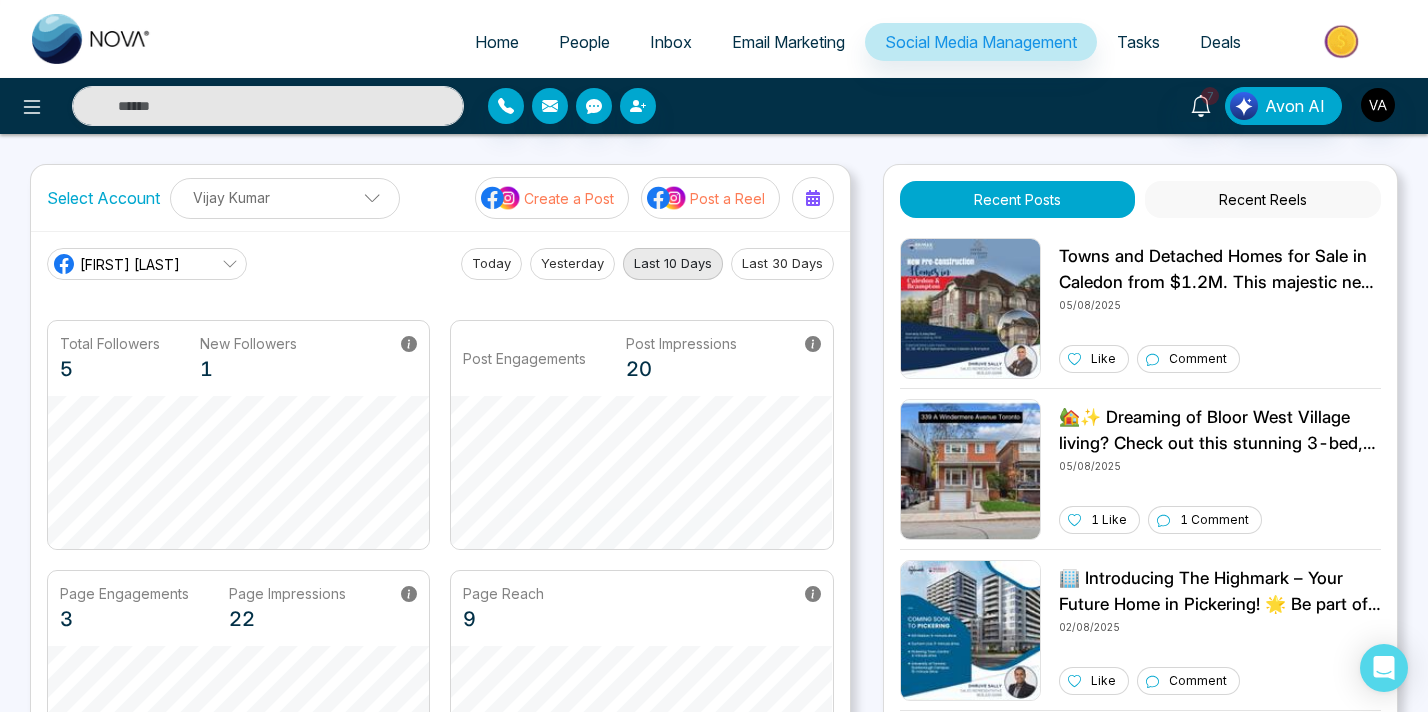 click at bounding box center (714, 3243) 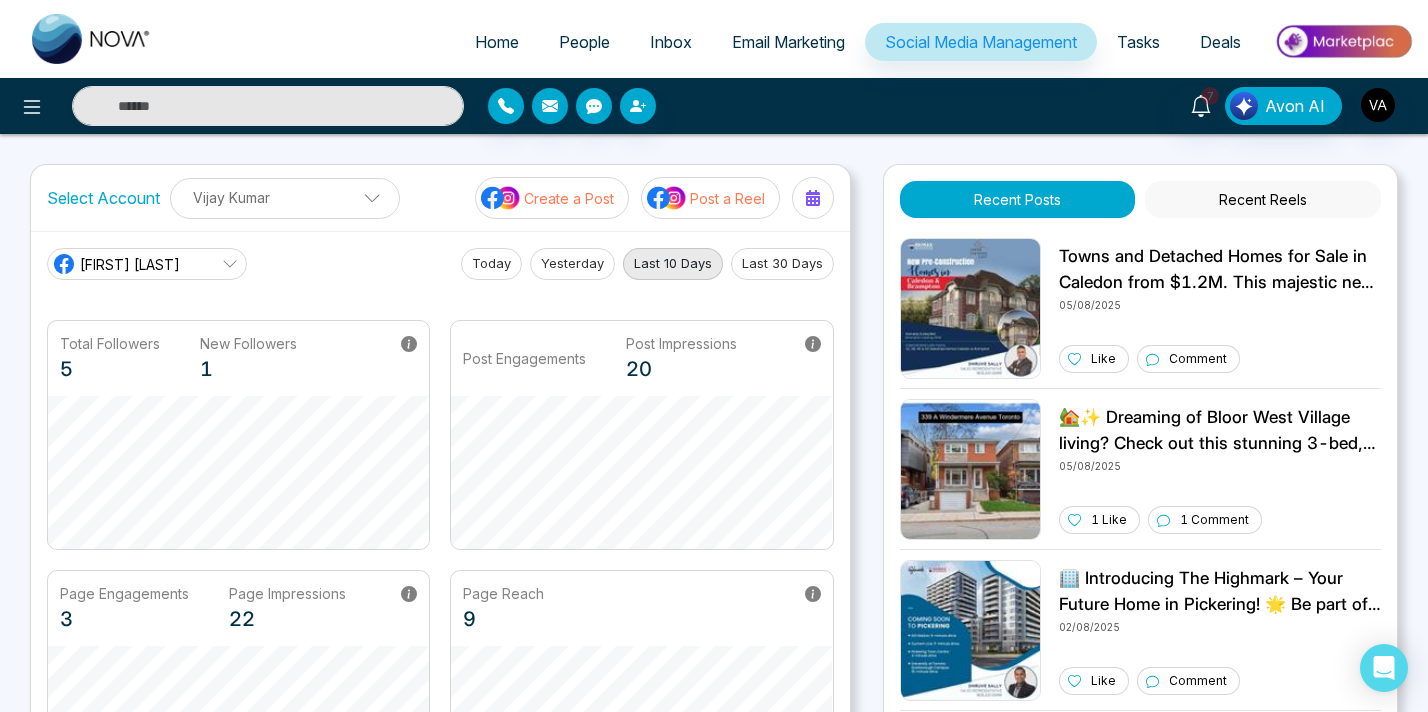 drag, startPoint x: 1287, startPoint y: 476, endPoint x: 1313, endPoint y: 474, distance: 26.076809 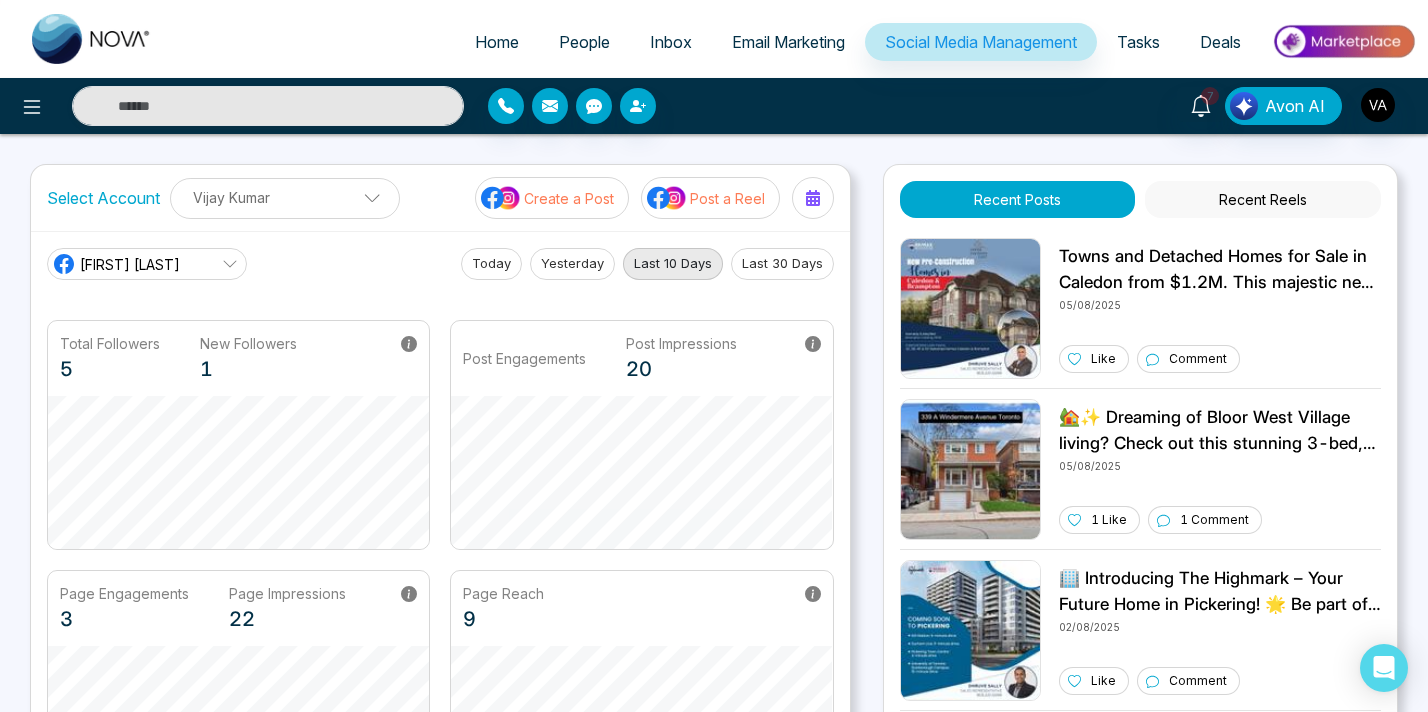 click at bounding box center (64, 3189) 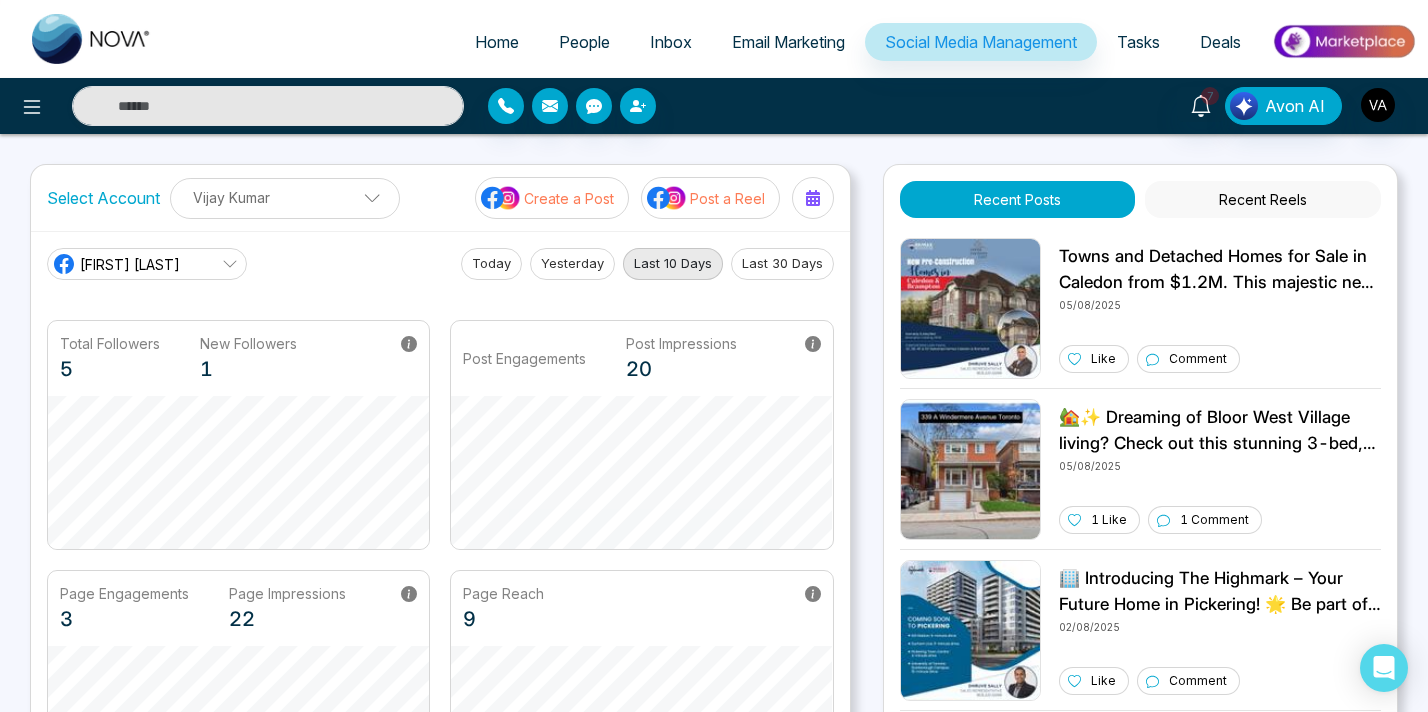 click on "******* Ok Cancel ******* Ok Cancel" at bounding box center (714, 3103) 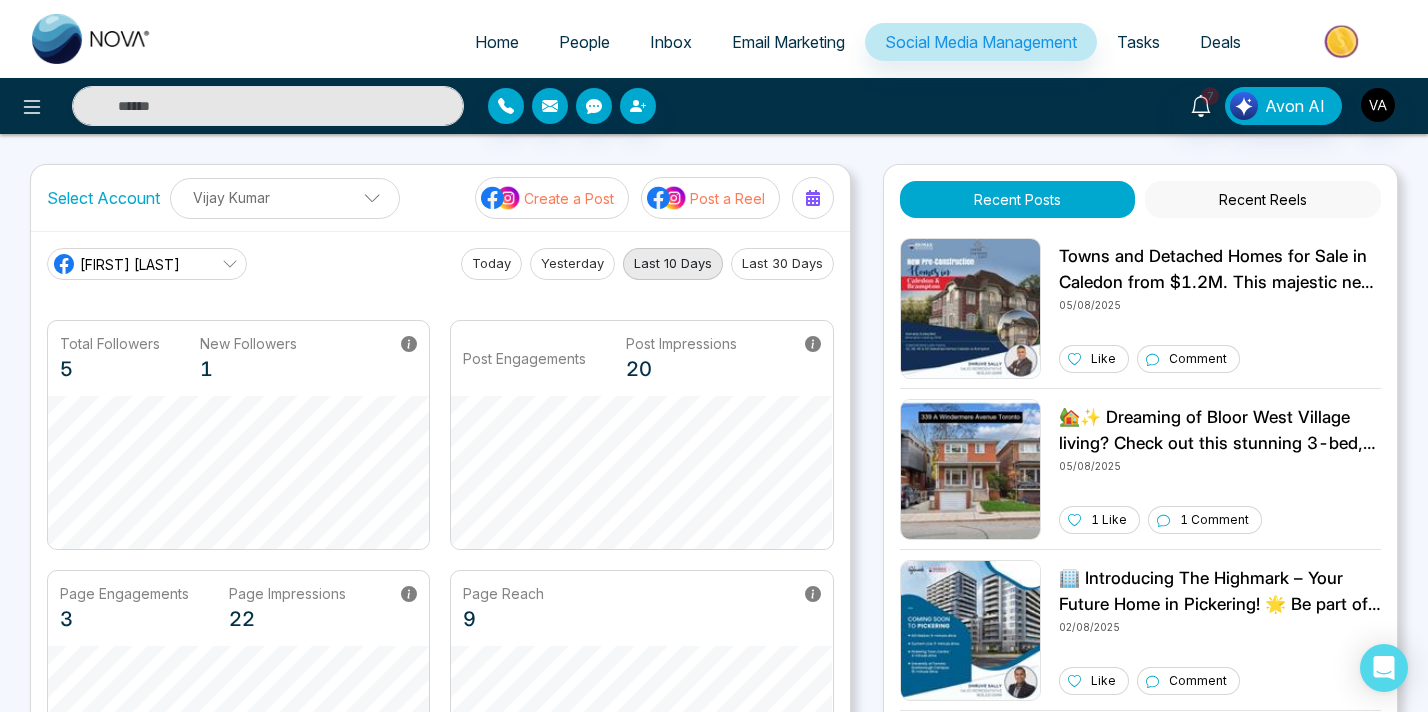 click at bounding box center [714, 3115] 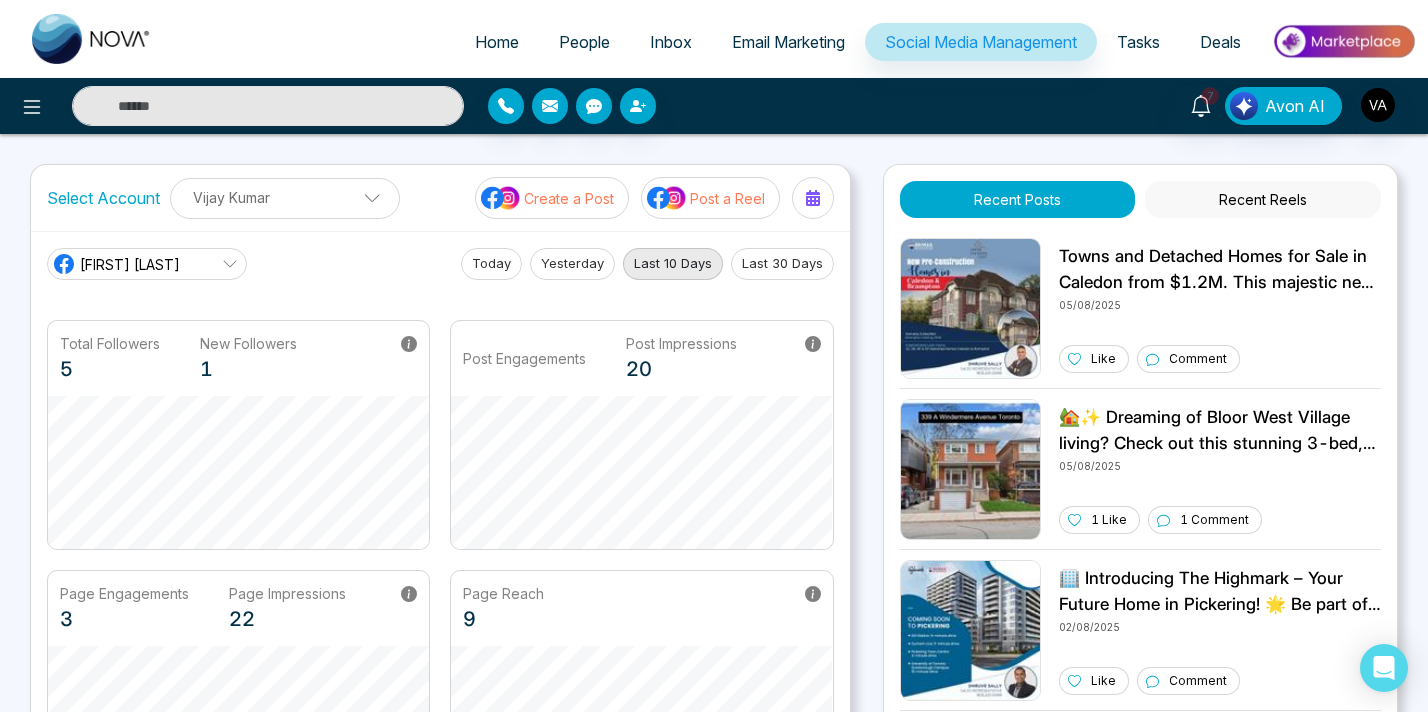 click at bounding box center [714, 3115] 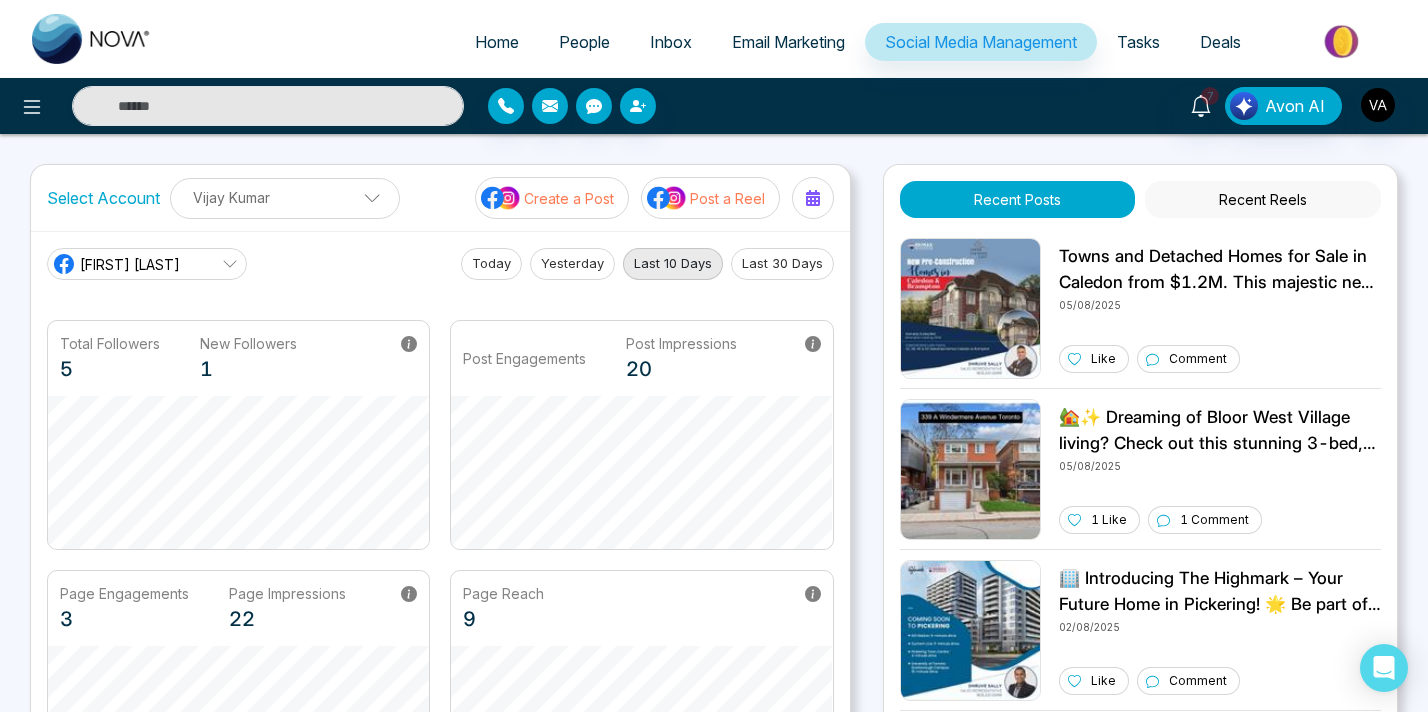 click at bounding box center (714, 3091) 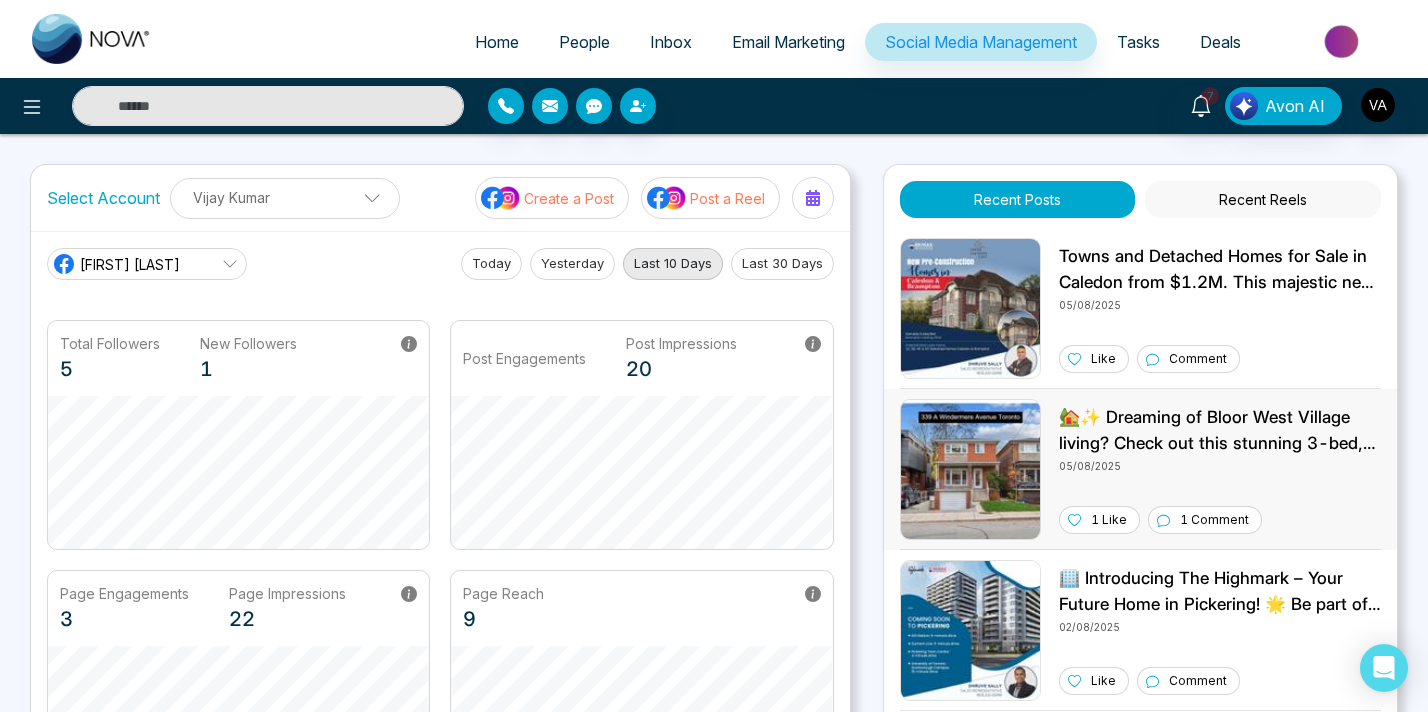 click on "Home People Inbox Email Marketing Social Media Management Tasks Deals 7 Avon AI Select Account Vijay Kumar     Vijay Kumar      Add Social Accounts   Create a Post Post a Reel Vijay N Today Yesterday Last 10 Days Last 30 Days Total Followers 5 New Followers 1 Post Engagements Post Impressions 20 Page Engagements 3 Page Impressions 22 Page Reach 9 Recent Posts Recent Reels 05/08/2025   Like   Comment 🏡✨ Dreaming of Bloor West Village living? Check out this stunning 3-bed, 3-bath detached home at 339 A Windermere Ave for $5250! Enjoy a beautiful backyard, garage, and unbeatable location just steps from shops & parks. 🌳🚲 DM for details or to book a showing! 🗝️🏠 05/08/2025 1   Like 1   Comment 02/08/2025   Like   Comment Birchley Park 02/08/2025   Like   Comment 31/07/2025   Like   Comment 30/07/2025   Like   Comment 🌷✨ Happy Victoria Day! Let’s celebrate the beauty of spring and the joy of togetherness. Enjoy the long weekend! 🎉🇨🇦 29/07/2025   Like   Comment 28/07/2025   Like" at bounding box center (714, 356) 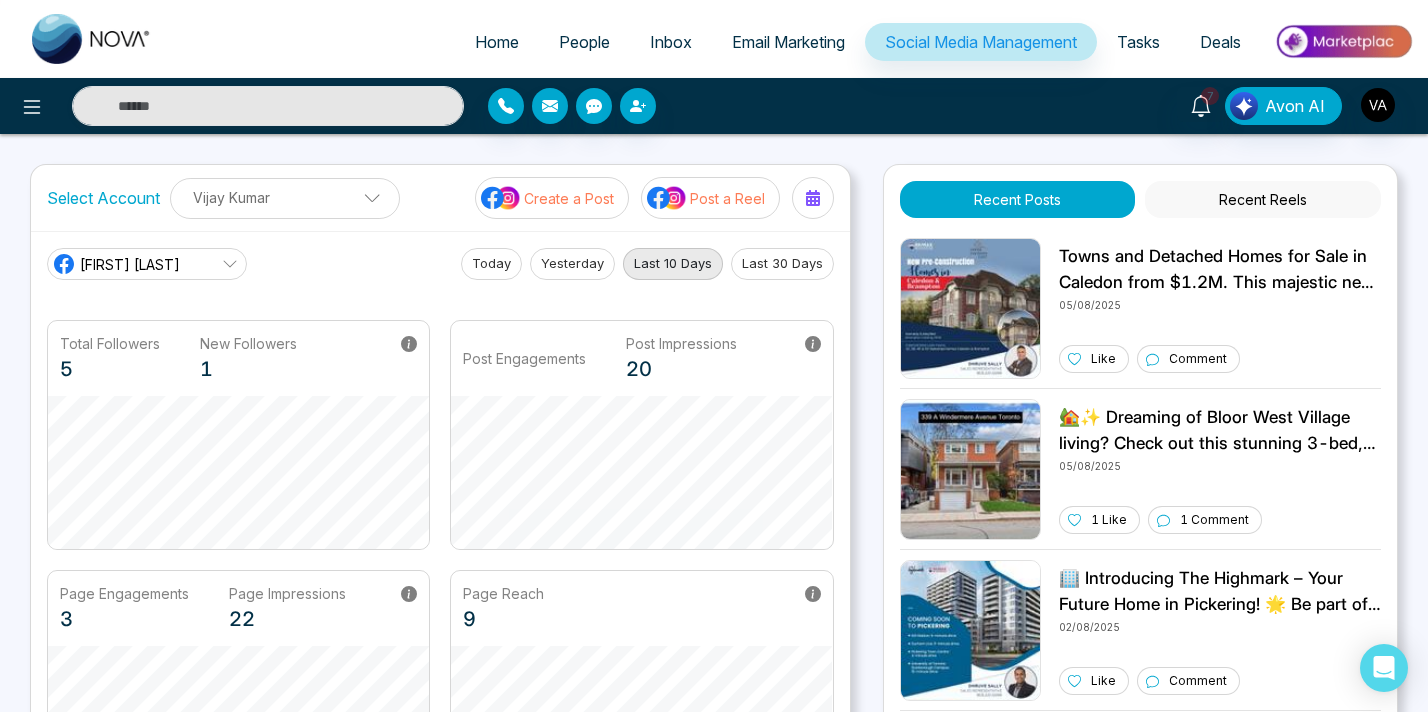 drag, startPoint x: 1315, startPoint y: 478, endPoint x: 1295, endPoint y: 478, distance: 20 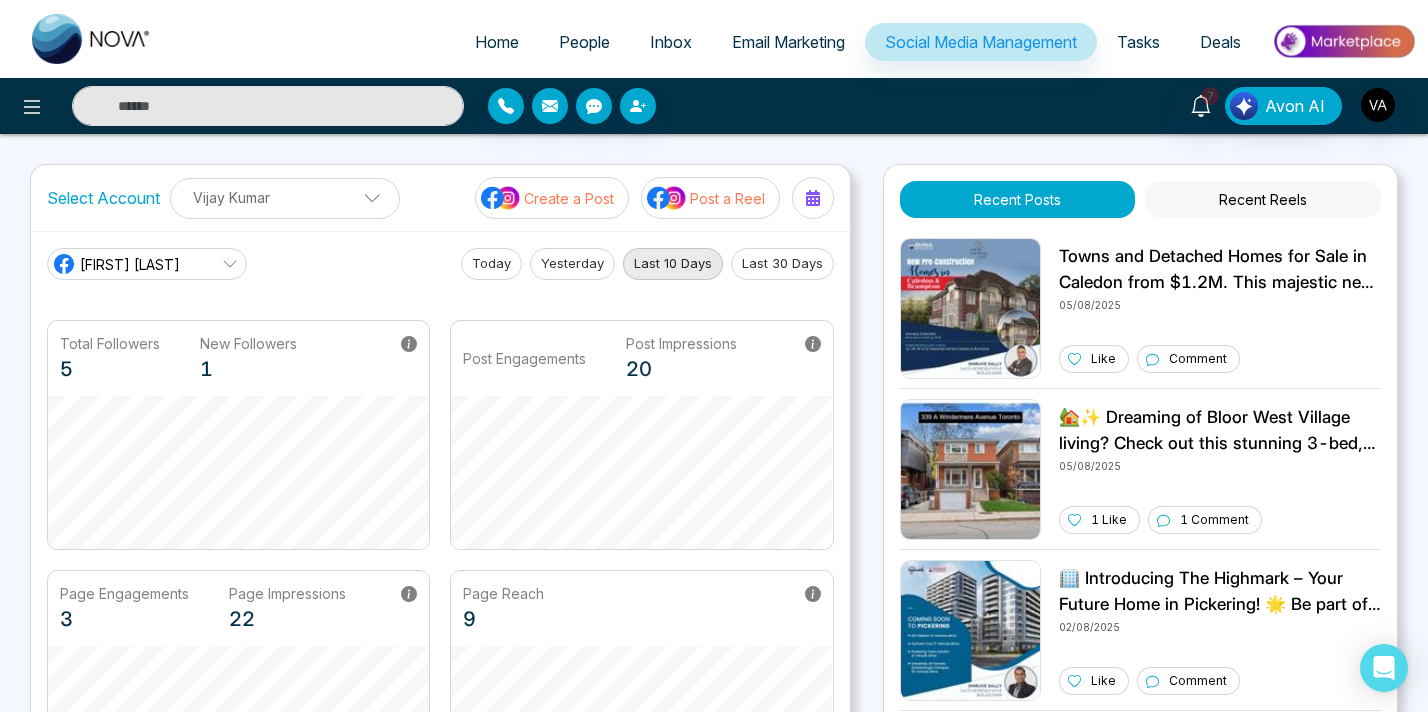 type on "*" 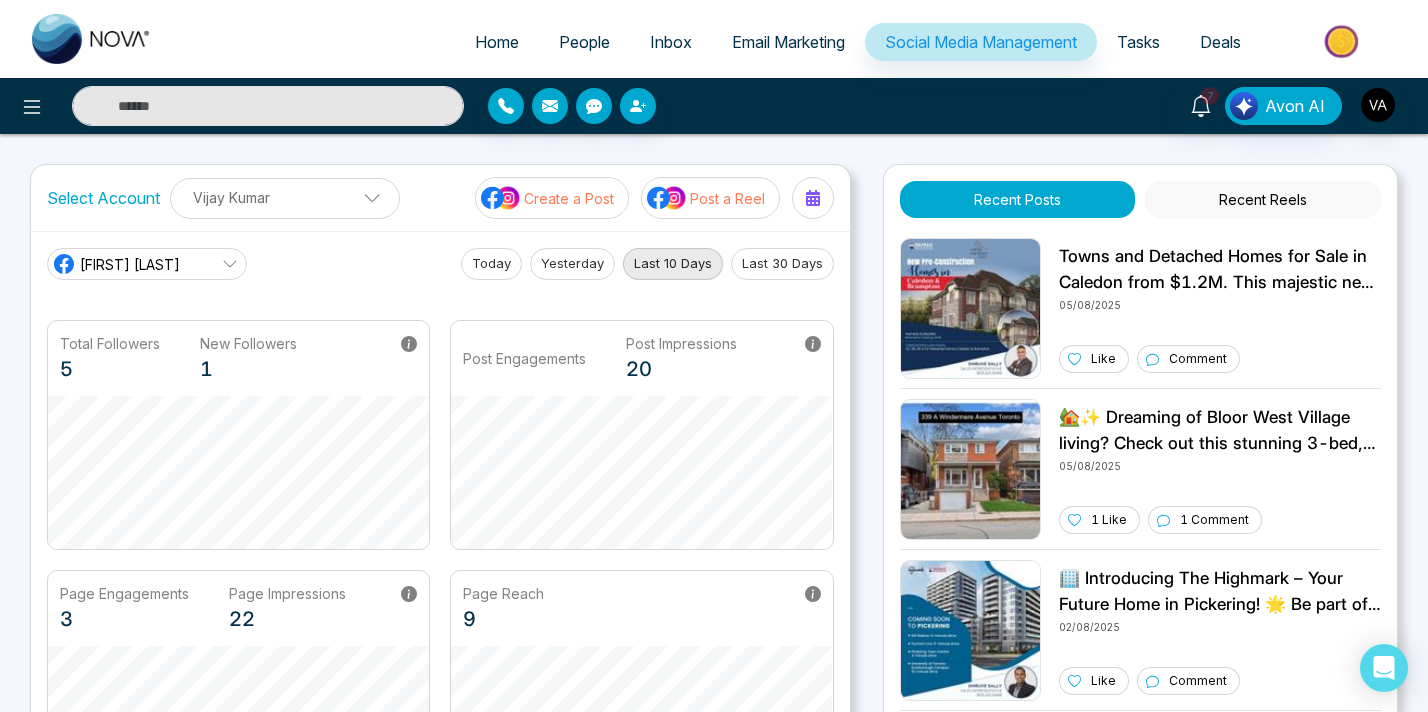 click at bounding box center [64, 3189] 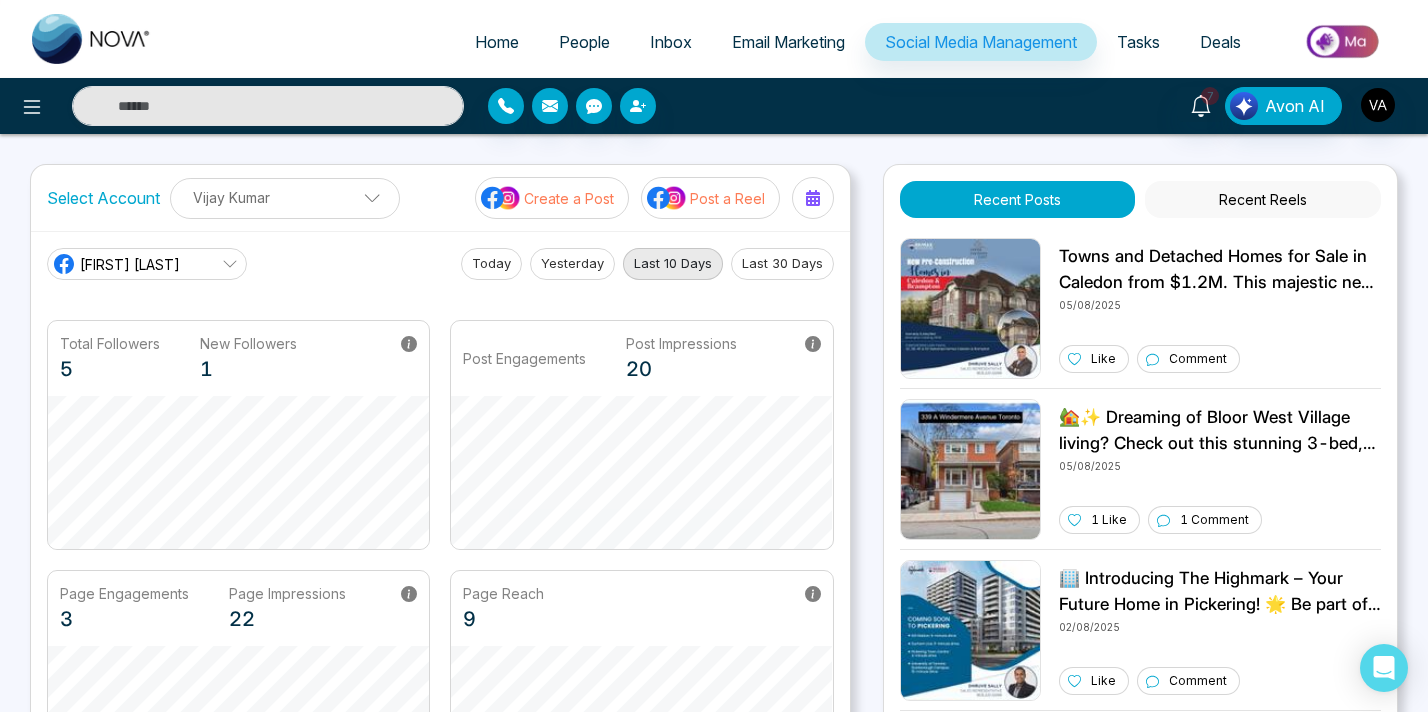 drag, startPoint x: 1352, startPoint y: 401, endPoint x: 1307, endPoint y: 409, distance: 45.705578 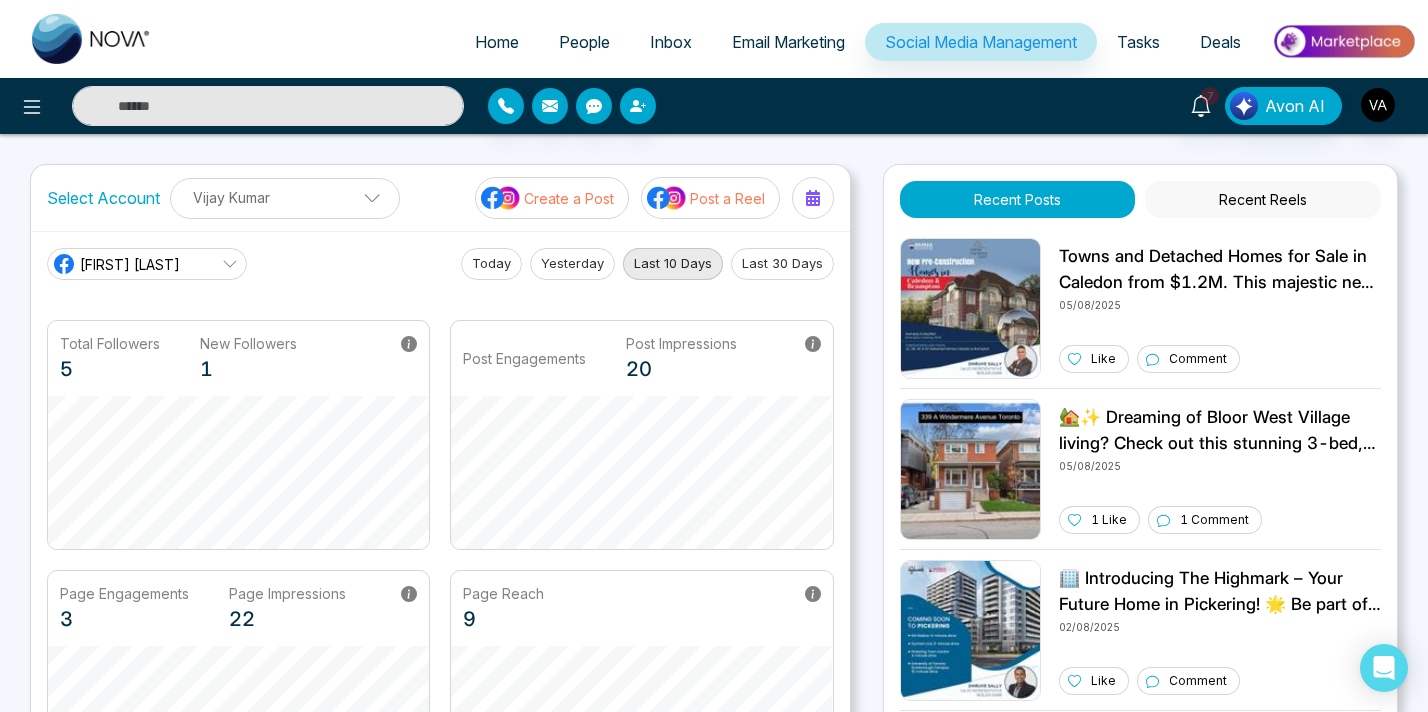 type on "****" 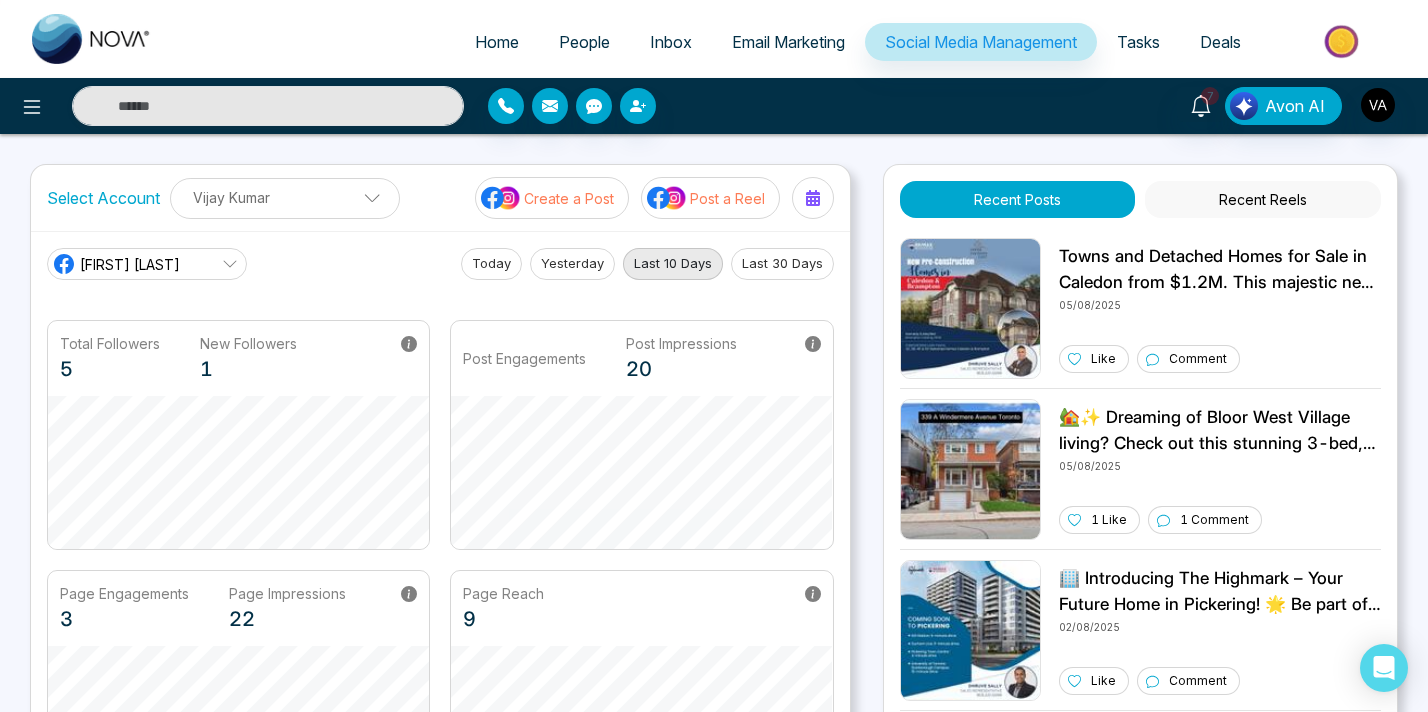 click at bounding box center [100, 3125] 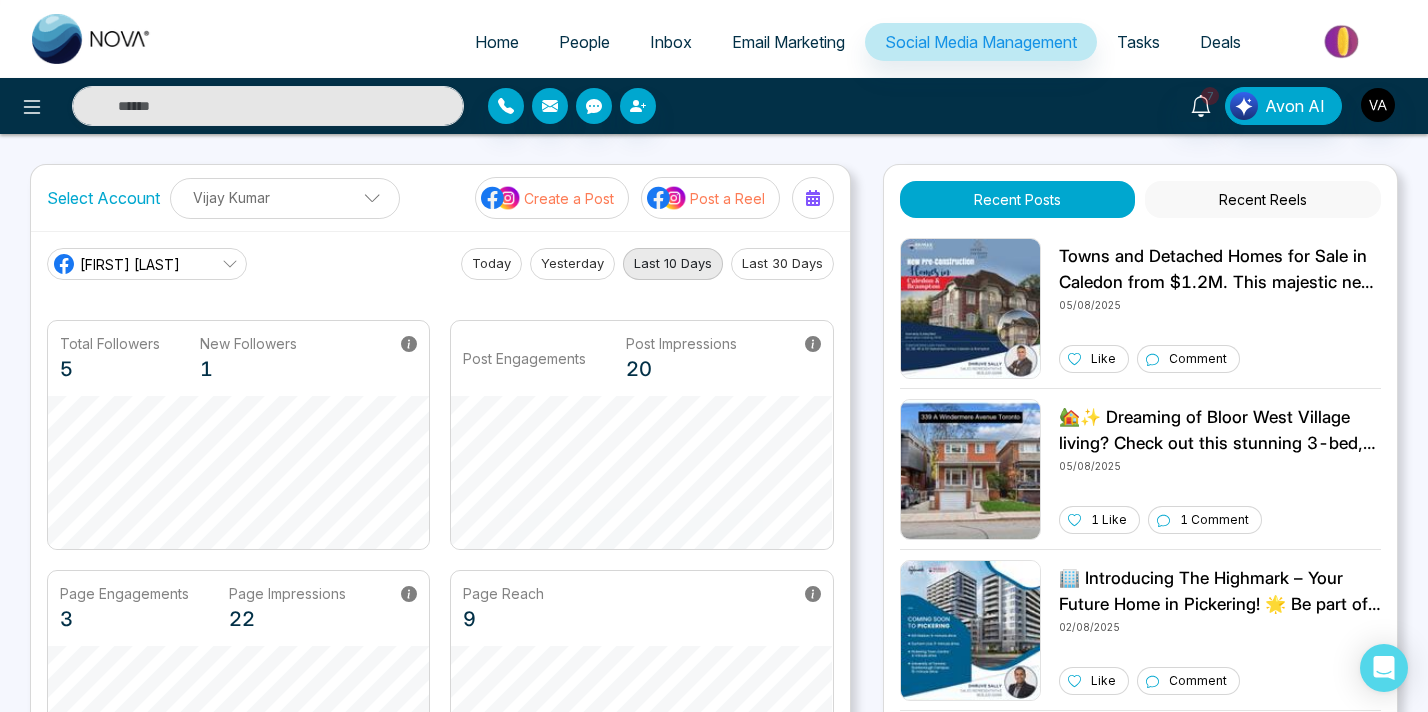 click at bounding box center [714, 3091] 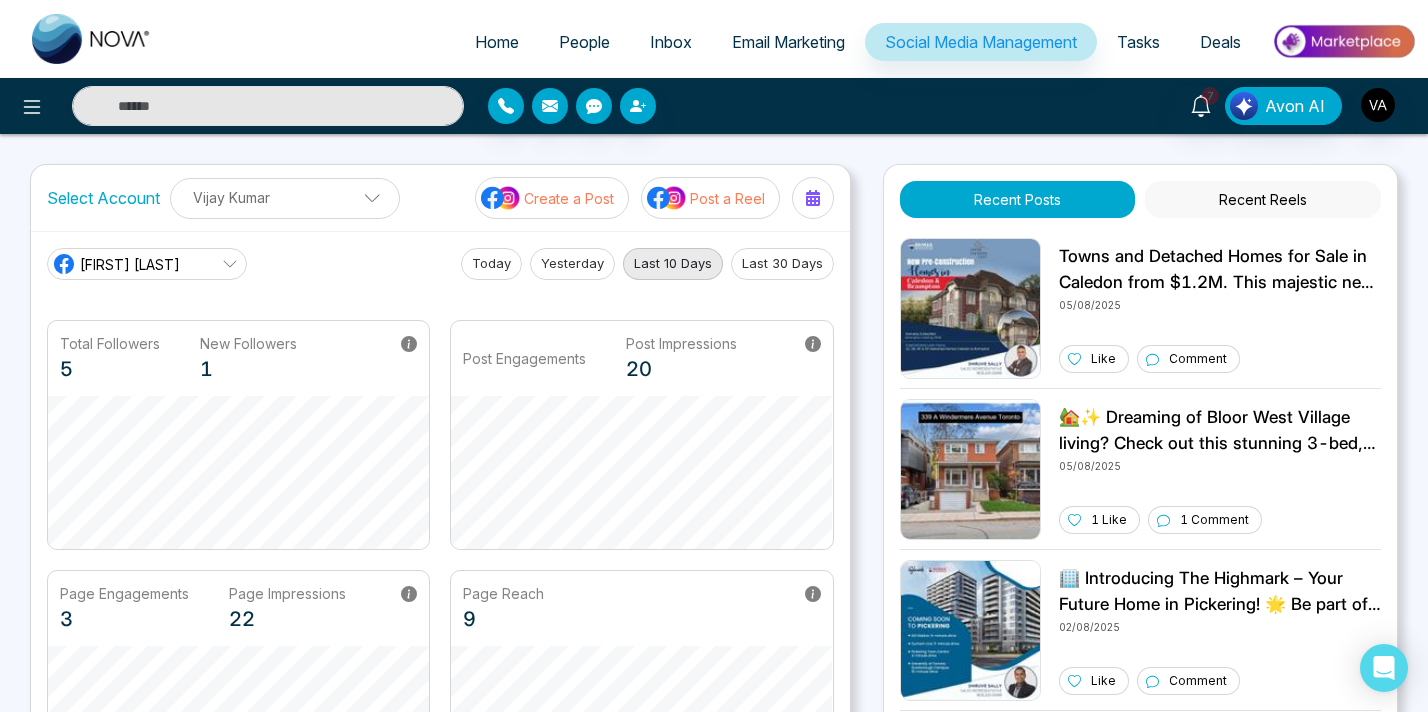 click at bounding box center (18, 3109) 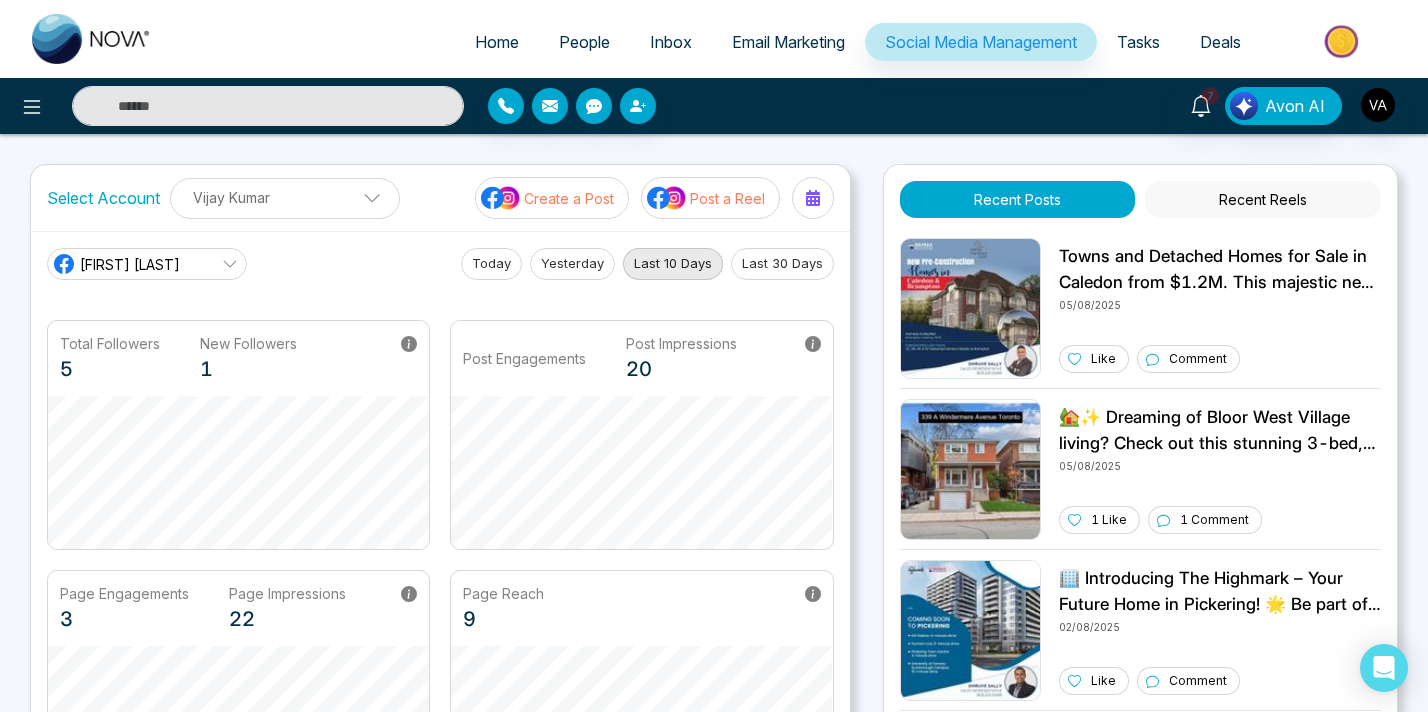 click at bounding box center (714, 3243) 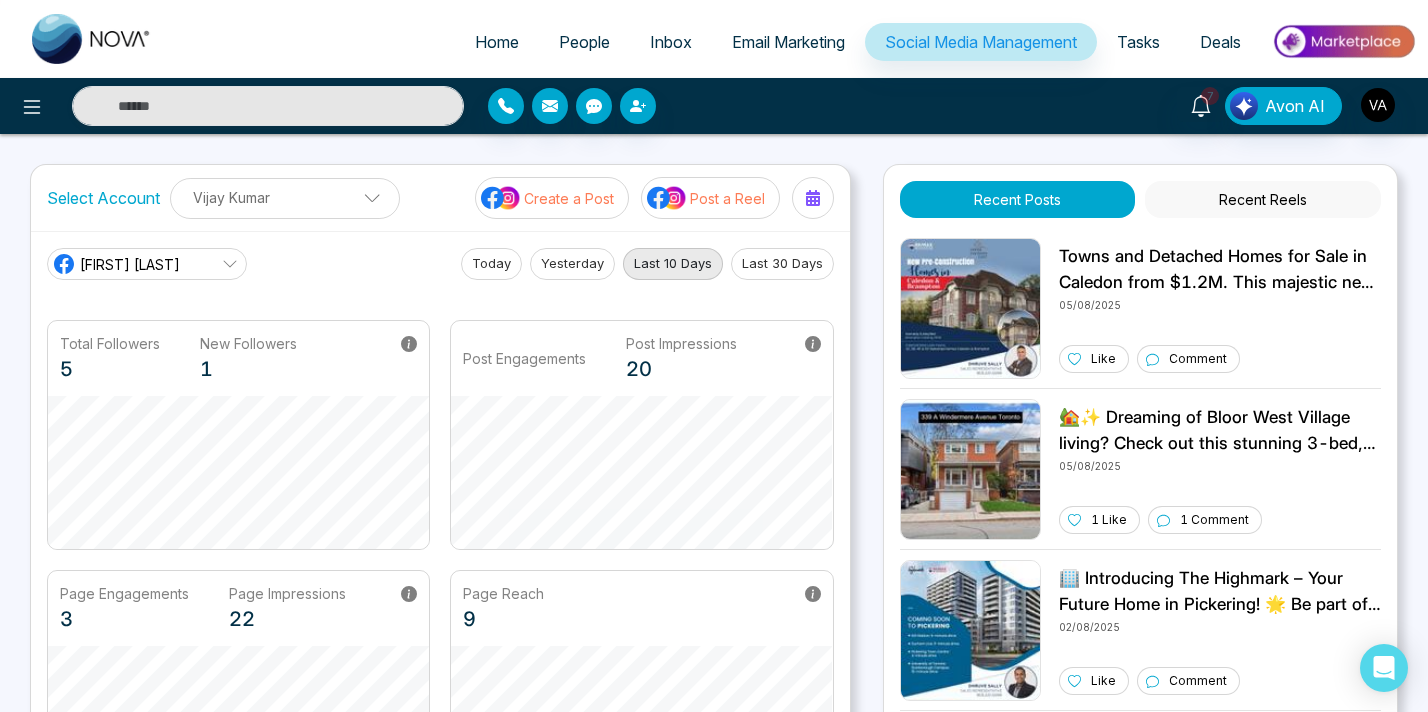 click at bounding box center [714, 3243] 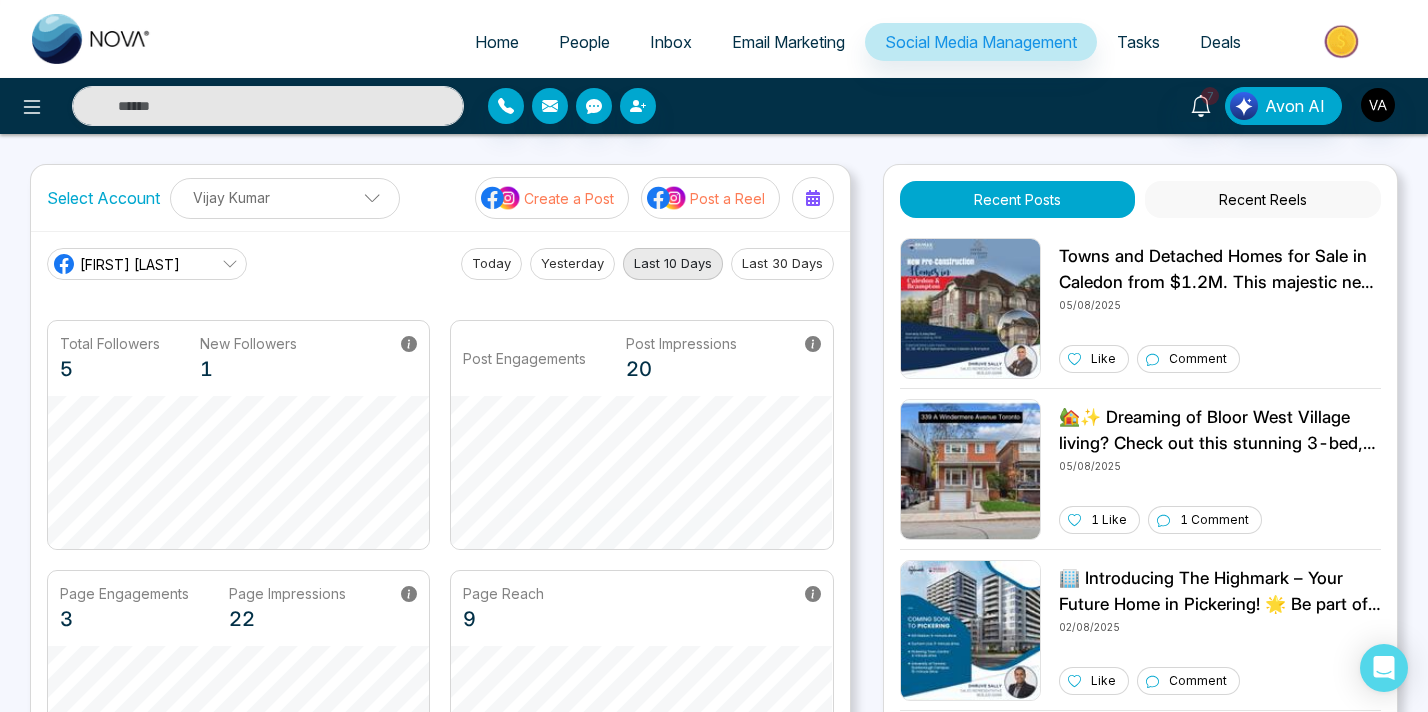 click at bounding box center [0, 3283] 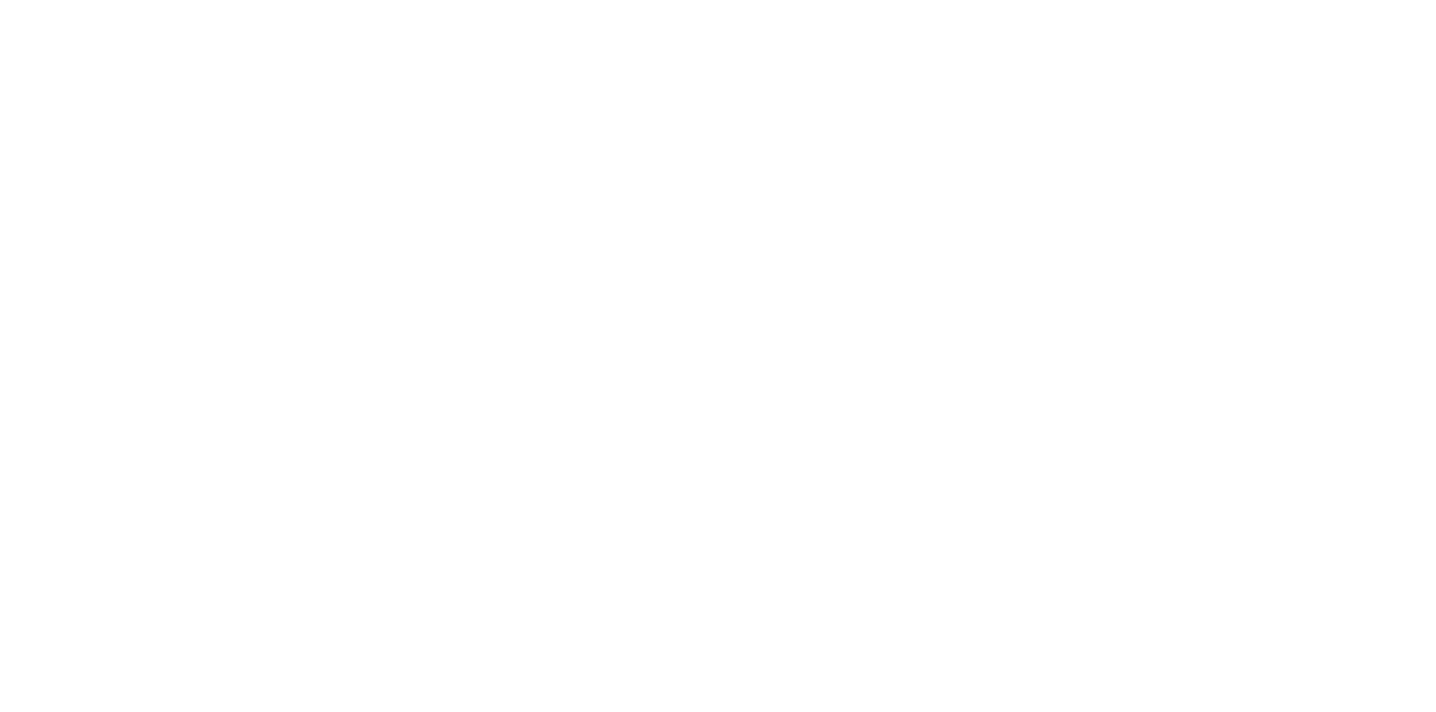 select on "*" 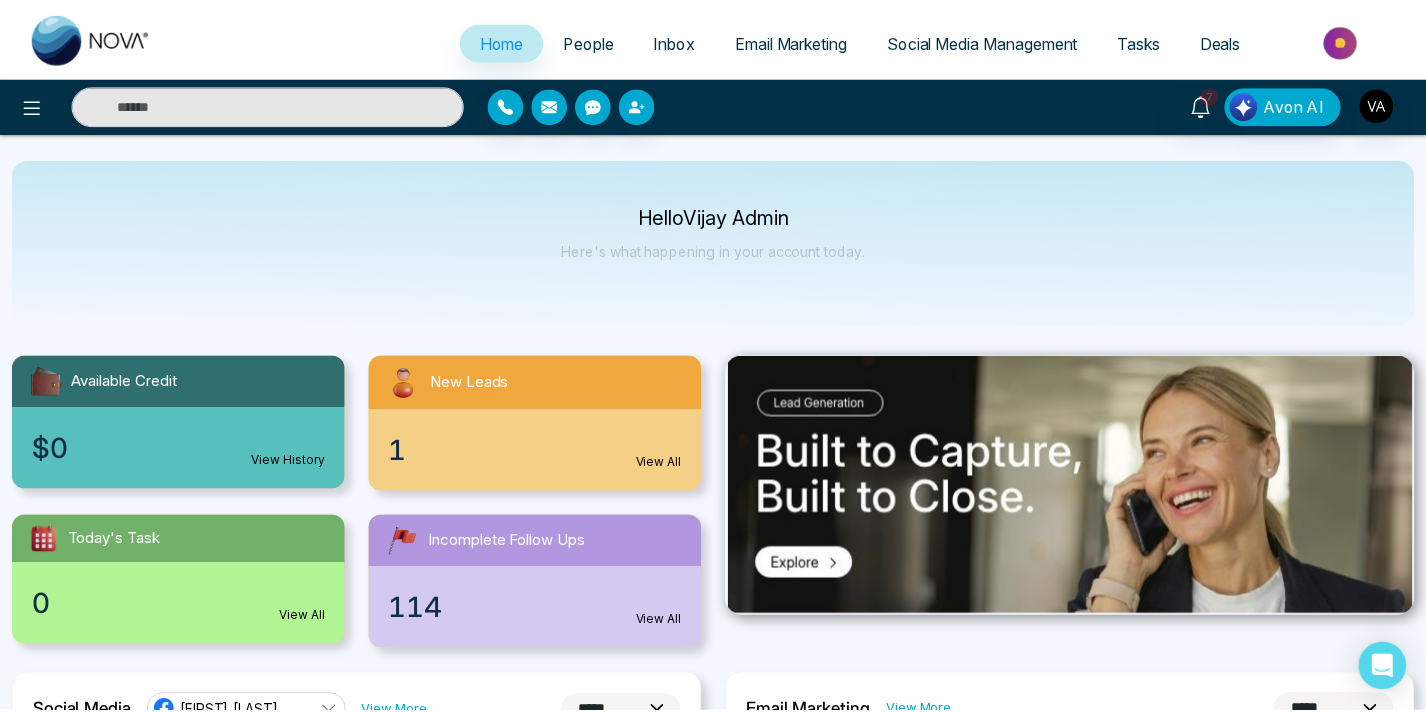 scroll, scrollTop: 0, scrollLeft: 0, axis: both 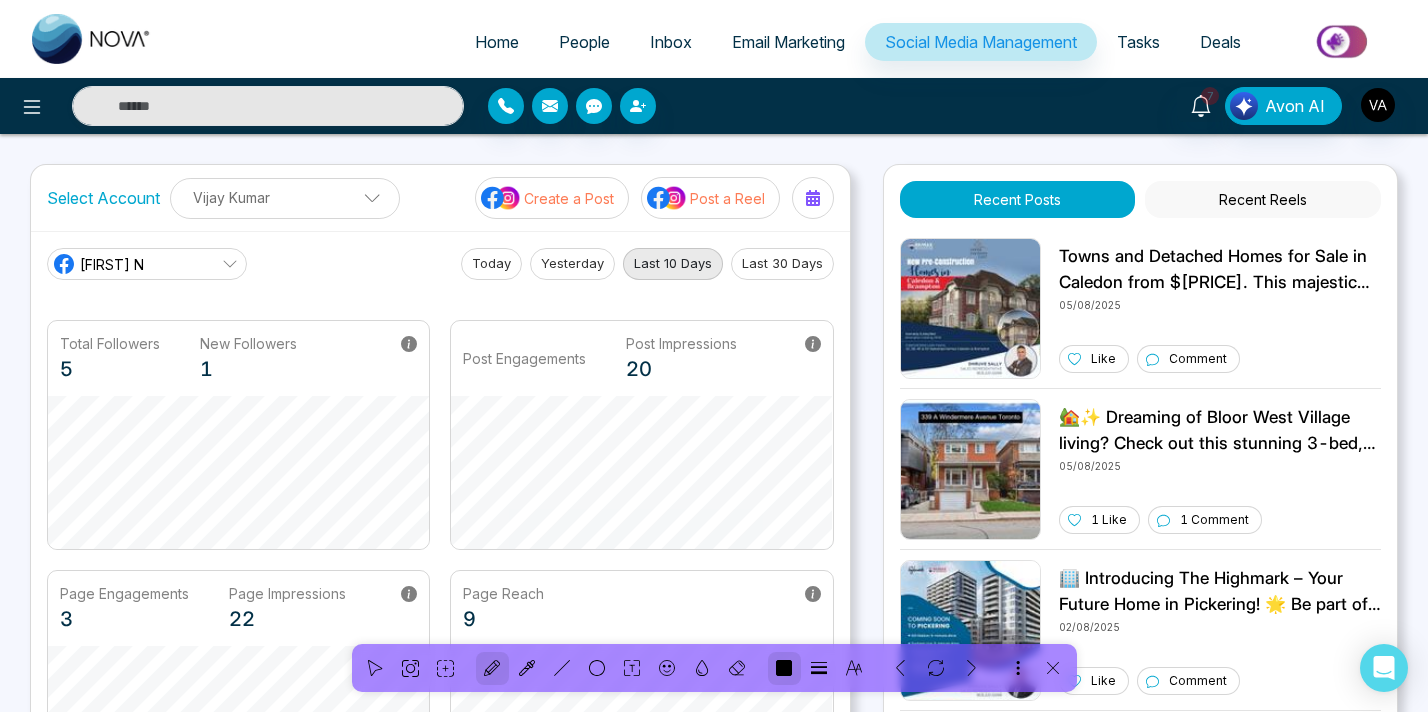 click at bounding box center [784, 668] 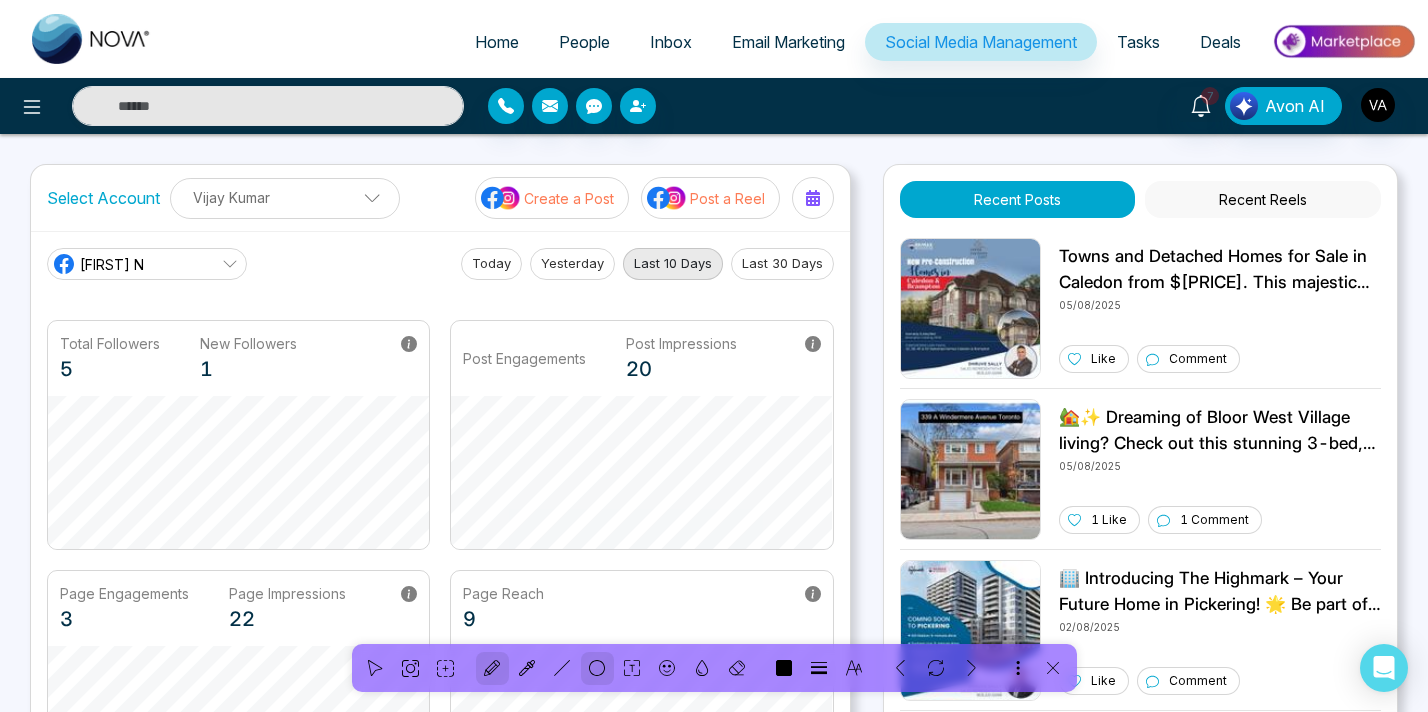 click 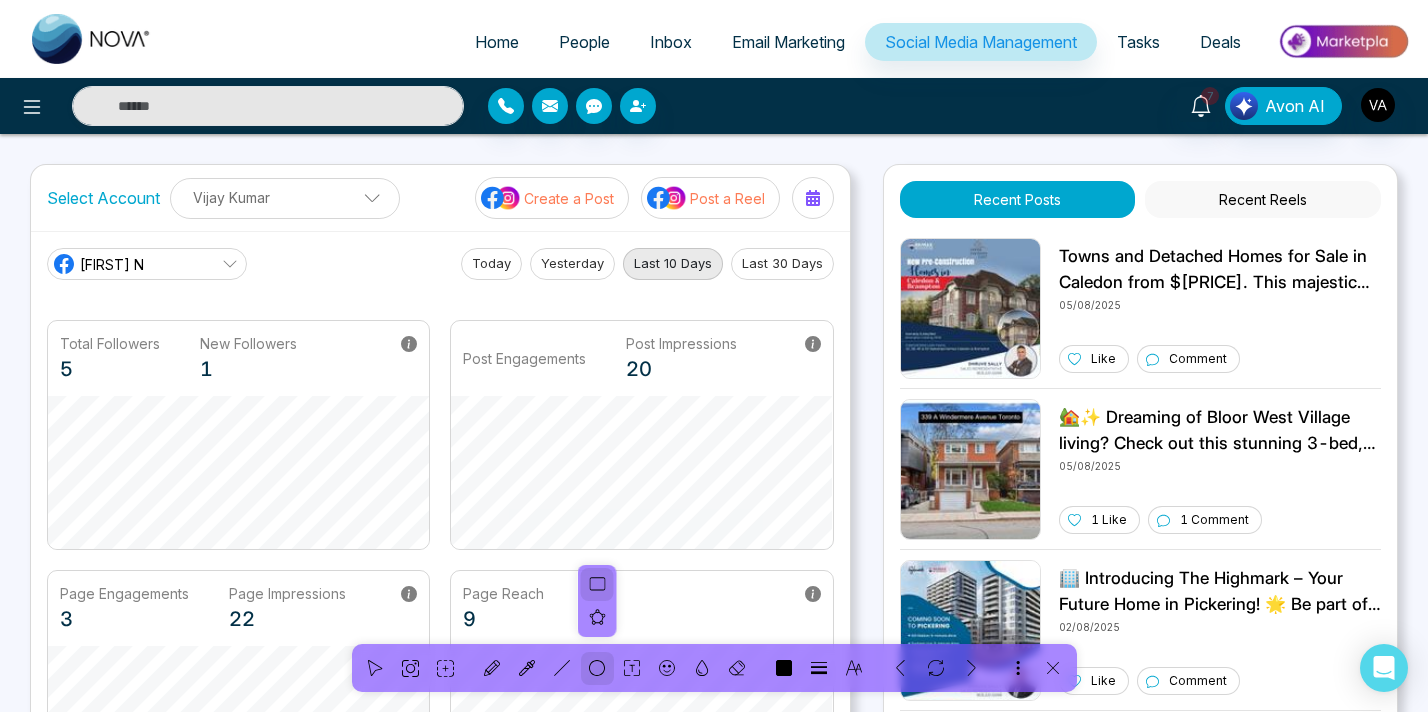 click 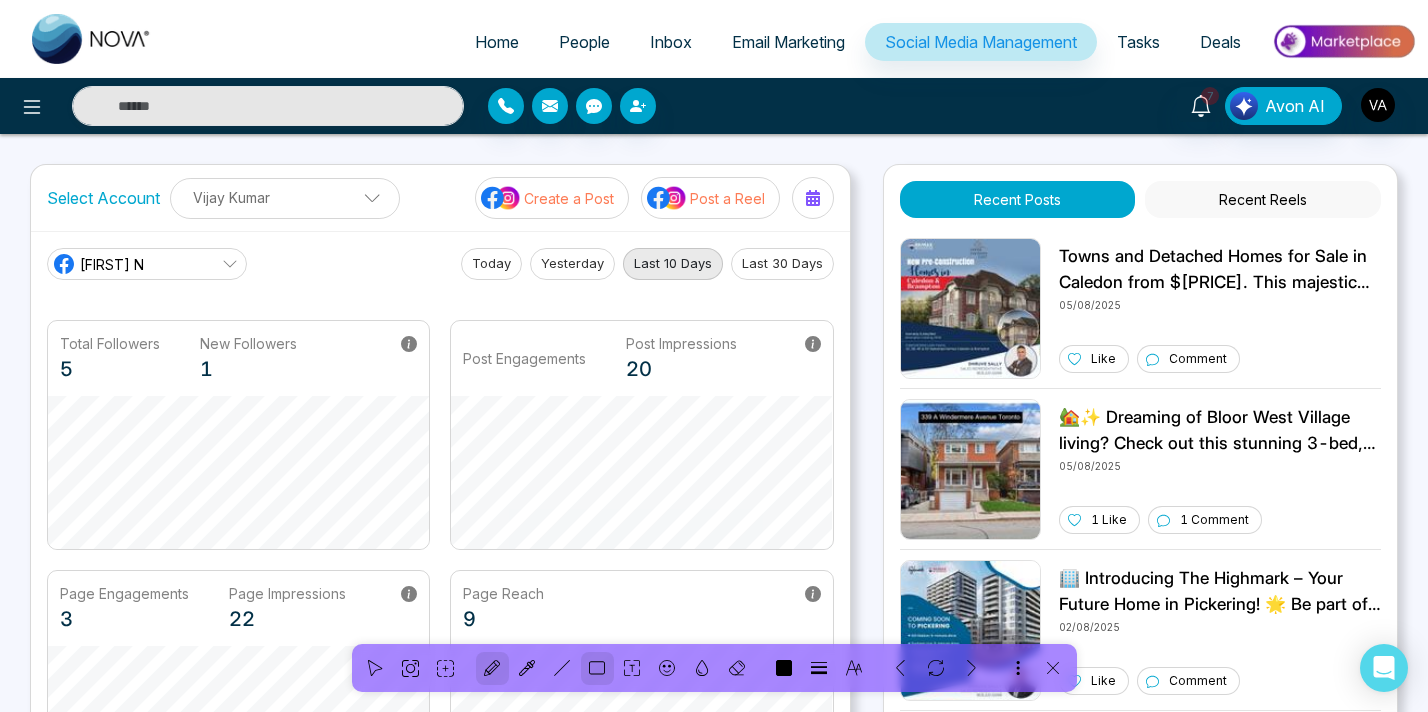click at bounding box center [492, 668] 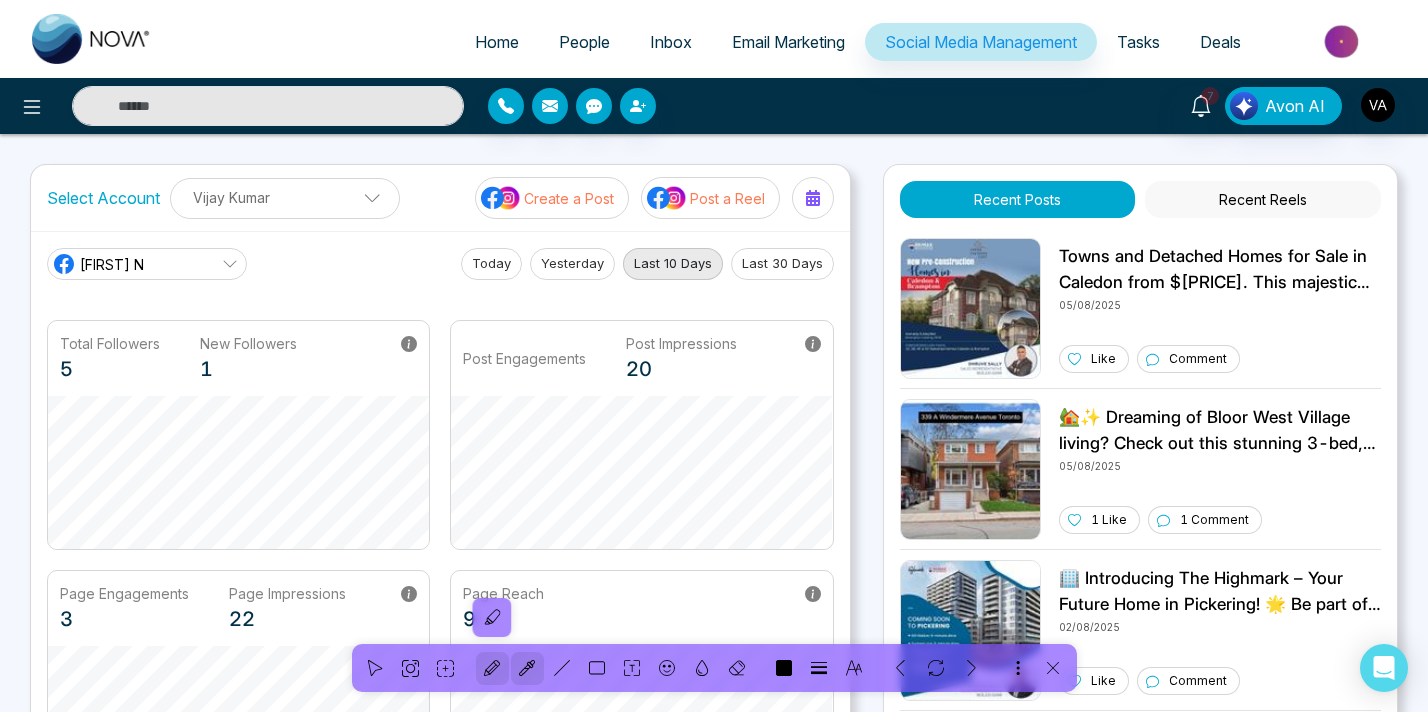 click 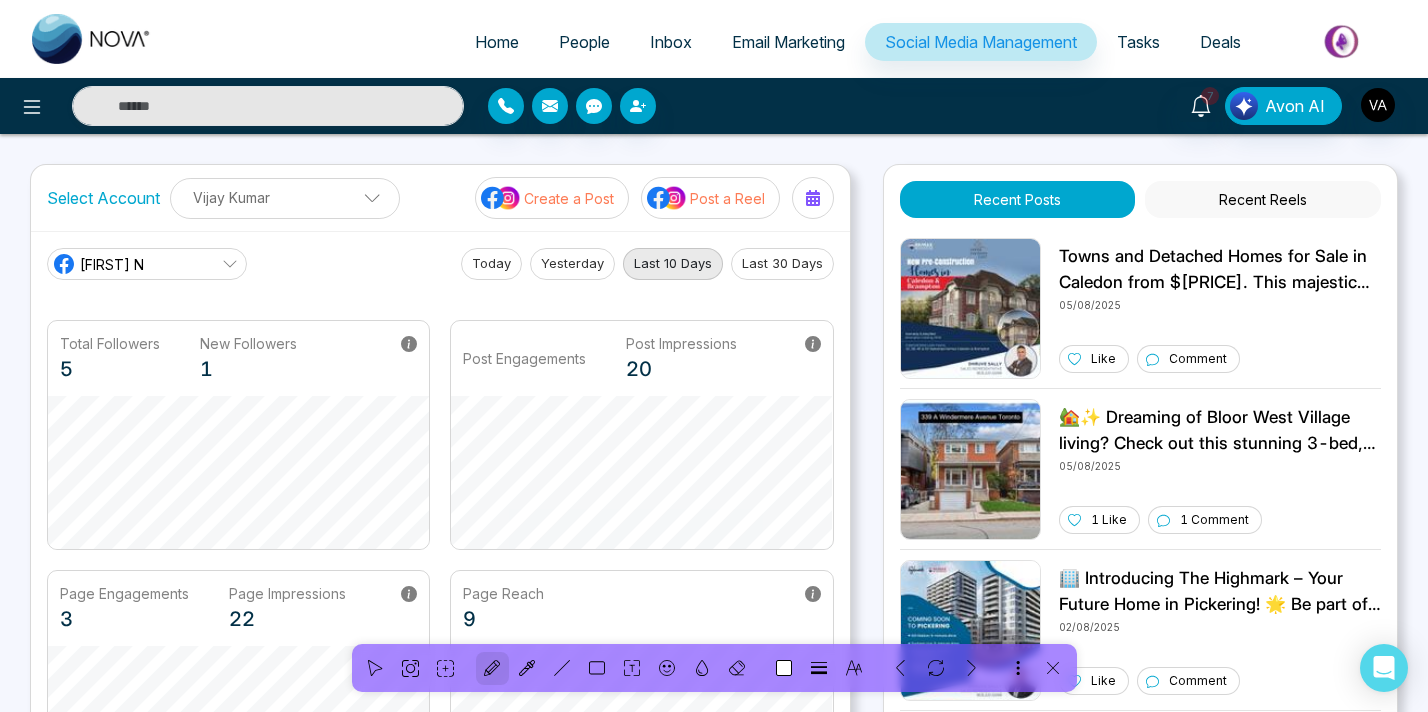 click 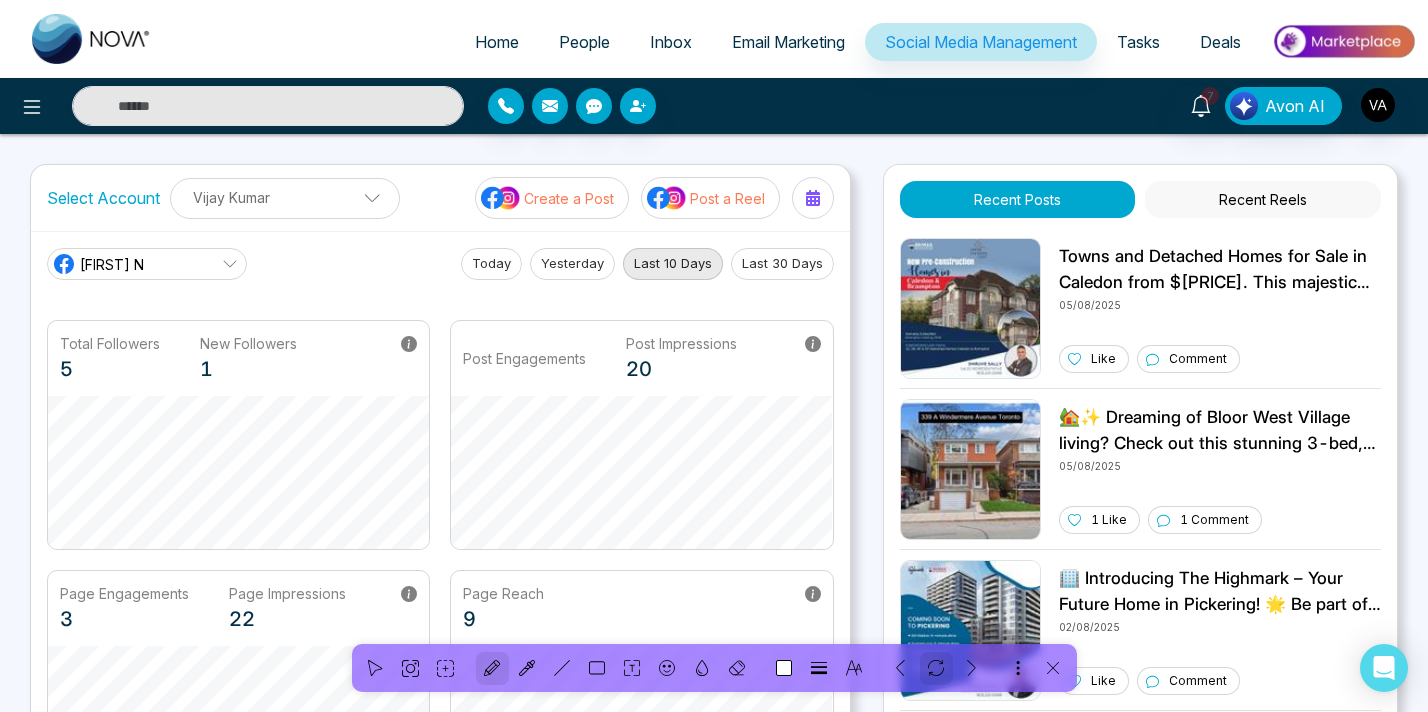 click at bounding box center (936, 668) 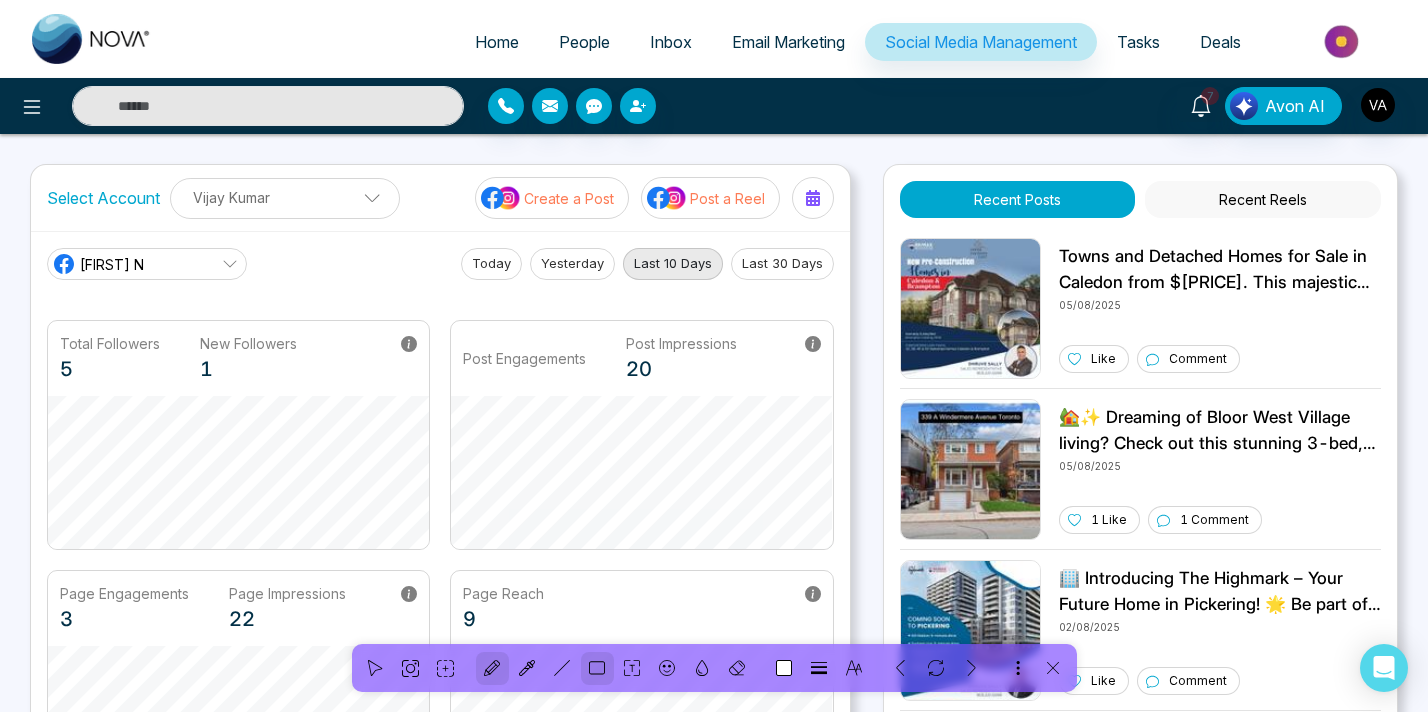 click 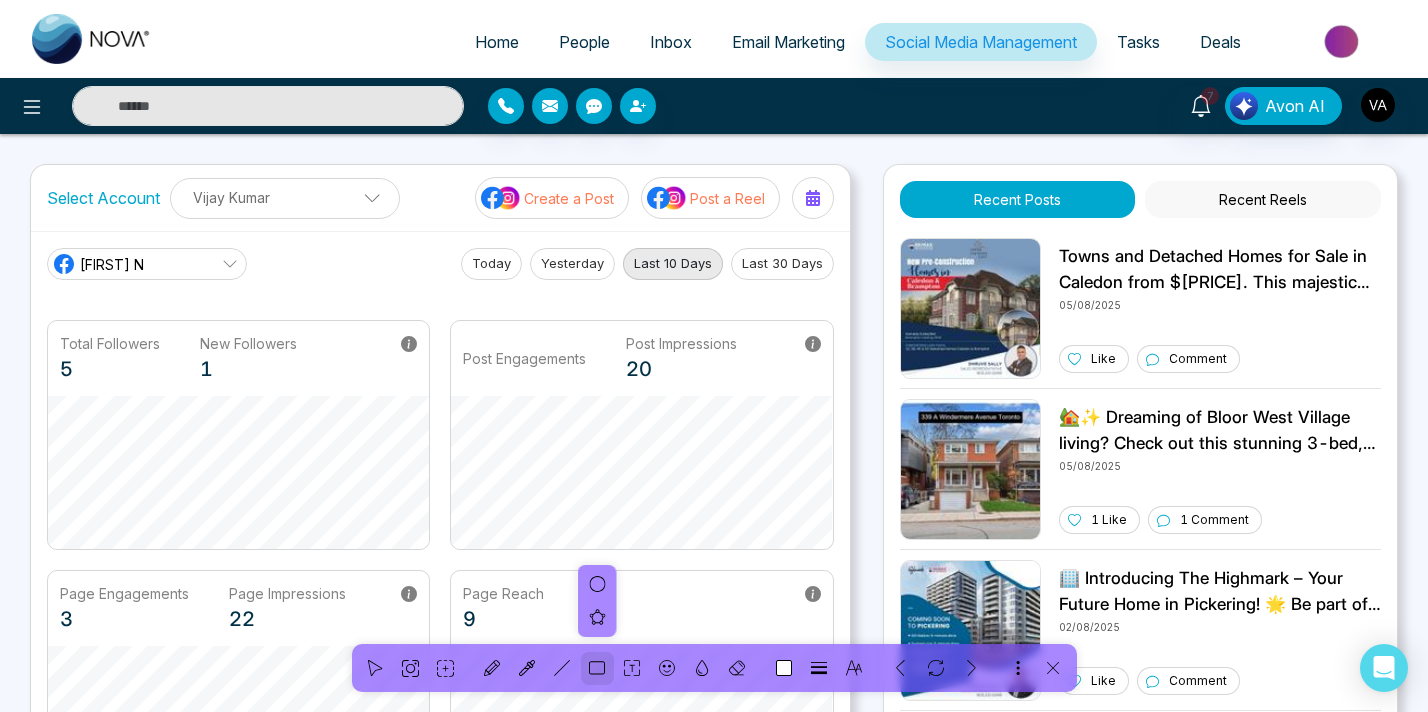 click at bounding box center (714, 668) 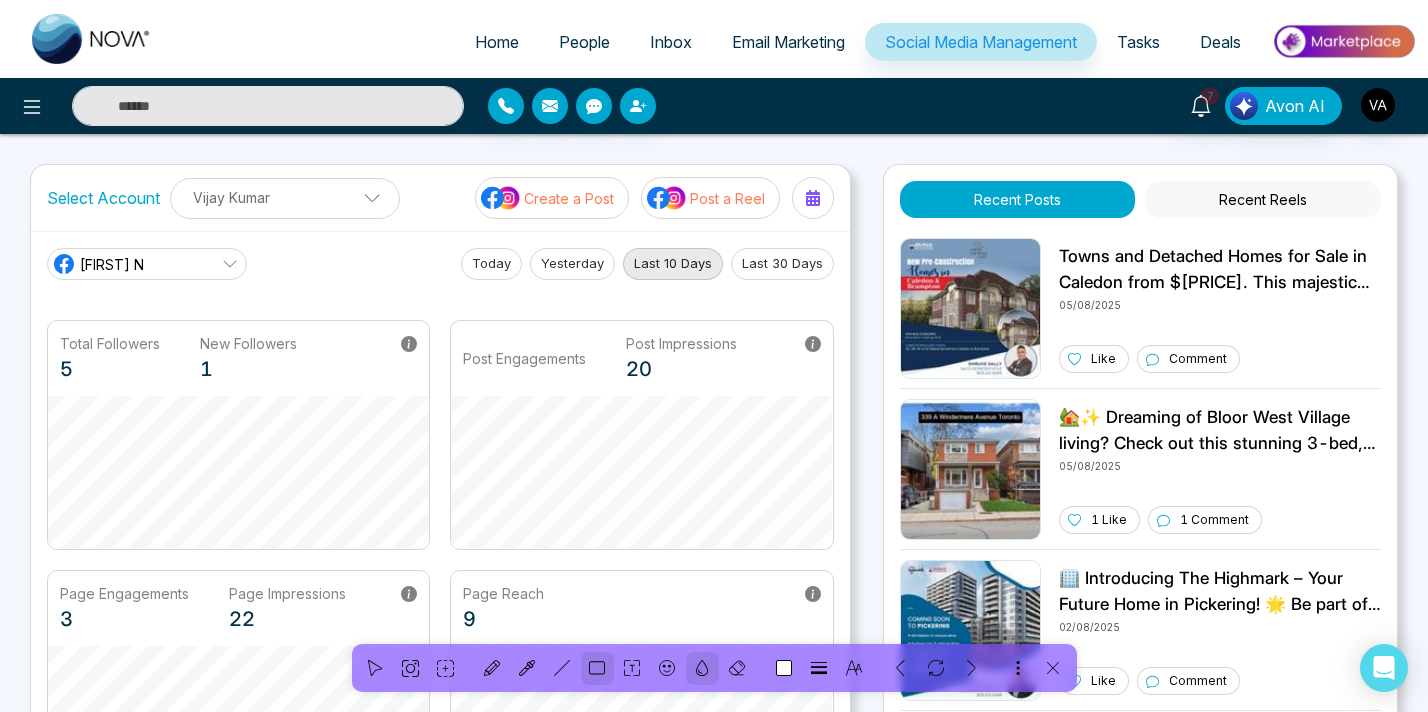 click 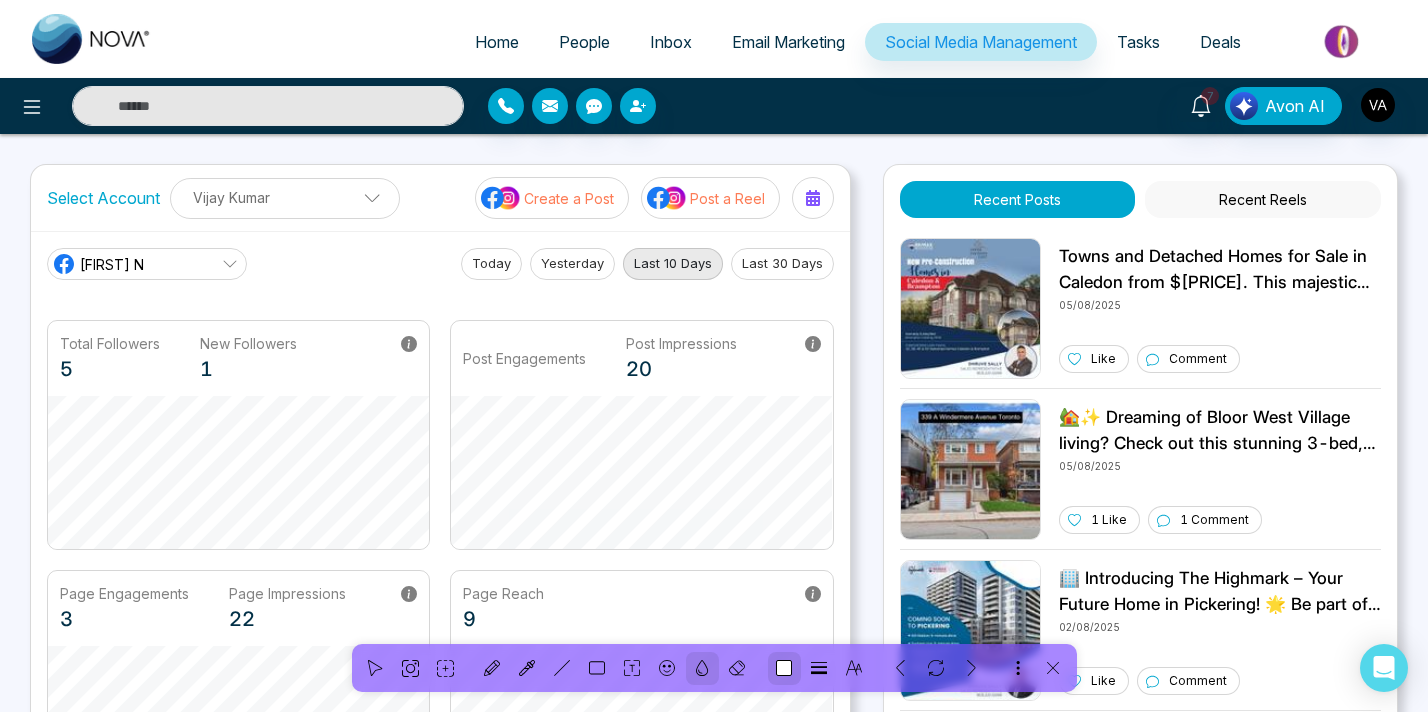 click at bounding box center (784, 668) 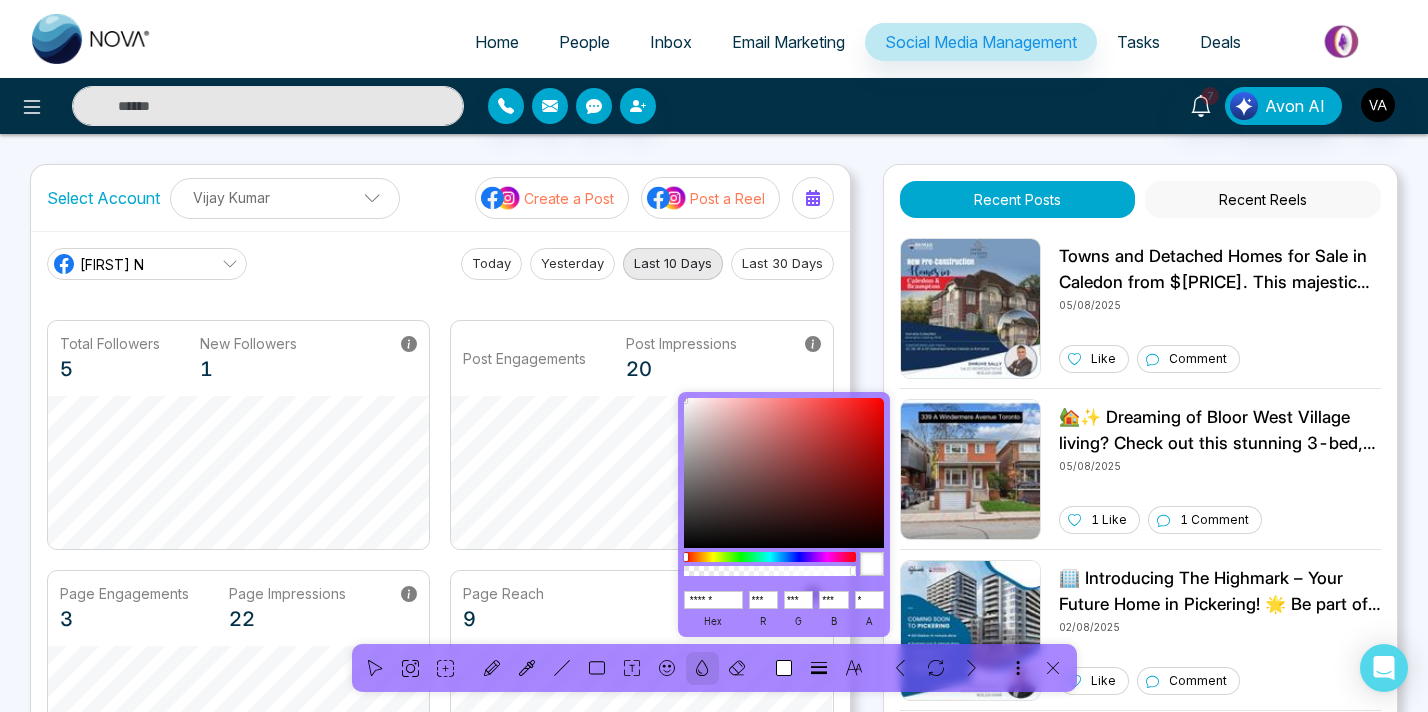 click at bounding box center (784, 473) 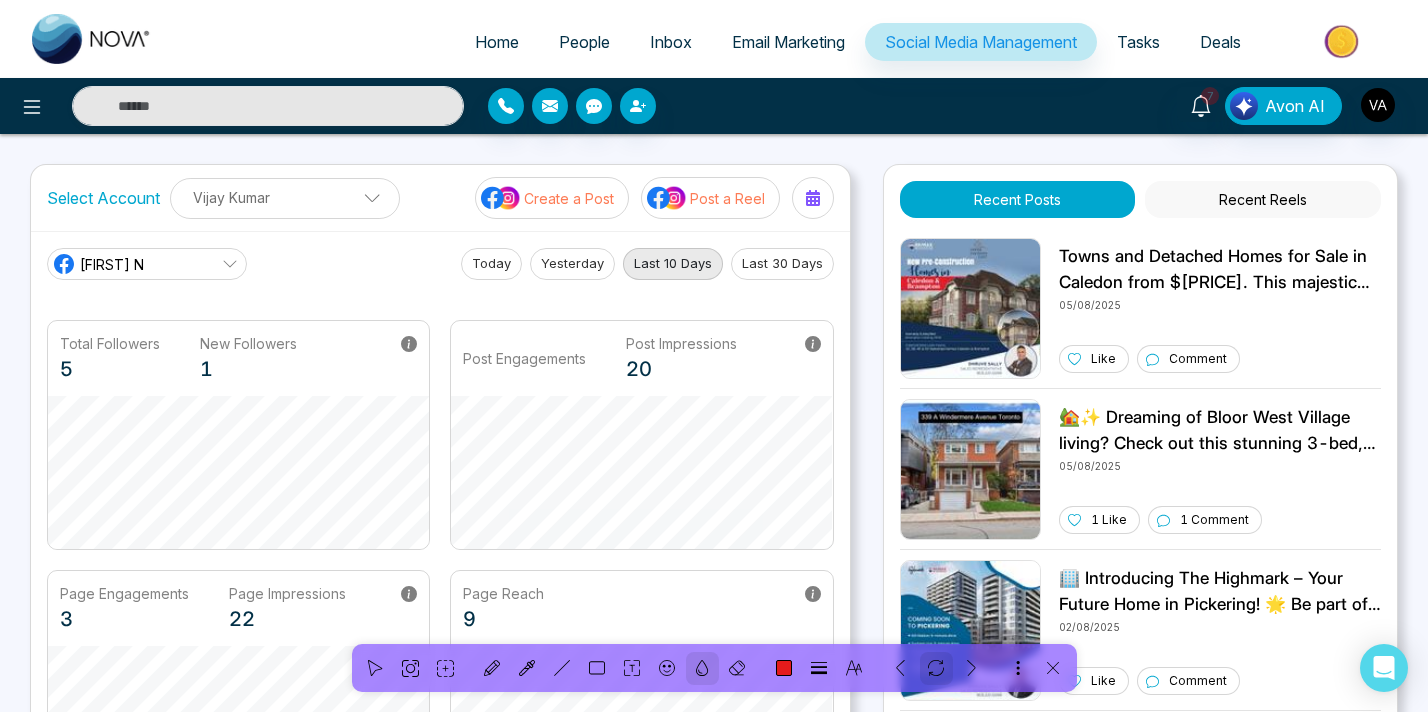 click 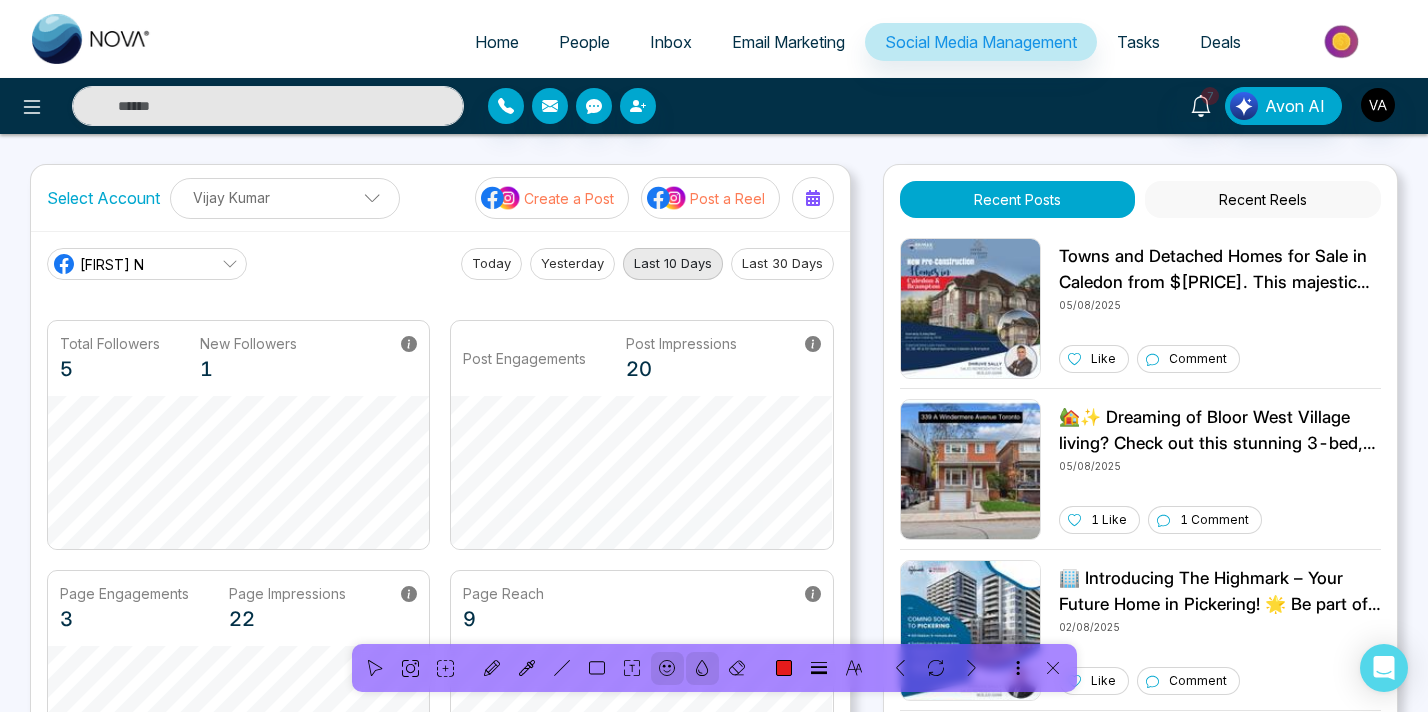 click at bounding box center [667, 668] 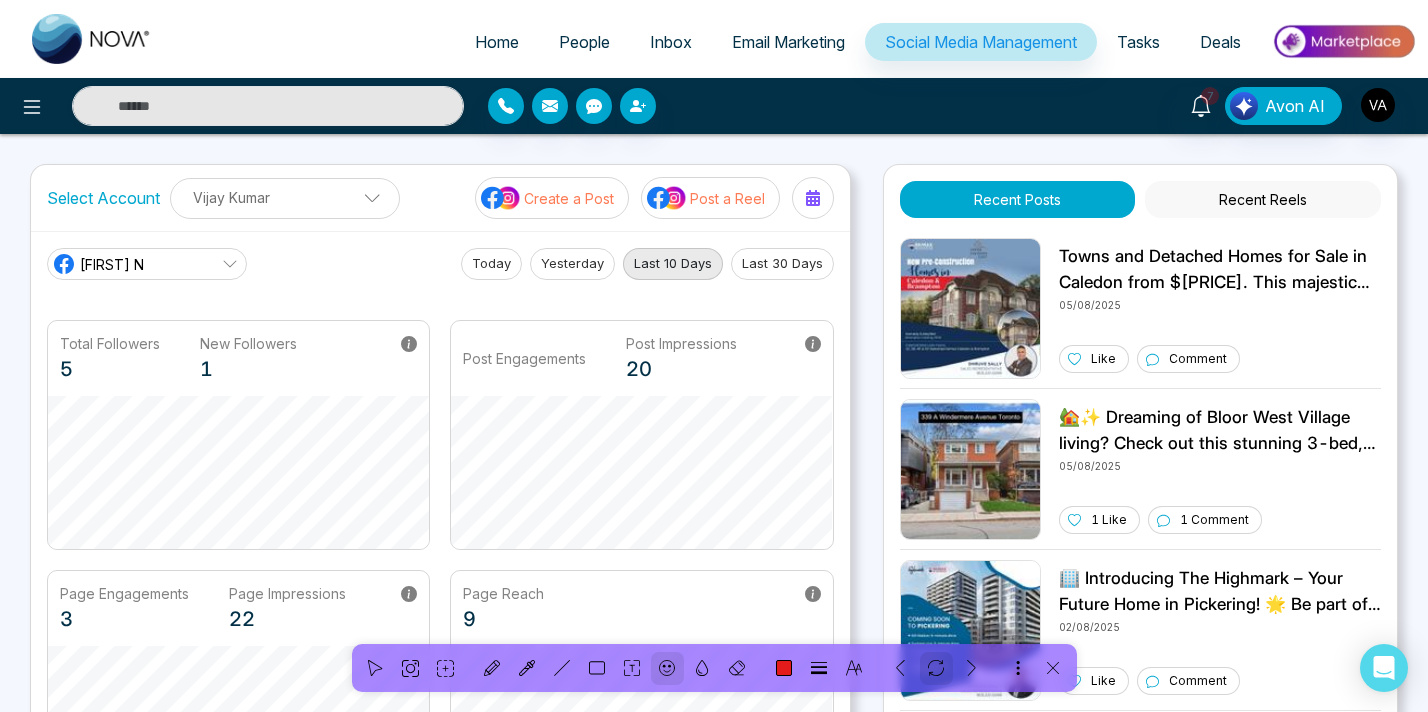 click 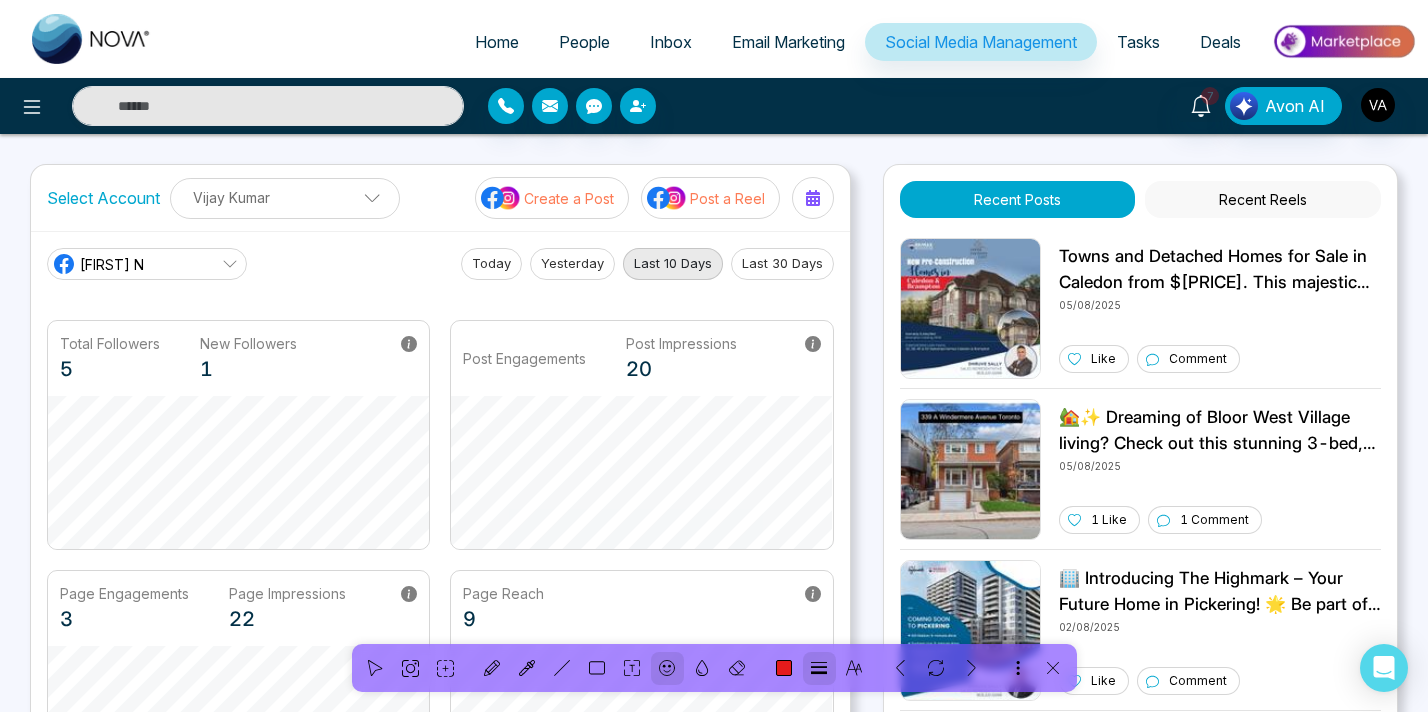 click 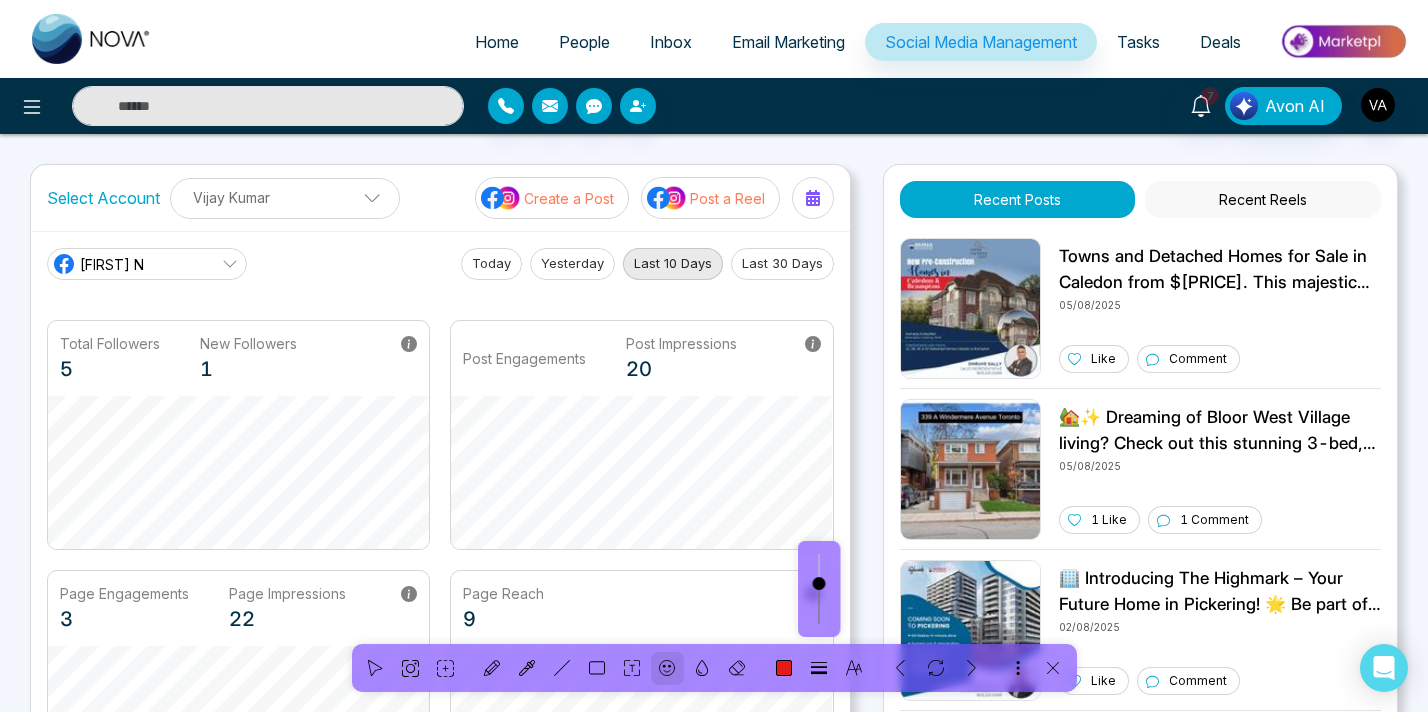 drag, startPoint x: 820, startPoint y: 608, endPoint x: 820, endPoint y: 585, distance: 23 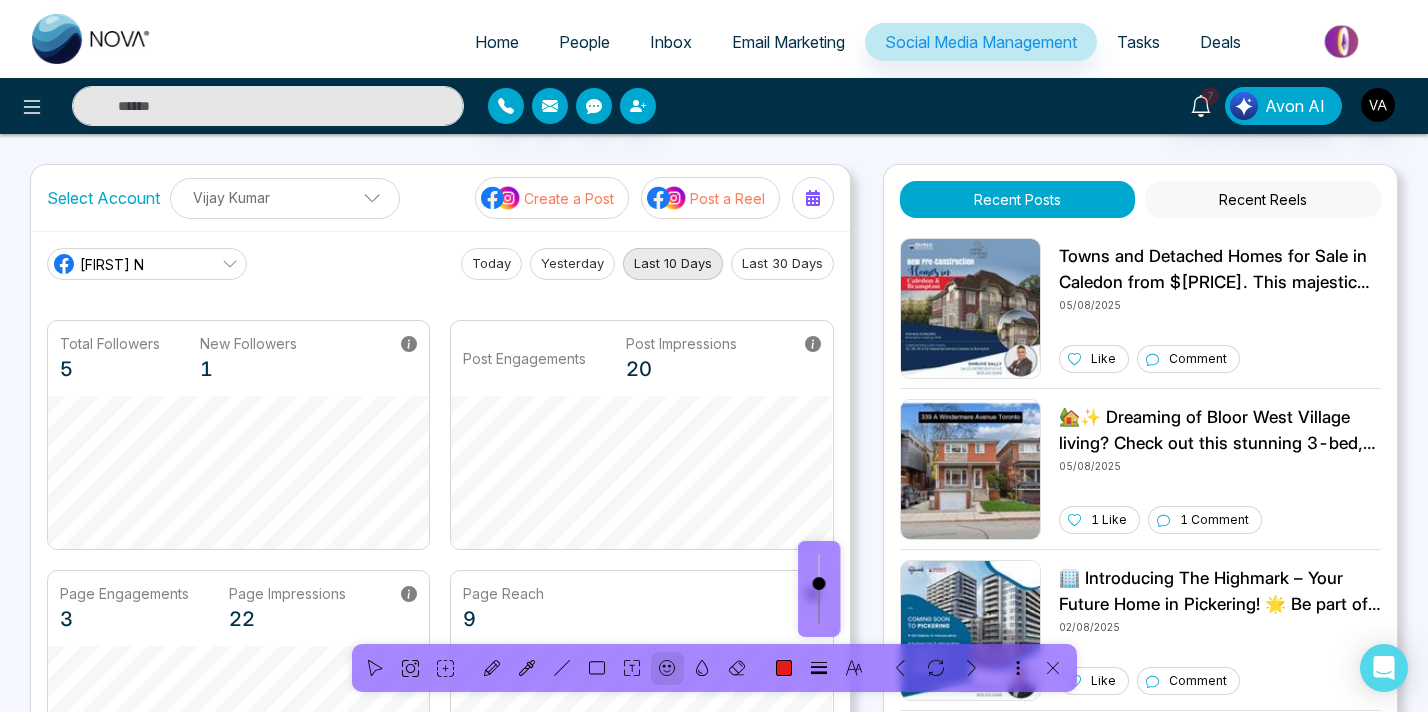 click at bounding box center [819, 583] 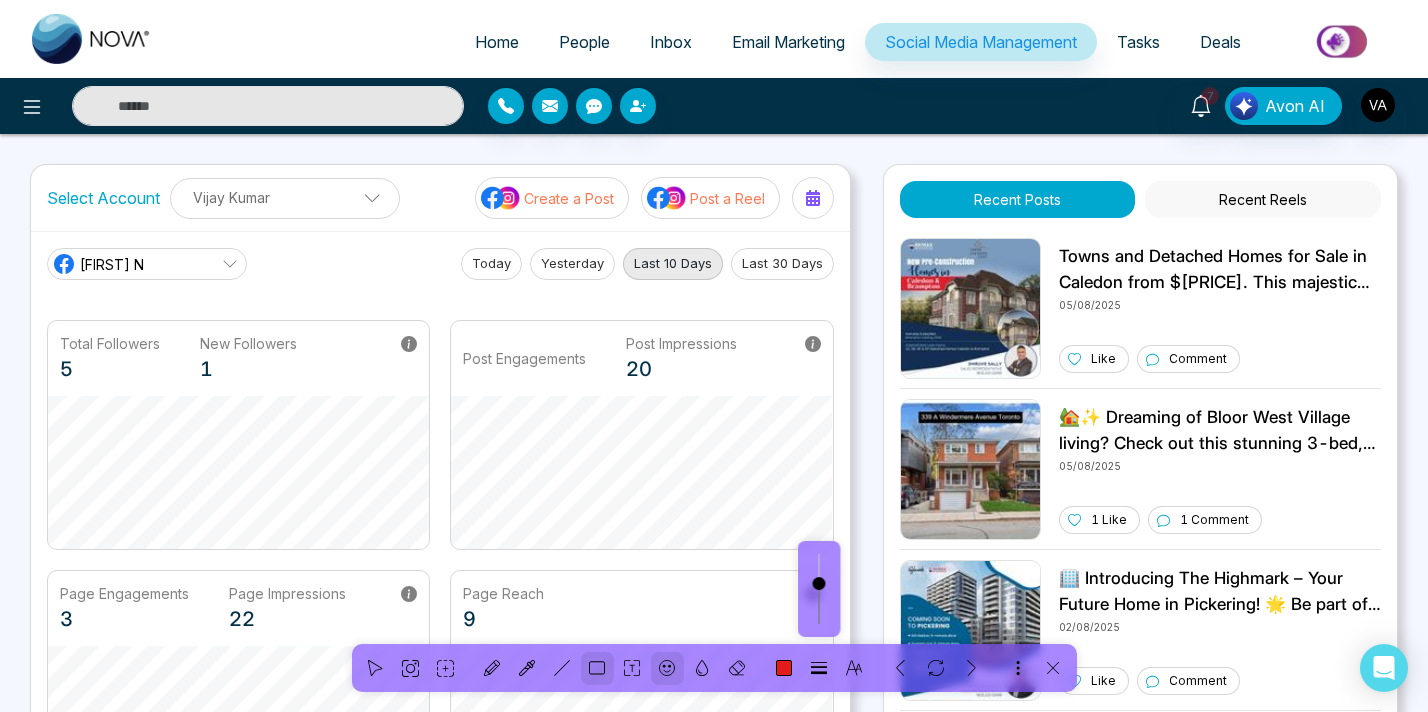 click 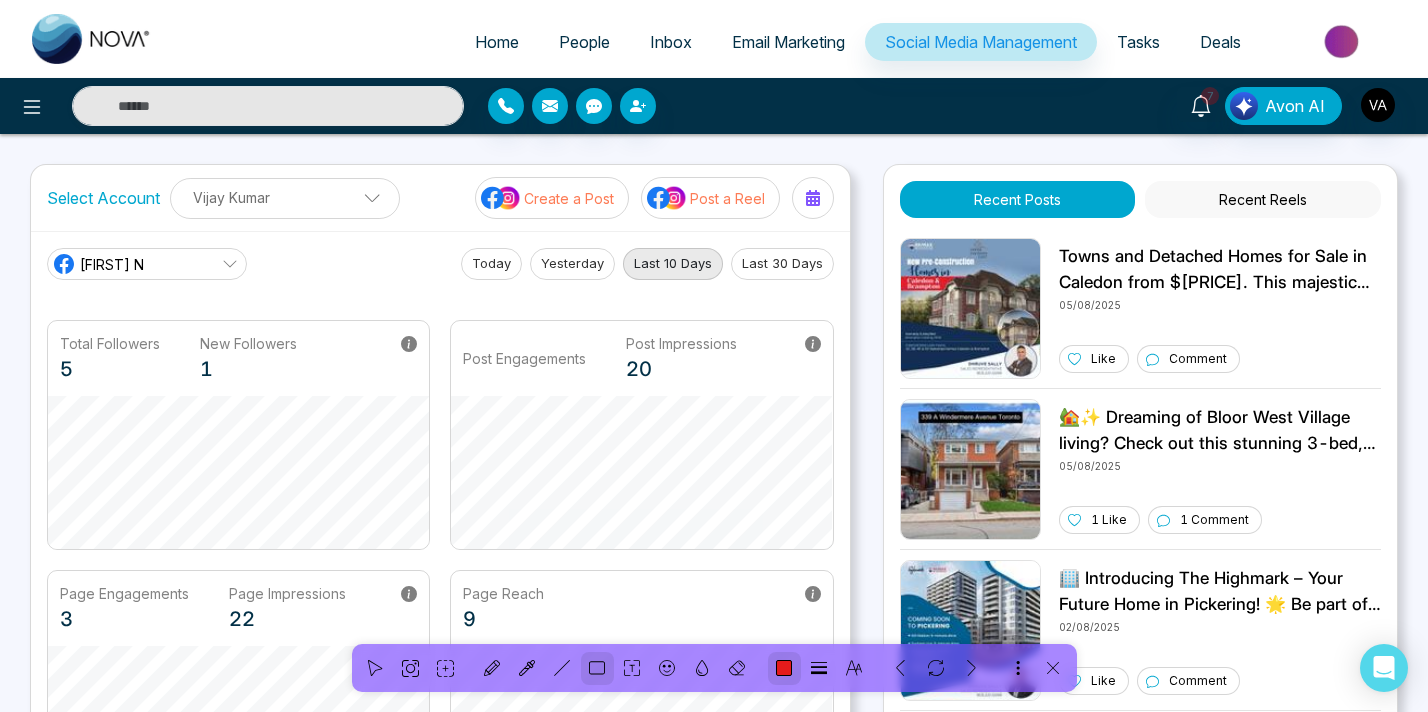 click at bounding box center [784, 668] 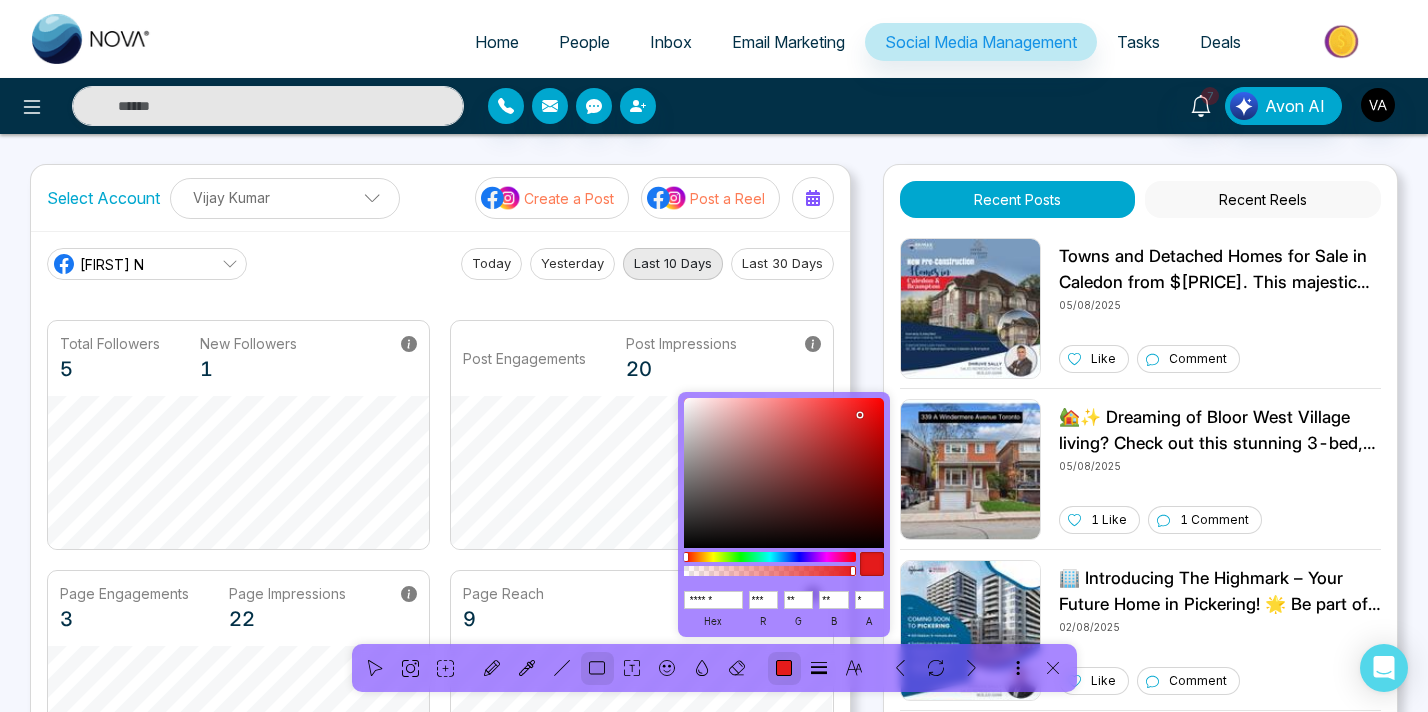 click at bounding box center [784, 668] 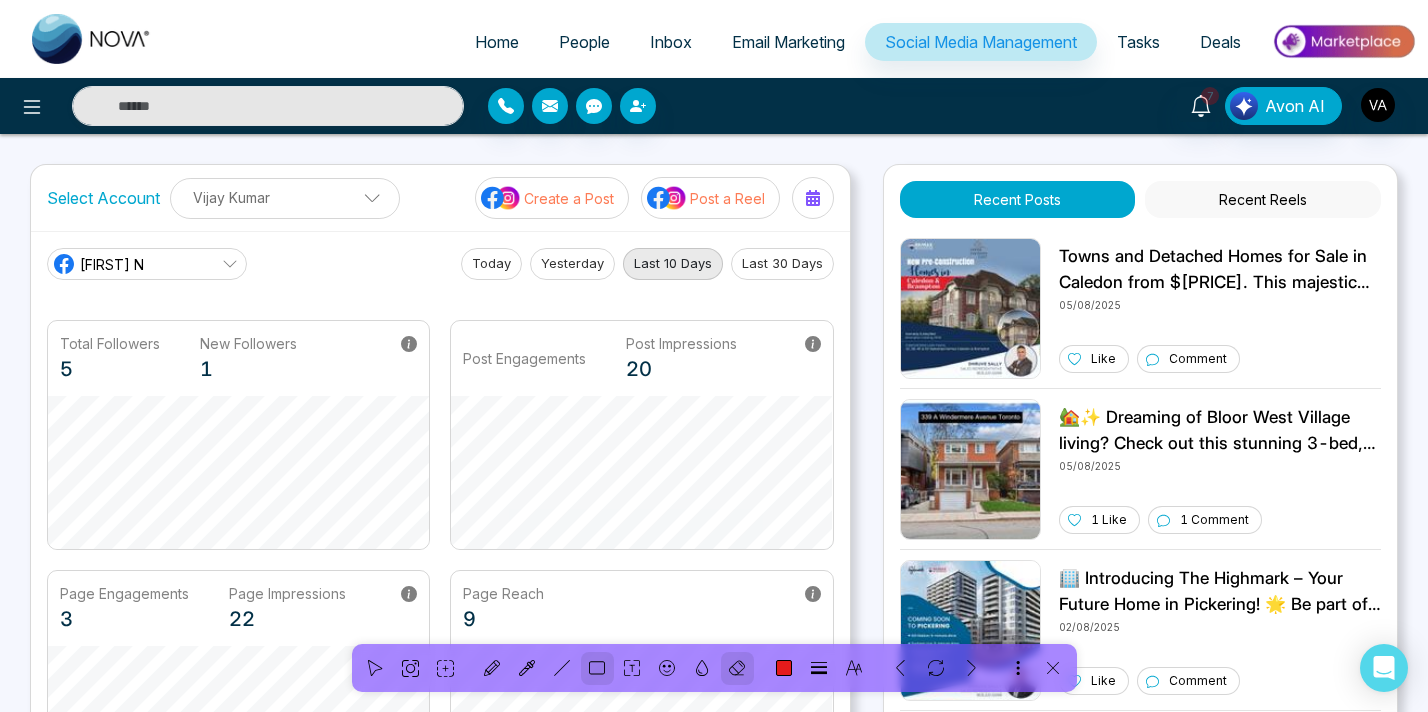 click at bounding box center [737, 668] 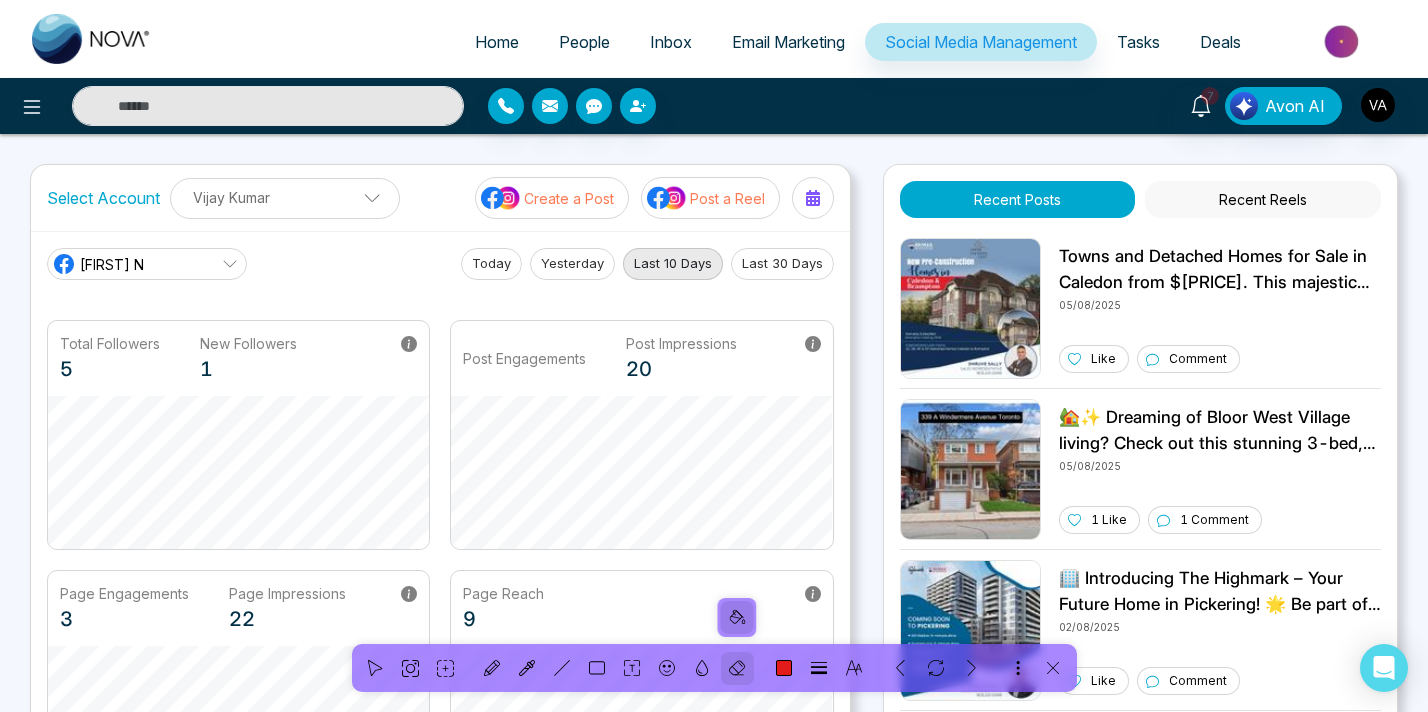 click 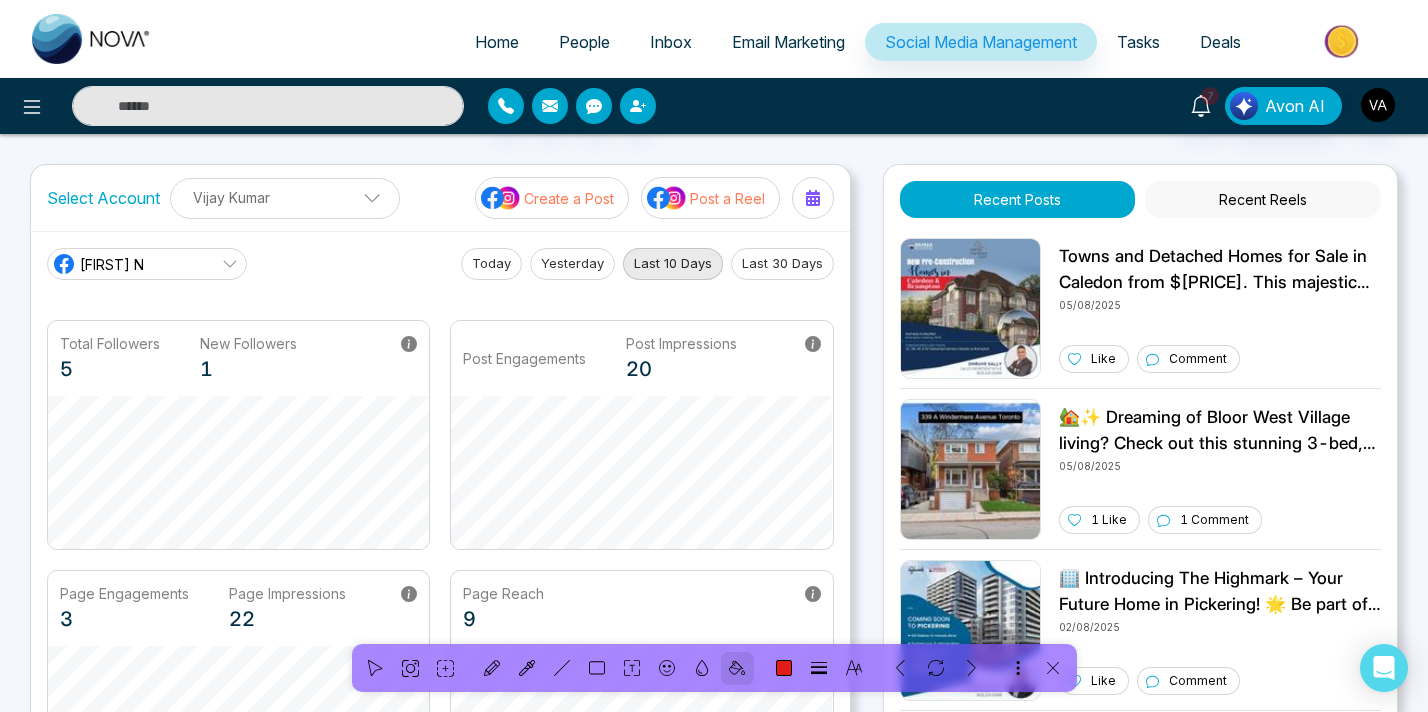 click at bounding box center (737, 668) 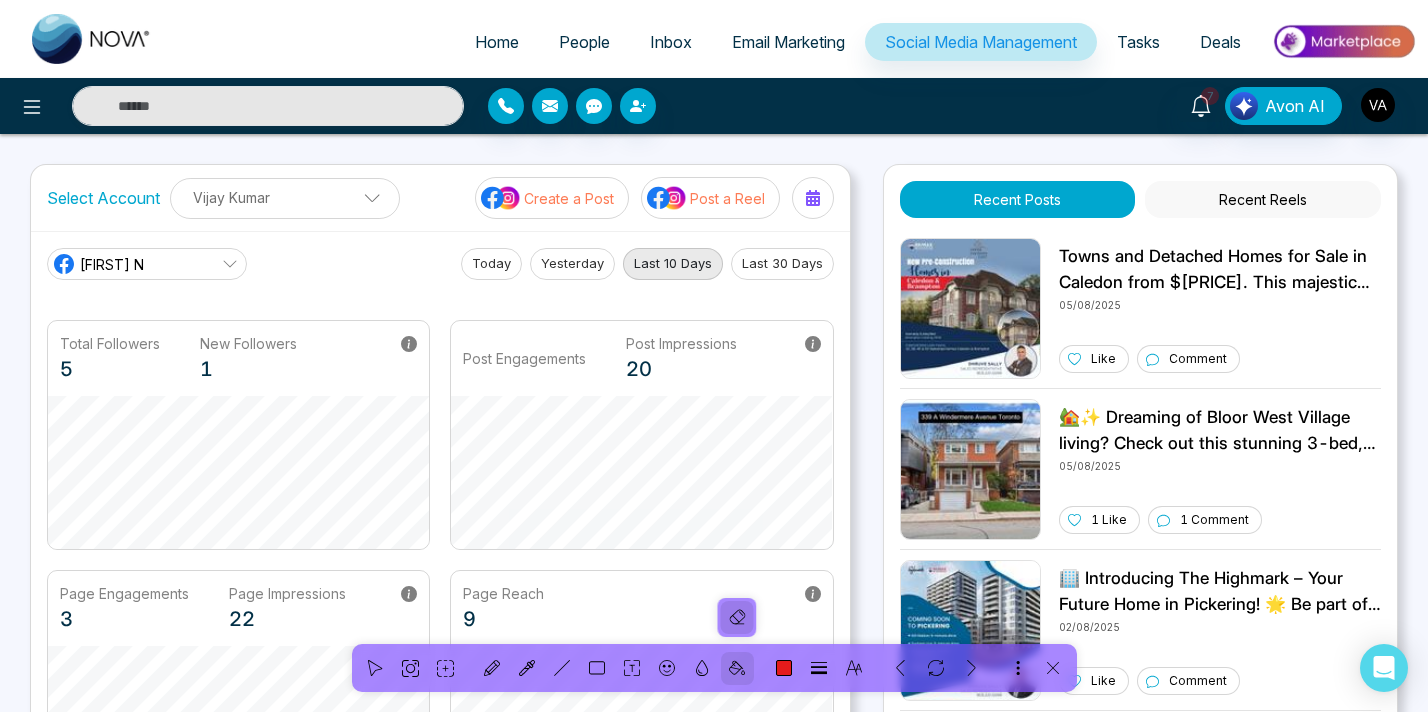 click 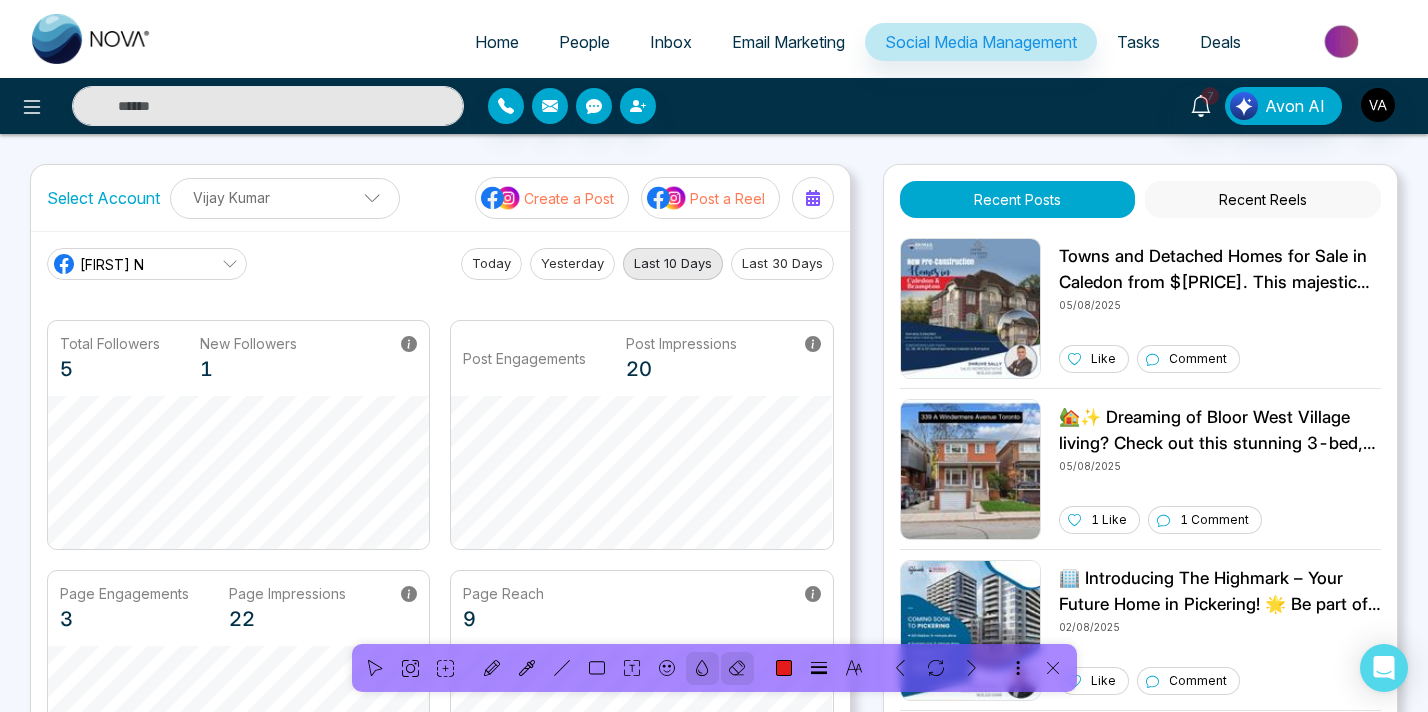 click 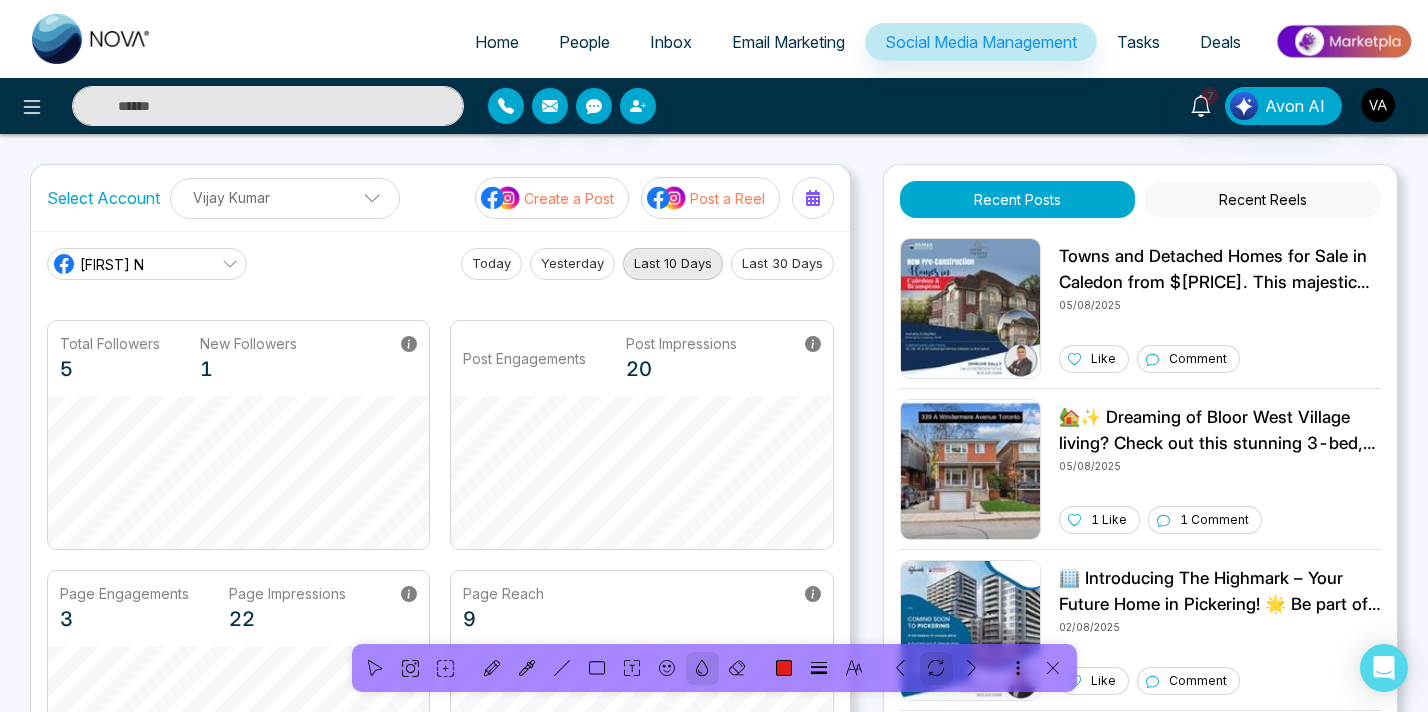 click at bounding box center (936, 668) 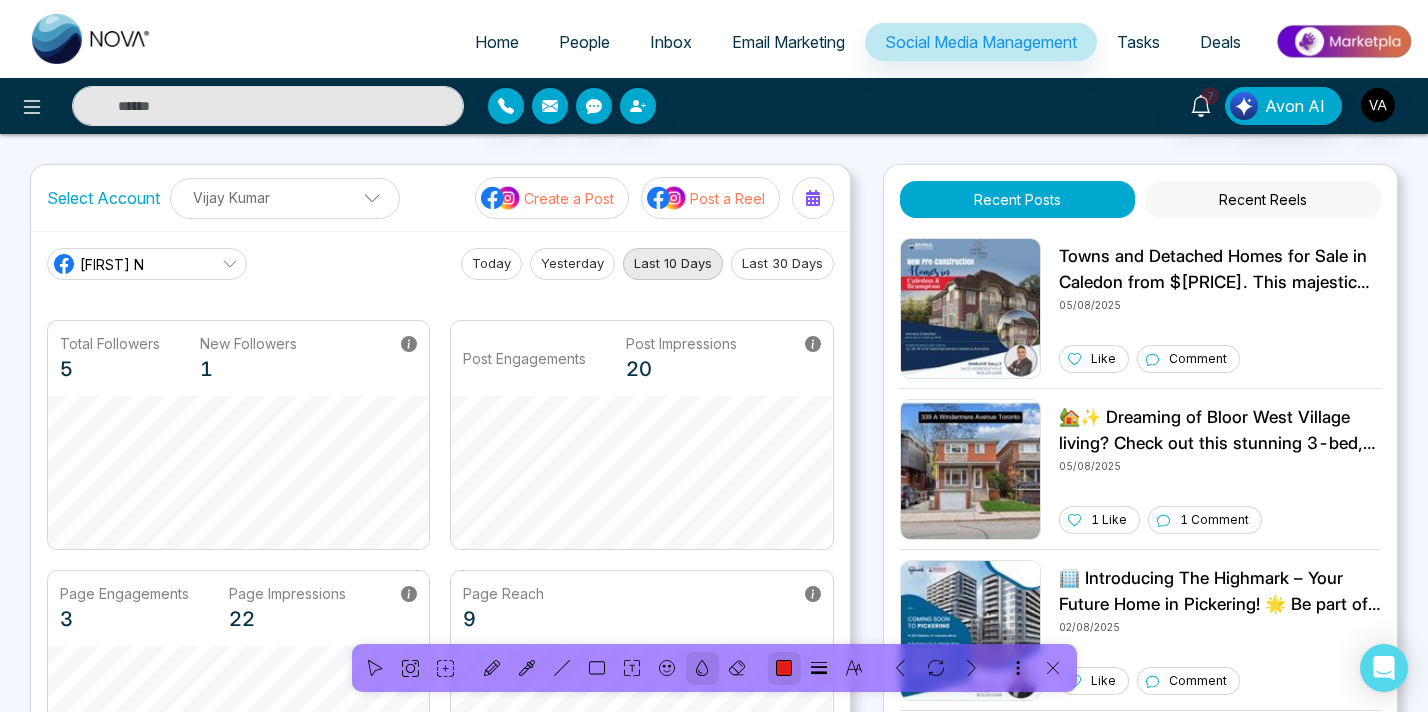 click at bounding box center [784, 668] 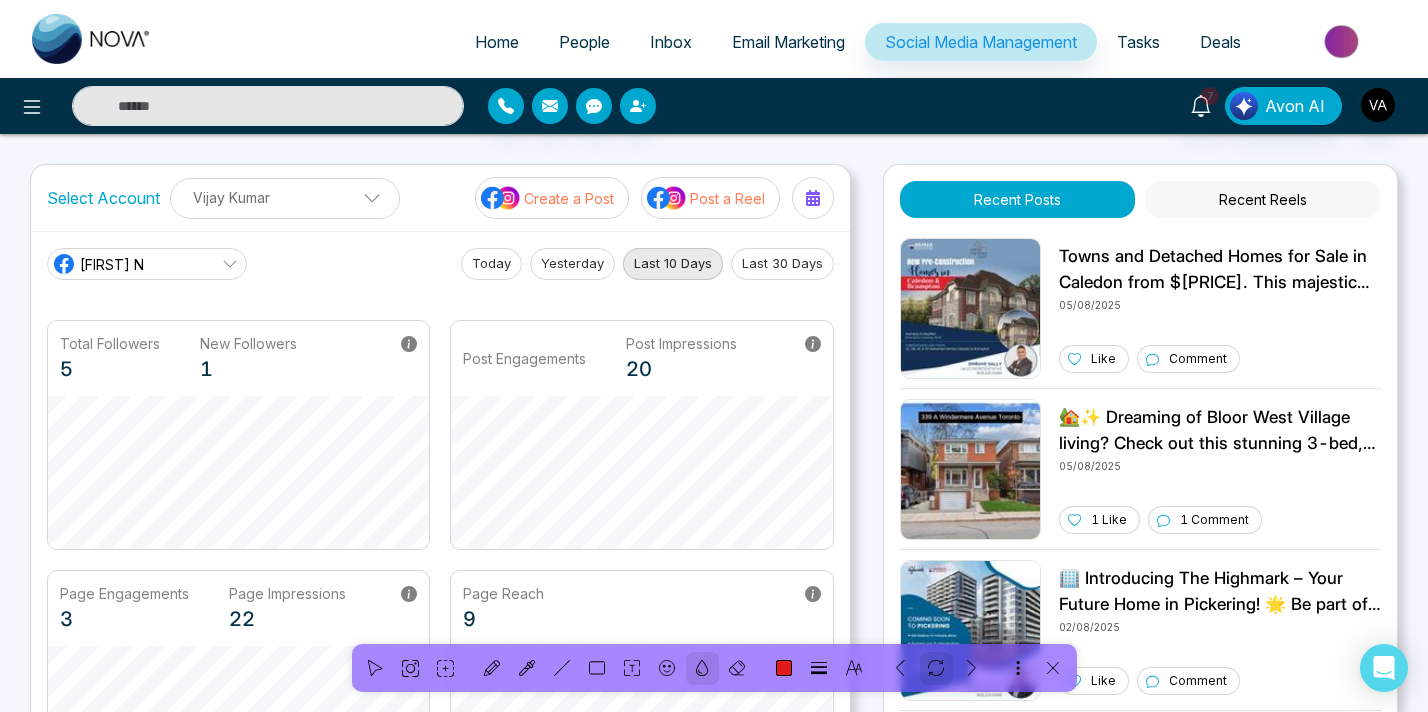 click 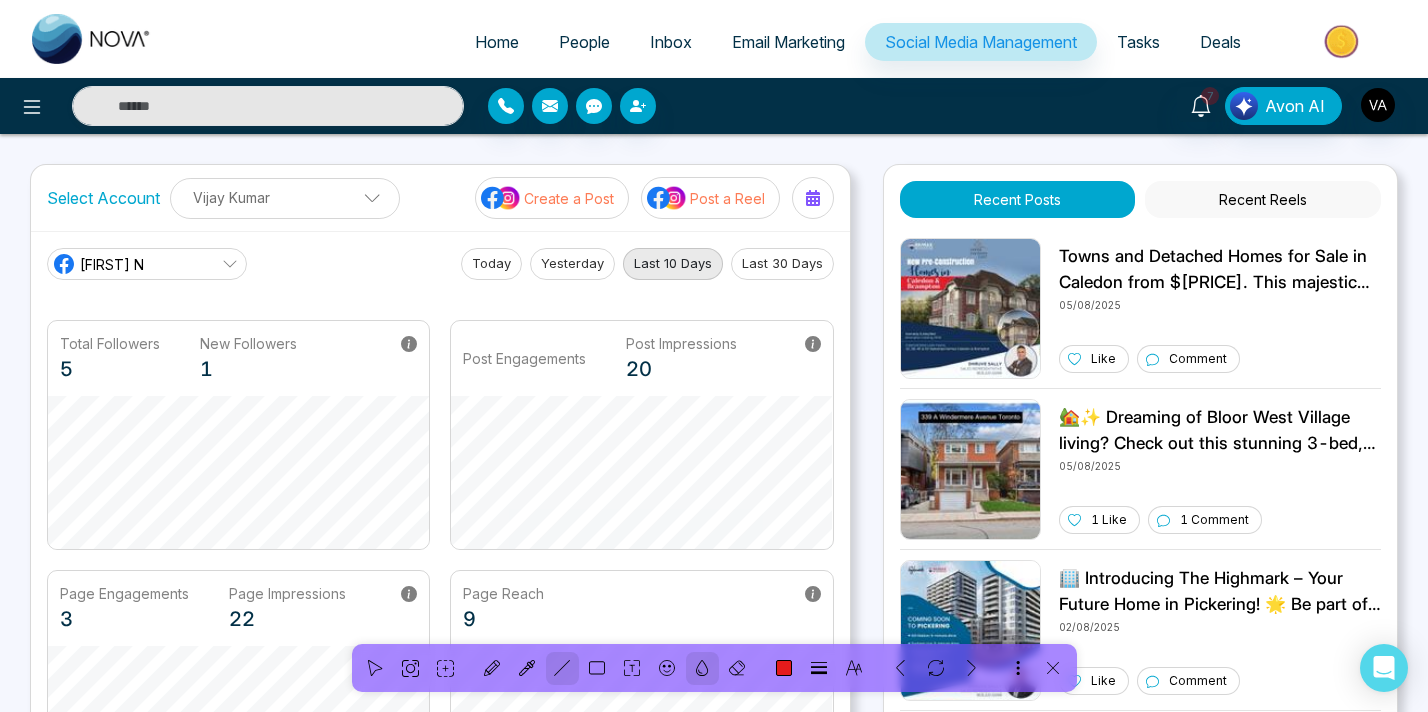 click at bounding box center [562, 668] 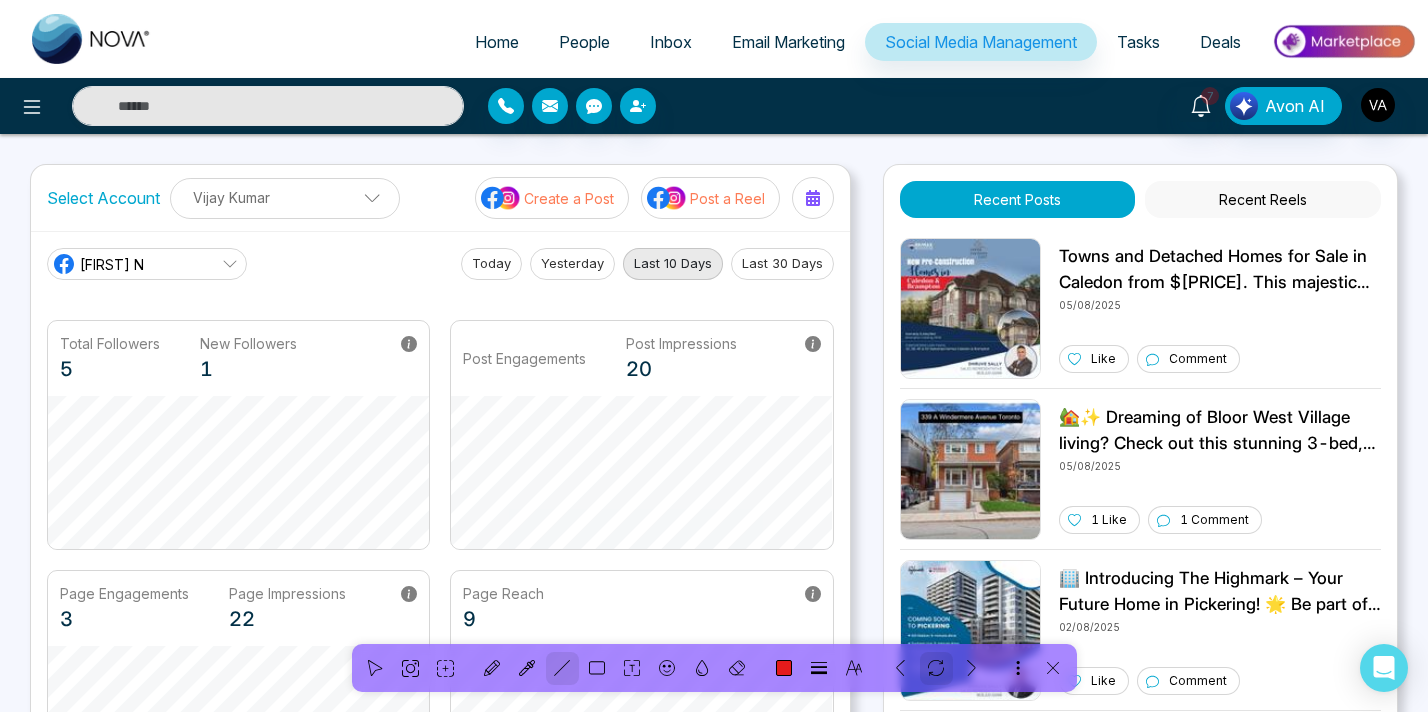 click 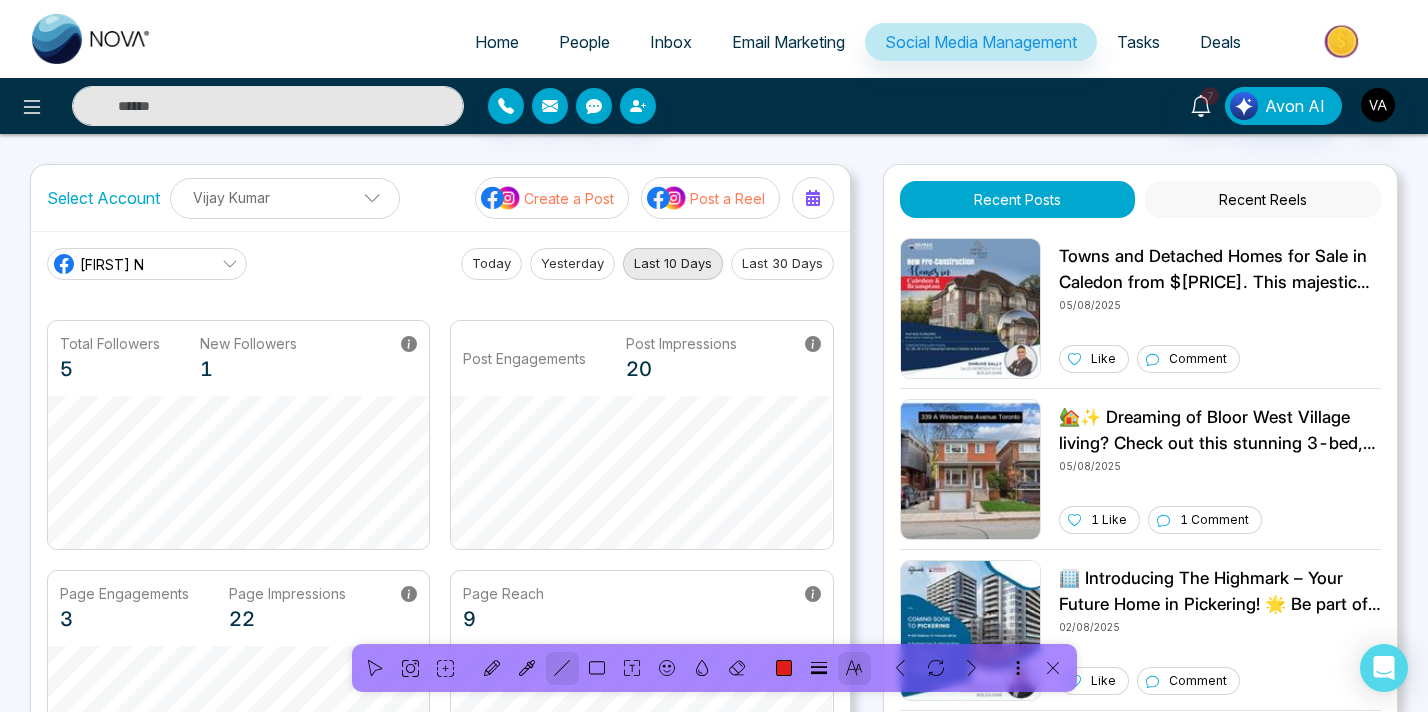 click at bounding box center [854, 668] 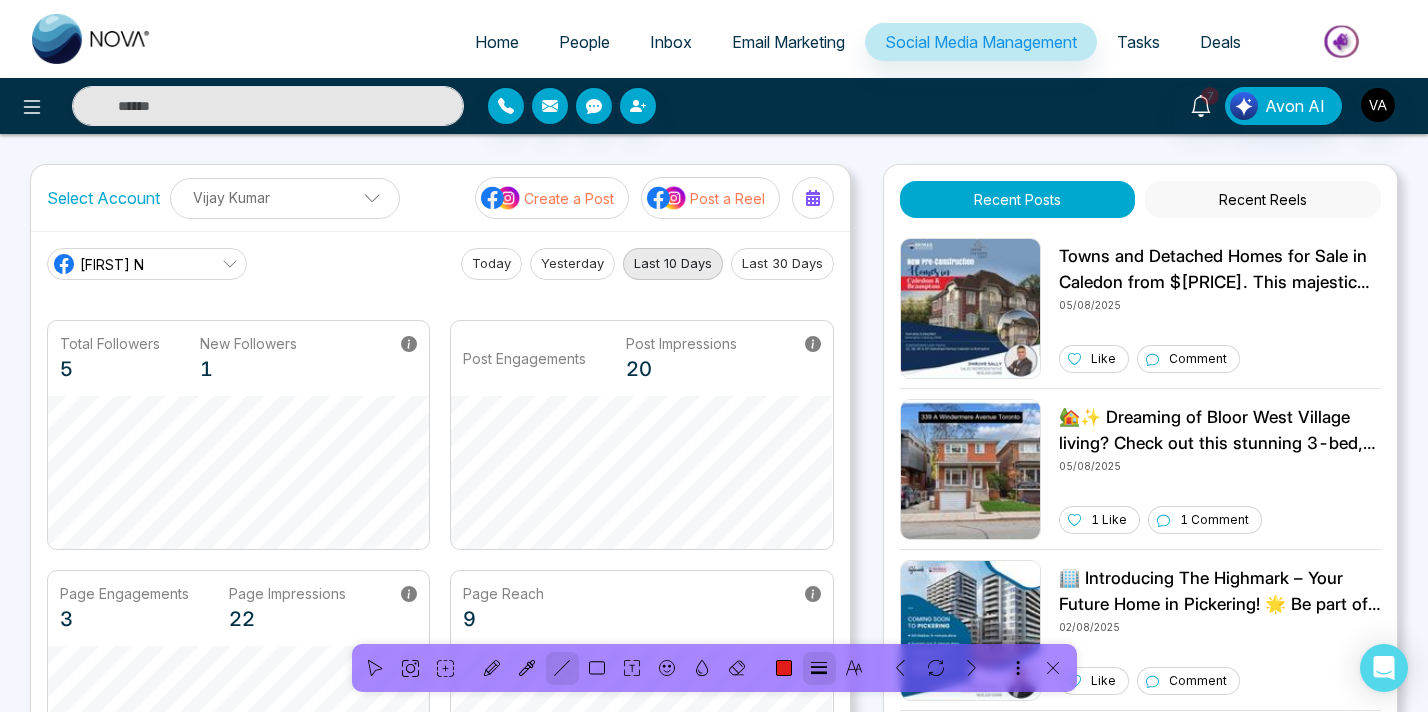 click 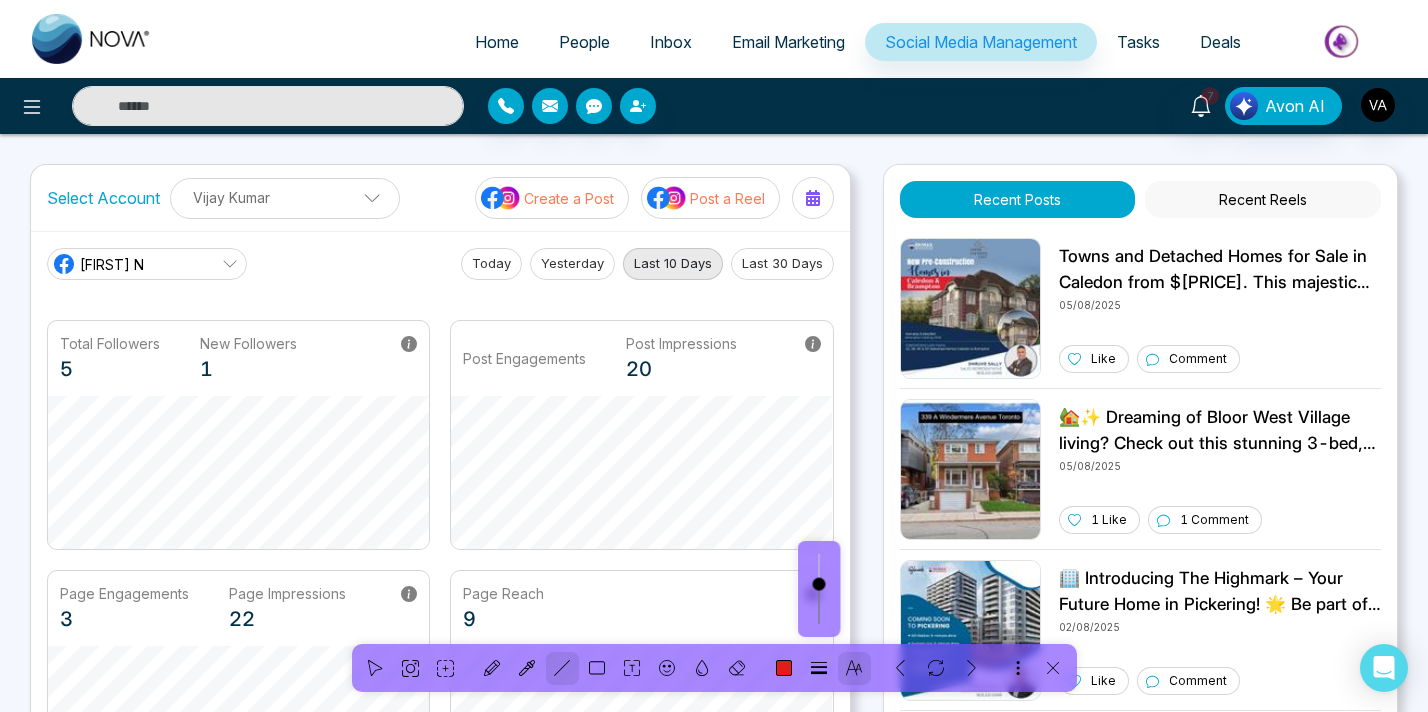 click 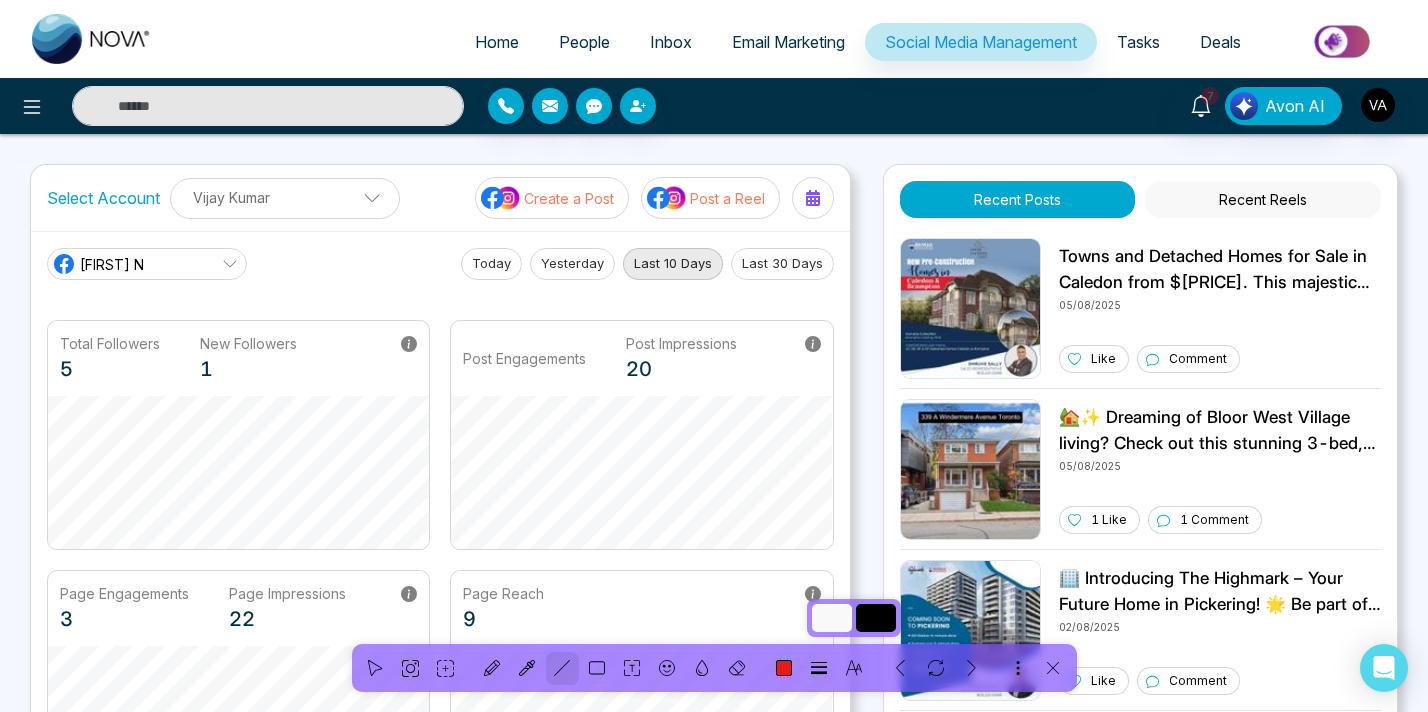 click on "**" at bounding box center [832, 618] 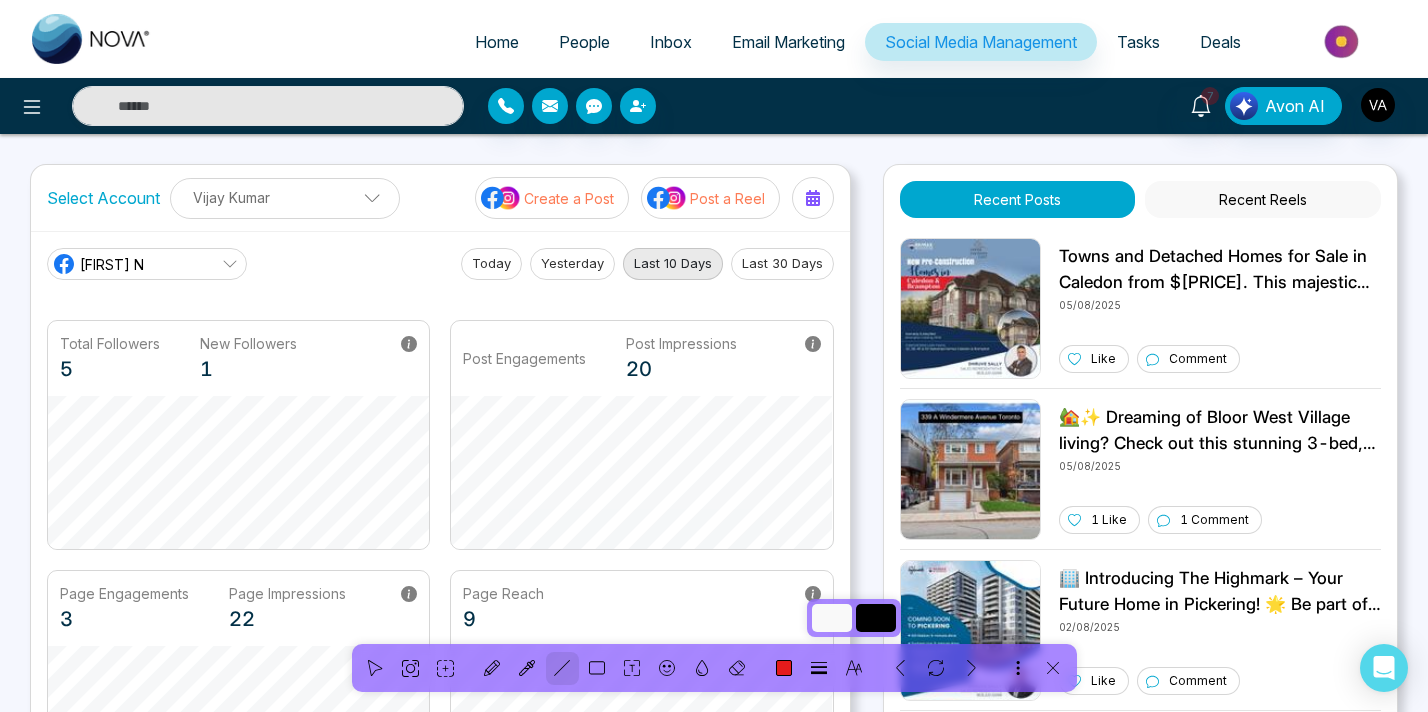 click on "**" at bounding box center [832, 618] 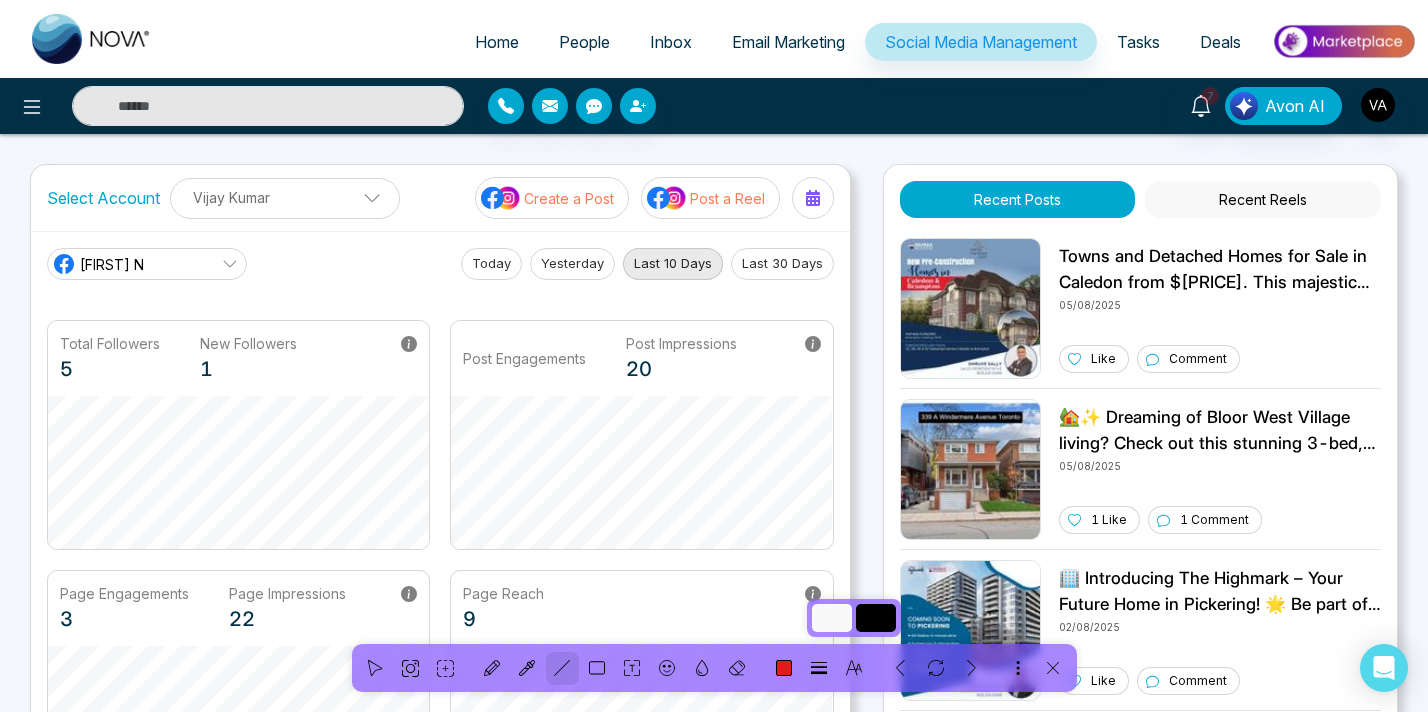 click on "**" at bounding box center (832, 618) 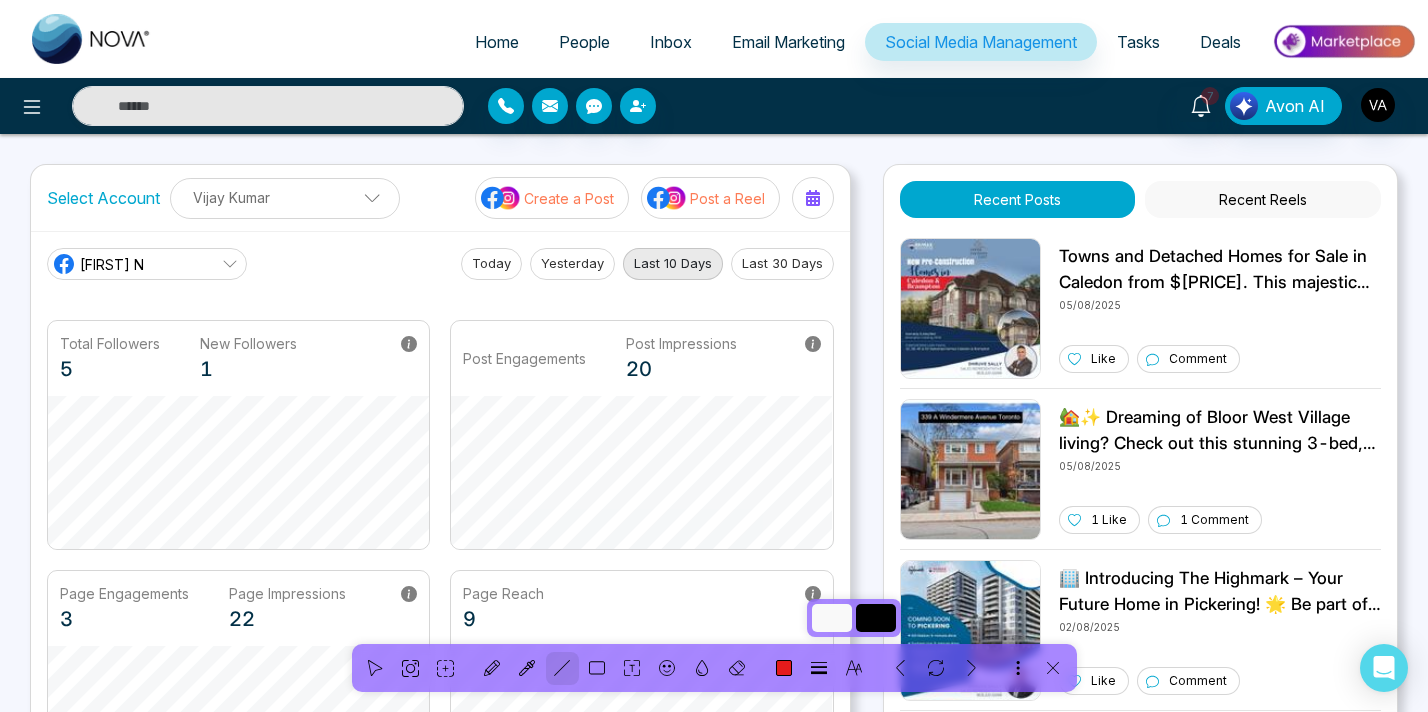 click on "**" at bounding box center [832, 618] 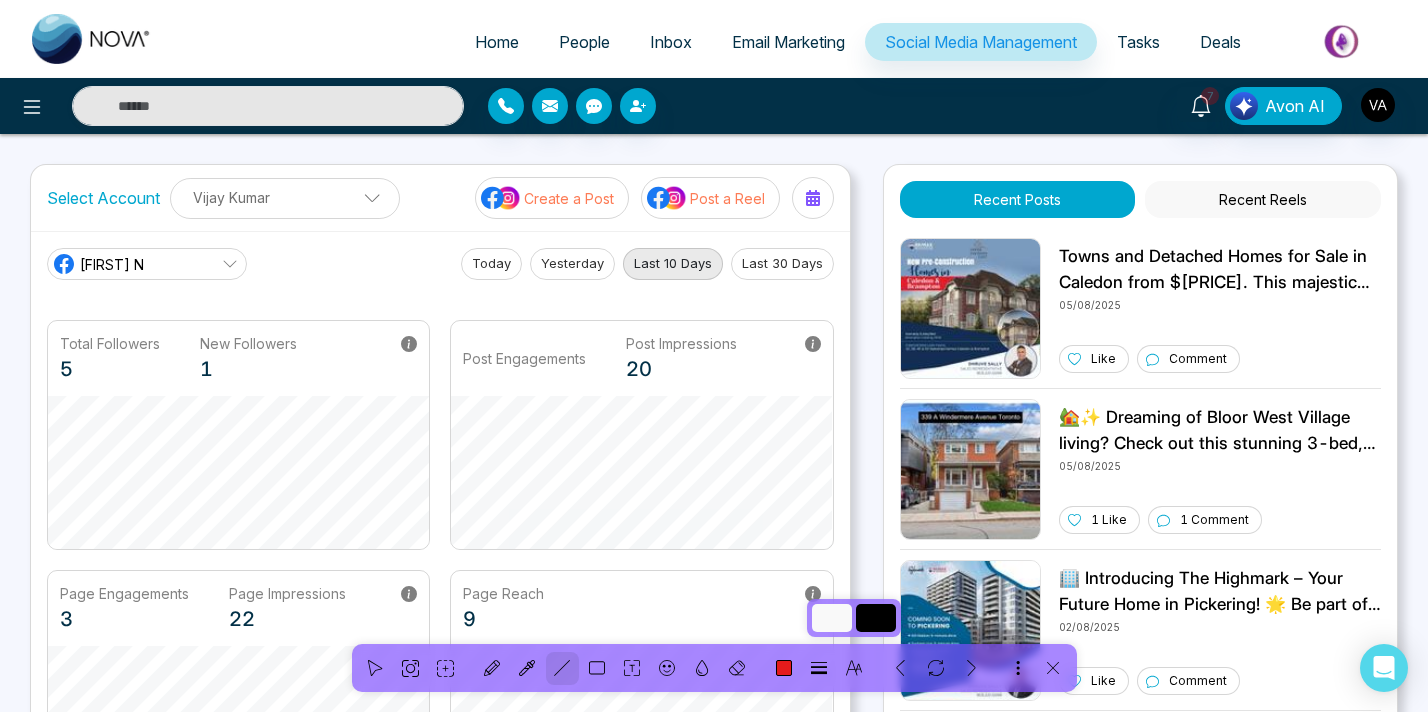 click on "**" at bounding box center [832, 618] 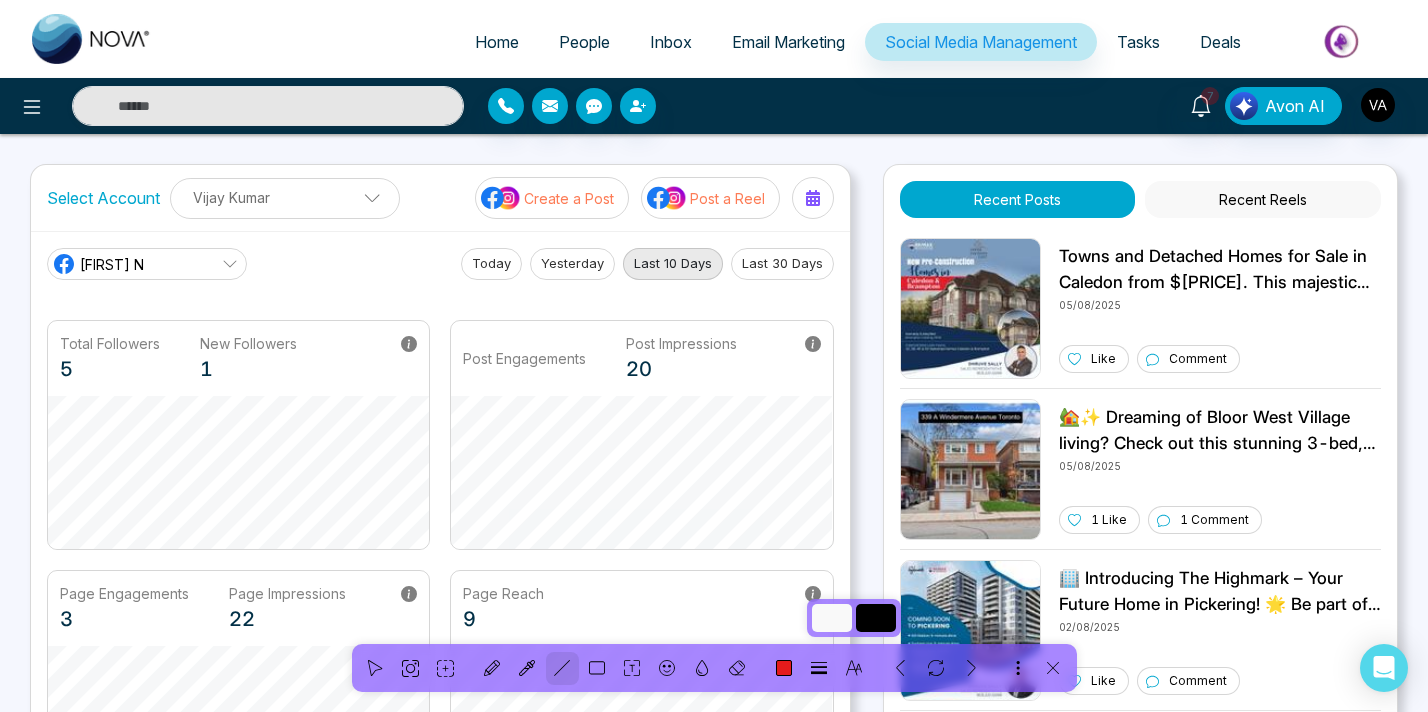 click on "**" at bounding box center (832, 618) 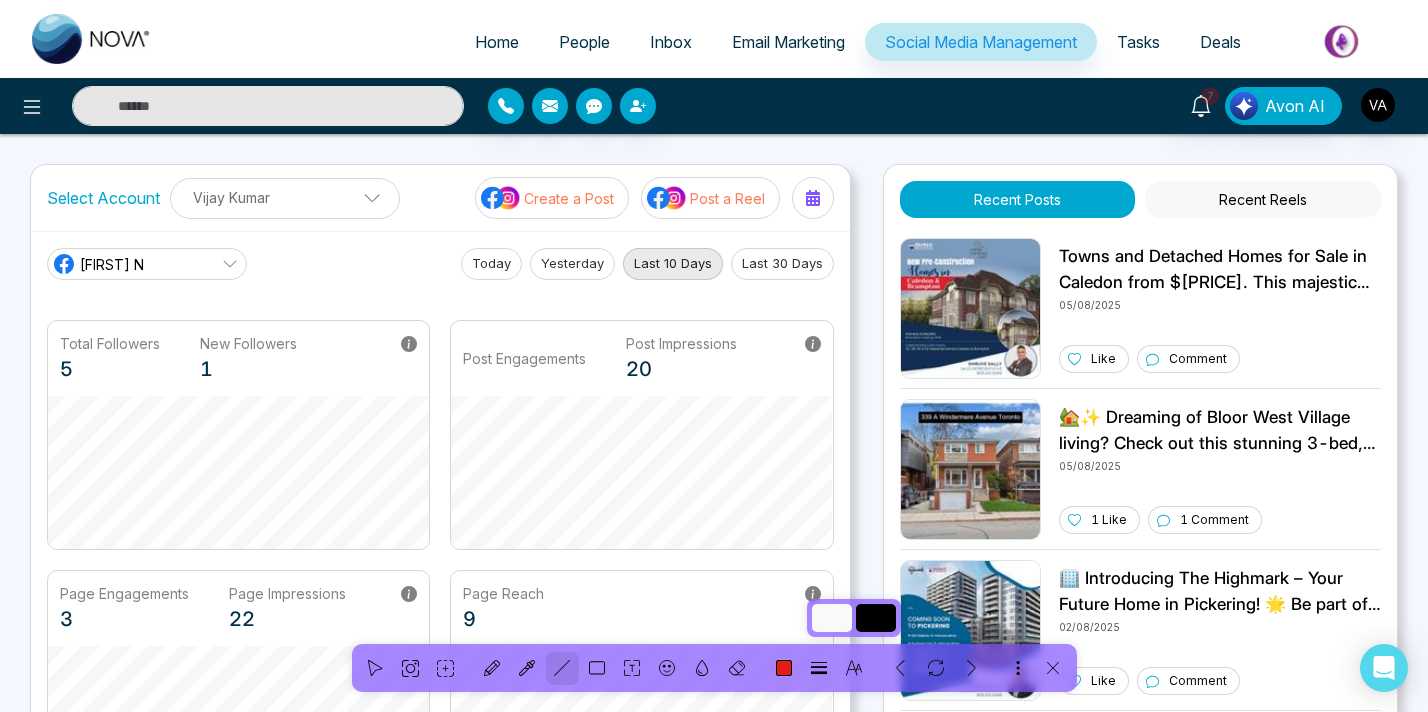 click on "**" at bounding box center [832, 618] 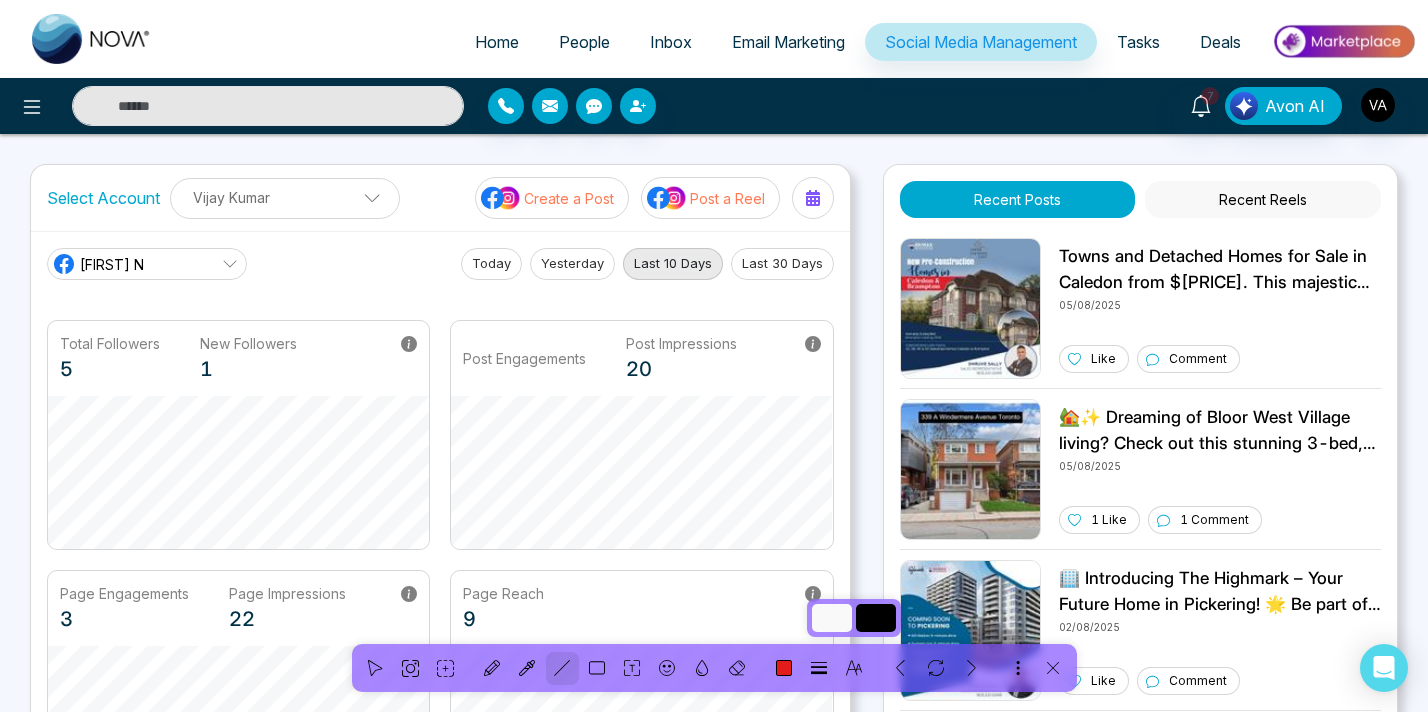 click on "**" at bounding box center [832, 618] 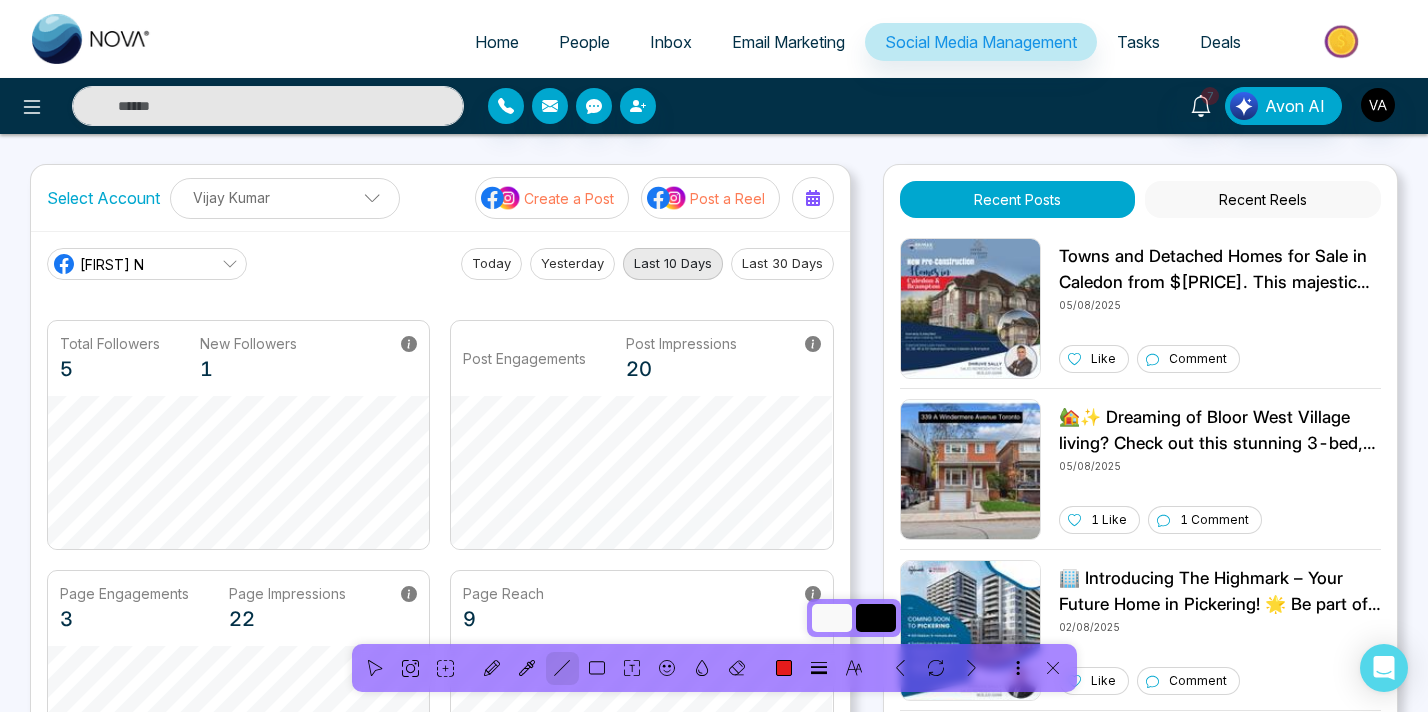click on "**" at bounding box center (832, 618) 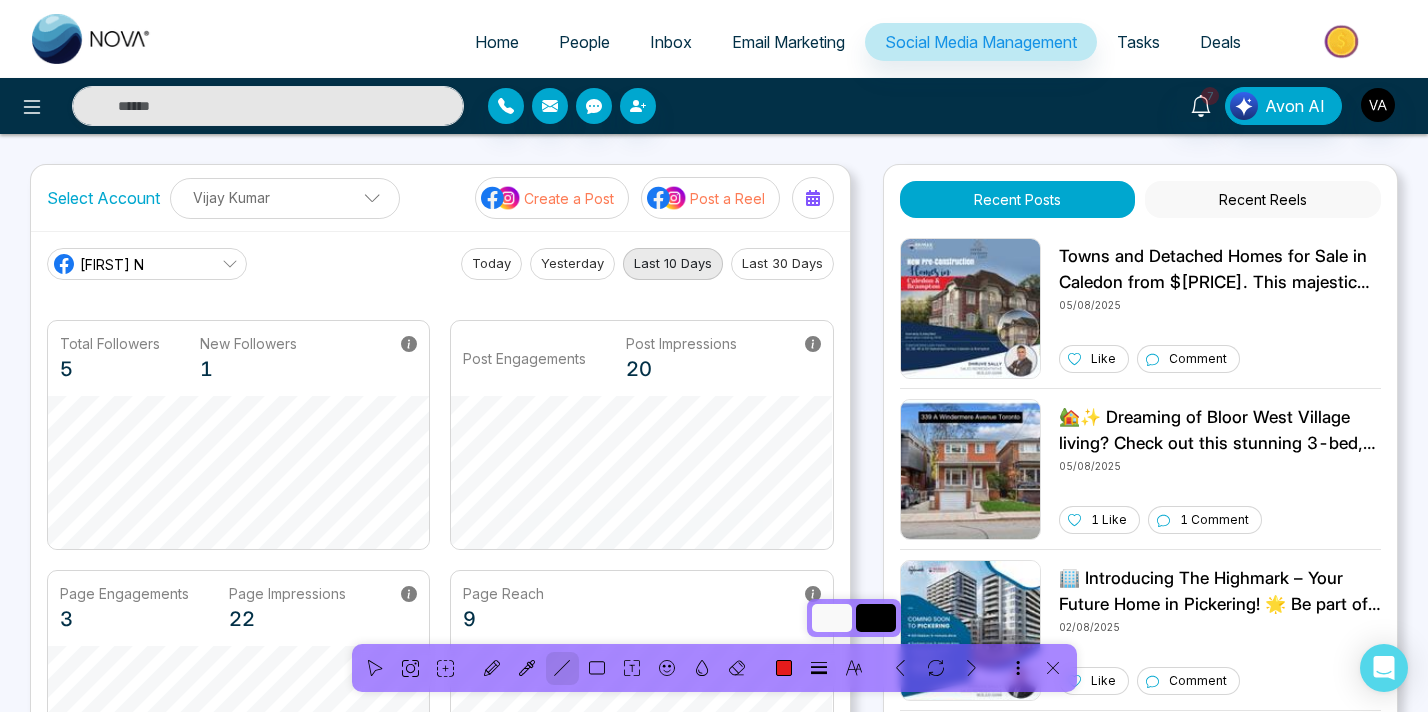 click on "**" at bounding box center (832, 618) 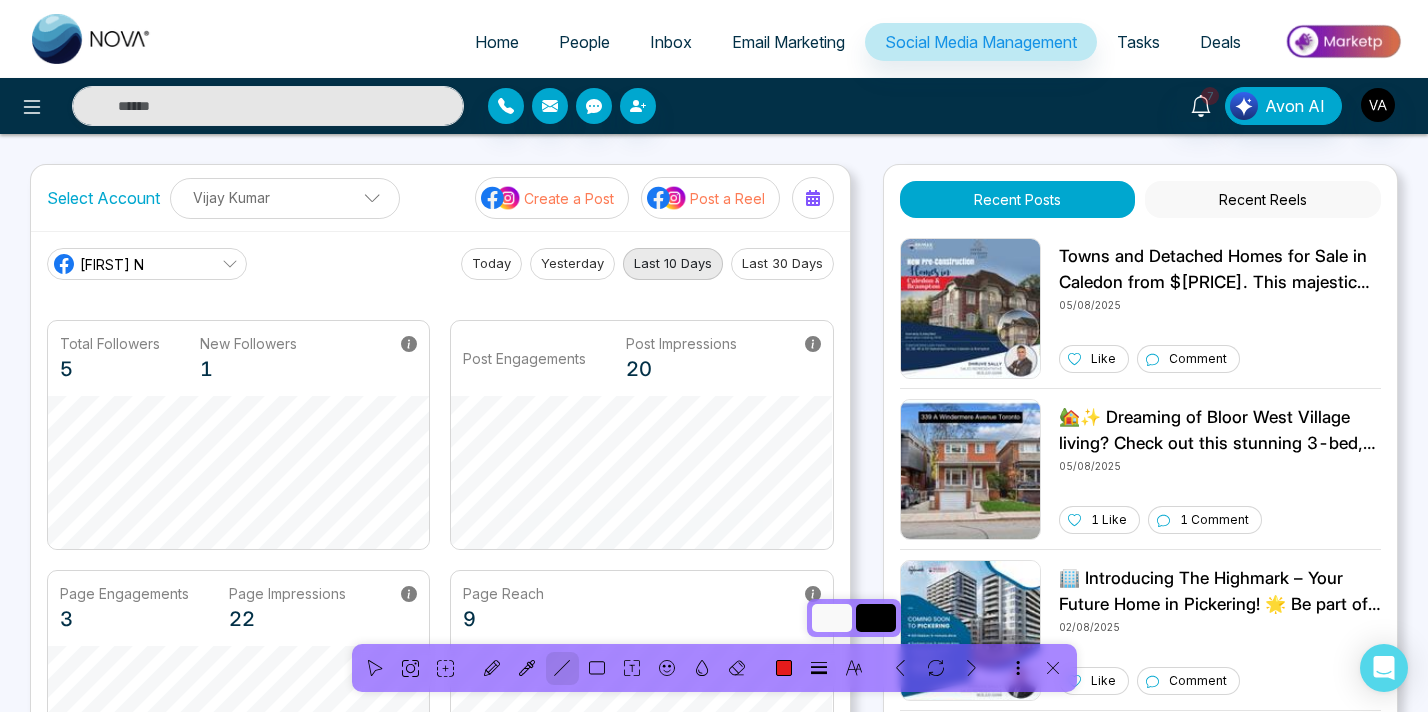 type on "*" 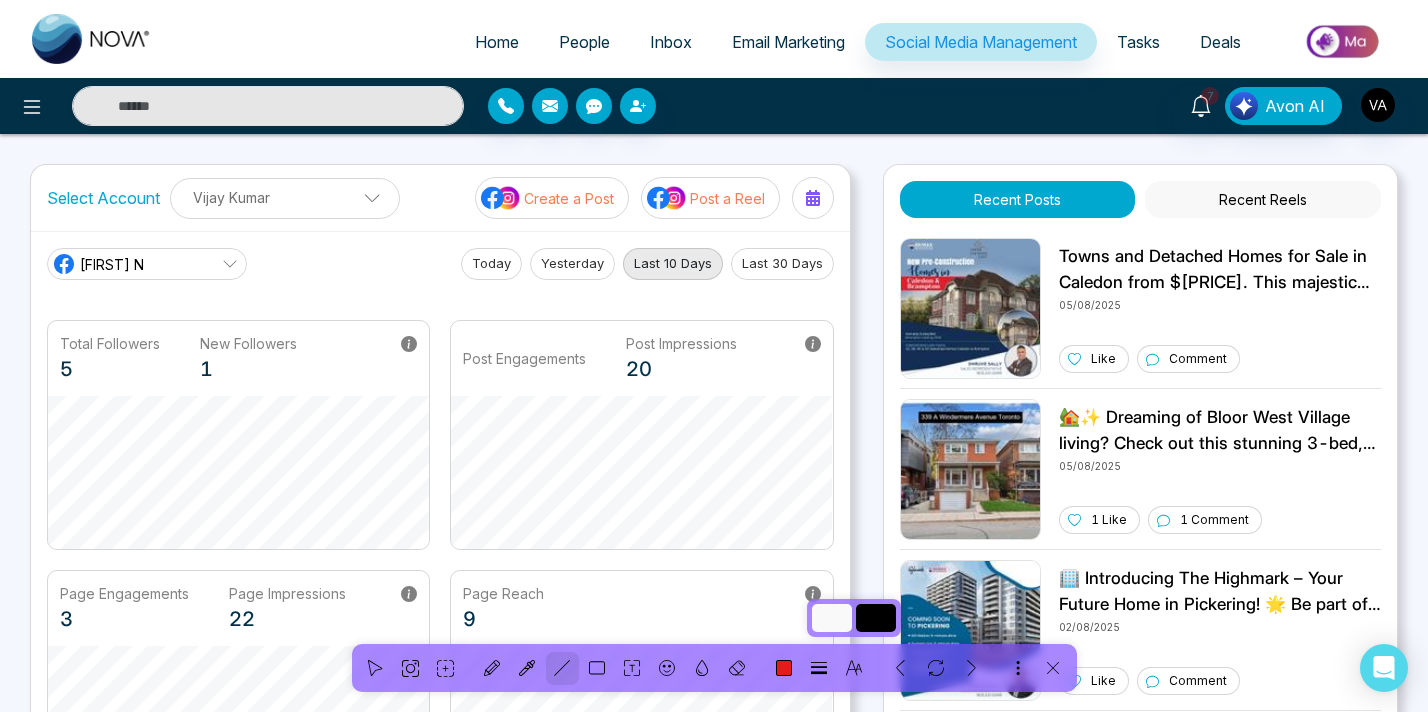 click on "*" at bounding box center [832, 618] 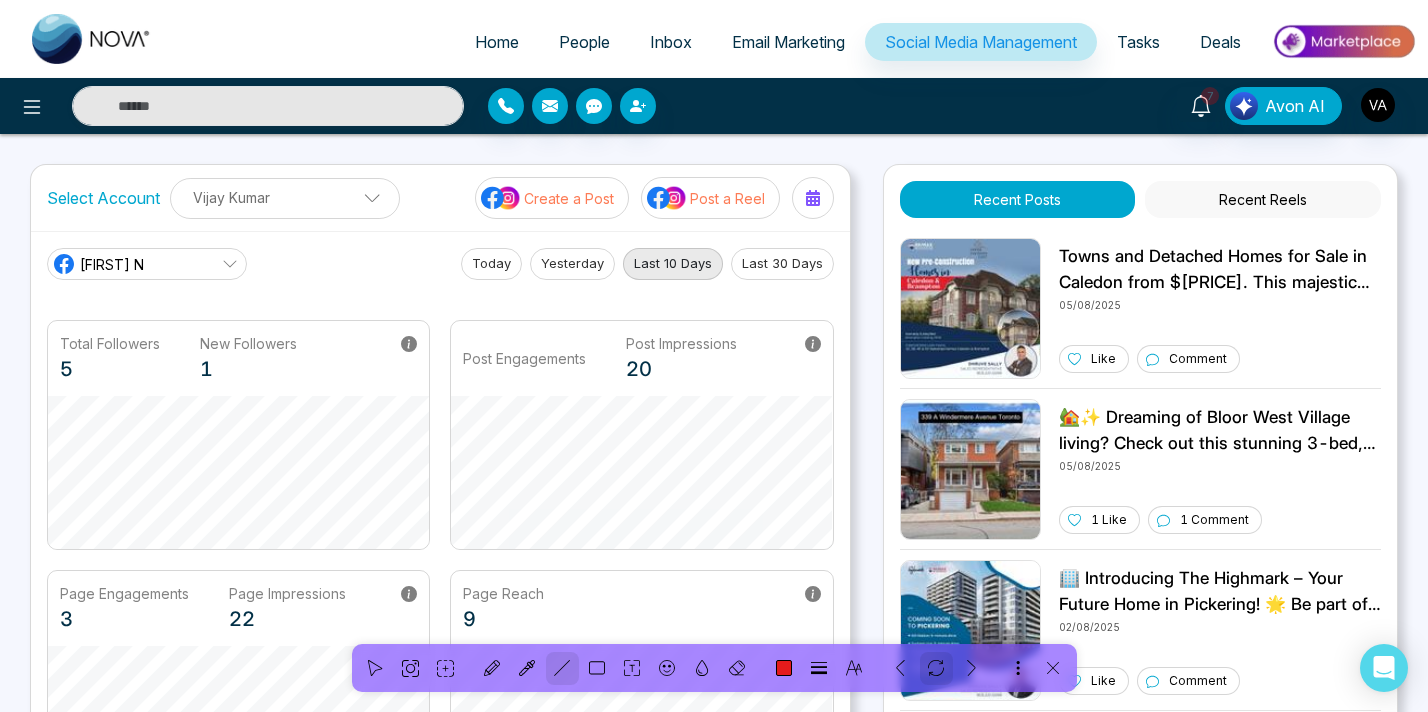 click 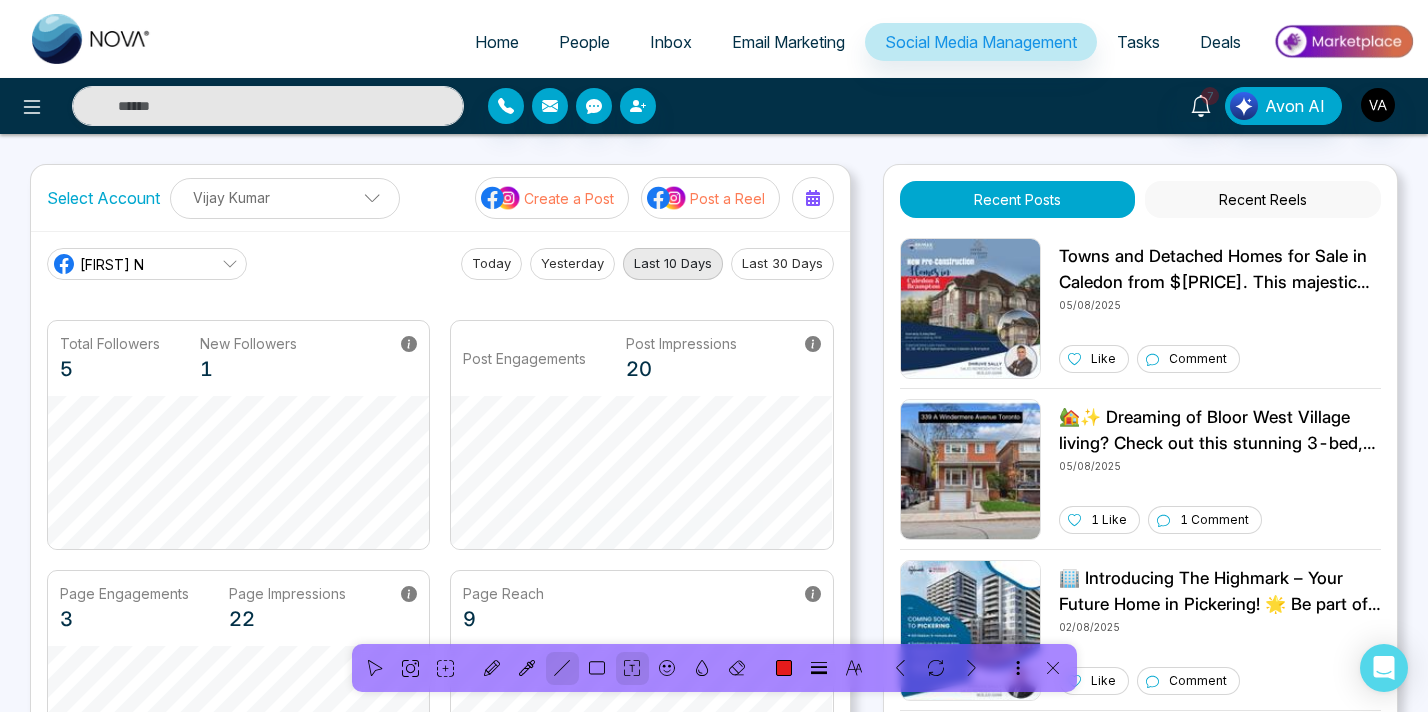 click 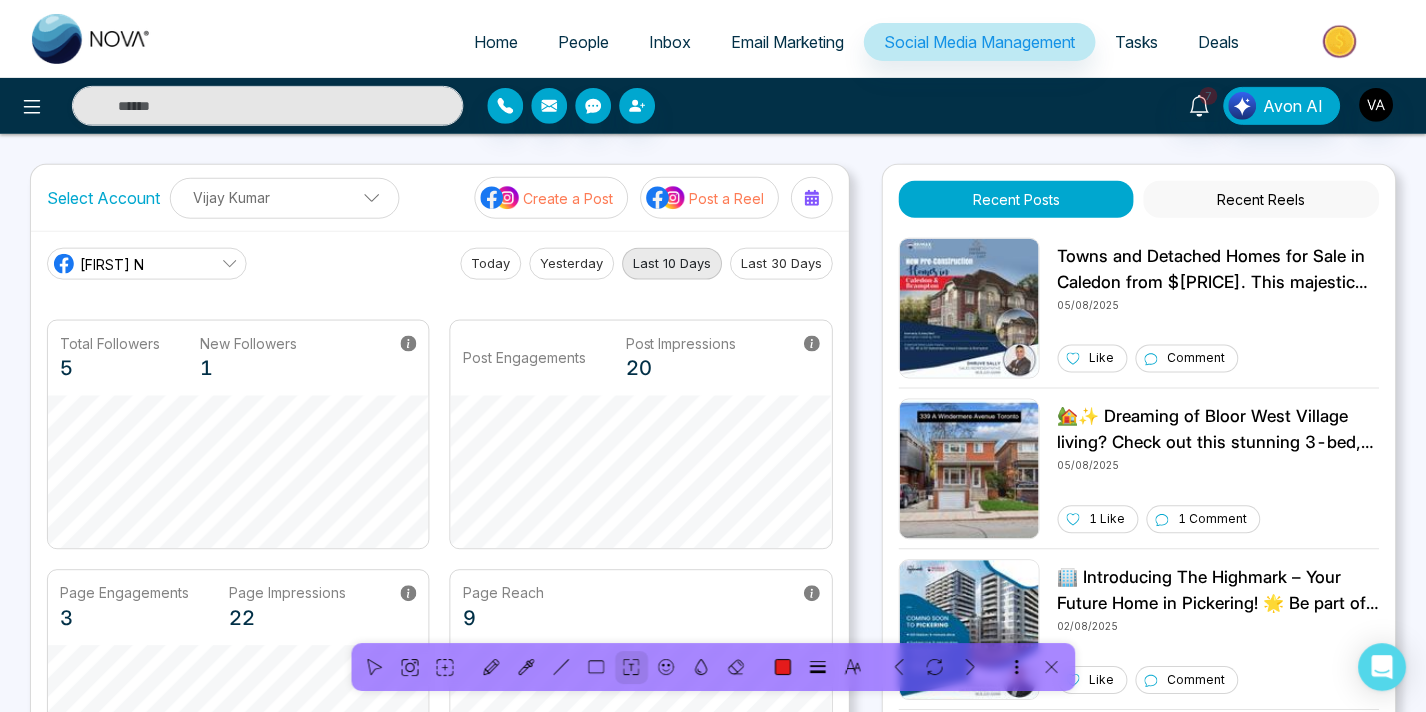 scroll, scrollTop: 3, scrollLeft: 2, axis: both 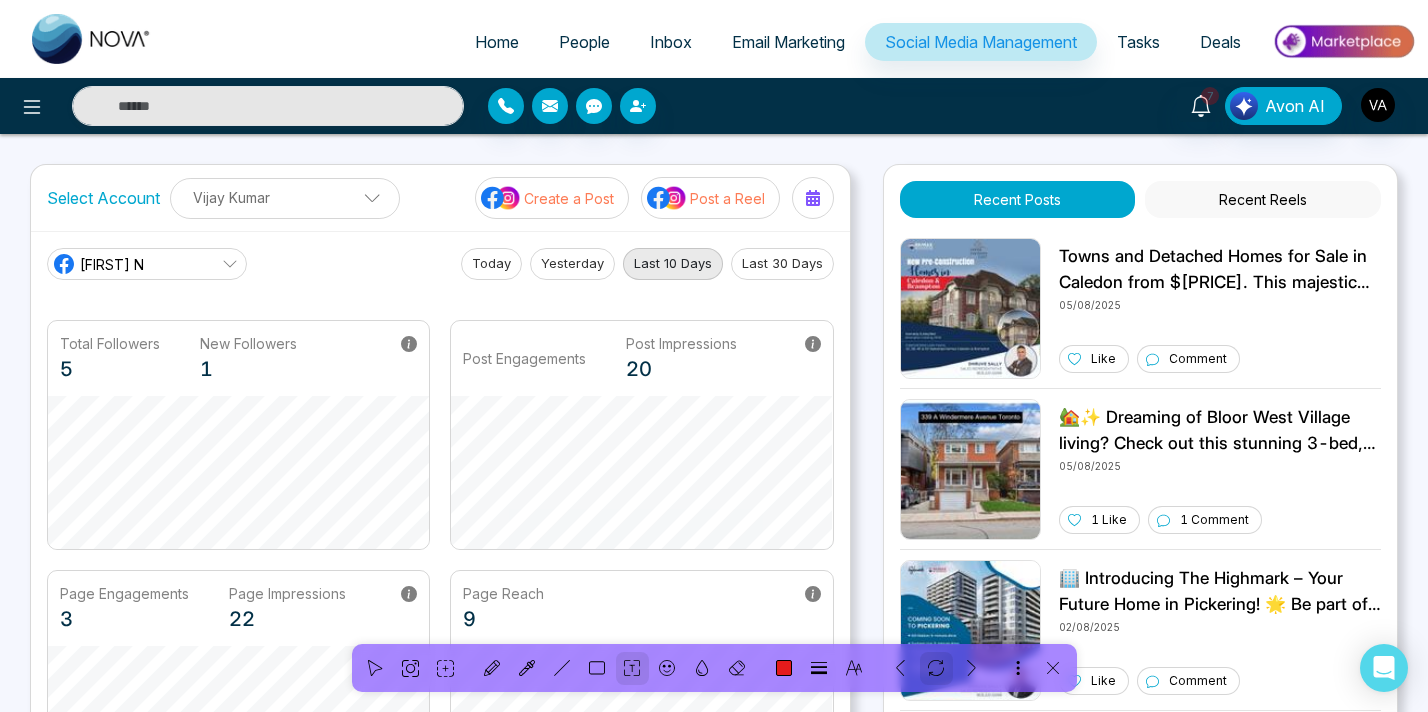 click 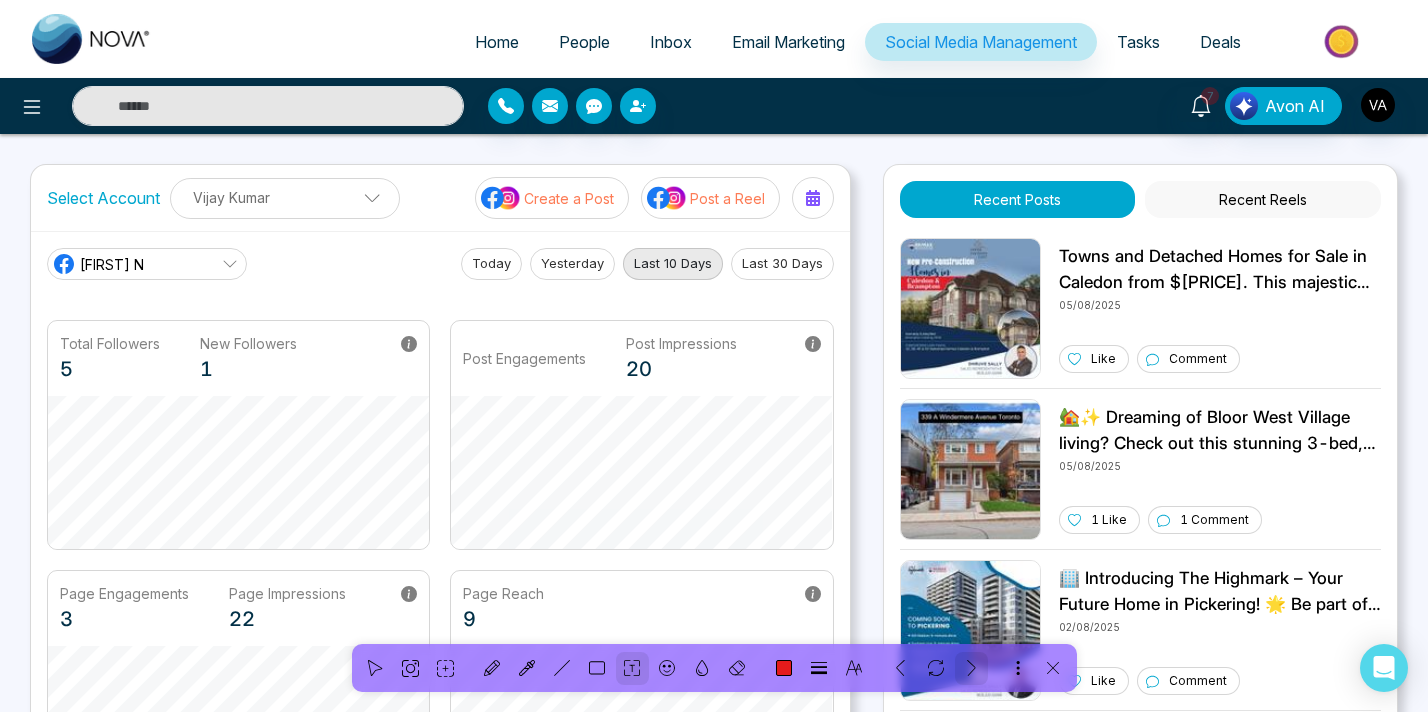 click 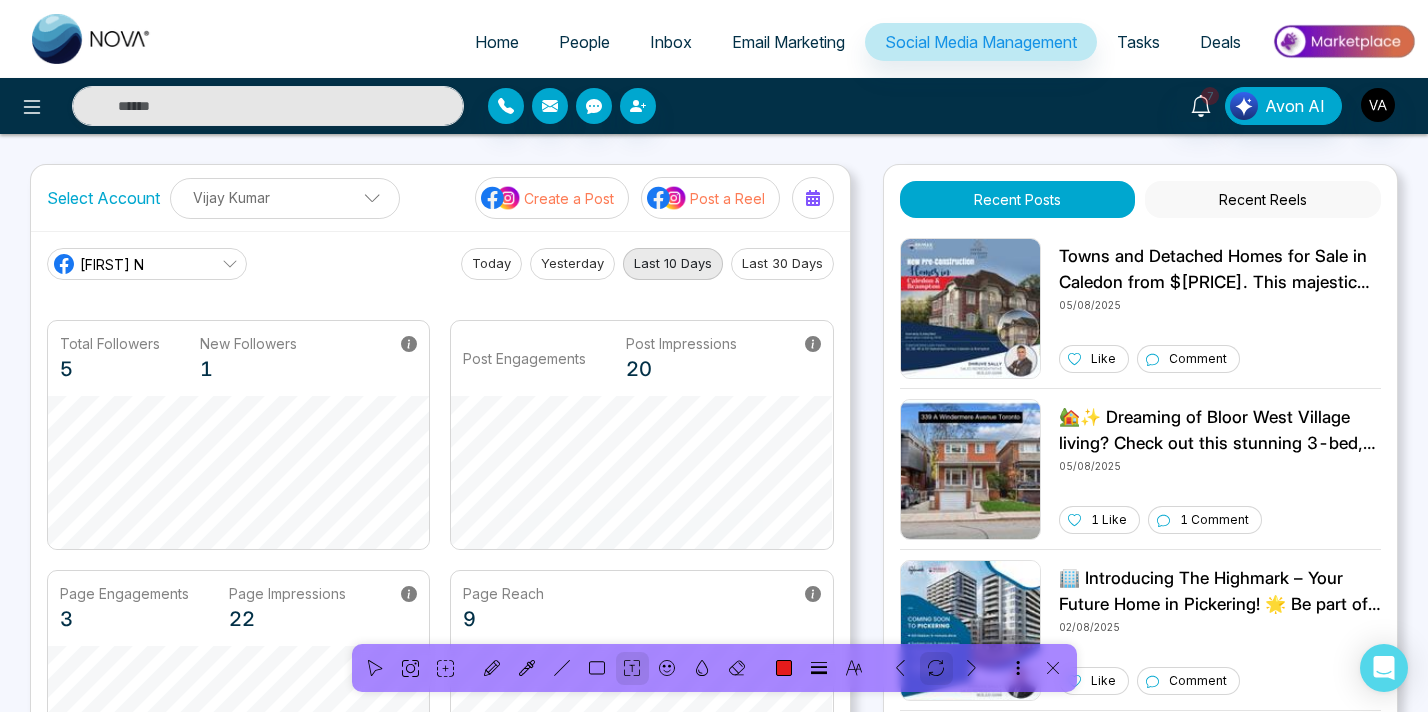 click 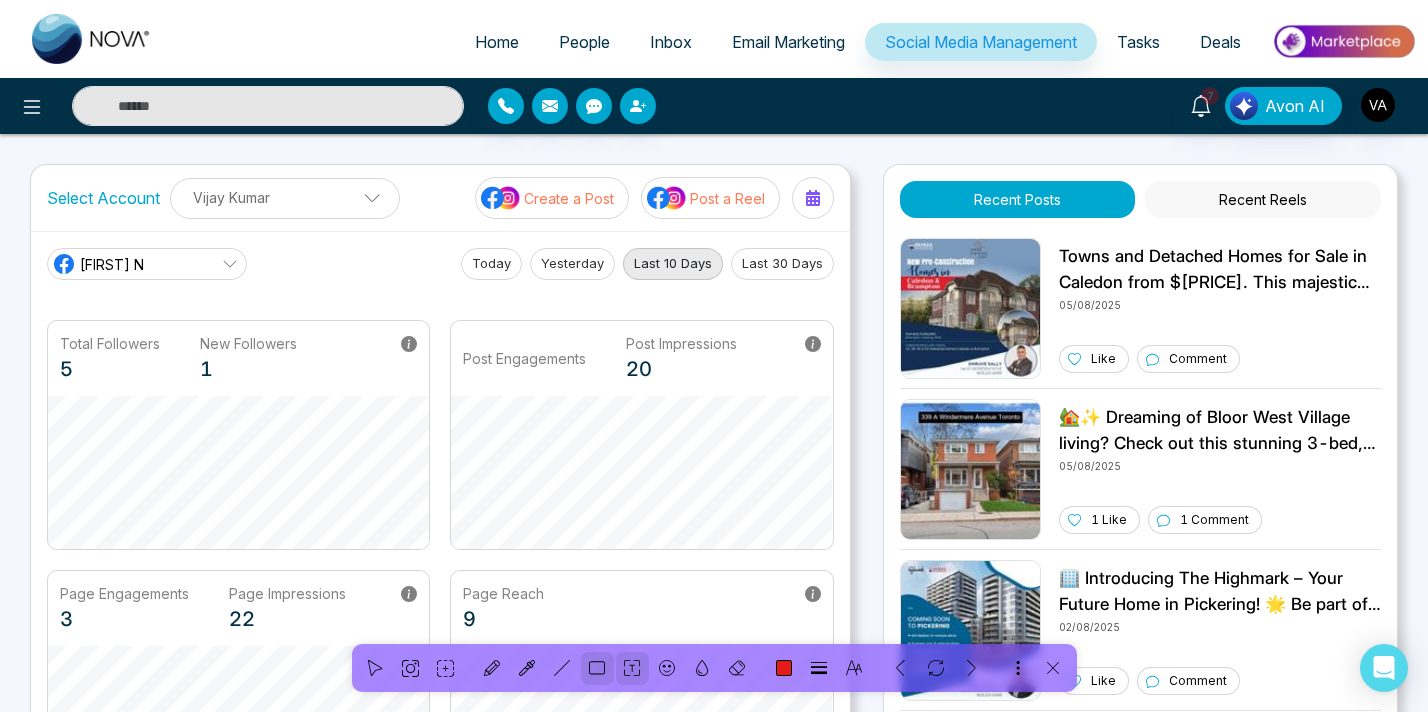 click at bounding box center (597, 668) 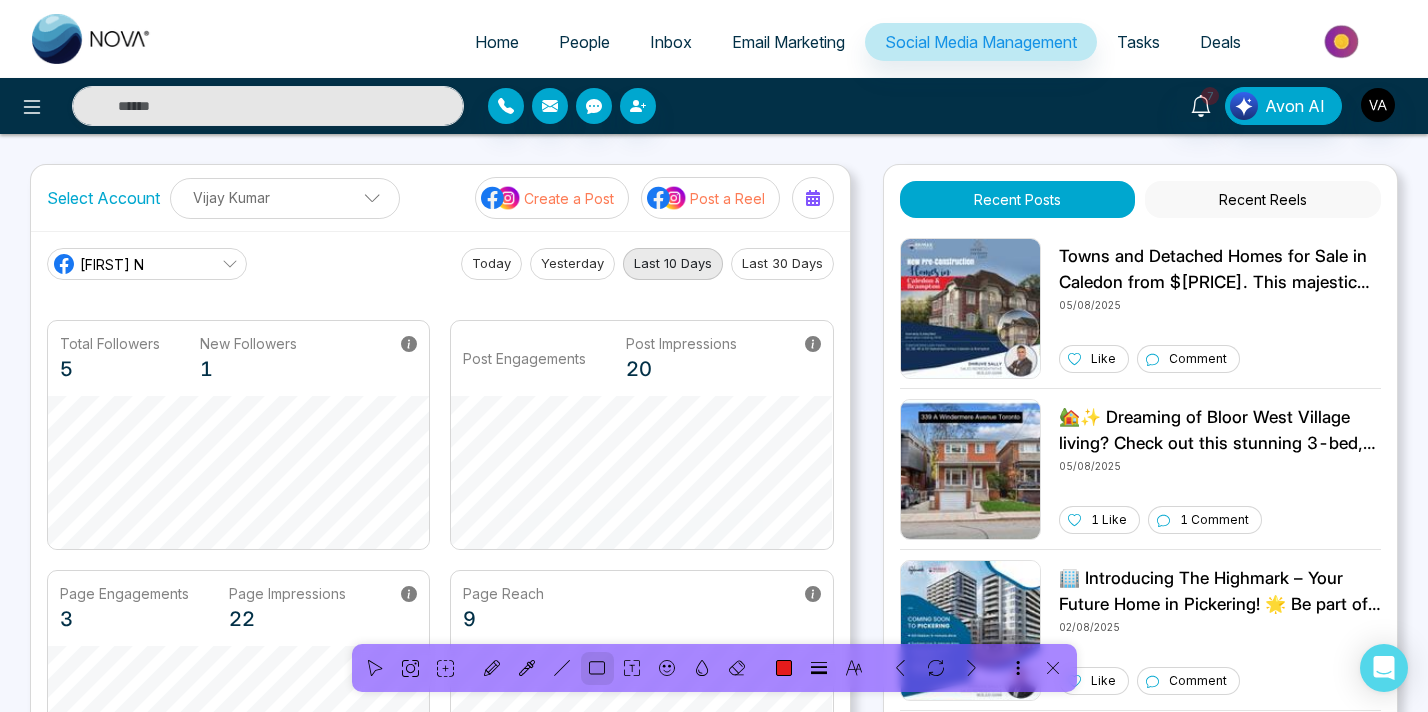 click at bounding box center [714, 668] 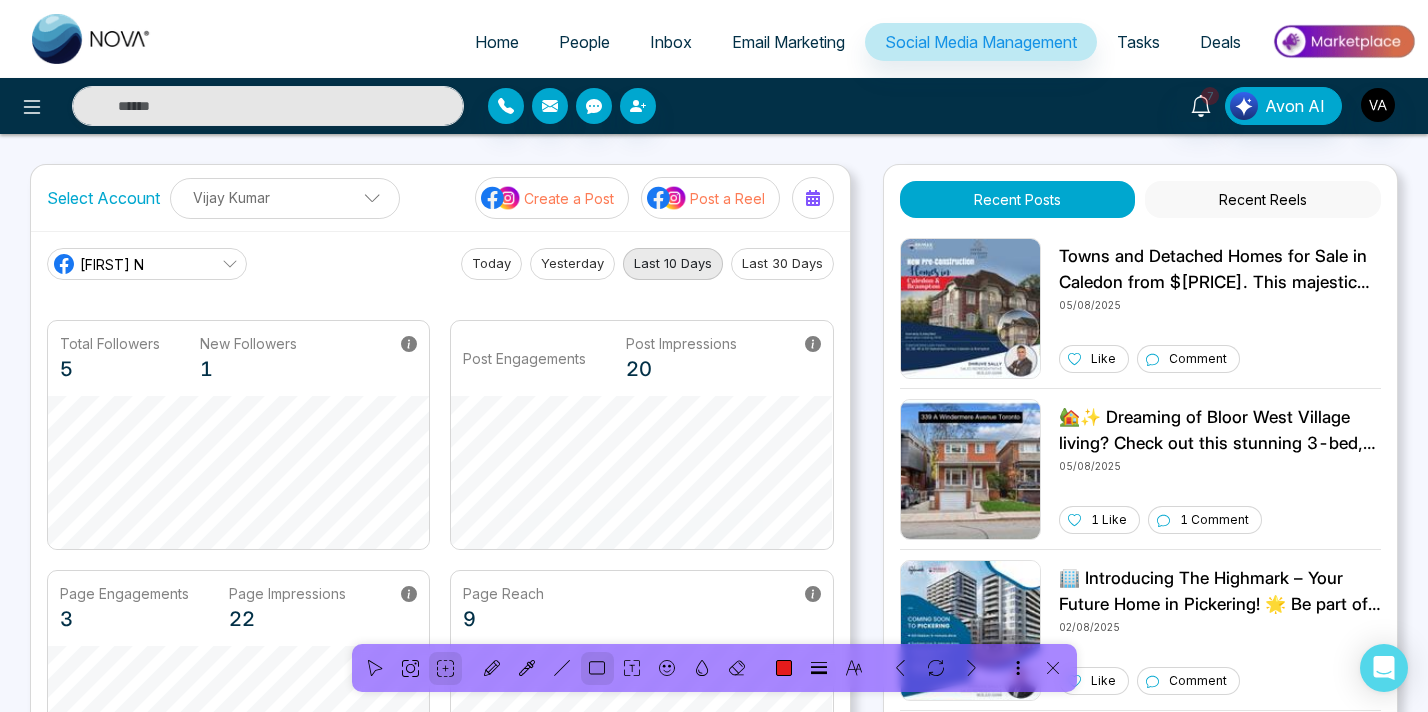 click at bounding box center (445, 668) 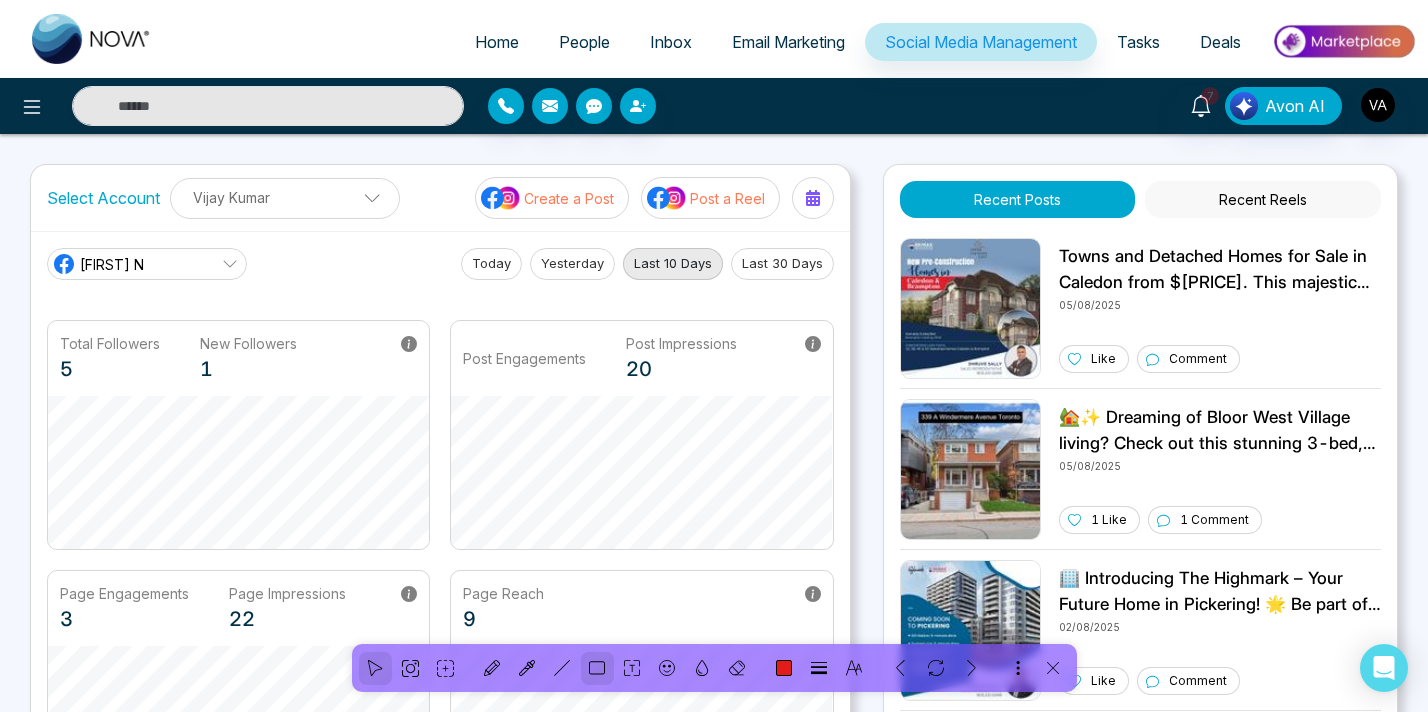 click 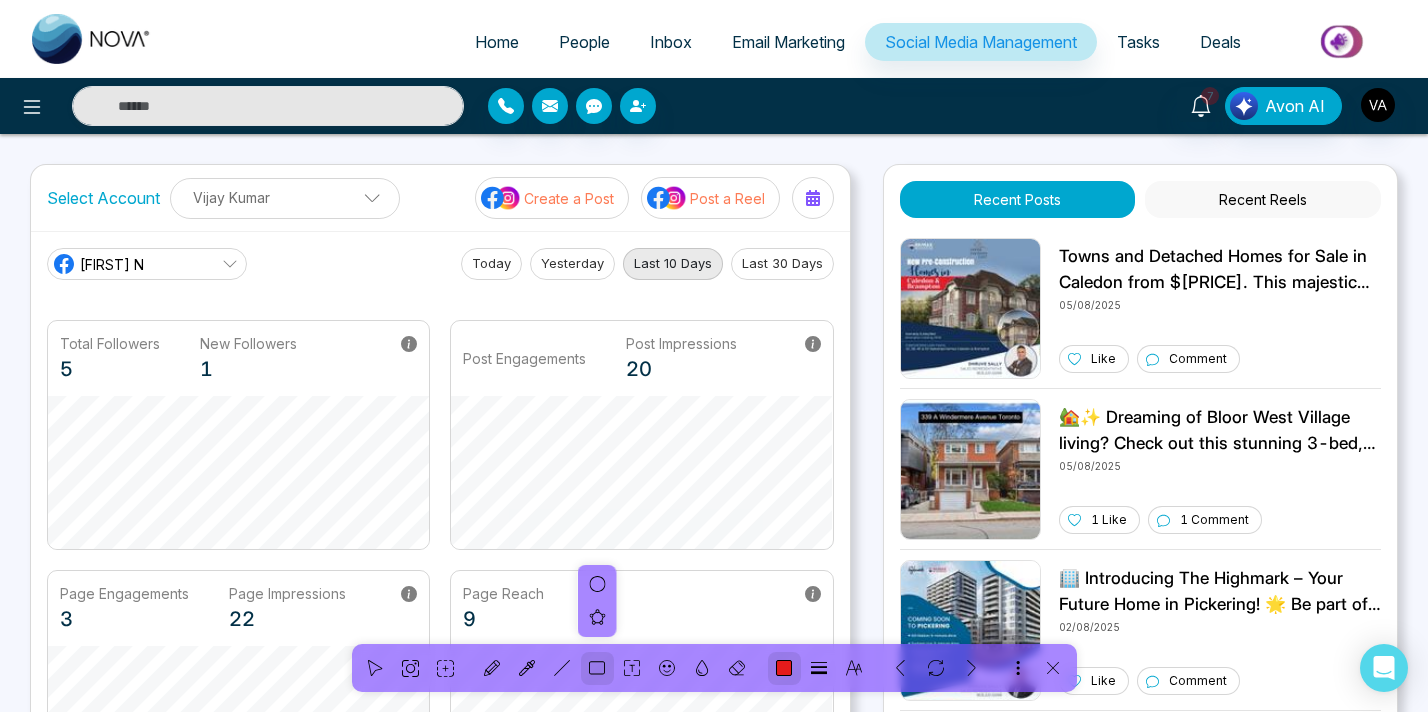 click at bounding box center (784, 668) 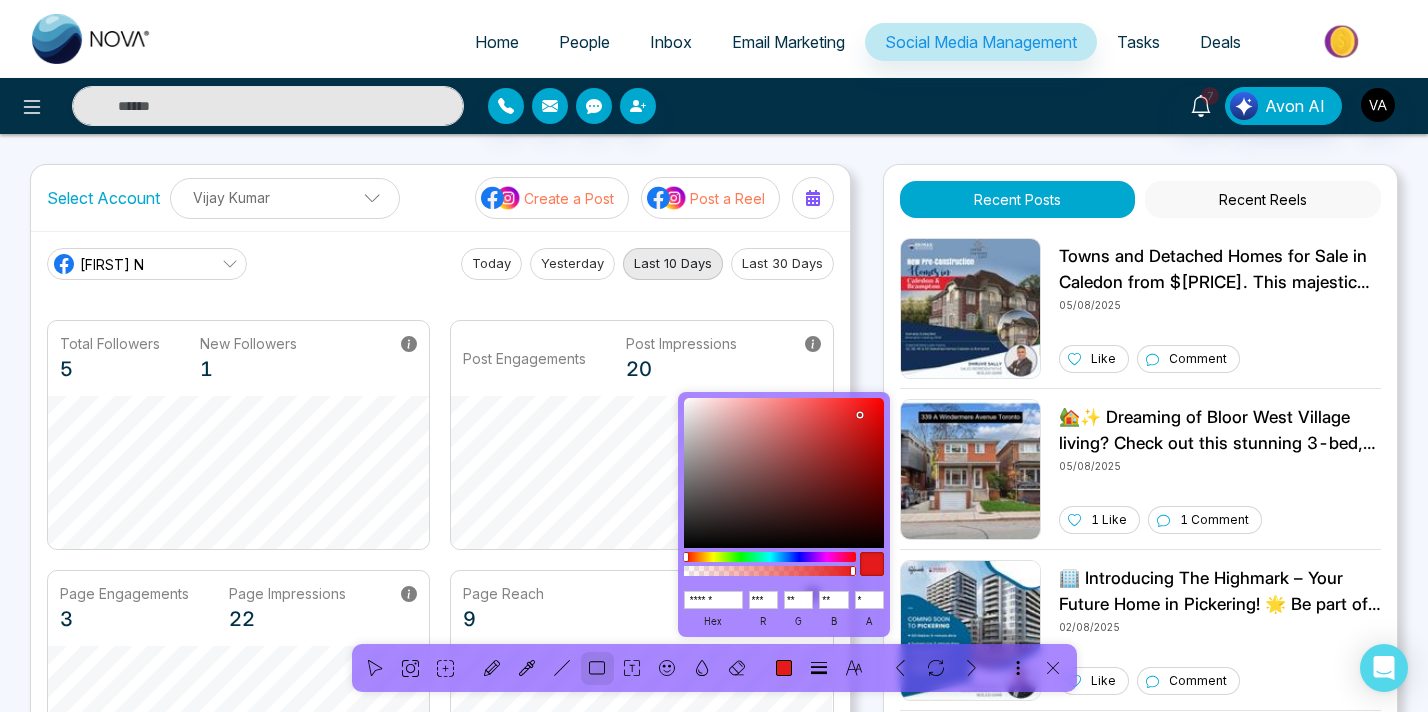 drag, startPoint x: 854, startPoint y: 571, endPoint x: 860, endPoint y: 587, distance: 17.088007 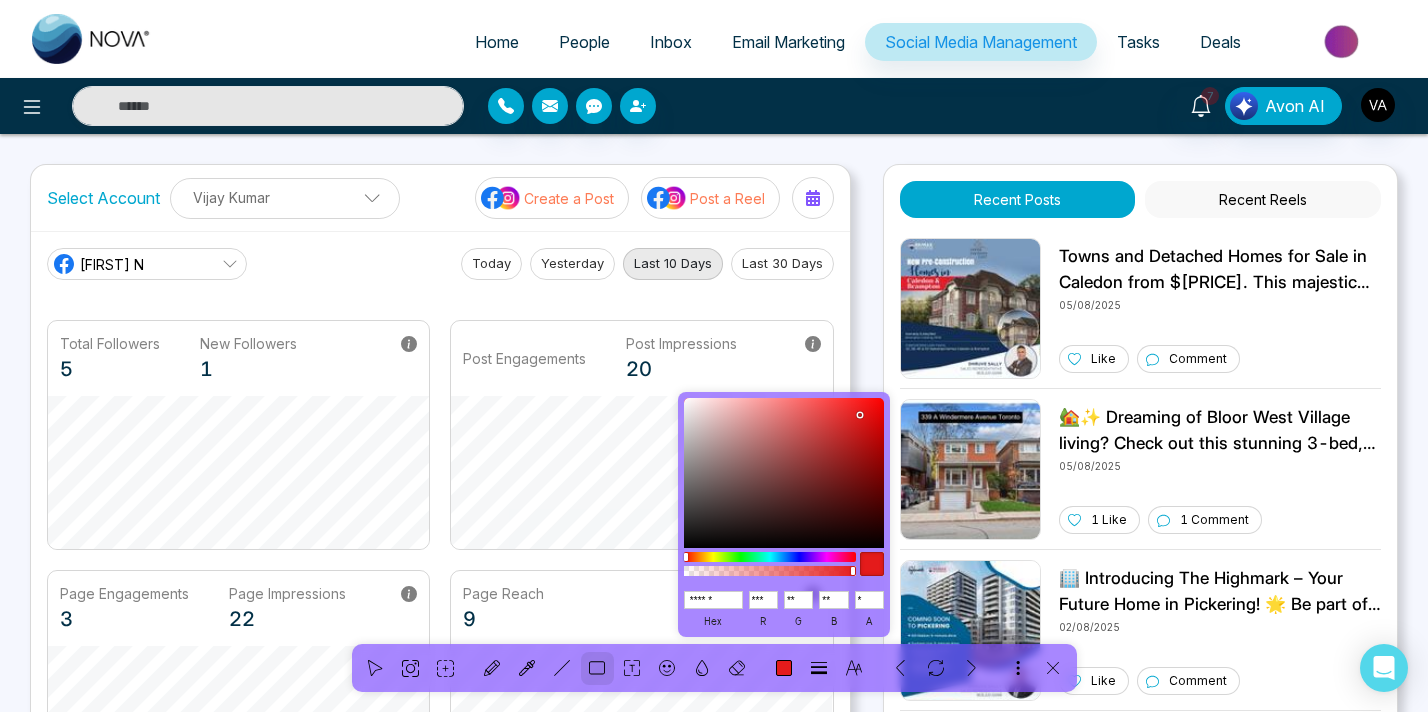 click on "******   hex     ***   r     **   g     **   b     *   a" at bounding box center [784, 514] 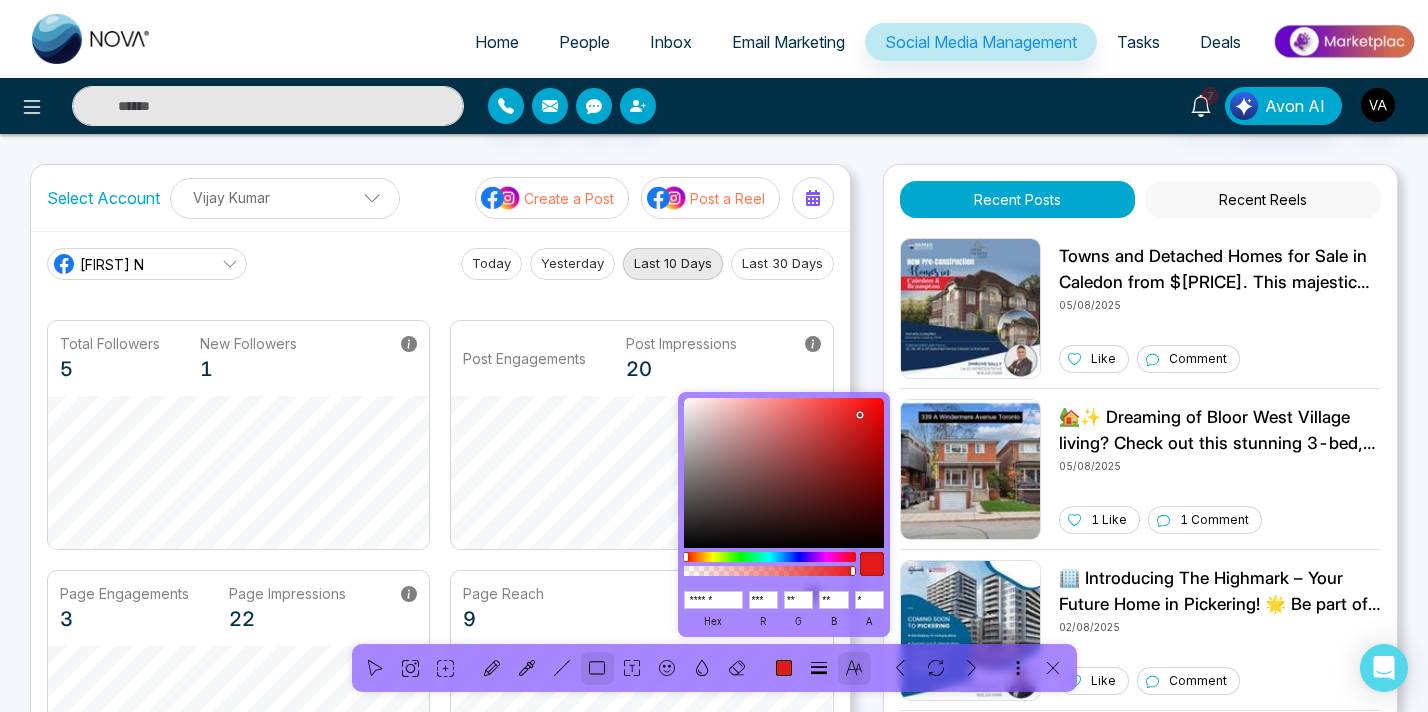 click at bounding box center (854, 668) 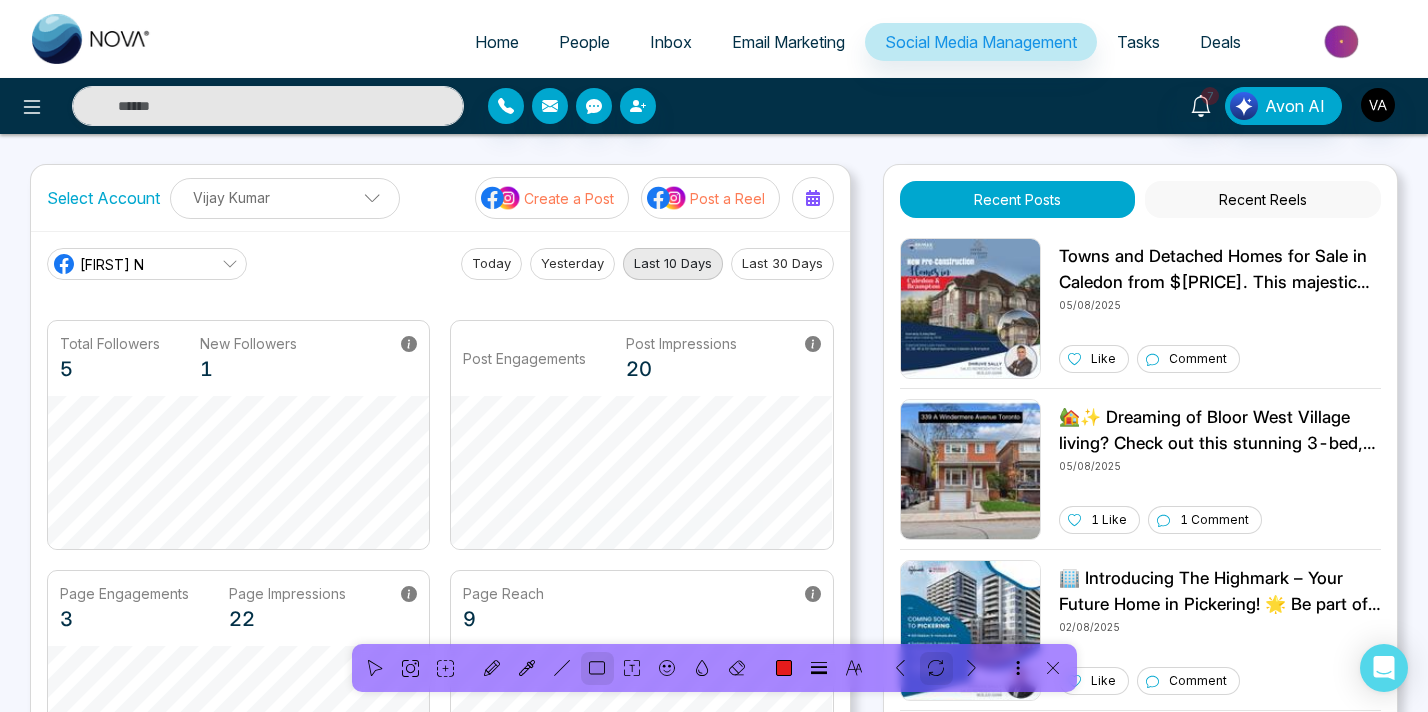click 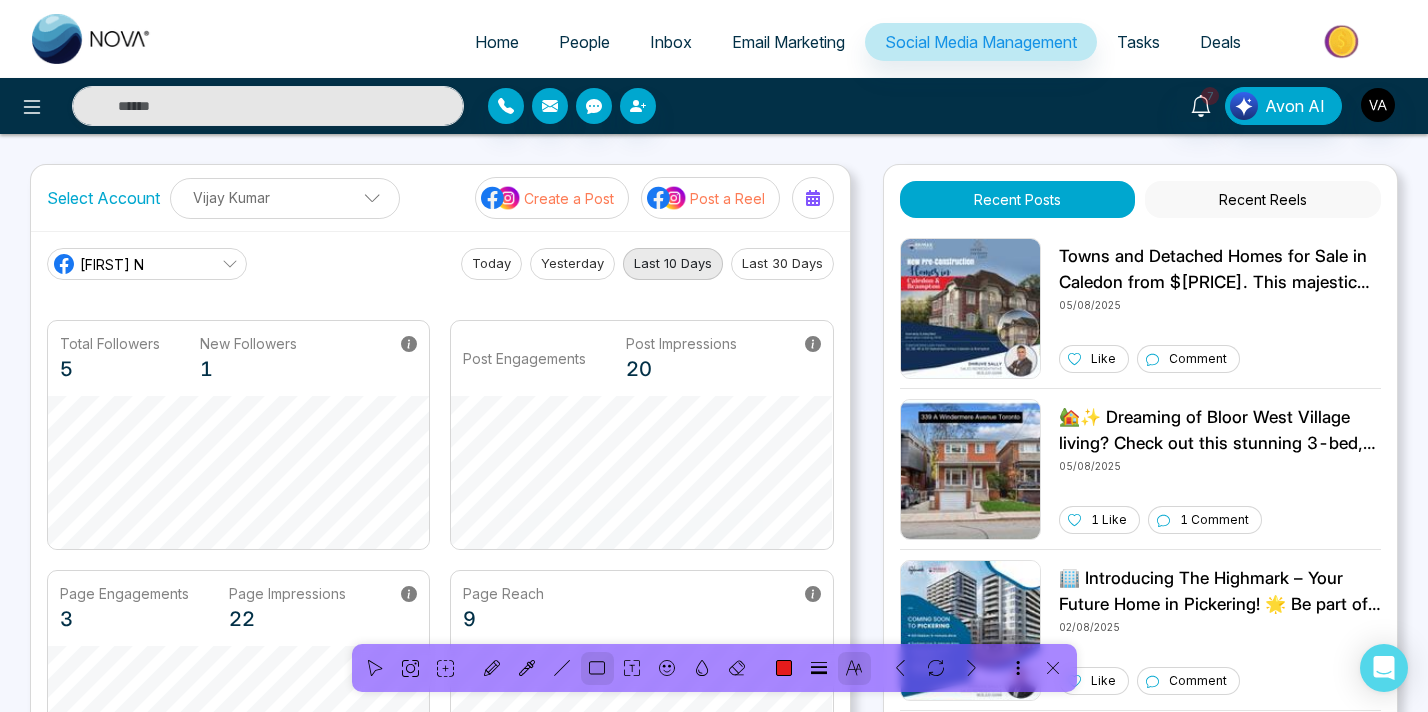 click at bounding box center (854, 668) 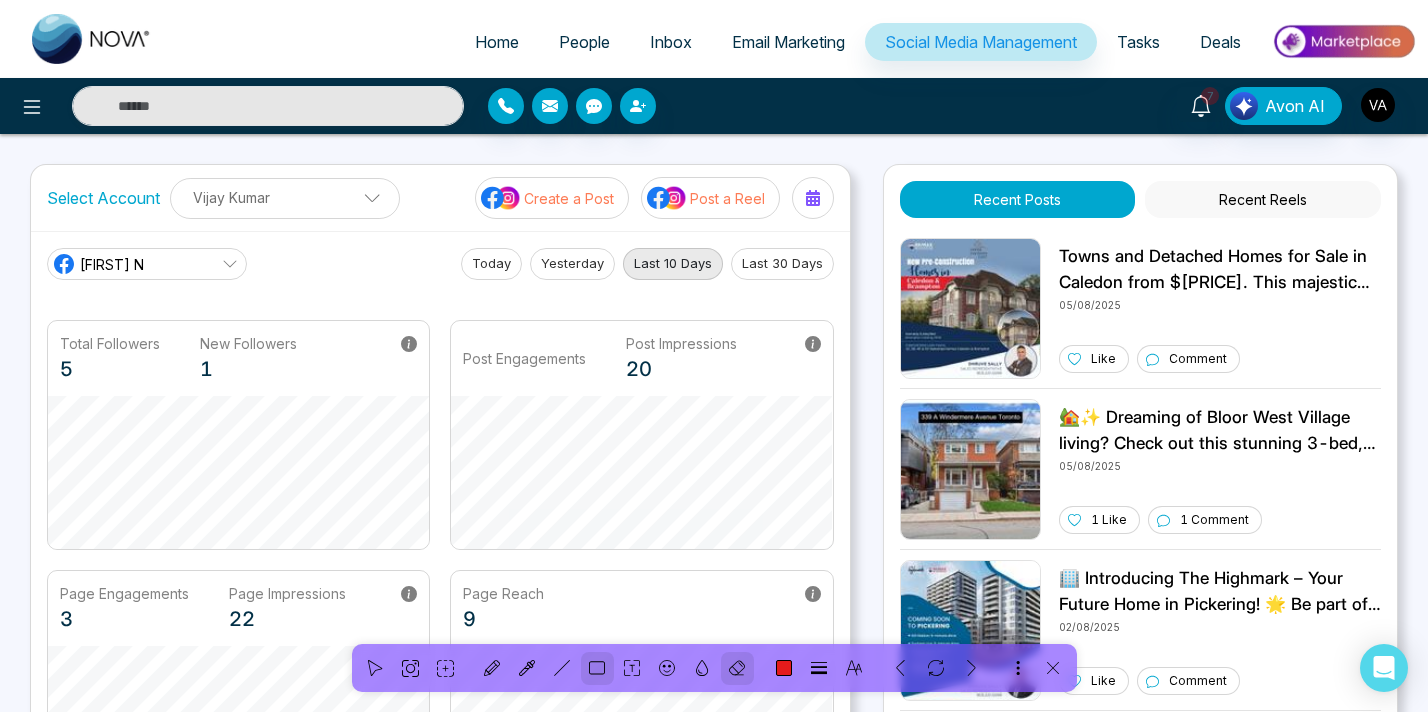 click at bounding box center (737, 668) 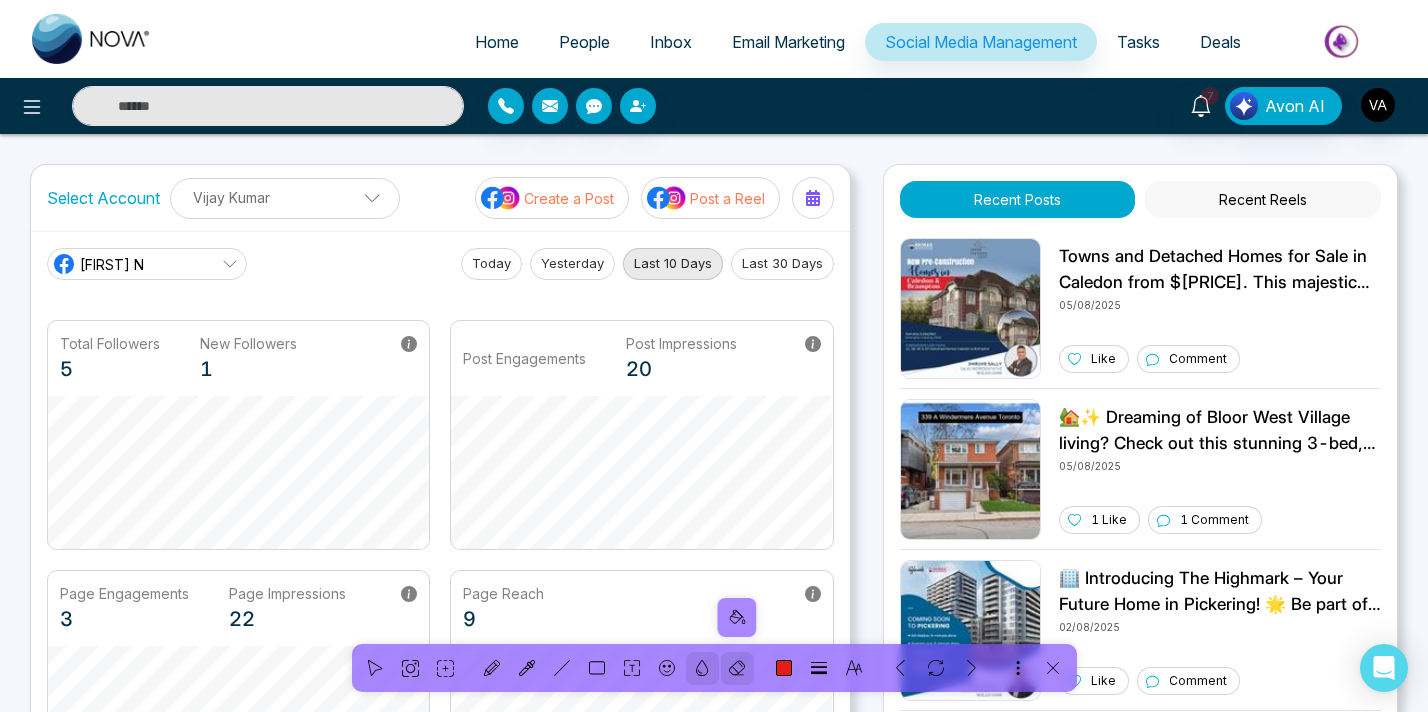 click 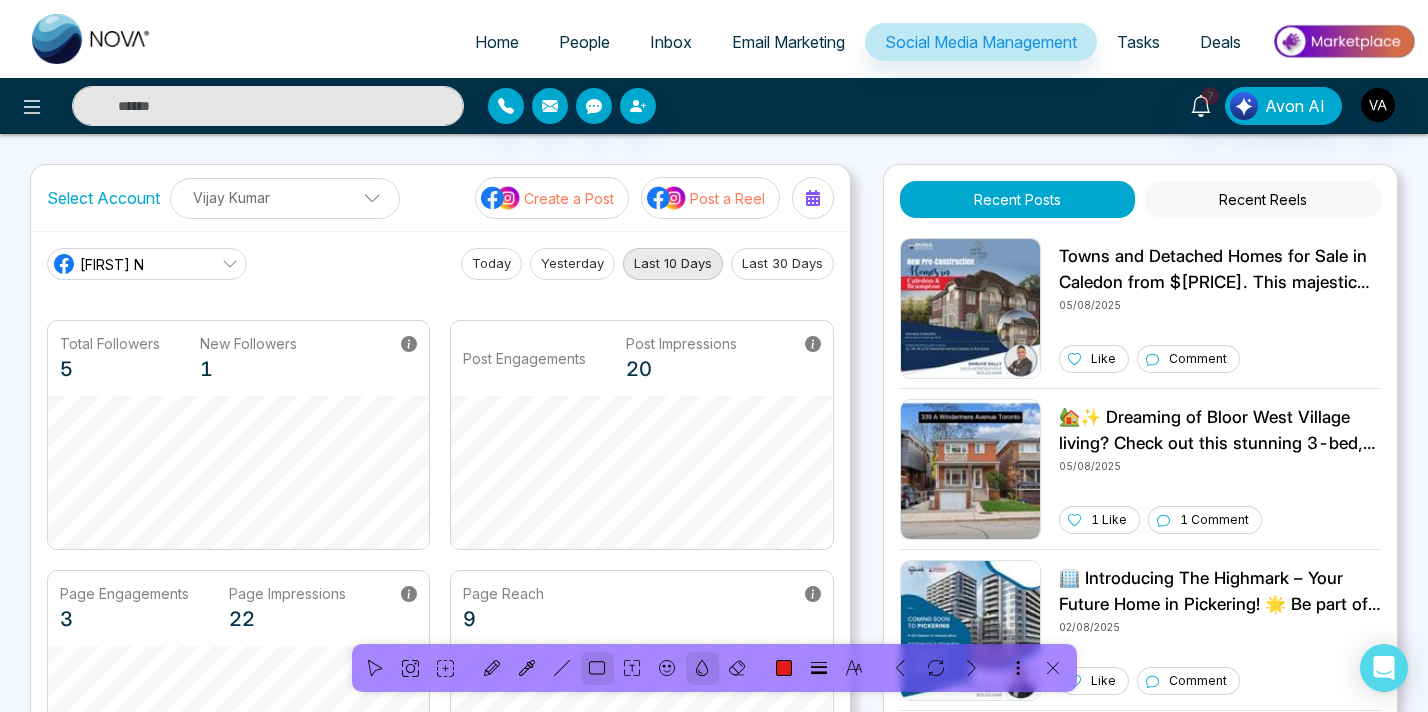 click 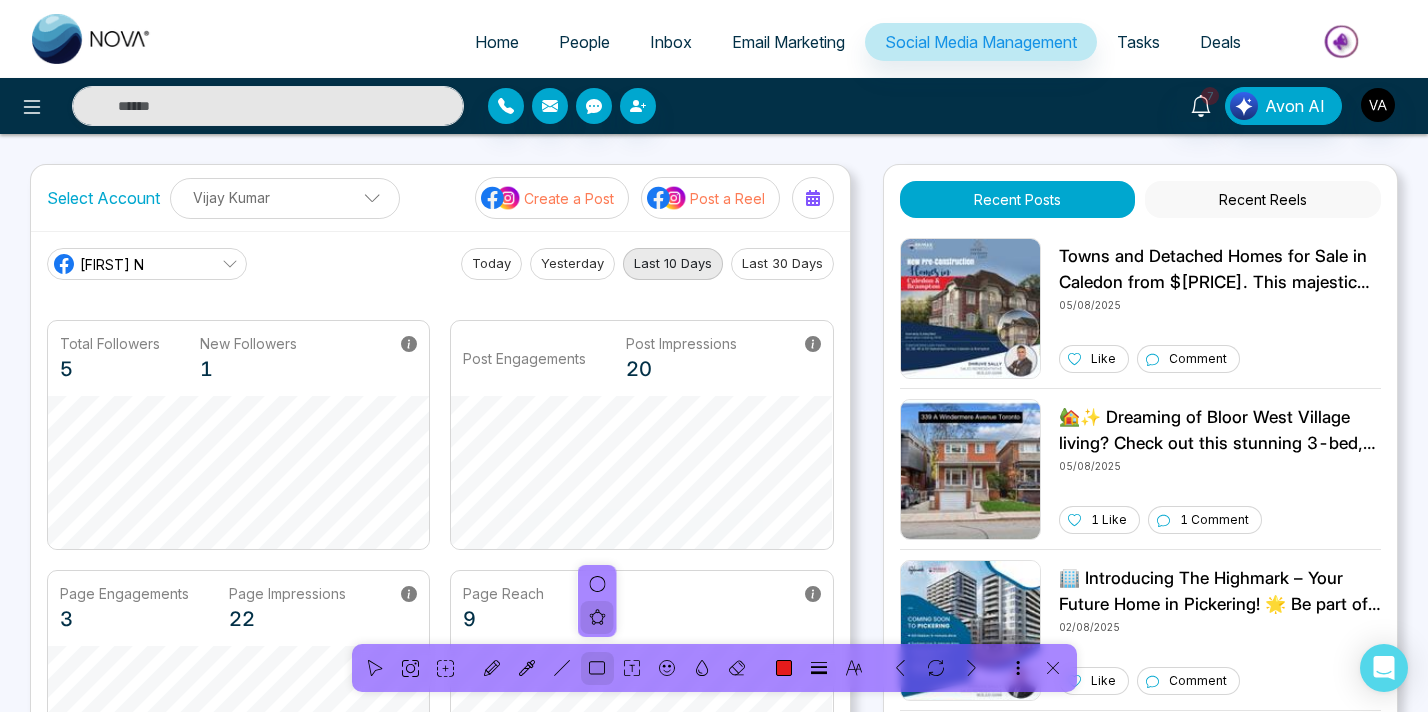 click 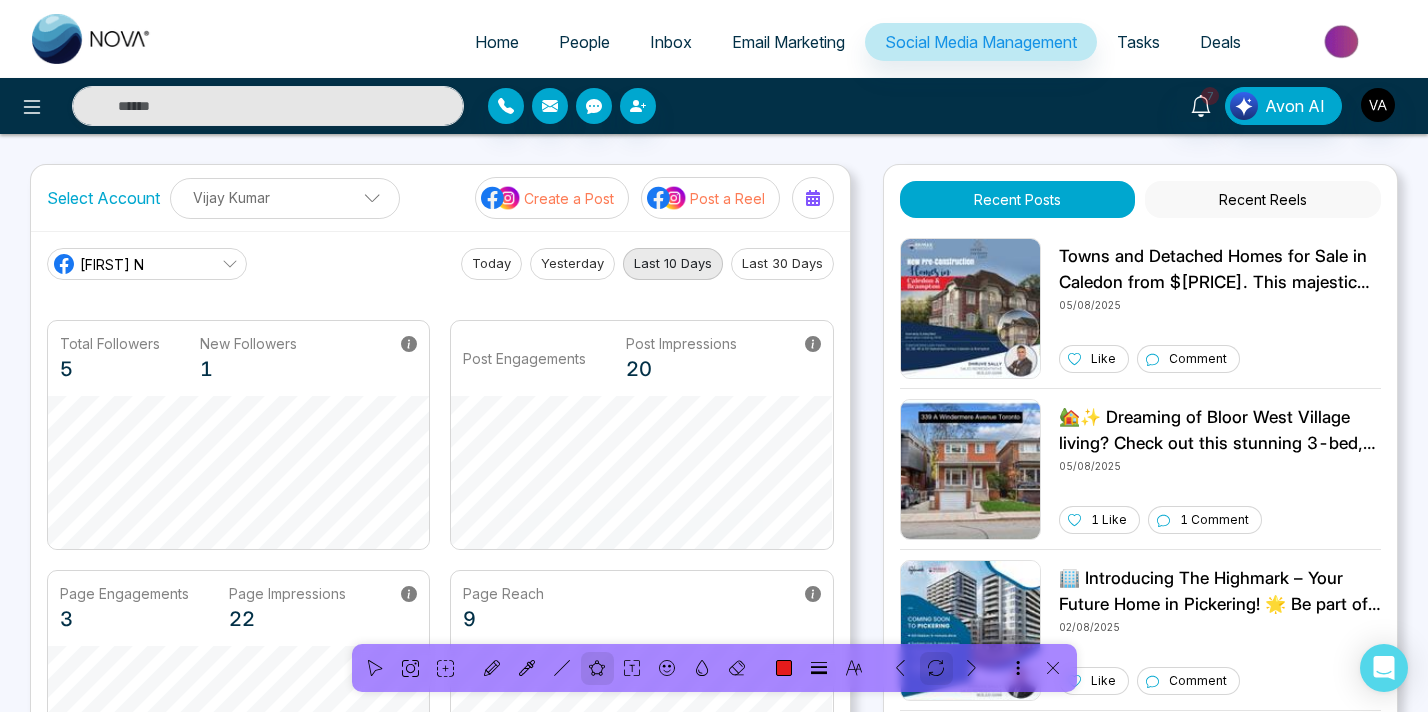 click 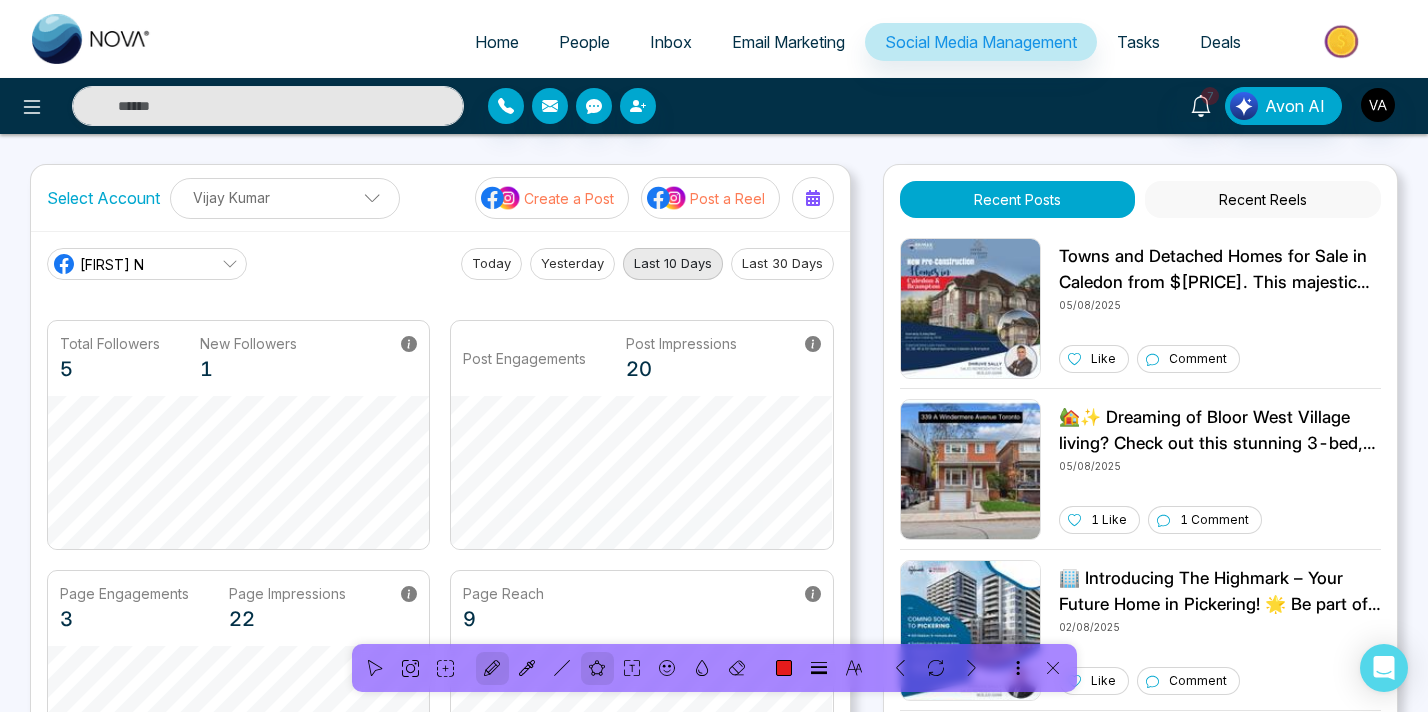 click at bounding box center (492, 668) 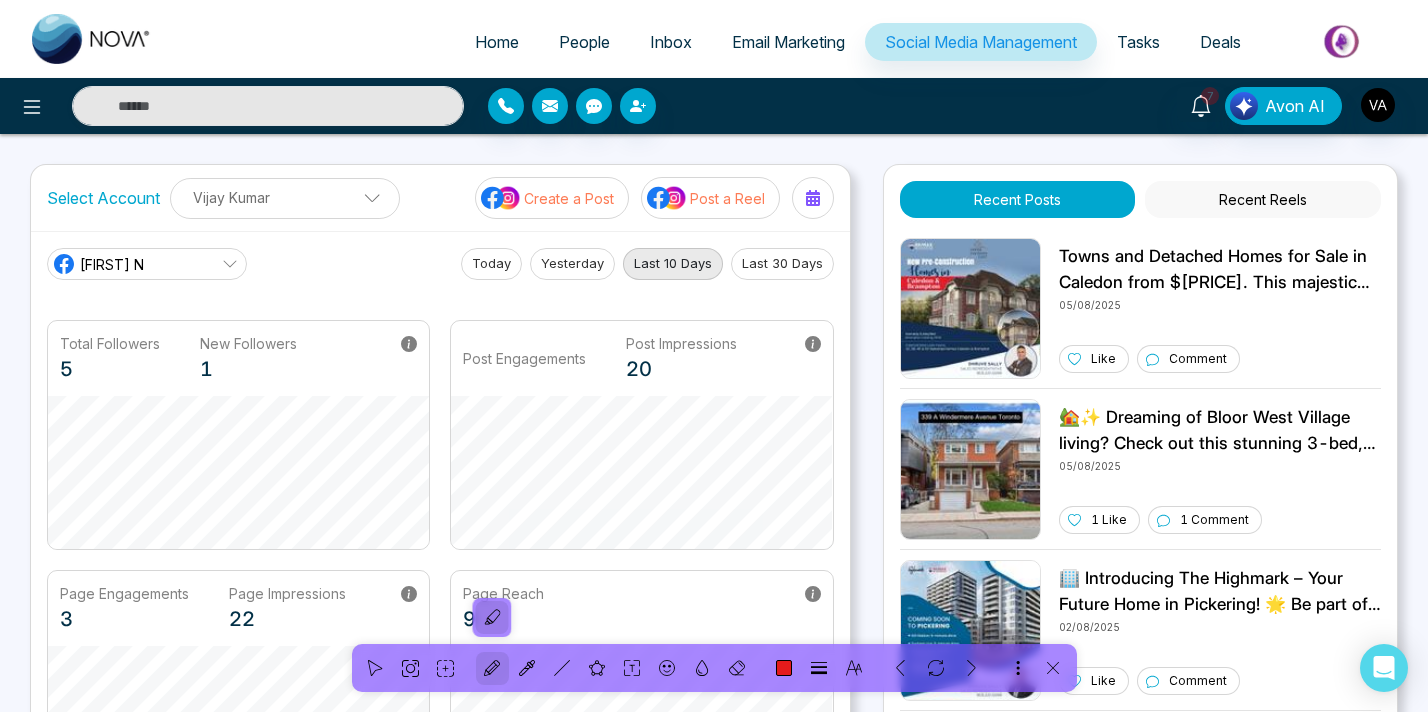 click 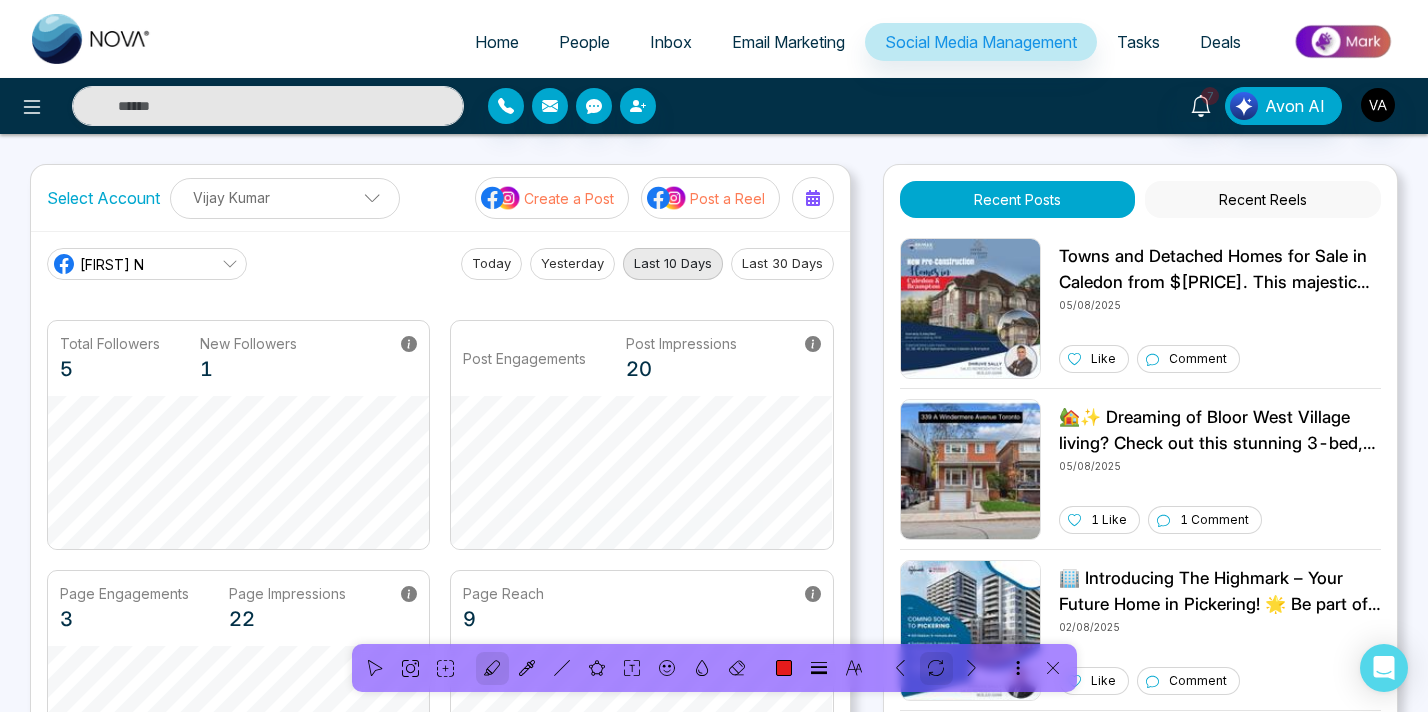 click 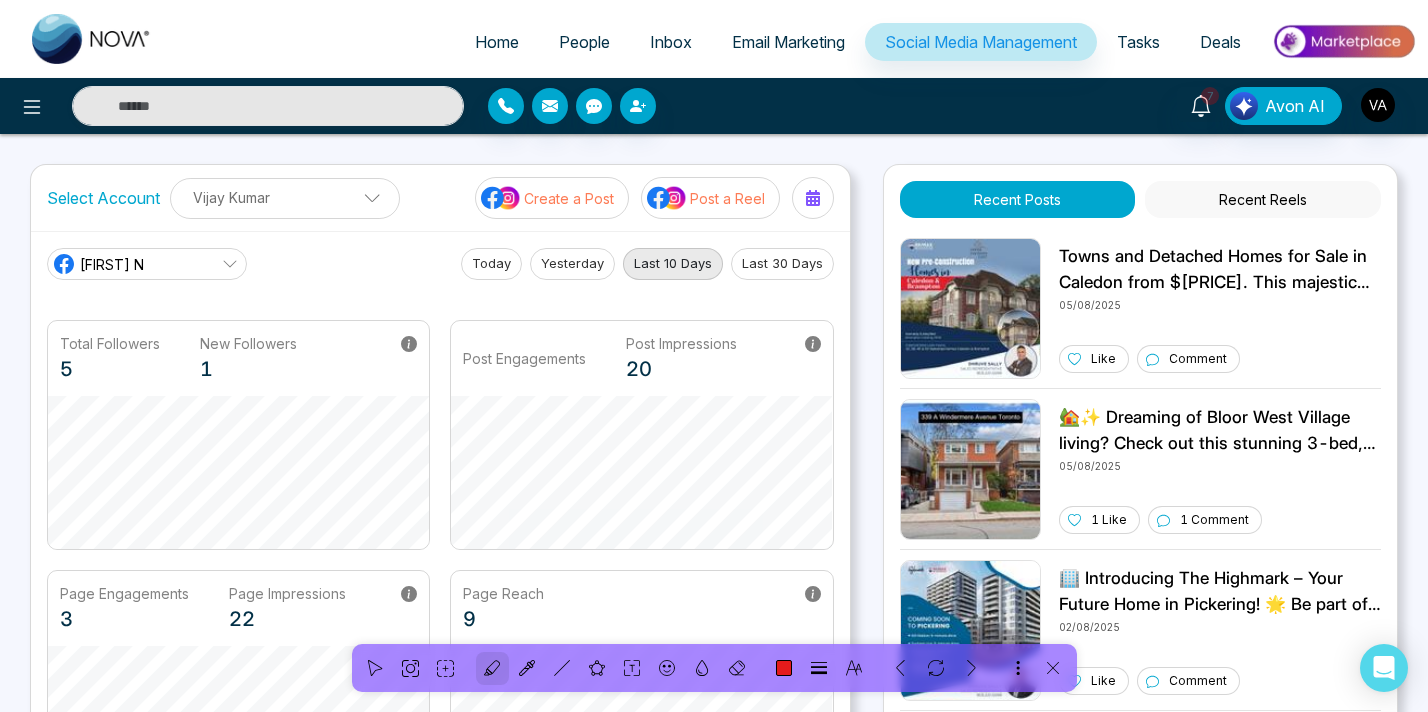 click on "Total Followers 5 New Followers 1 Post Engagements Post Impressions 20" at bounding box center (440, 435) 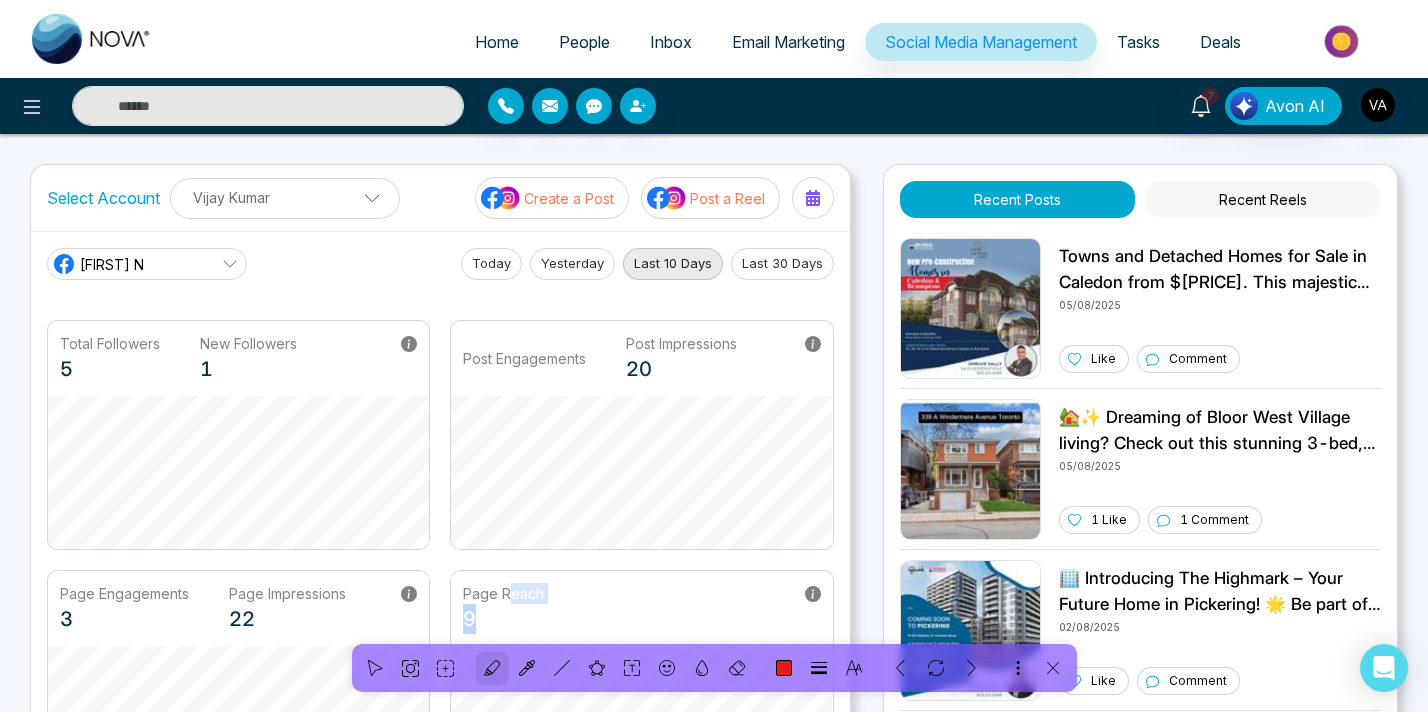 drag, startPoint x: 589, startPoint y: 600, endPoint x: 720, endPoint y: 613, distance: 131.64346 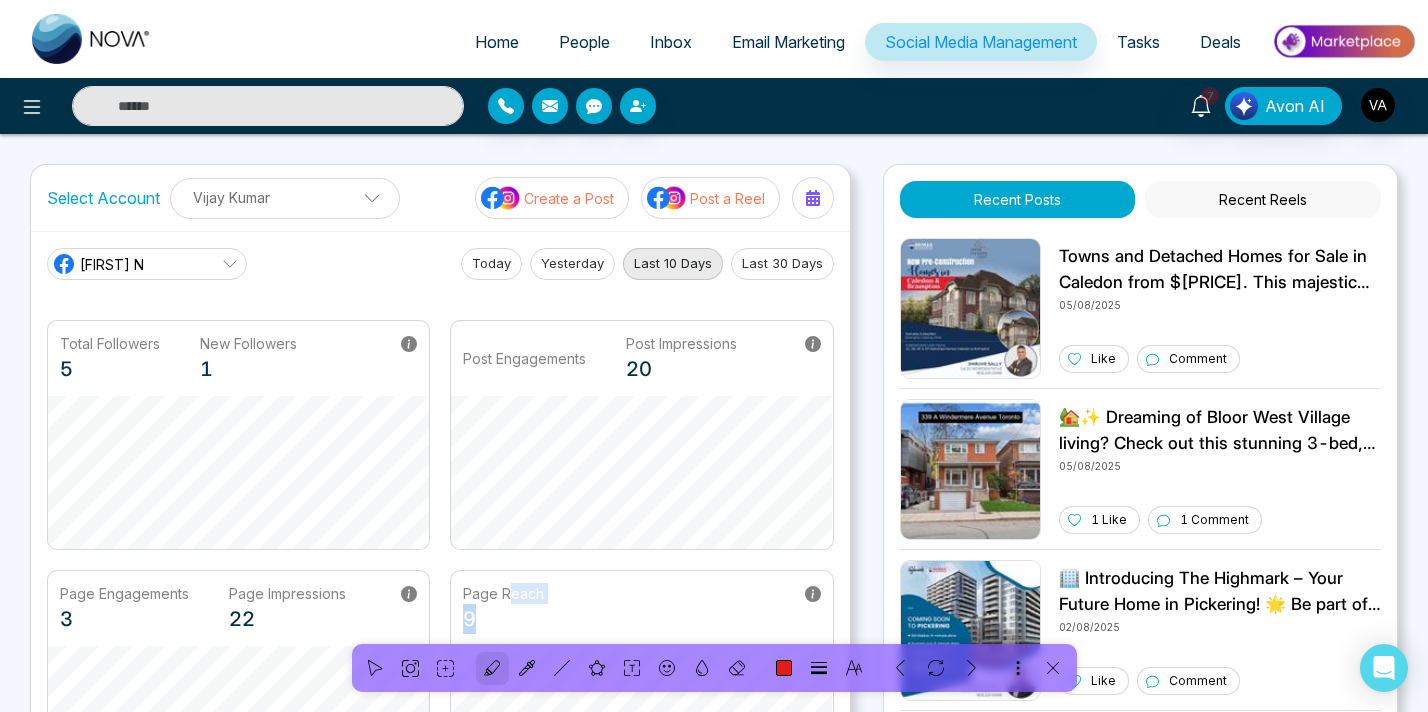 click on "Page Reach 9" at bounding box center (641, 608) 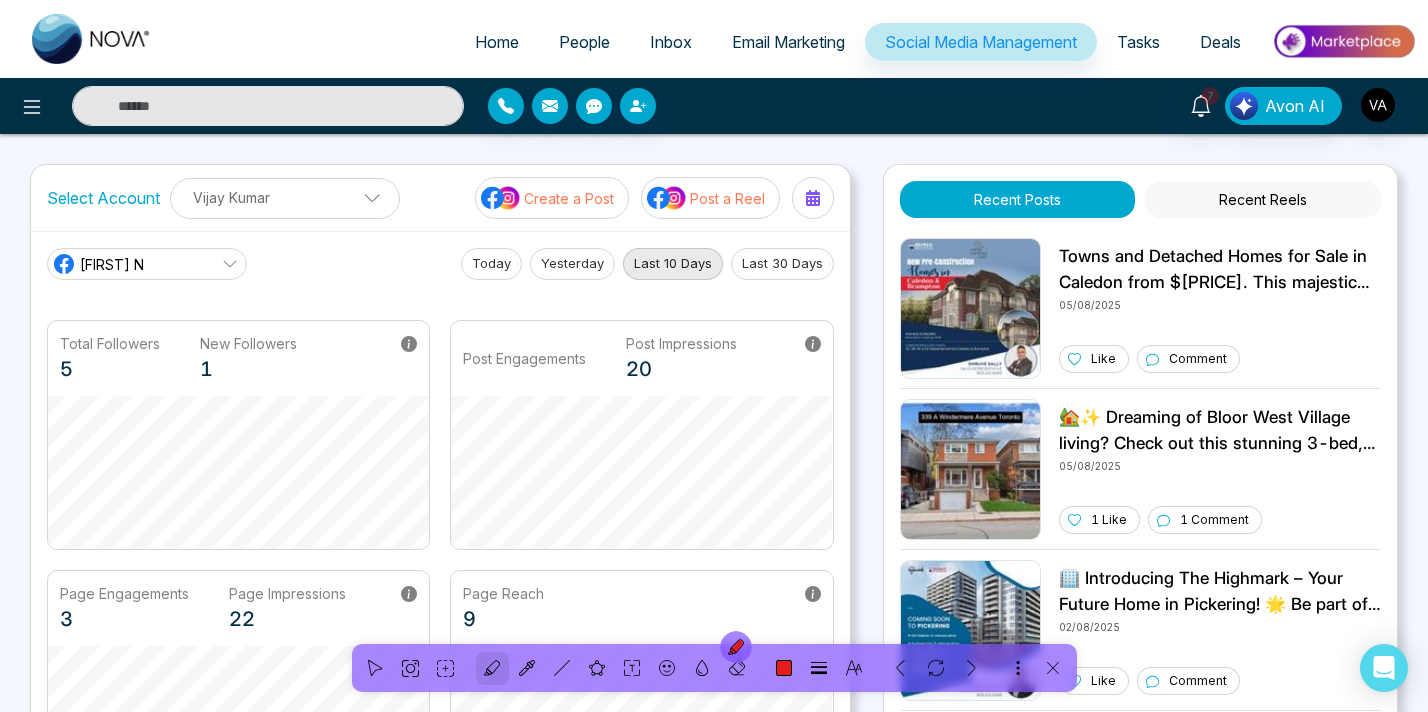 click on "Page Reach 9" at bounding box center [641, 608] 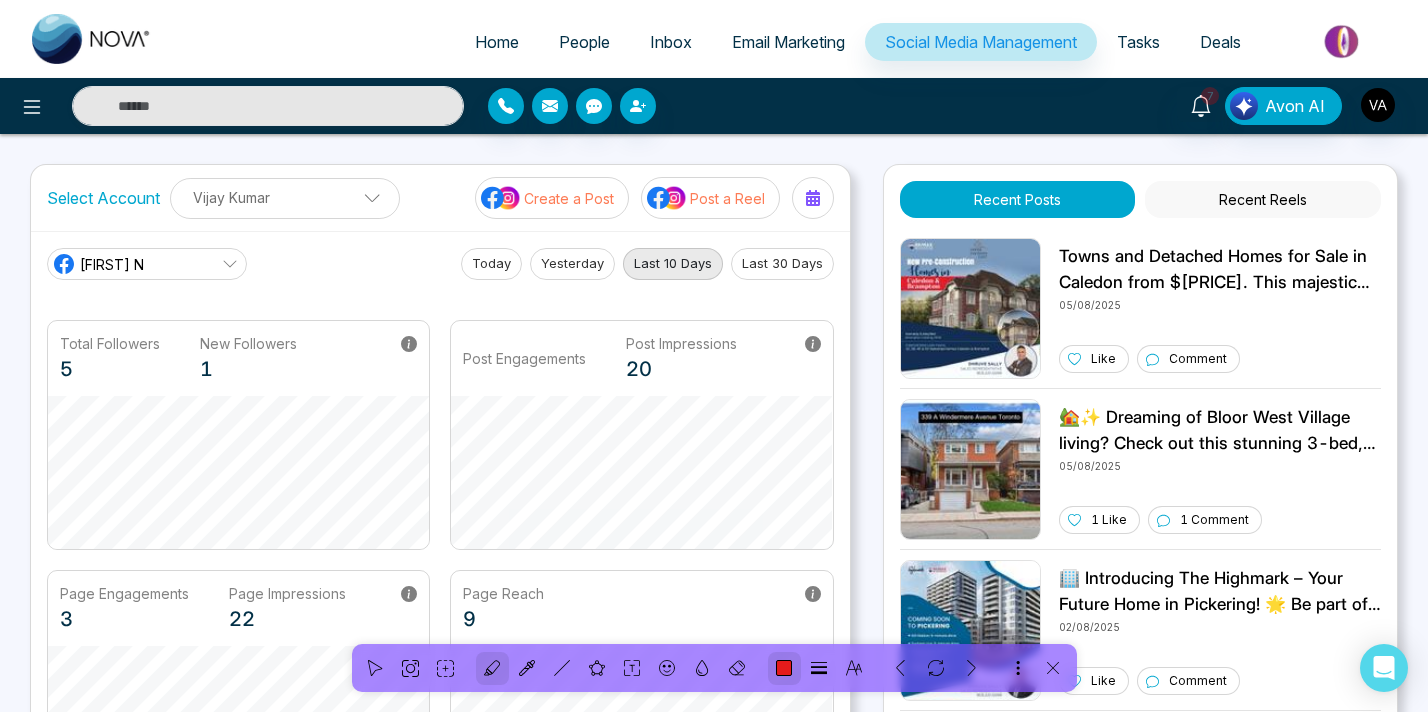 click at bounding box center [784, 668] 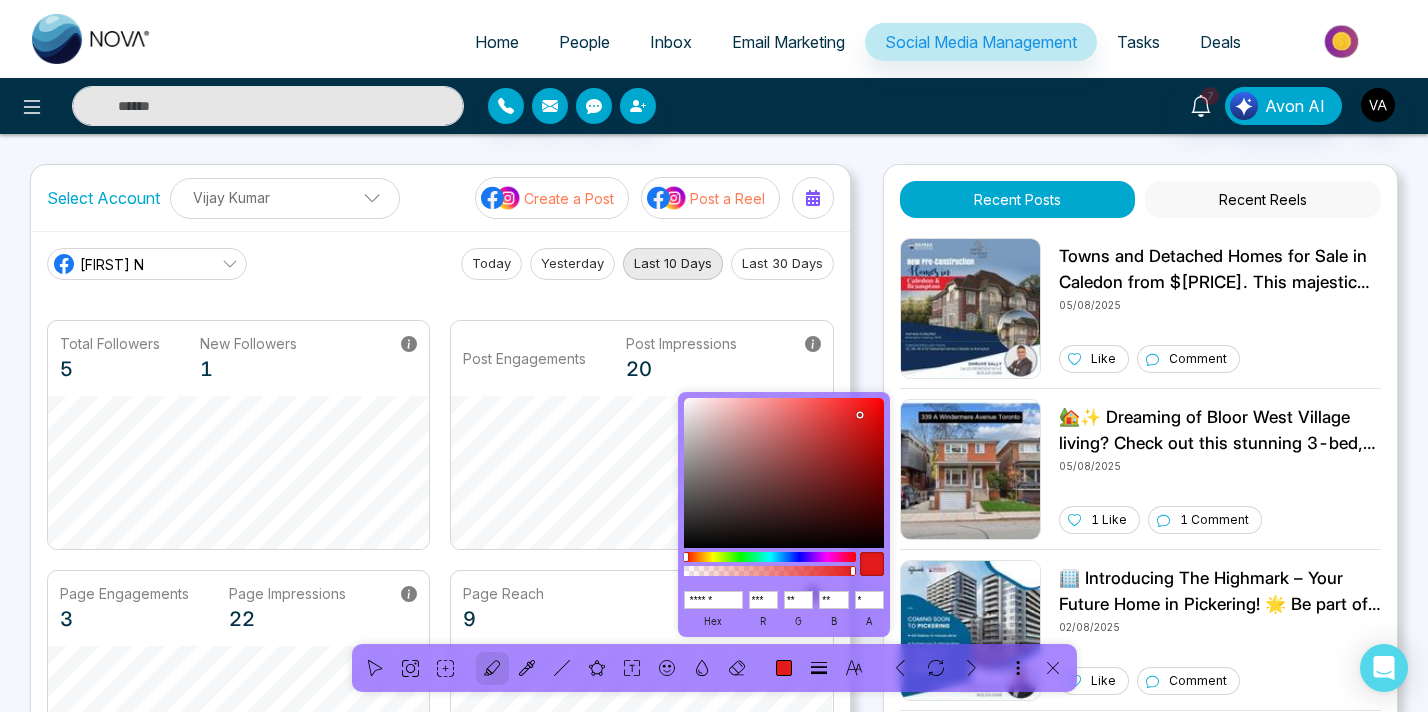 drag, startPoint x: 768, startPoint y: 598, endPoint x: 753, endPoint y: 601, distance: 15.297058 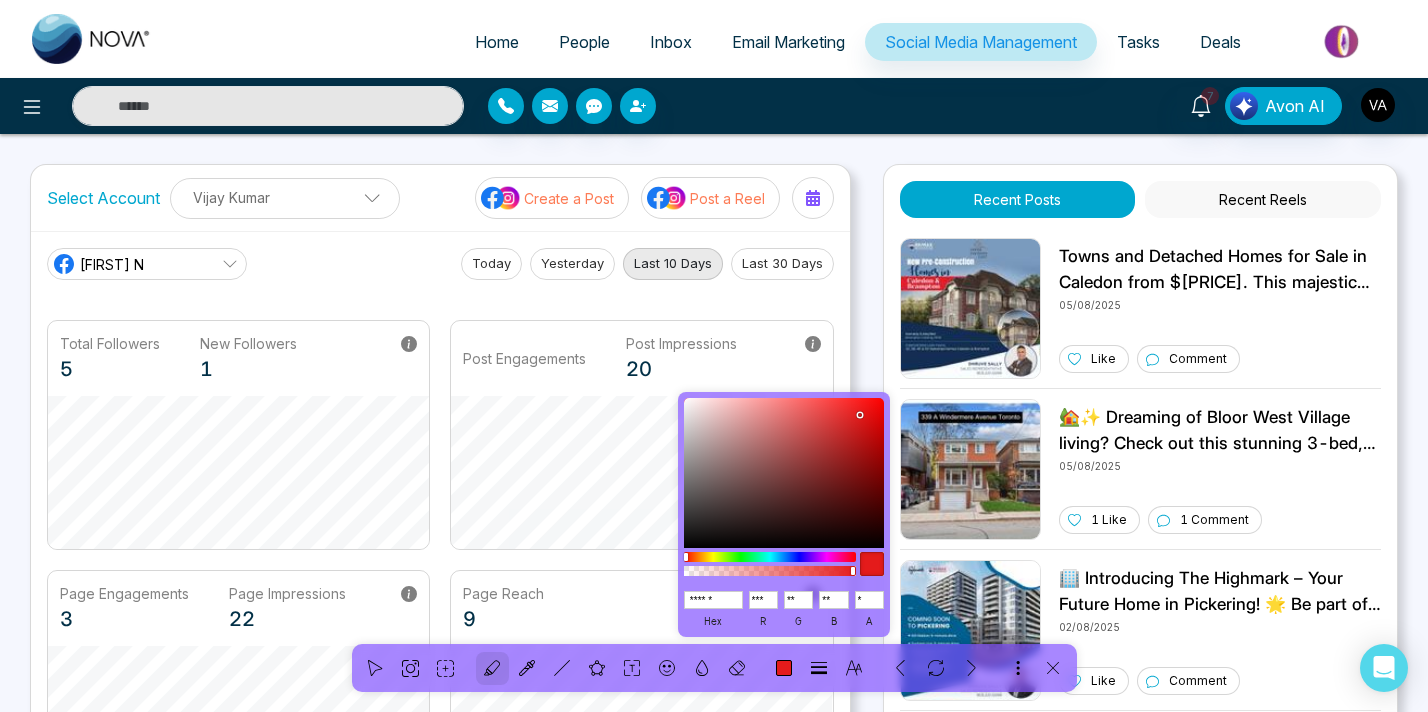 click on "***" at bounding box center (763, 600) 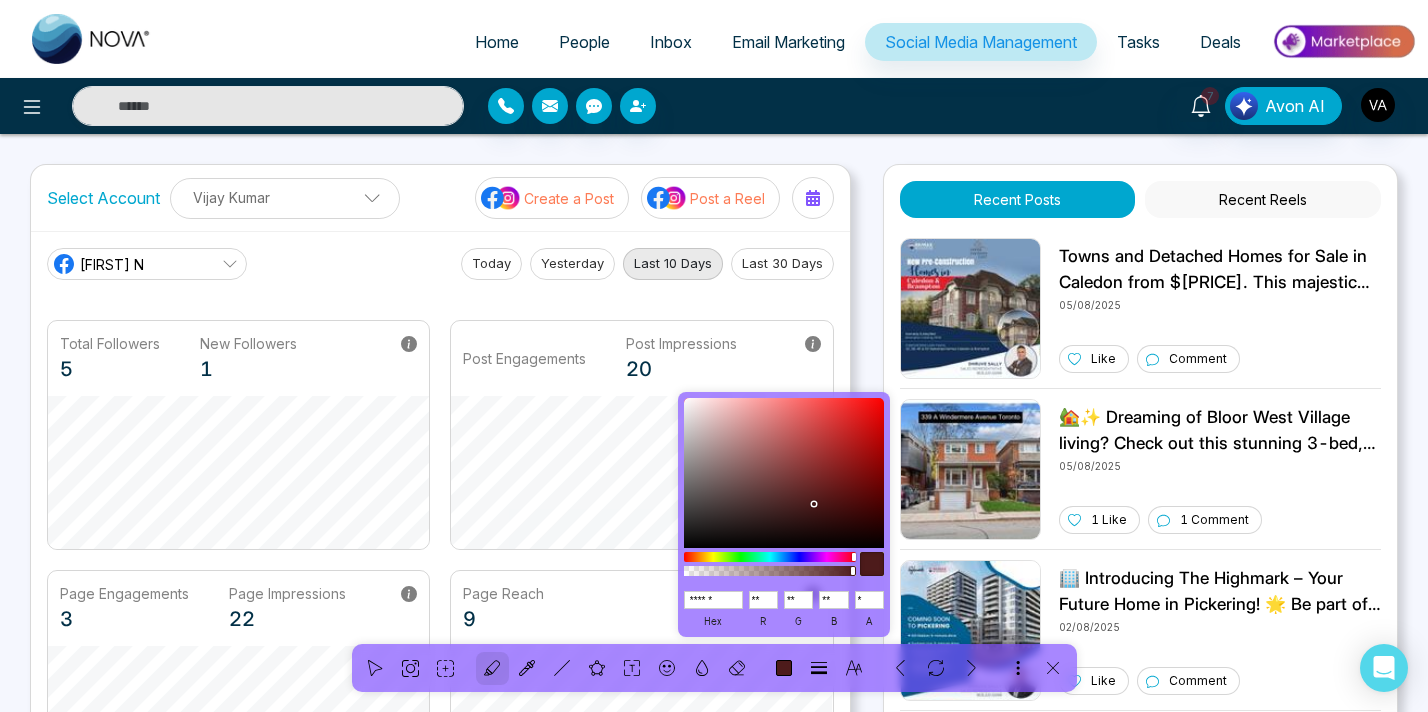 type on "**" 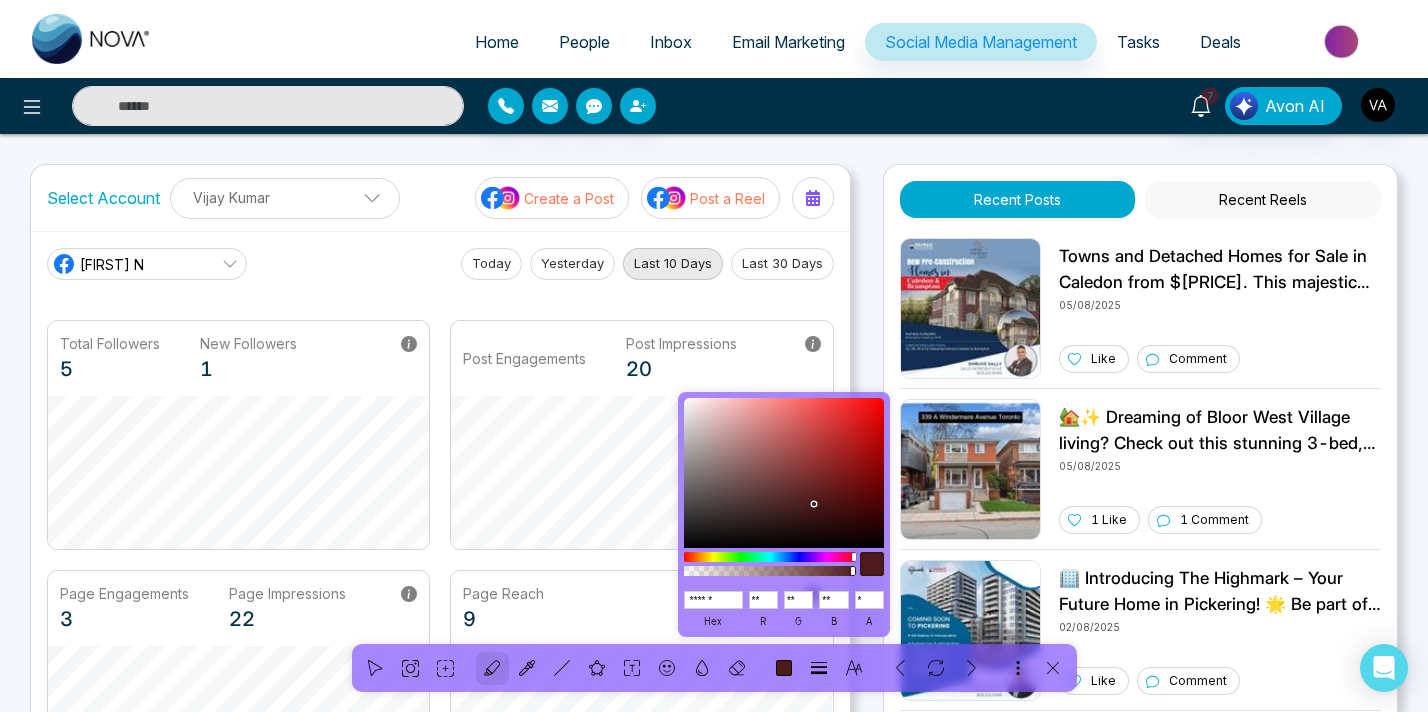 click at bounding box center [872, 564] 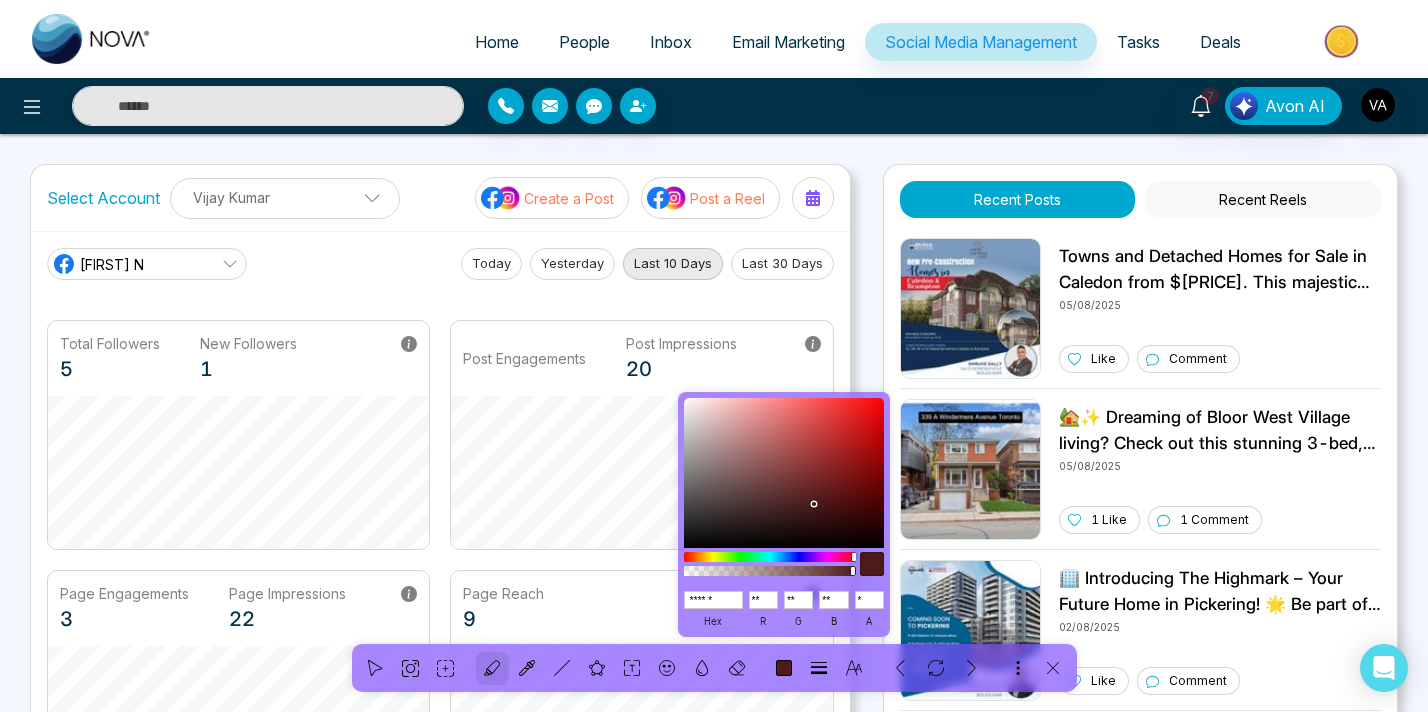 click at bounding box center [872, 564] 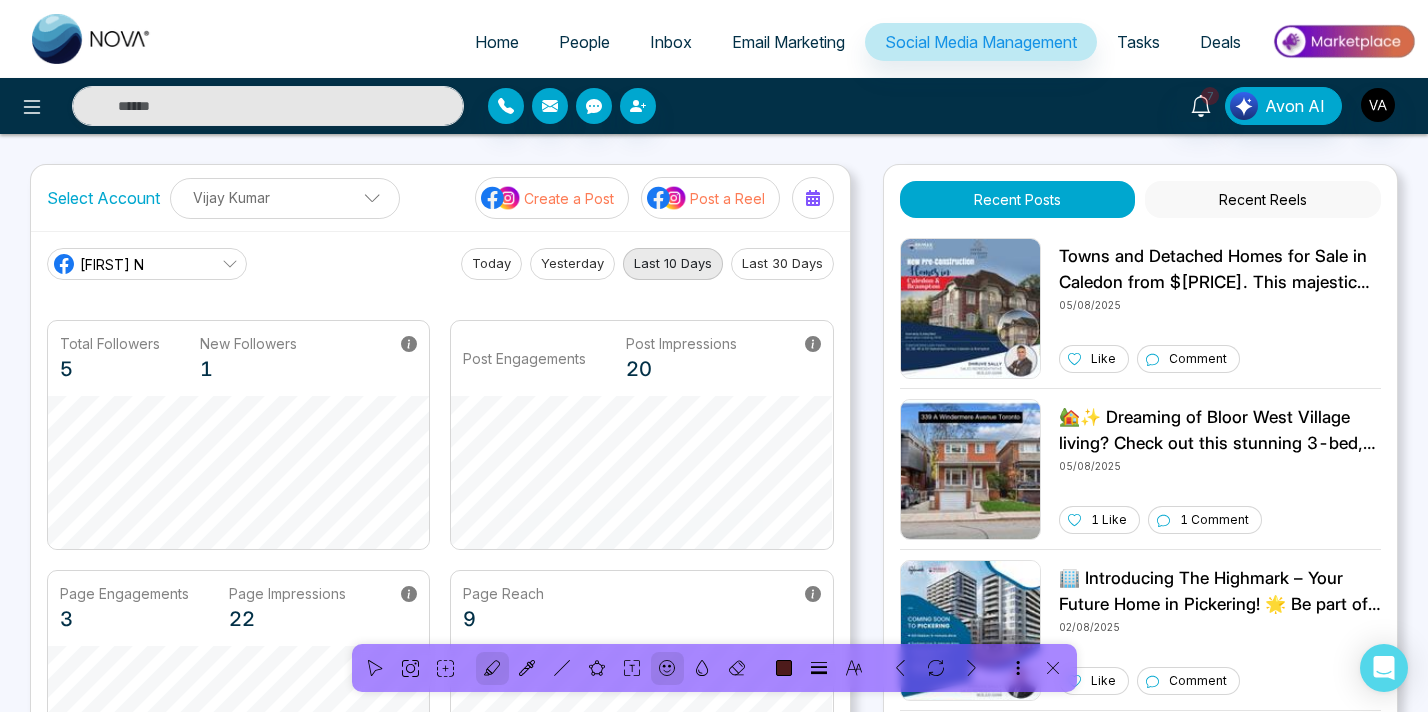 click 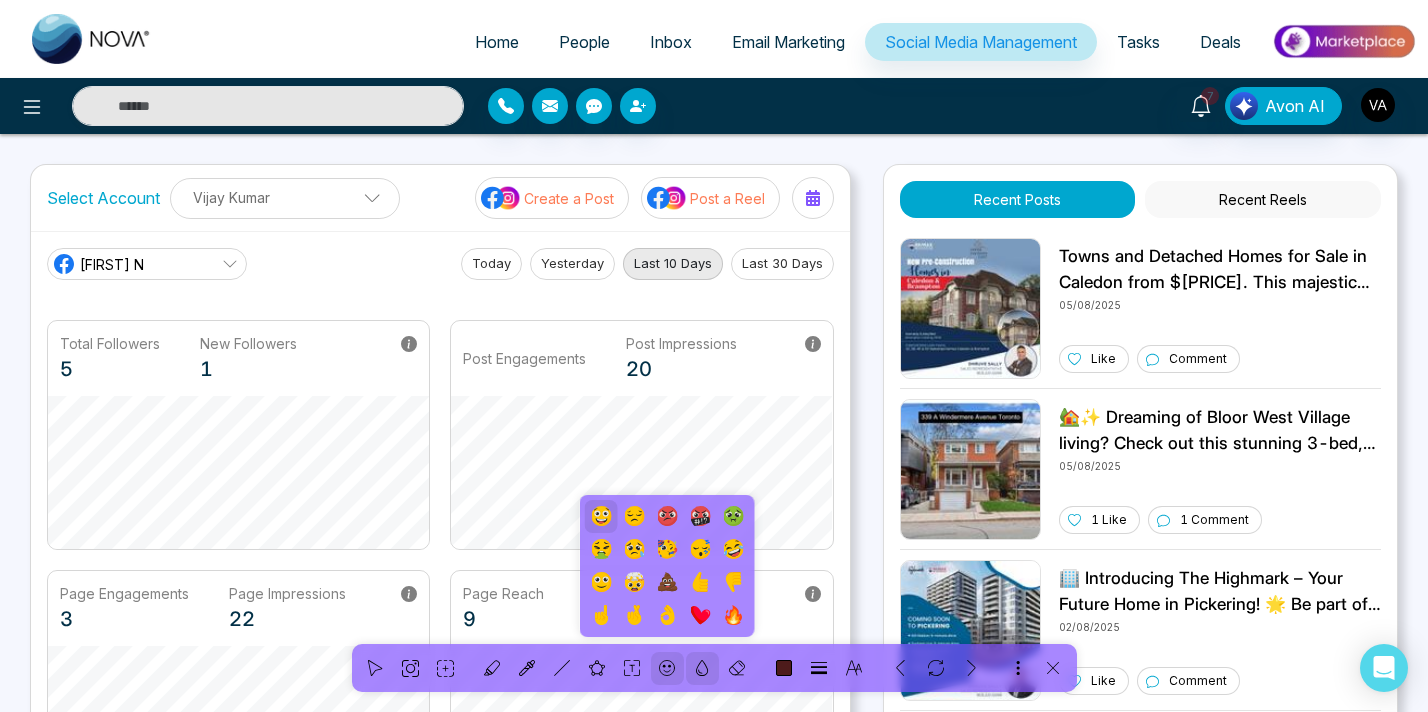 click at bounding box center (702, 668) 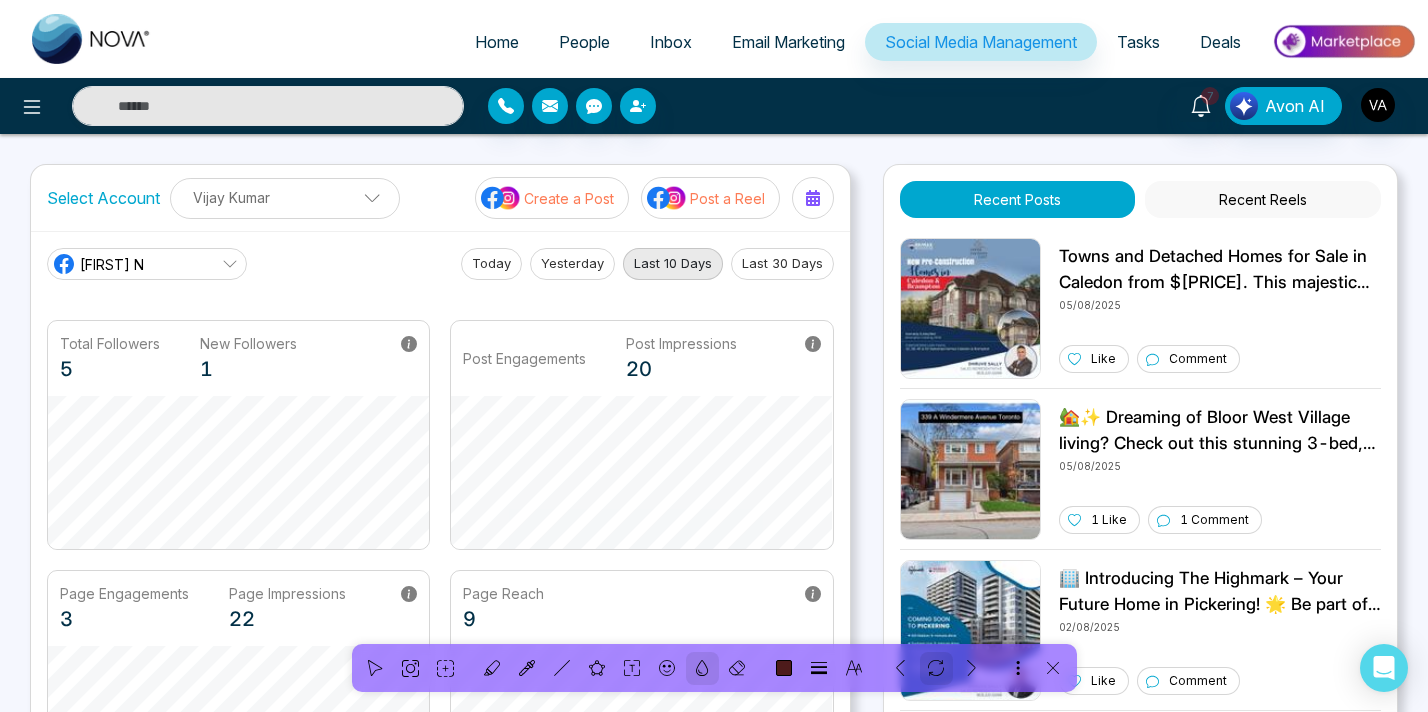 click at bounding box center (936, 668) 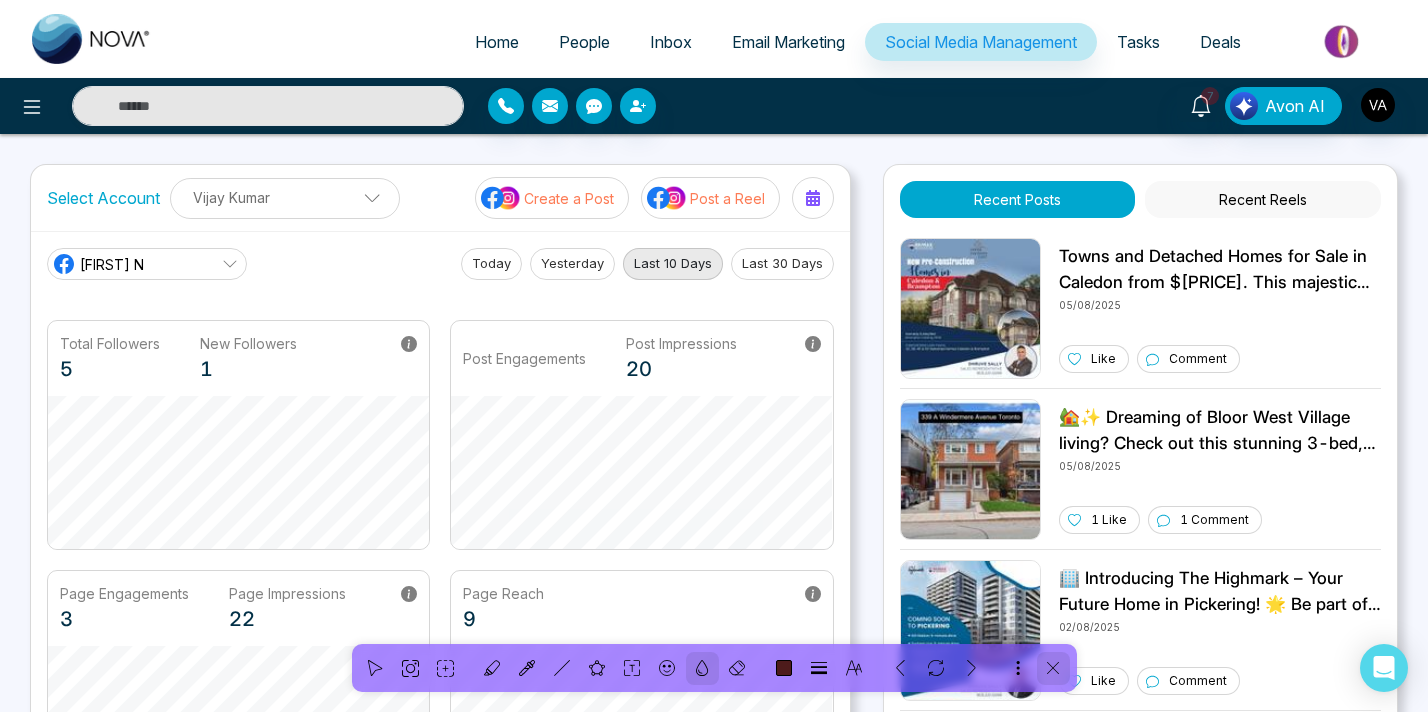 click at bounding box center [1053, 668] 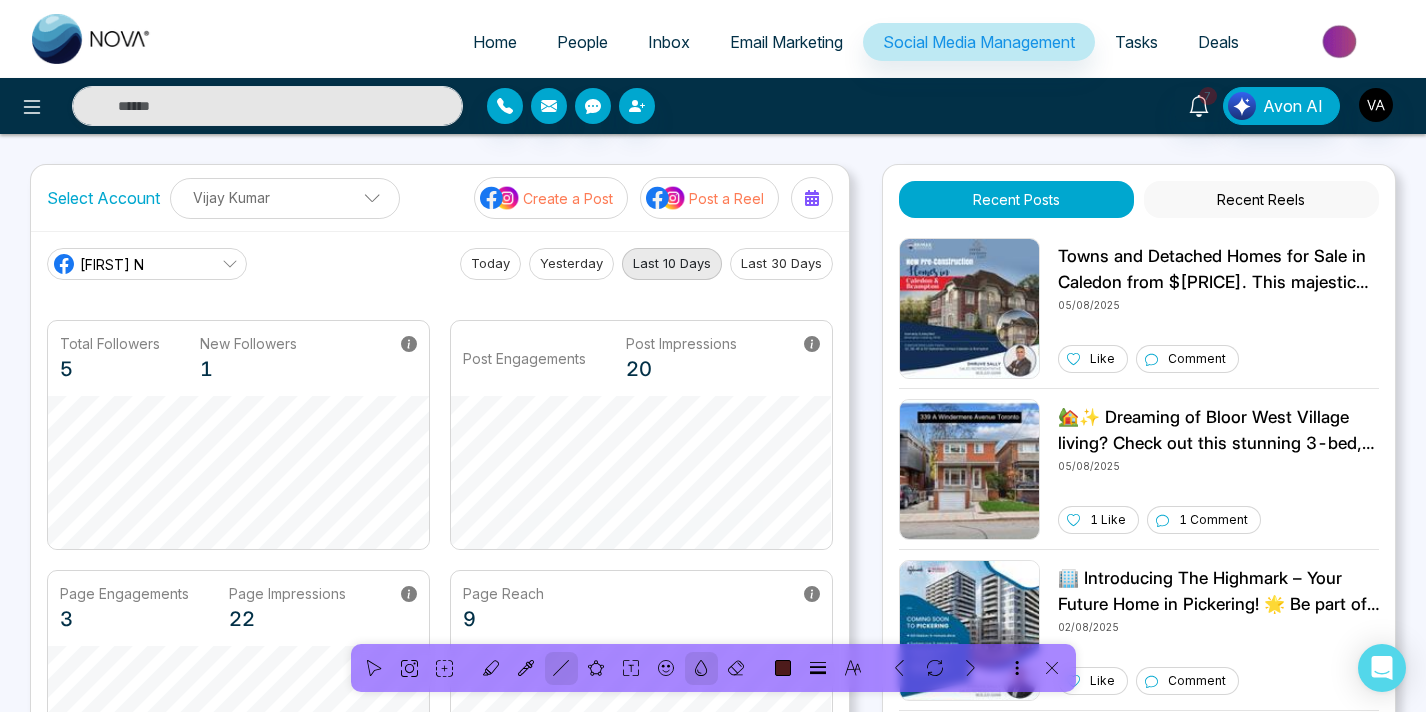 click 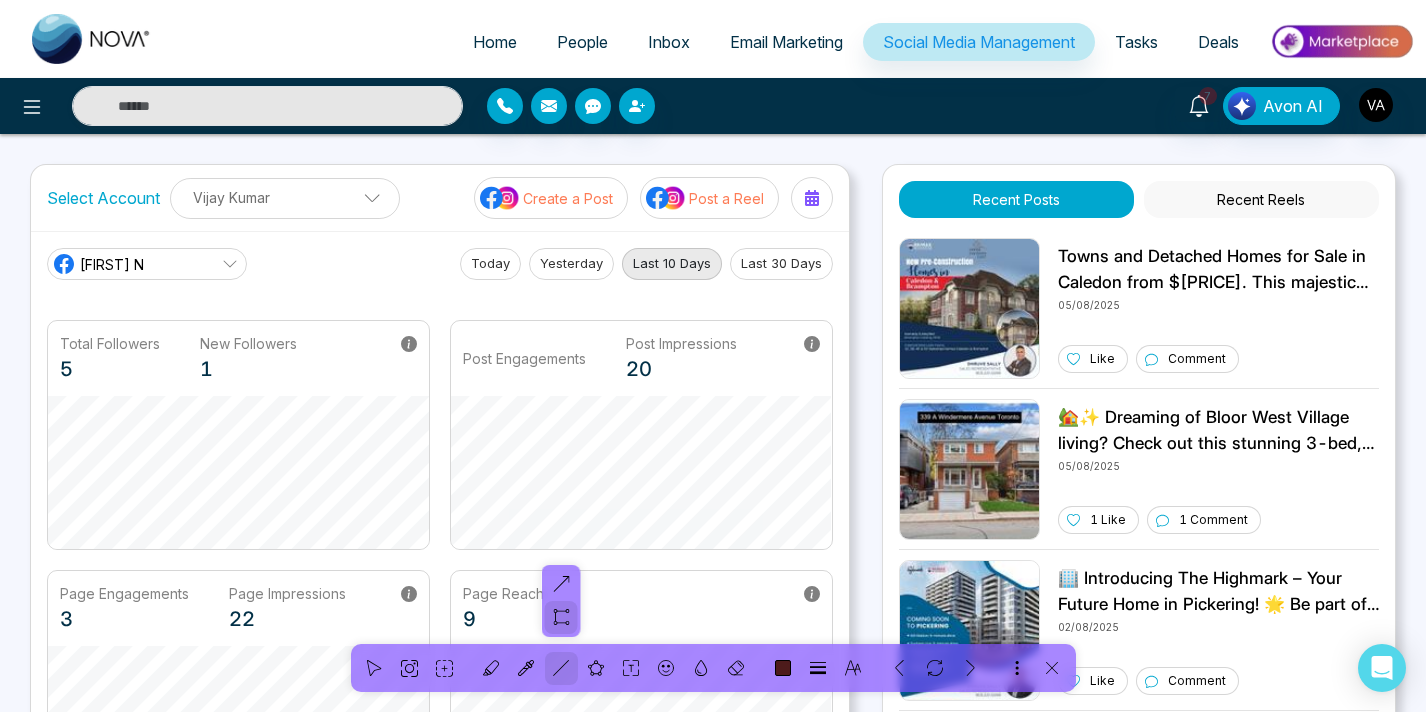 click 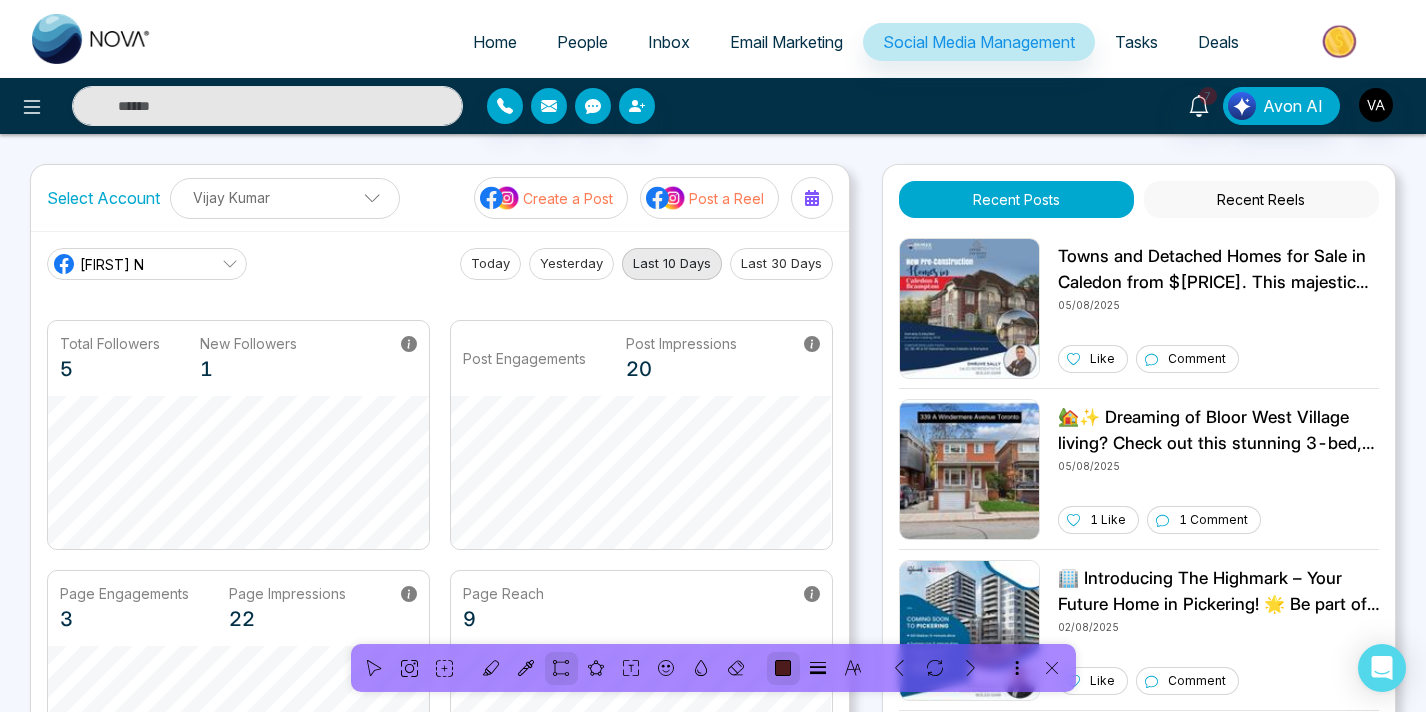 click at bounding box center (783, 668) 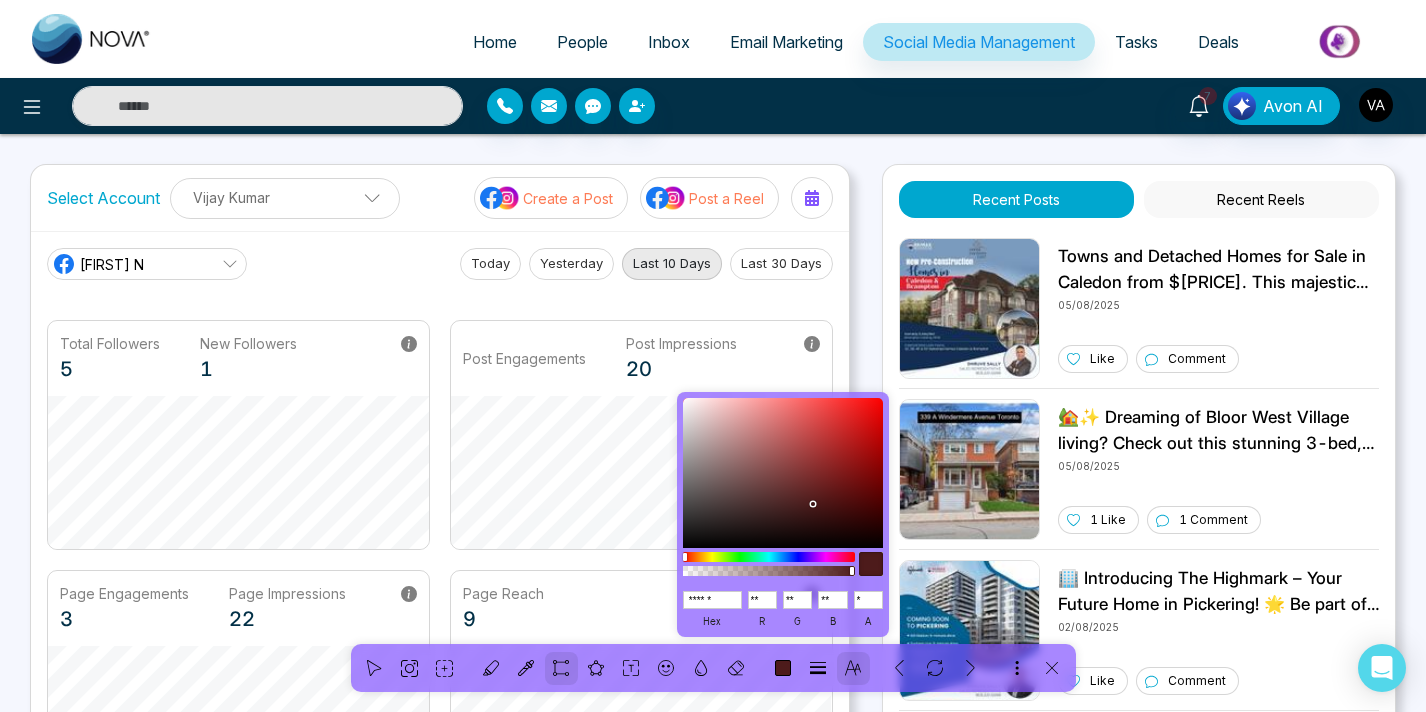 click at bounding box center (853, 668) 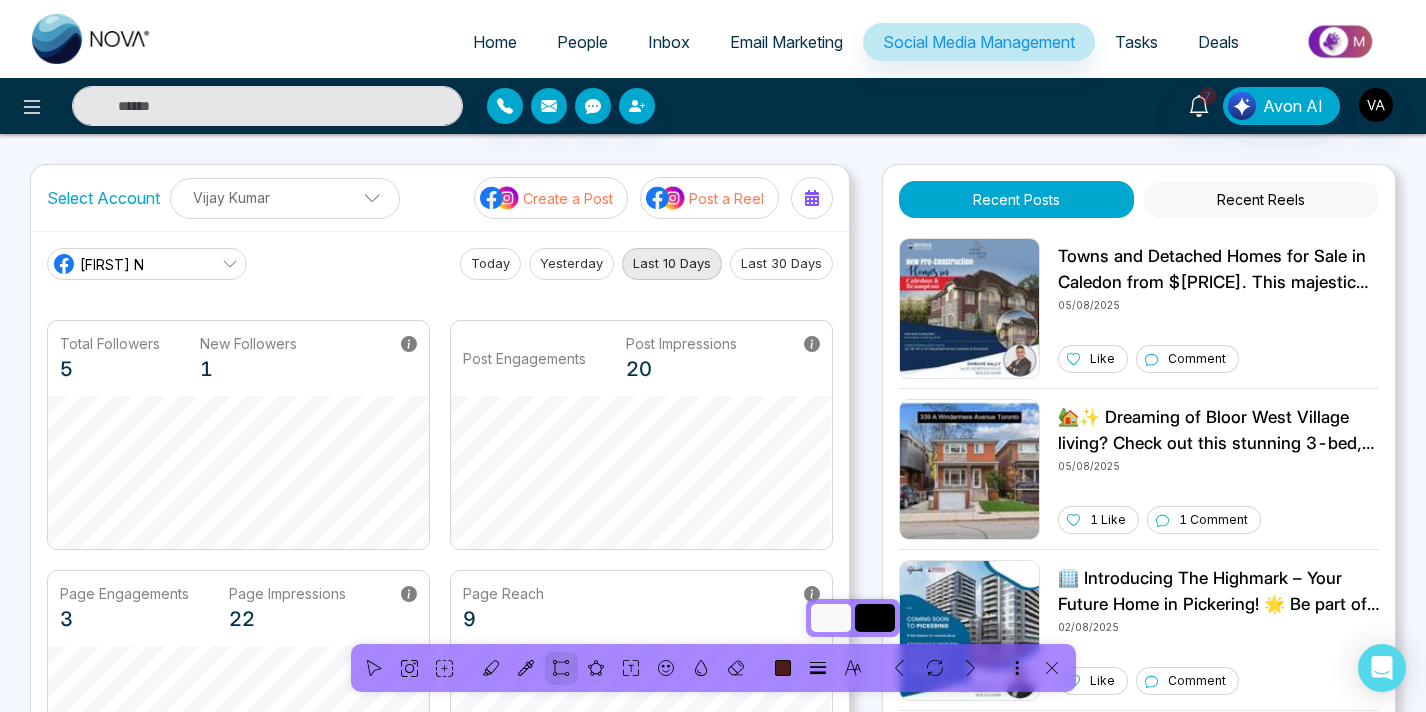 click on "*" at bounding box center (831, 618) 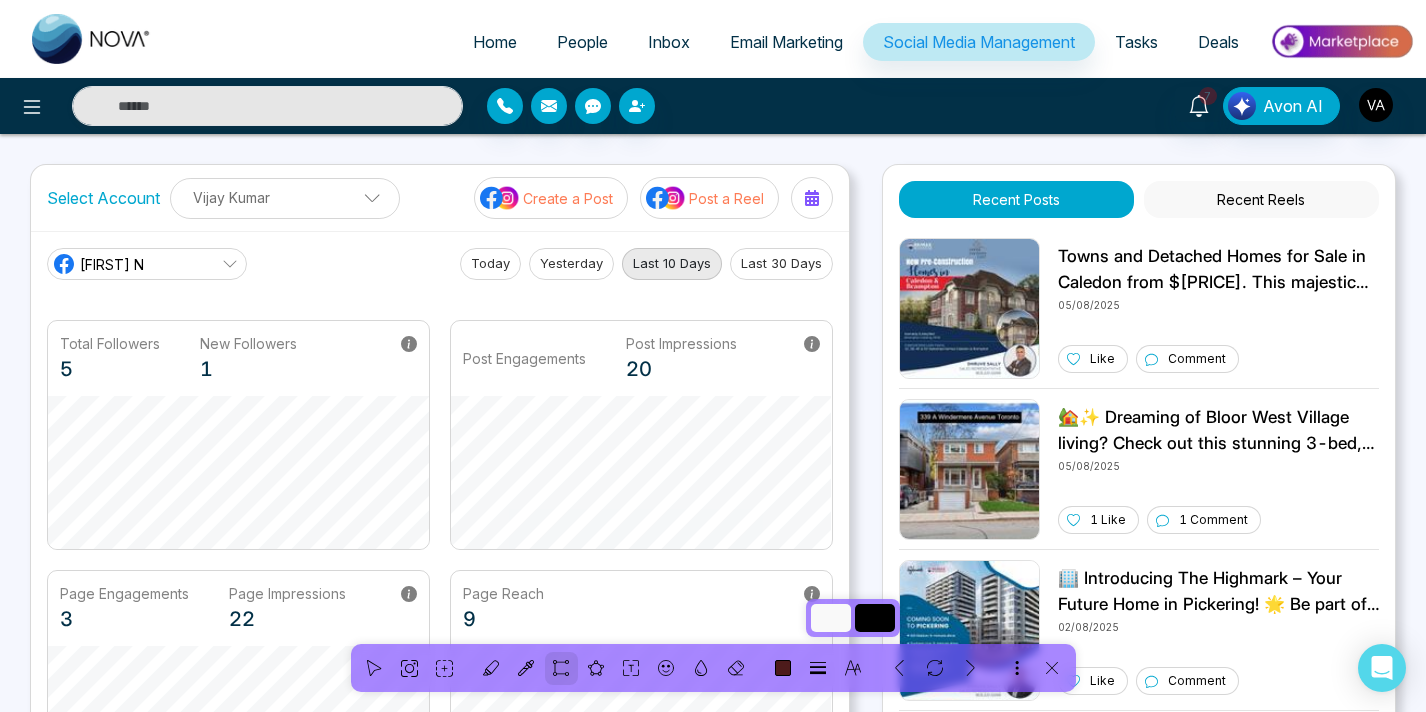 click on "*" at bounding box center (831, 618) 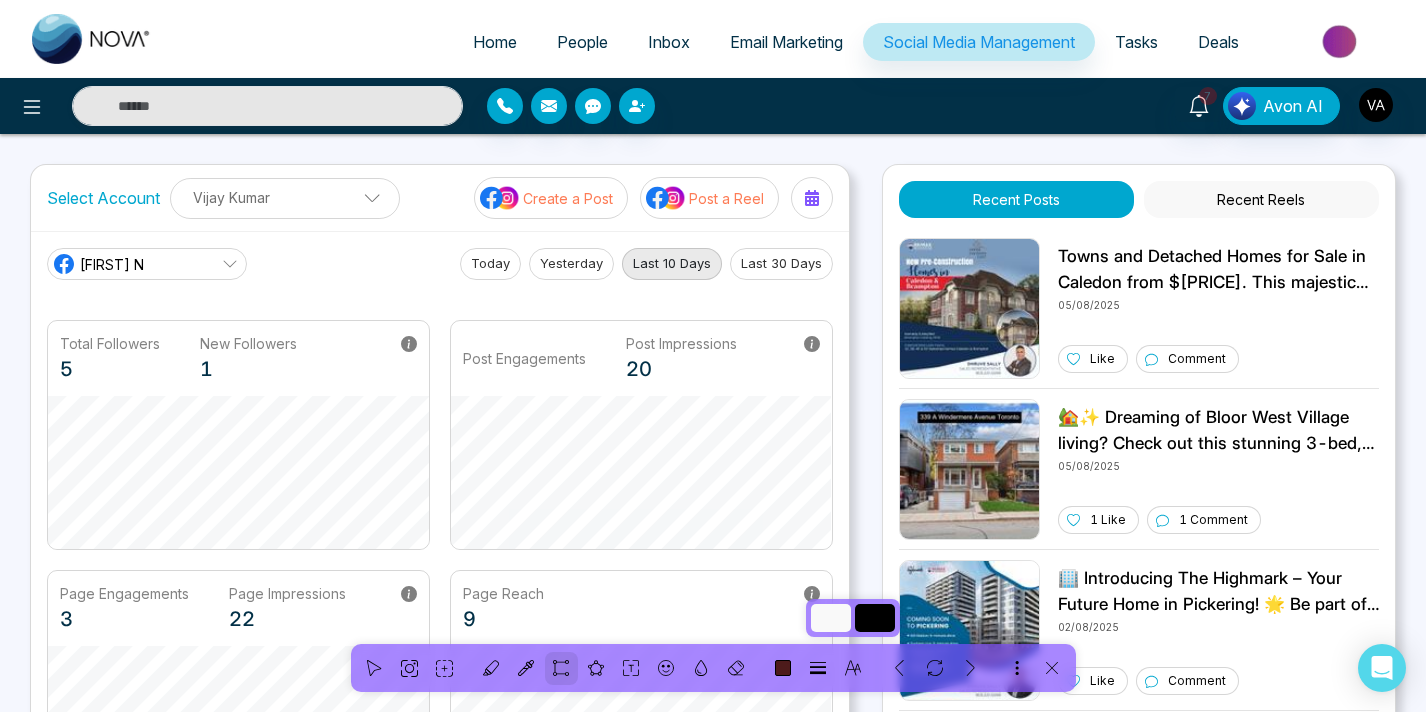 click on "*" at bounding box center (831, 618) 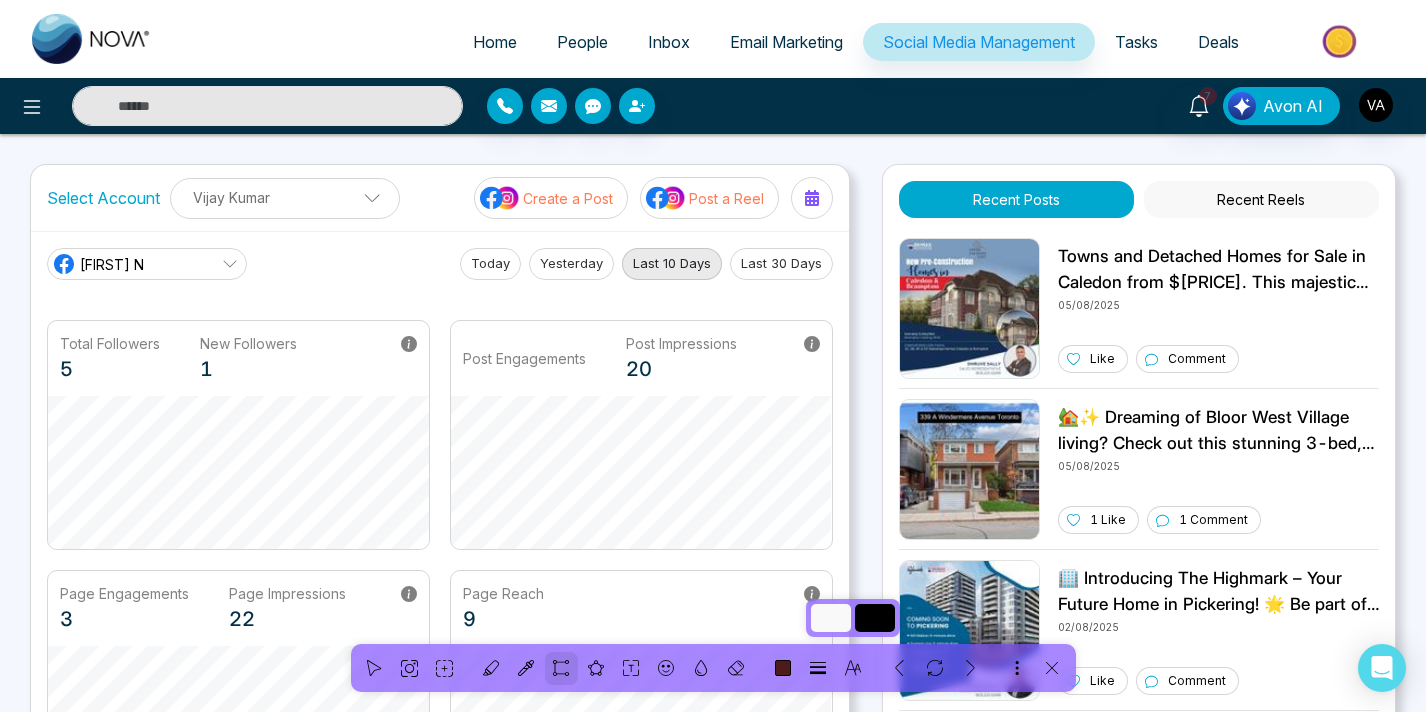 click on "*" at bounding box center (831, 618) 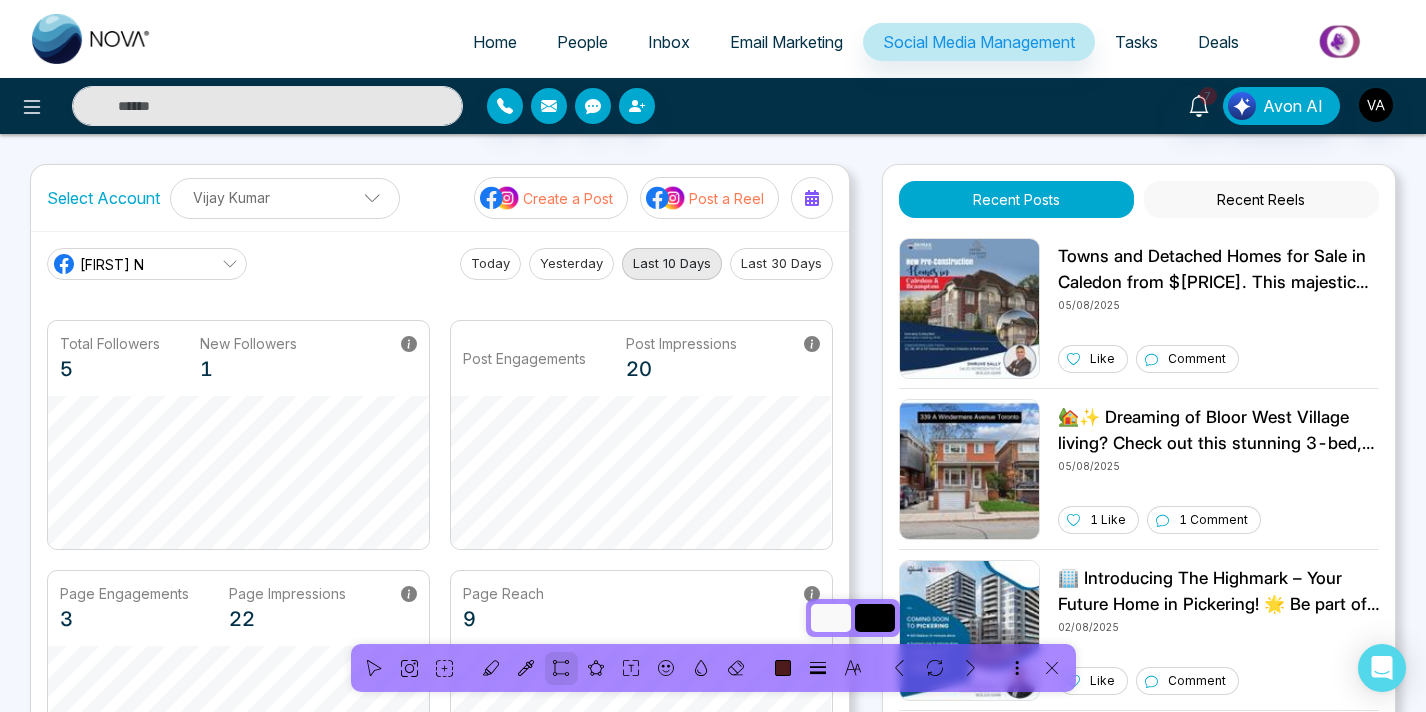 click on "*" at bounding box center (831, 618) 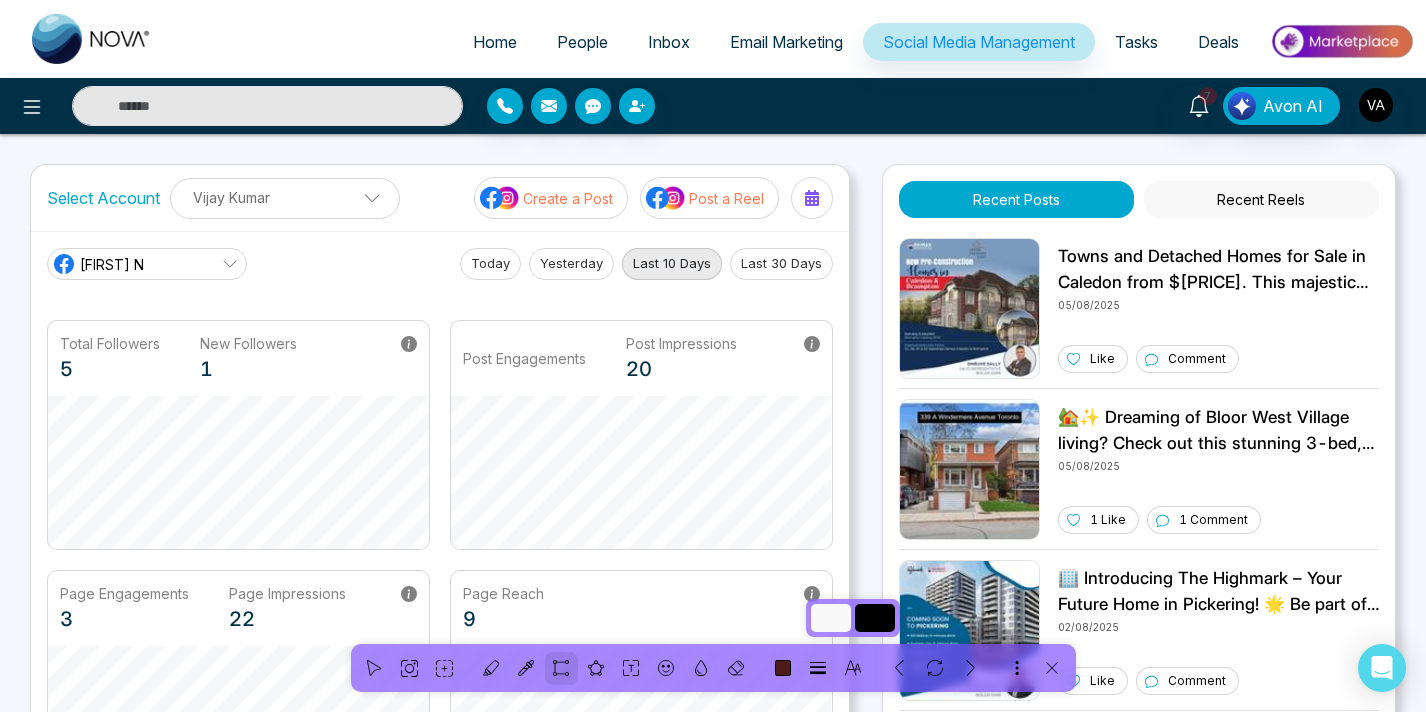 click on "*" at bounding box center [831, 618] 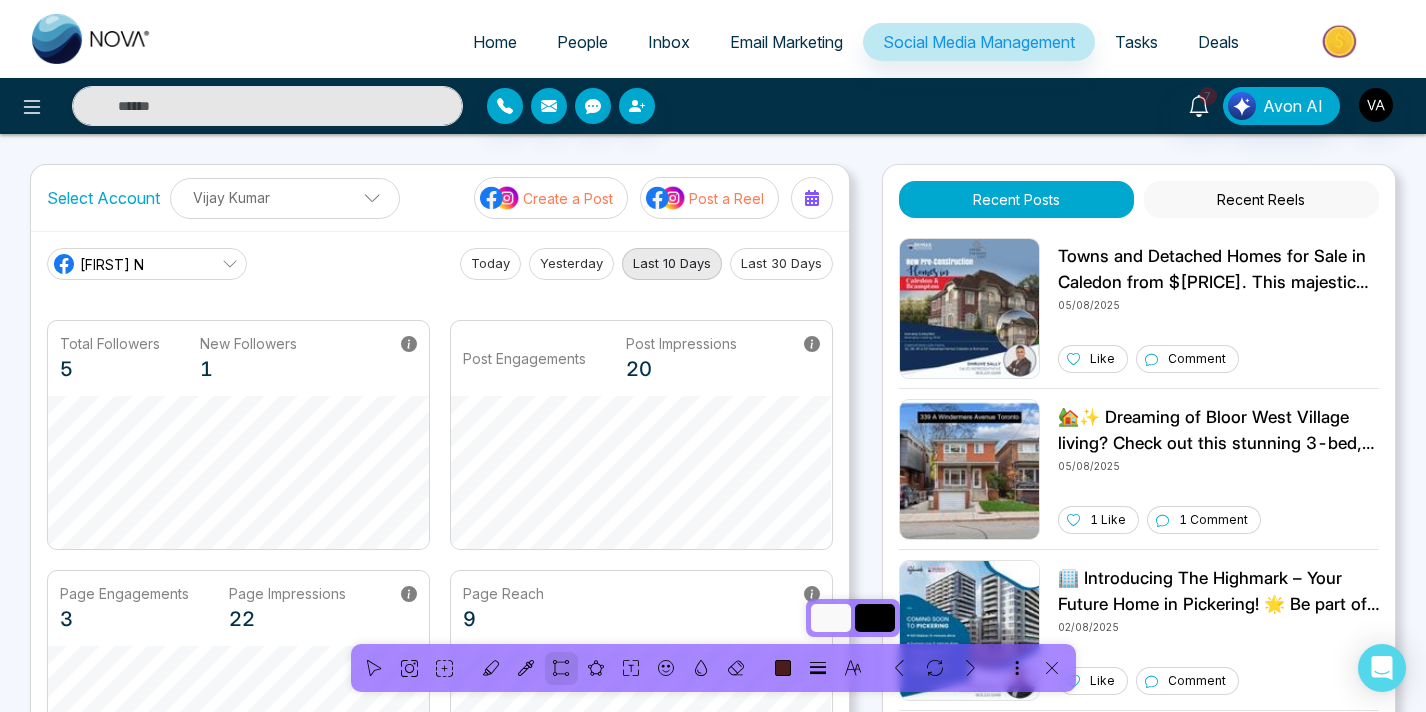 click on "*" at bounding box center (831, 618) 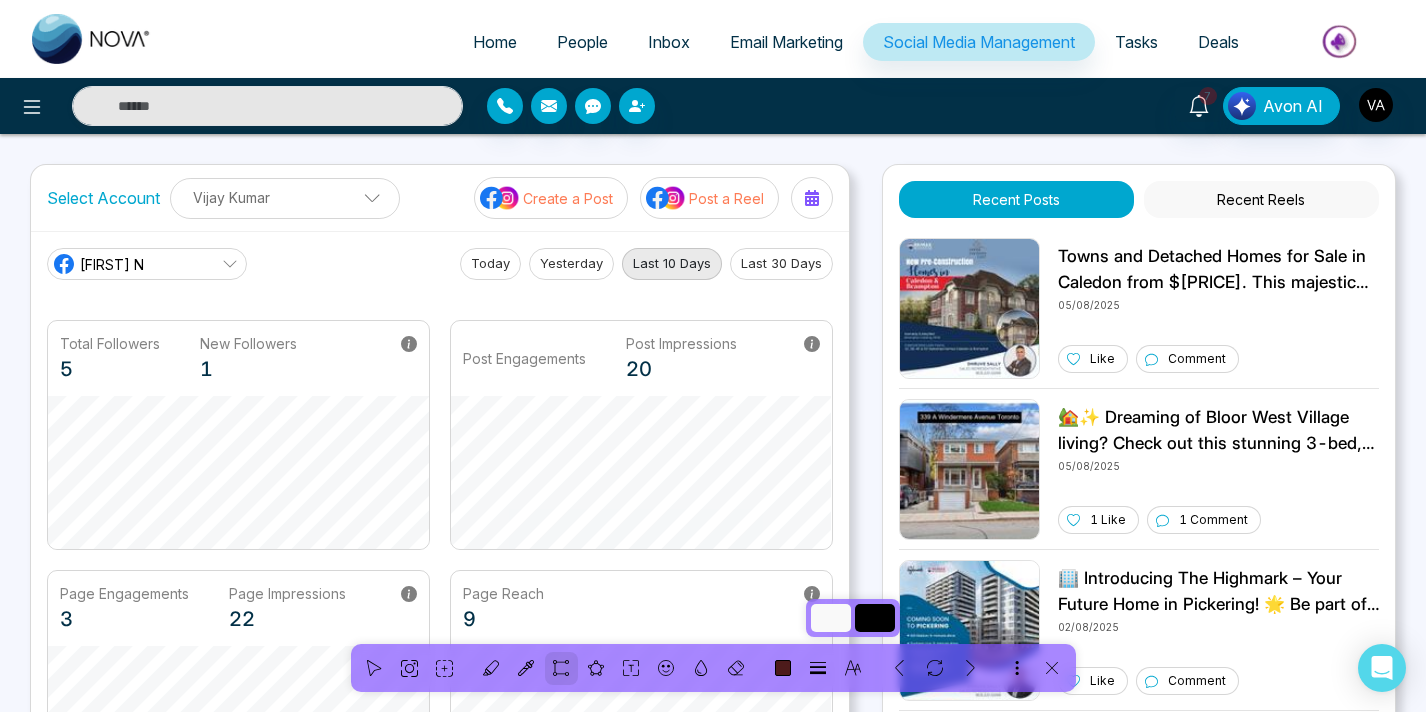 click on "*" at bounding box center (831, 618) 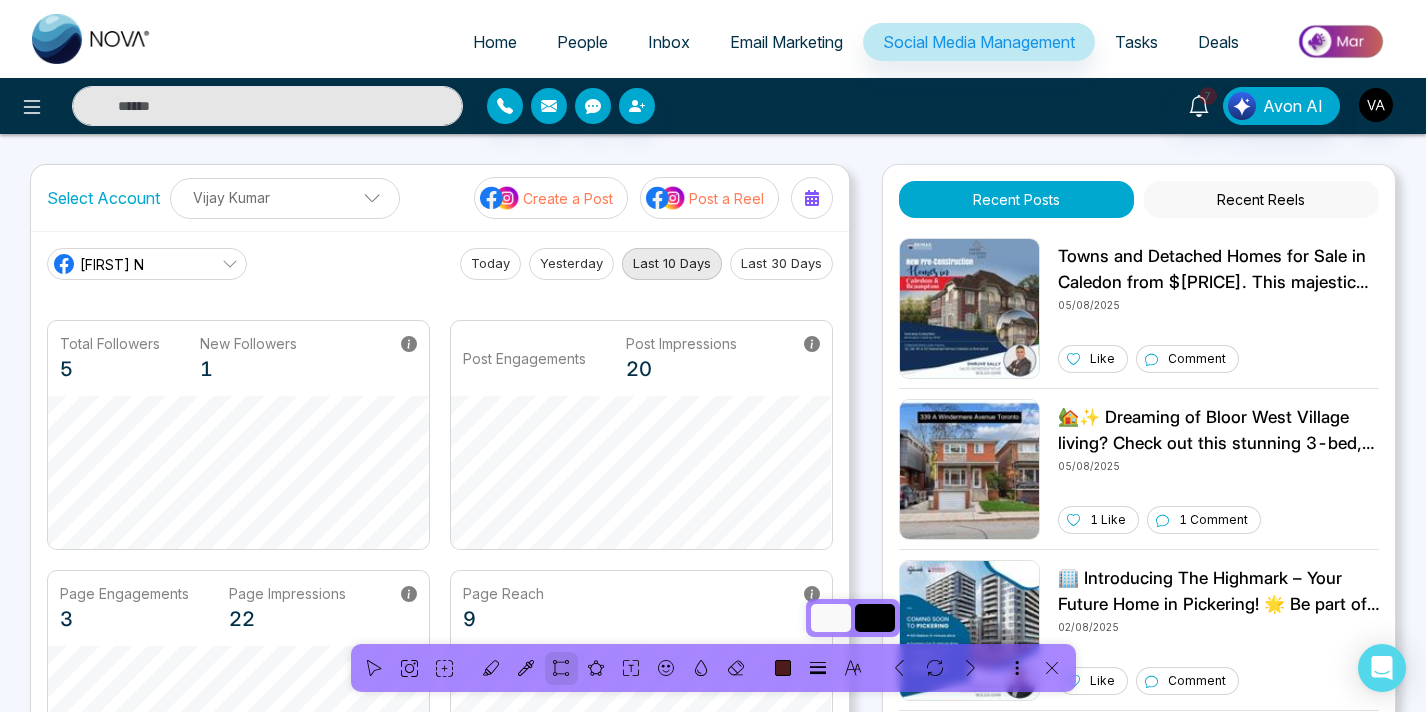 type on "*" 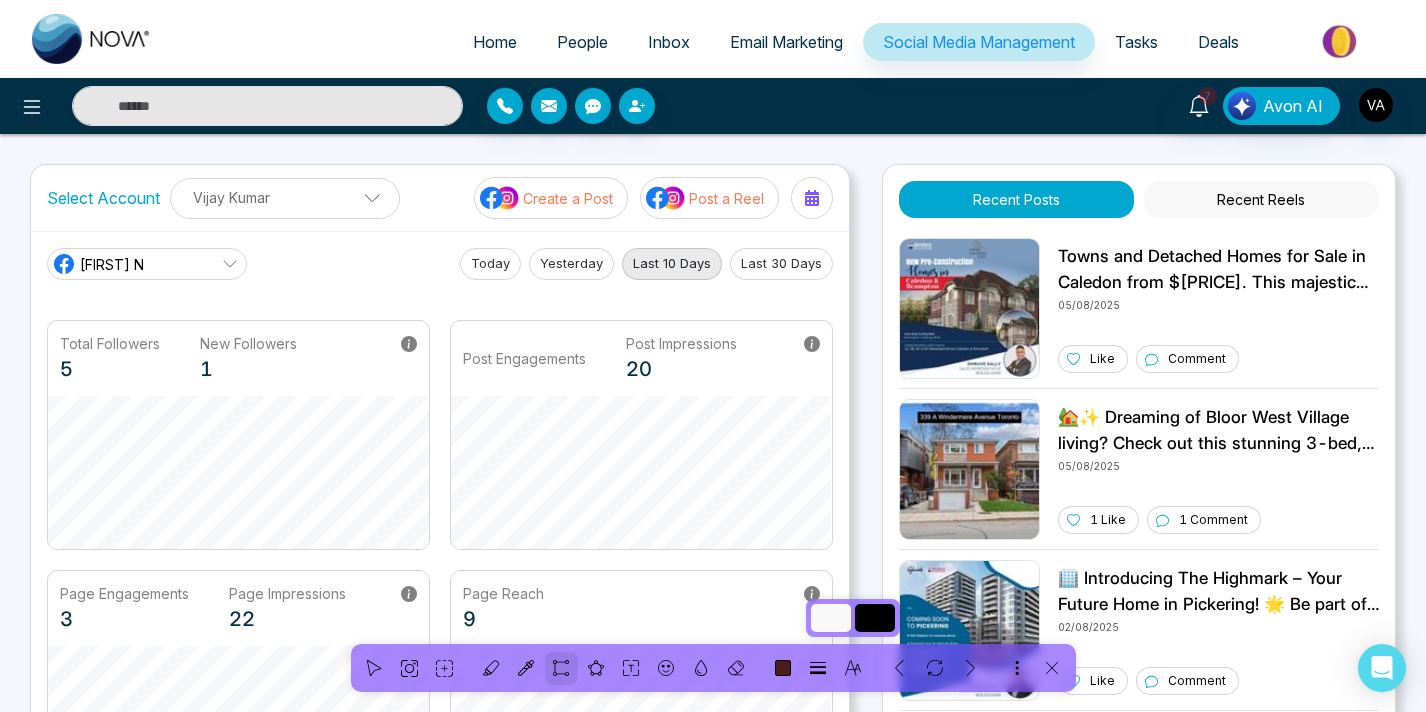 click on "*" at bounding box center (831, 618) 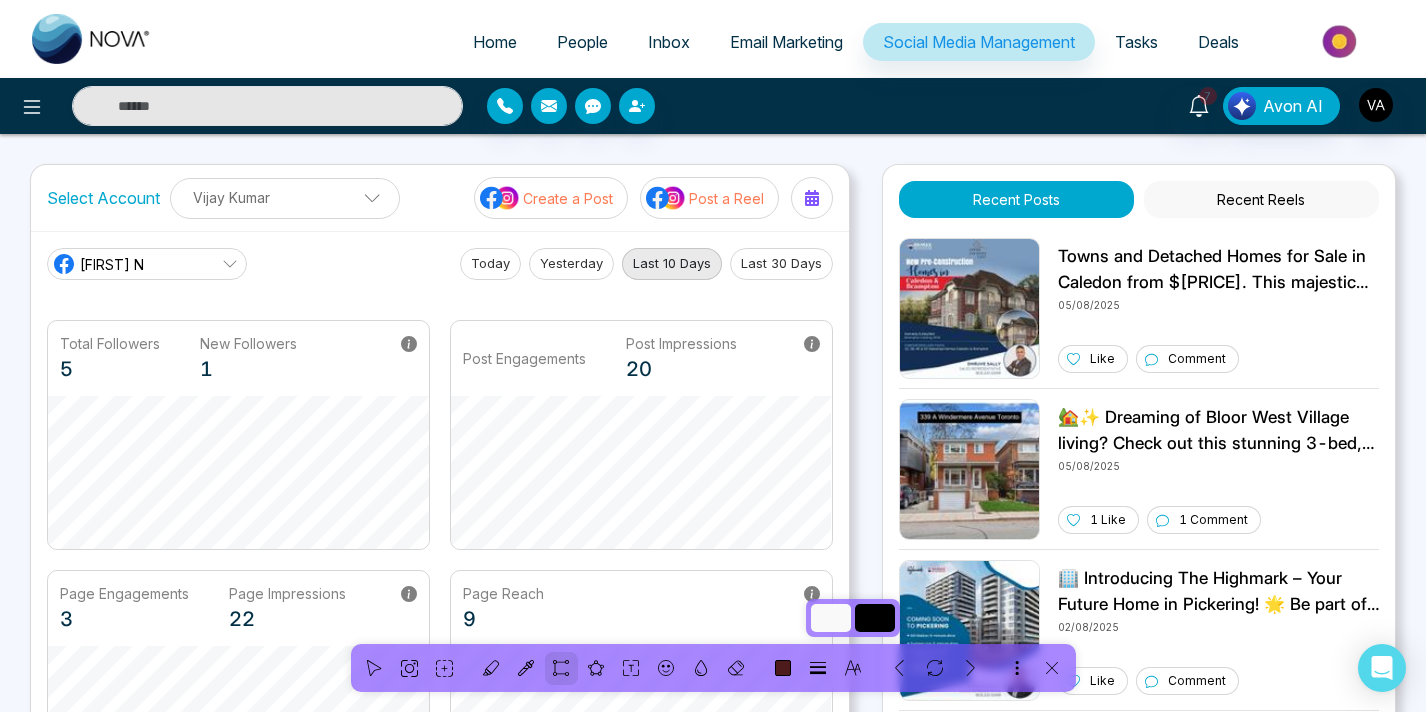 click at bounding box center [875, 618] 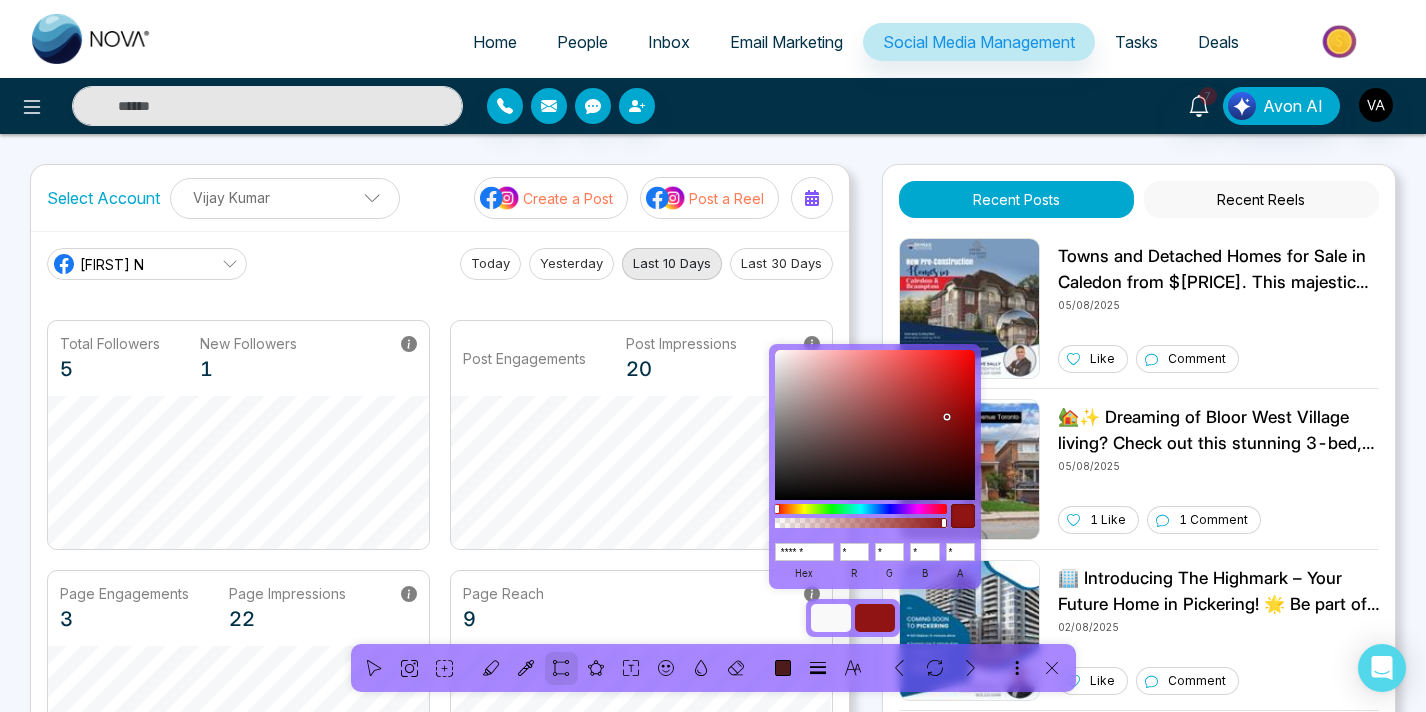 drag, startPoint x: 947, startPoint y: 415, endPoint x: 948, endPoint y: 363, distance: 52.009613 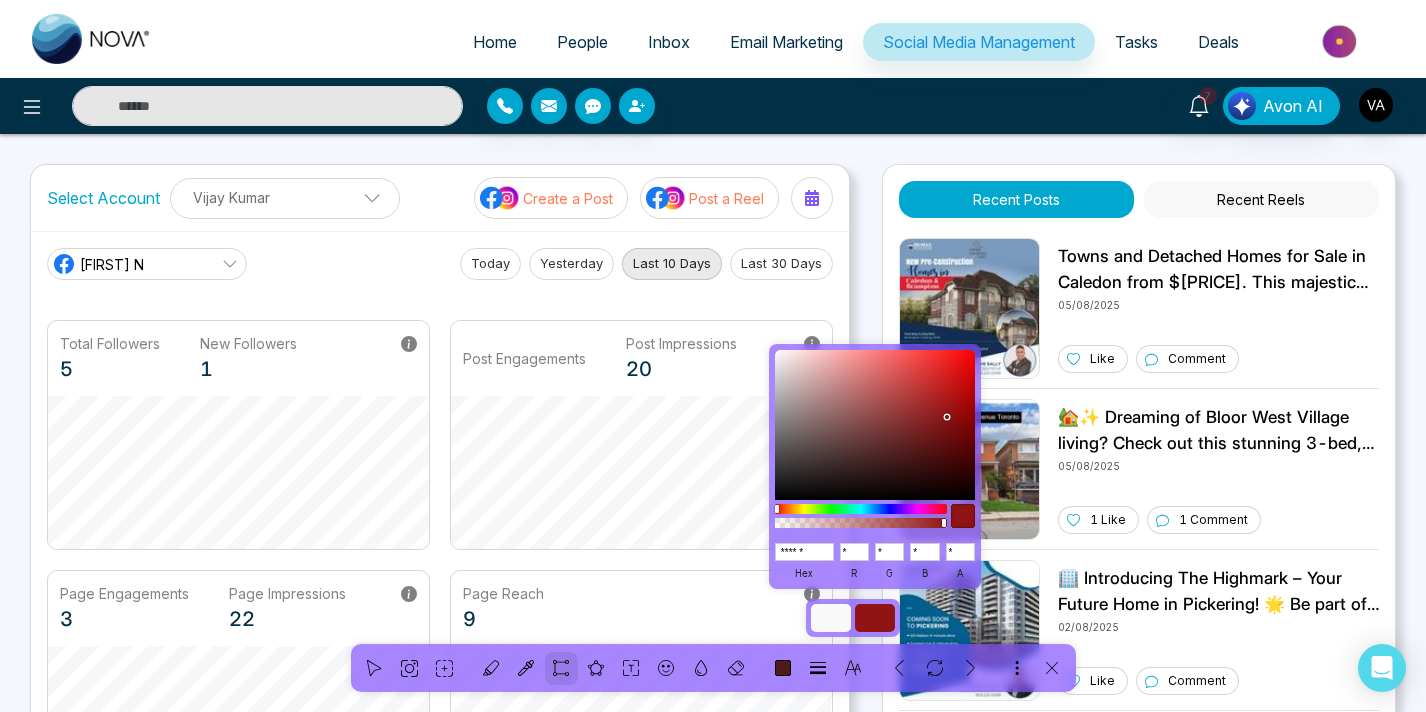 click at bounding box center [875, 425] 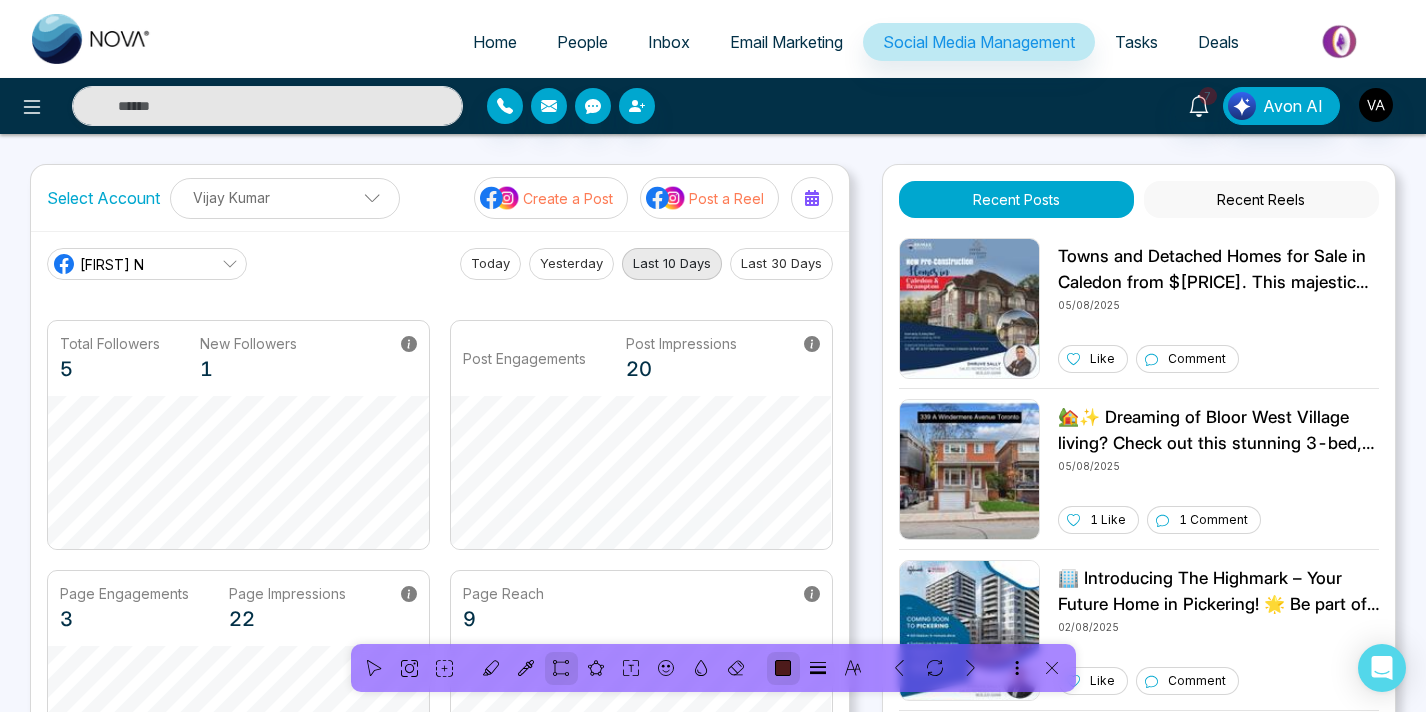 click at bounding box center [783, 668] 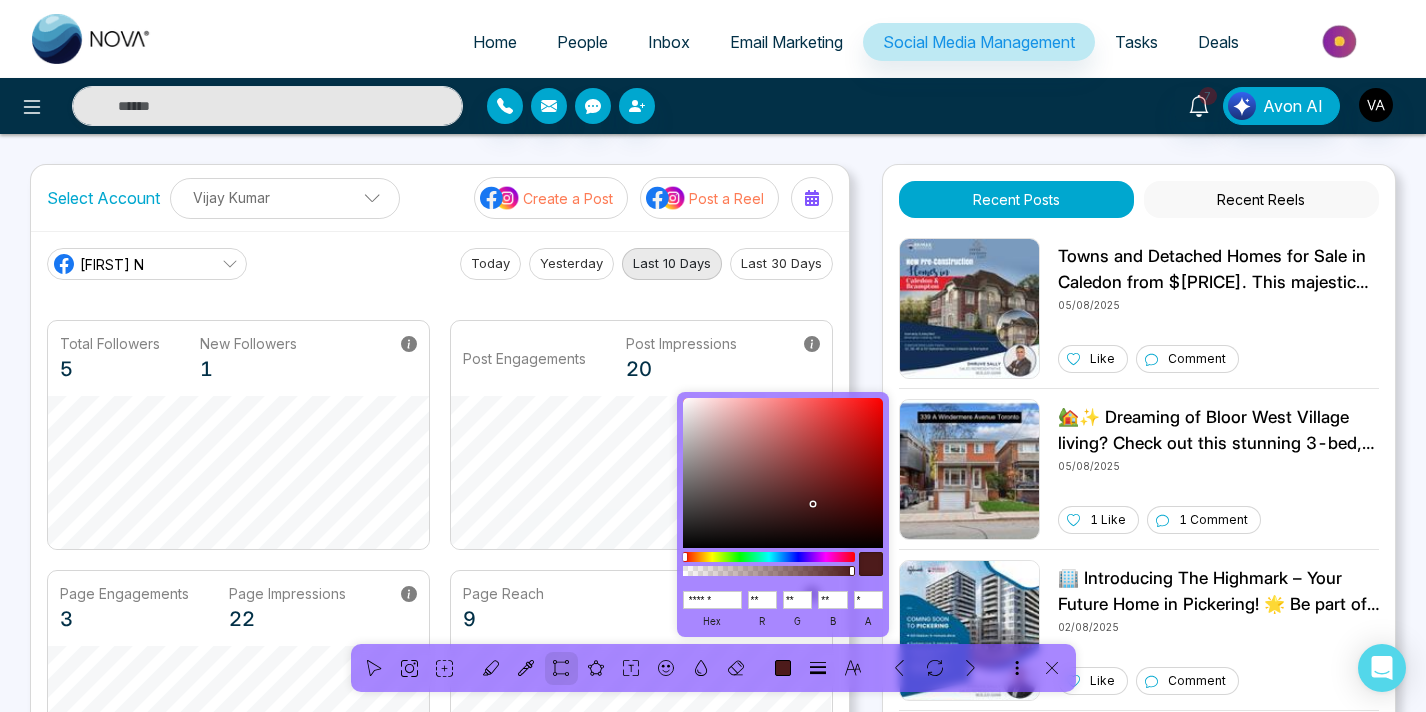 drag, startPoint x: 855, startPoint y: 572, endPoint x: 821, endPoint y: 576, distance: 34.234486 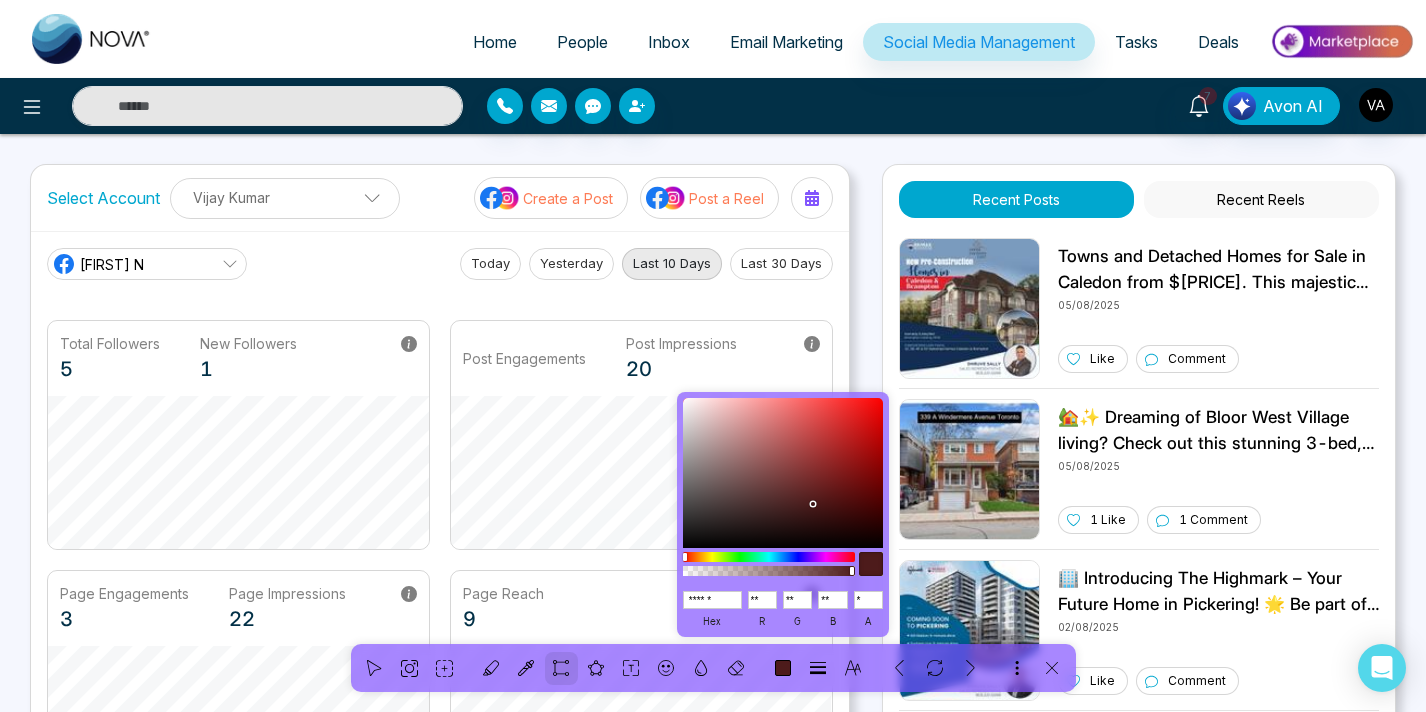 click at bounding box center [783, 564] 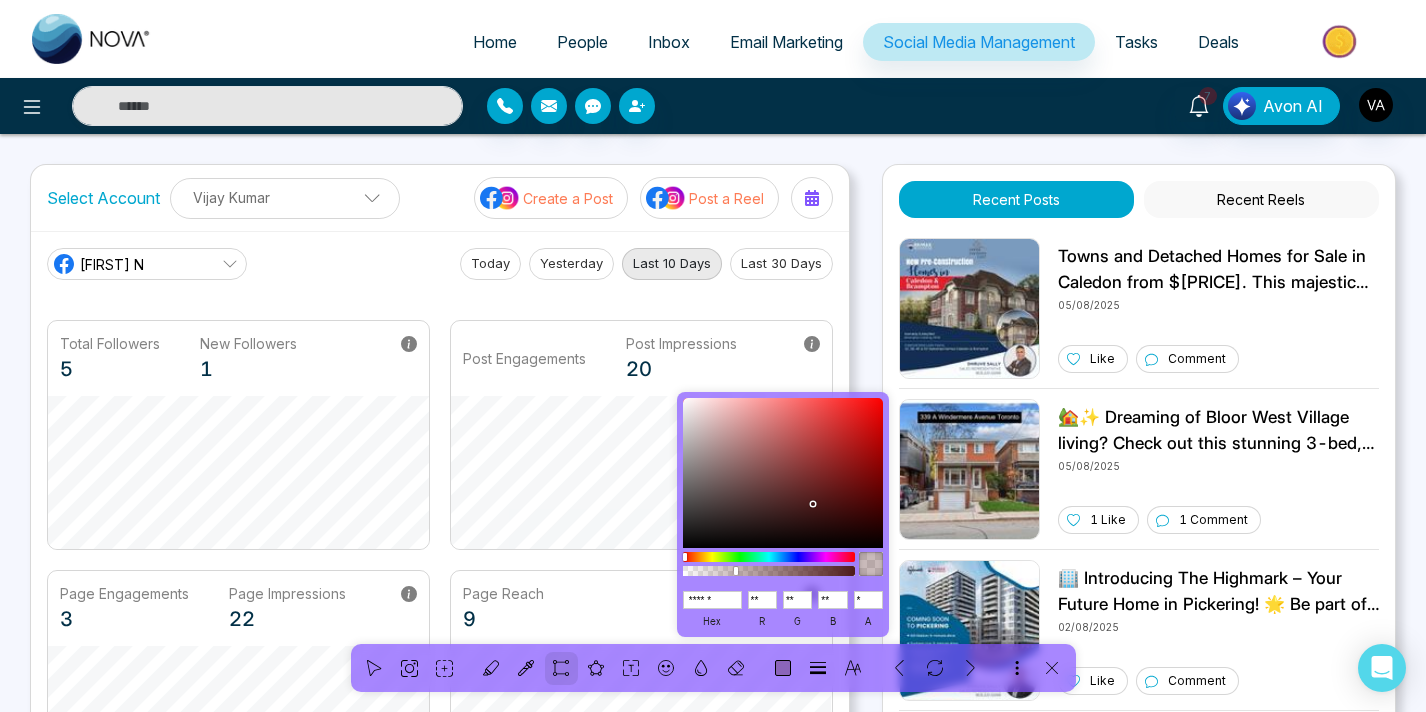 drag, startPoint x: 851, startPoint y: 570, endPoint x: 735, endPoint y: 570, distance: 116 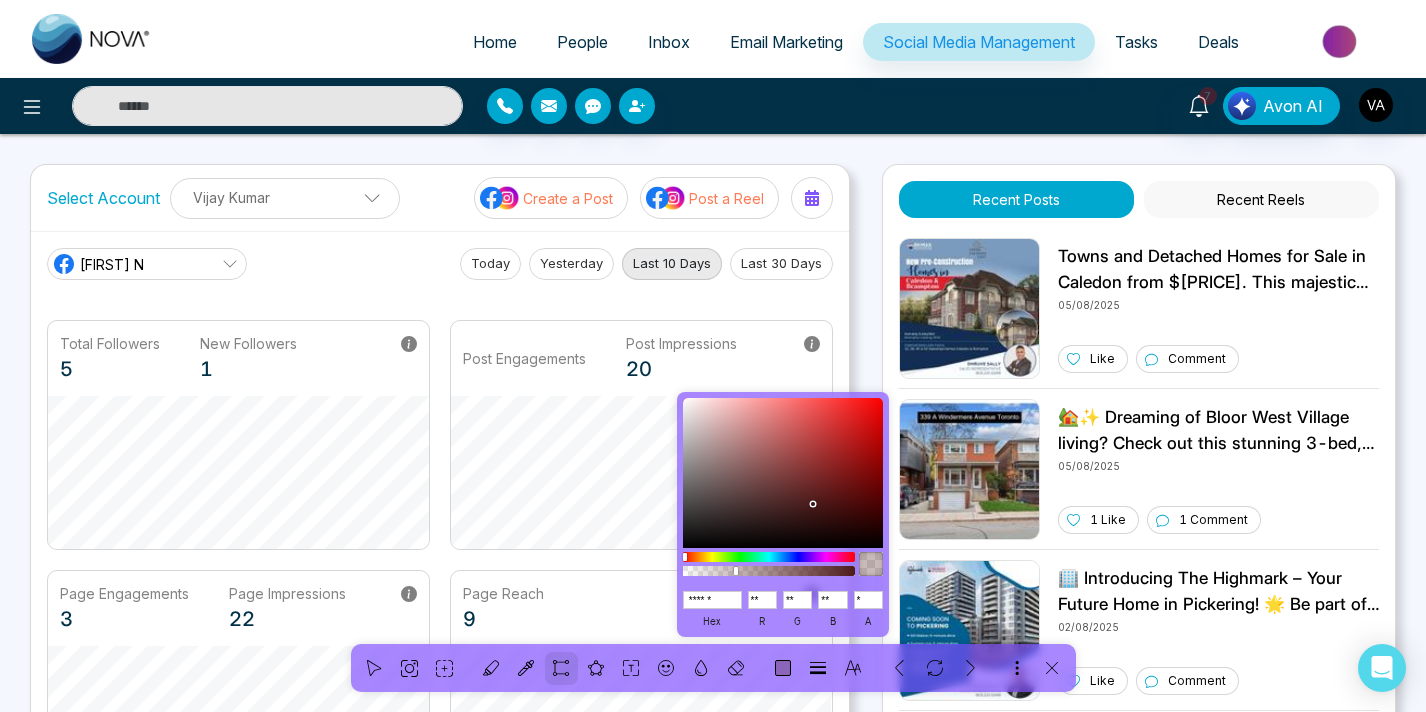 click at bounding box center [736, 571] 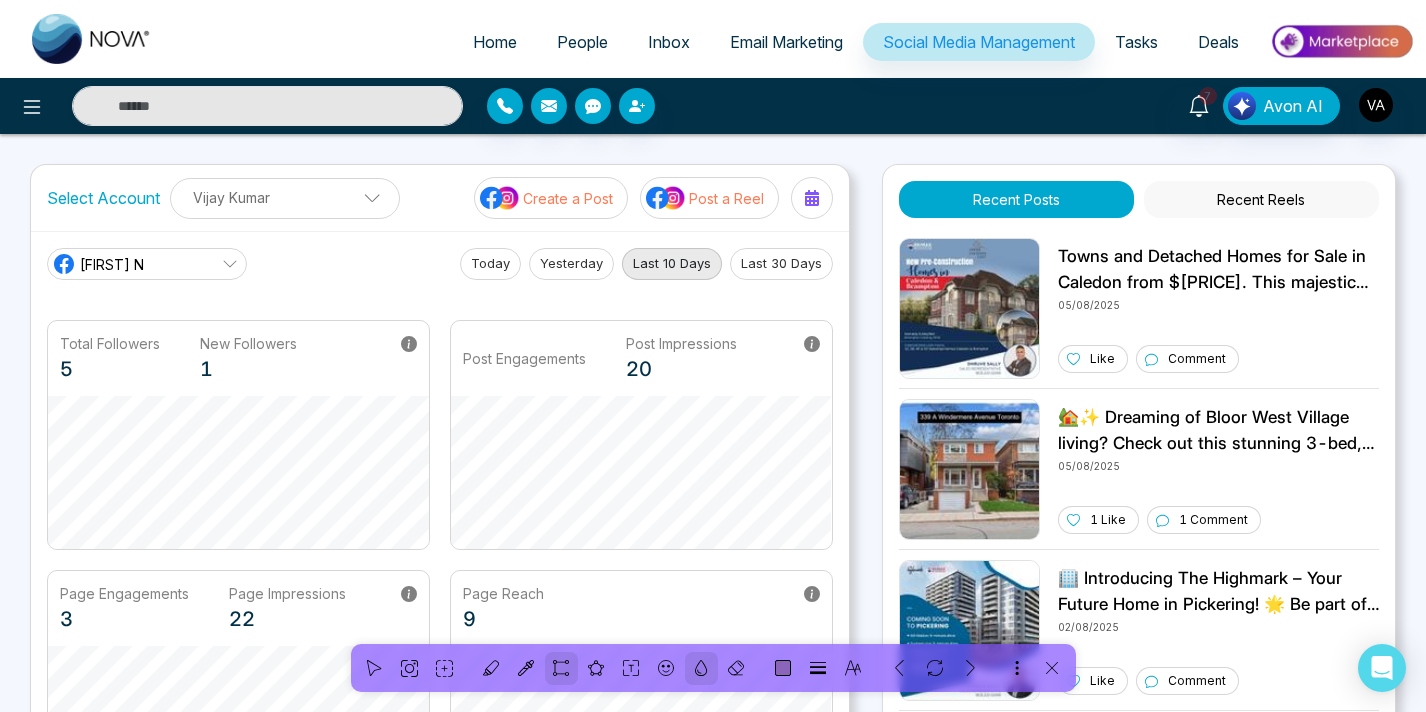 click at bounding box center (701, 668) 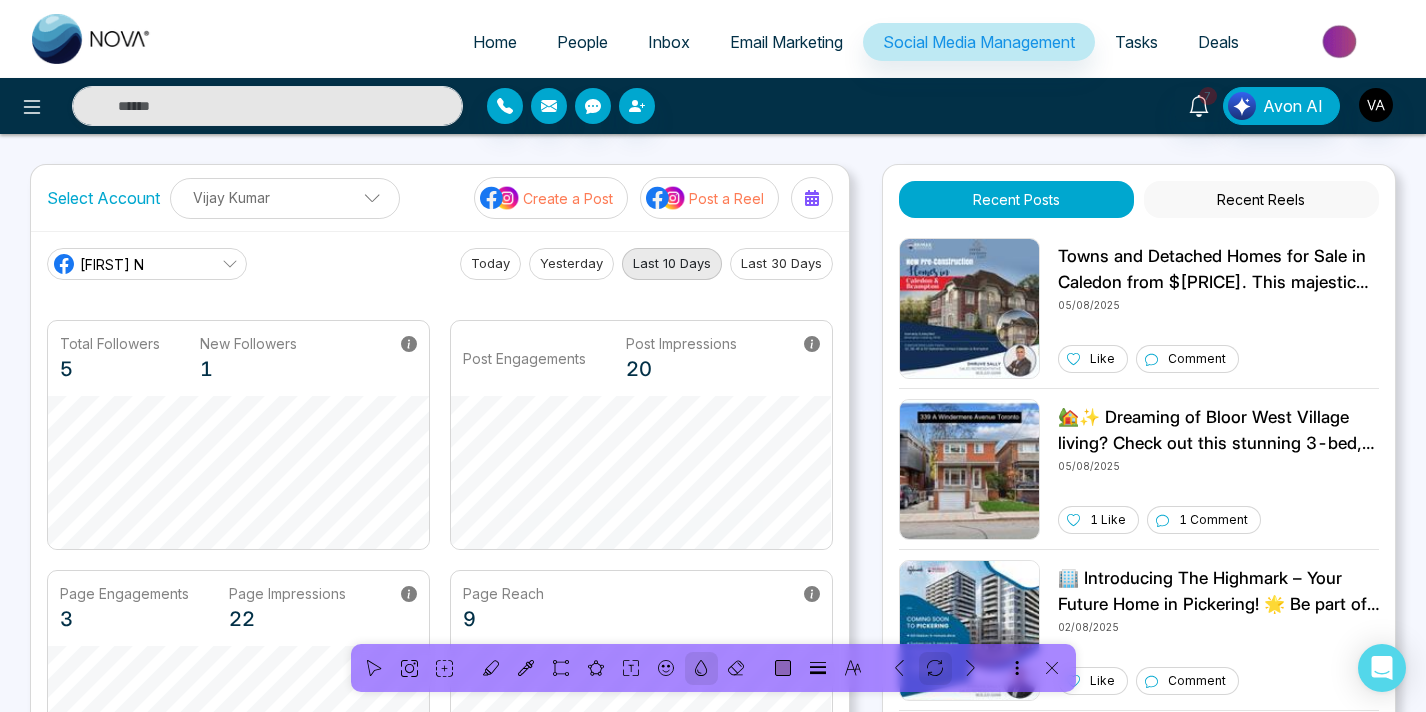 click 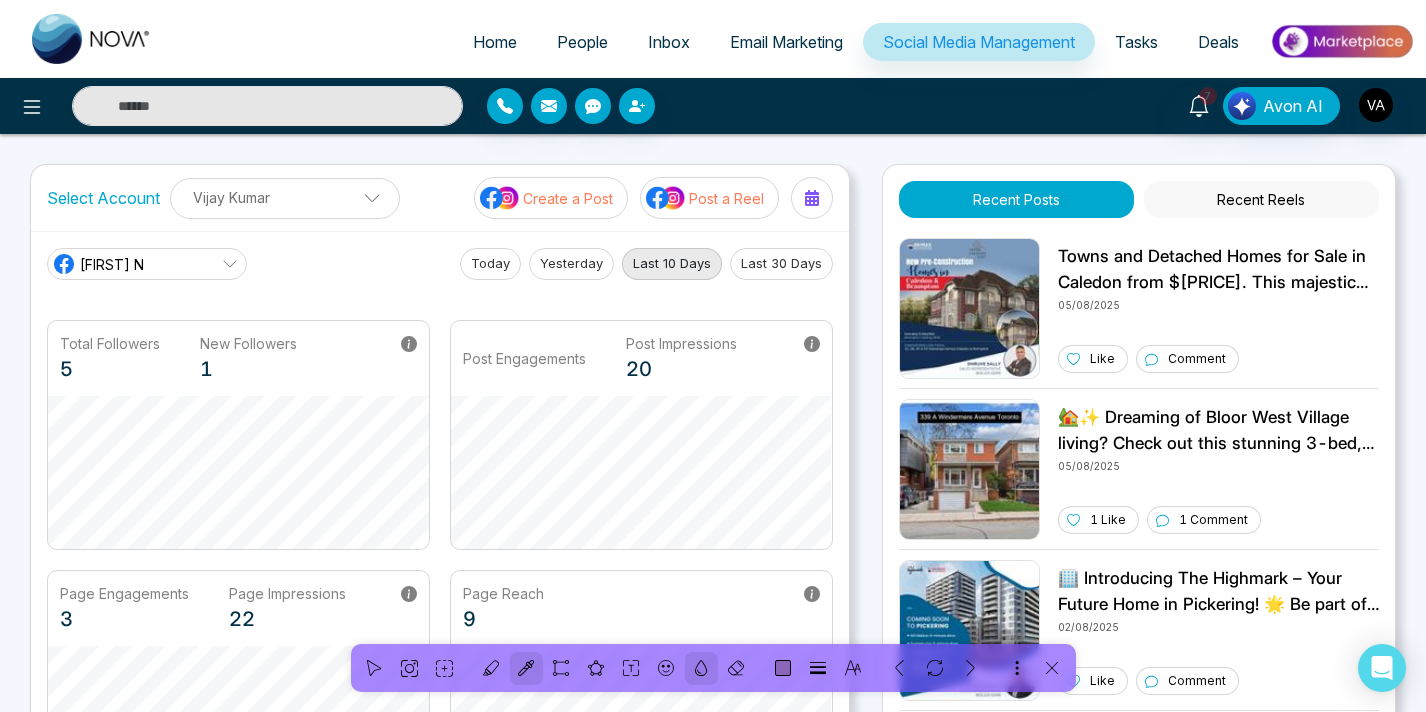 click 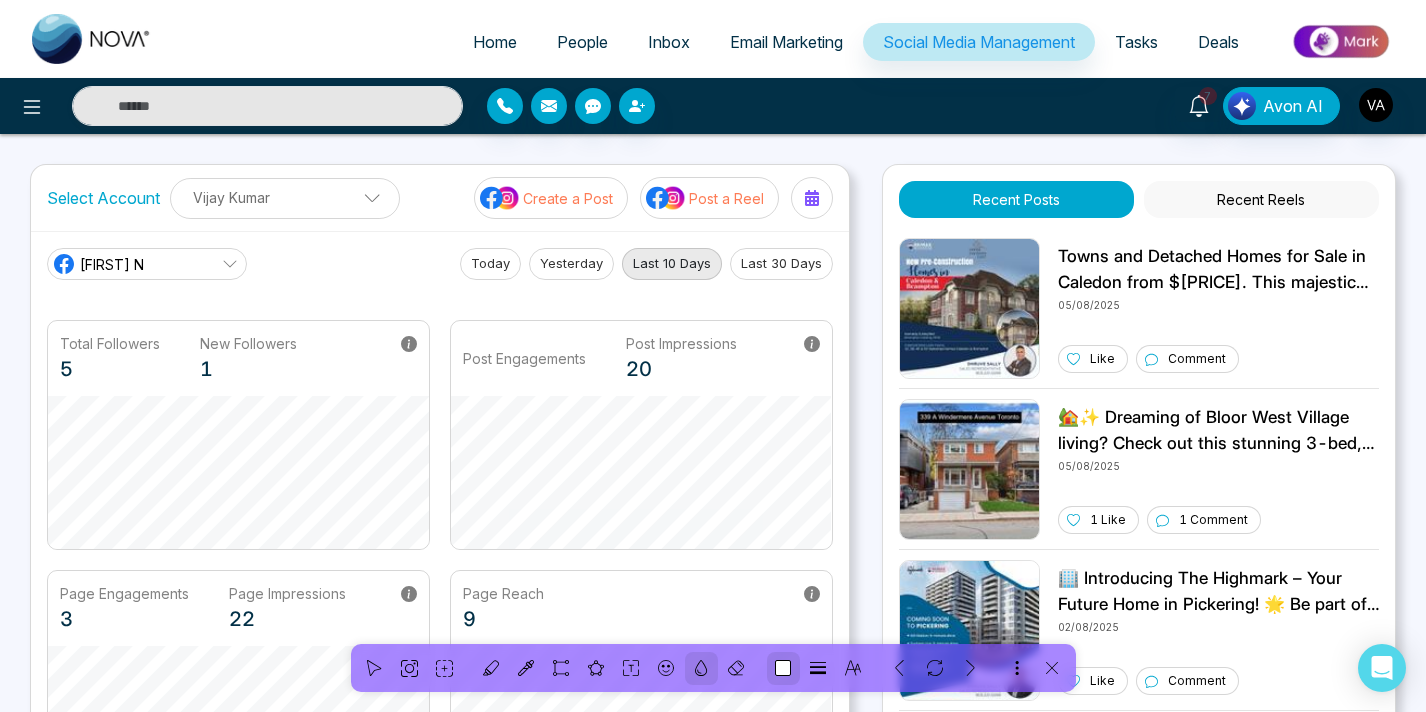 click at bounding box center (783, 668) 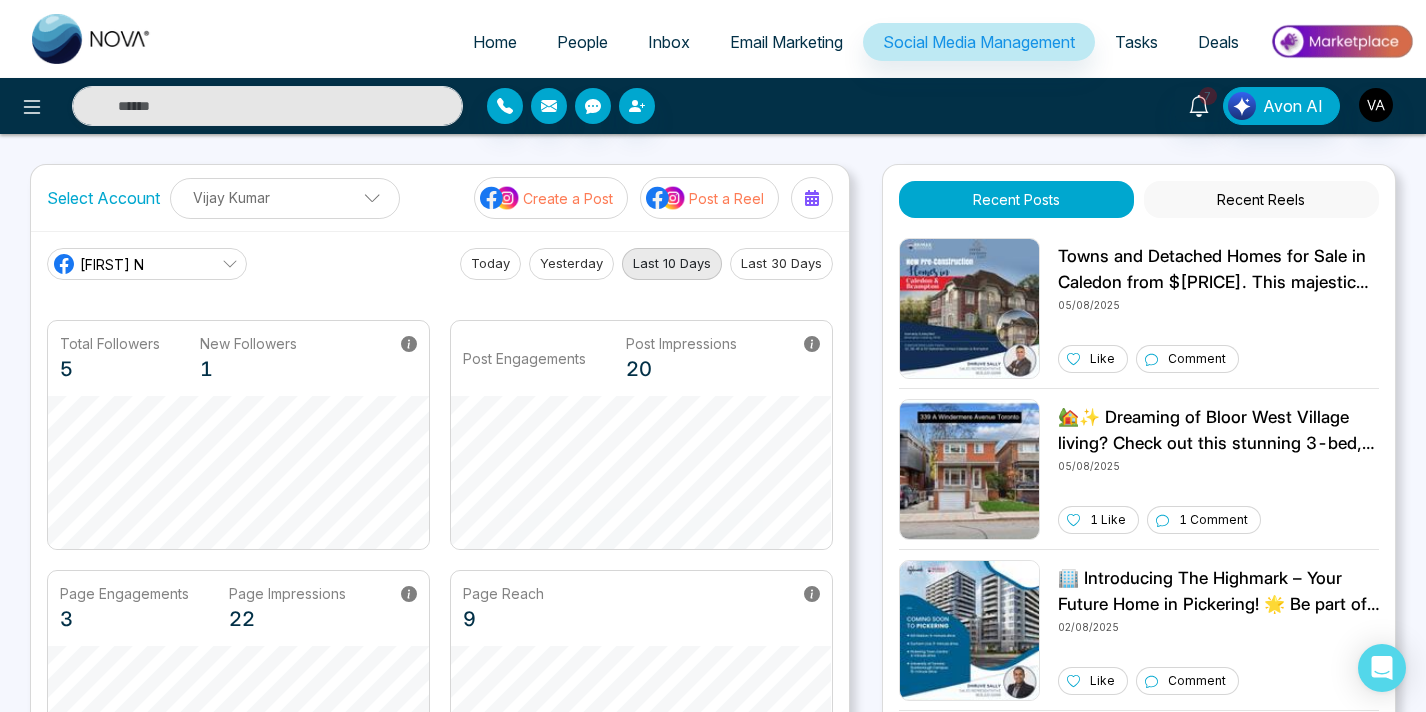click at bounding box center [50, 2107] 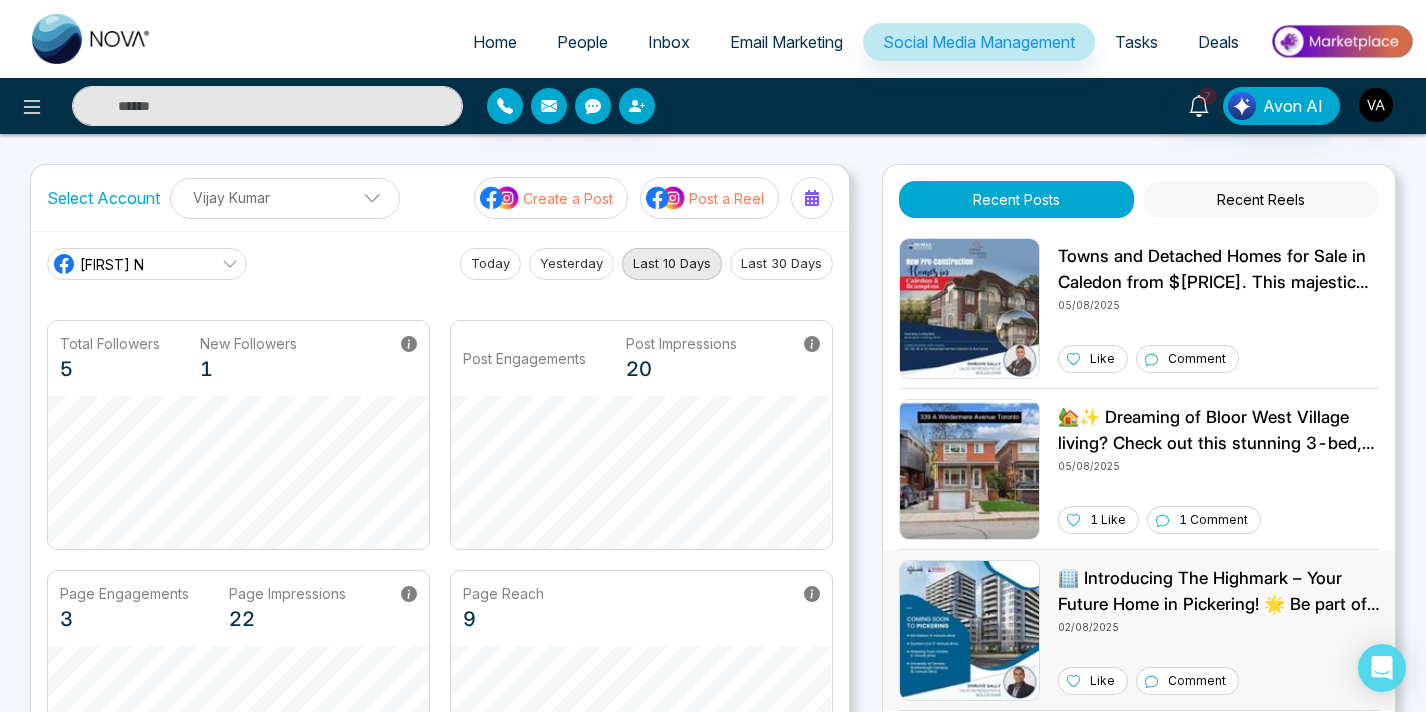 click on "Home People Inbox Email Marketing Social Media Management Tasks Deals 7 Avon AI Select Account Vijay Kumar     Vijay Kumar      Add Social Accounts   Create a Post Post a Reel Vijay N Today Yesterday Last 10 Days Last 30 Days Total Followers 5 New Followers 1 Post Engagements Post Impressions 20 Page Engagements 3 Page Impressions 22 Page Reach 9 Recent Posts Recent Reels 05/08/2025   Like   Comment 🏡✨ Dreaming of Bloor West Village living? Check out this stunning 3-bed, 3-bath detached home at 339 A Windermere Ave for $5250! Enjoy a beautiful backyard, garage, and unbeatable location just steps from shops & parks. 🌳🚲 DM for details or to book a showing! 🗝️🏠 05/08/2025 1   Like 1   Comment 02/08/2025   Like   Comment Birchley Park 02/08/2025   Like   Comment 31/07/2025   Like   Comment 30/07/2025   Like   Comment 🌷✨ Happy Victoria Day! Let’s celebrate the beauty of spring and the joy of togetherness. Enjoy the long weekend! 🎉🇨🇦 29/07/2025   Like   Comment 28/07/2025   Like" at bounding box center (713, 356) 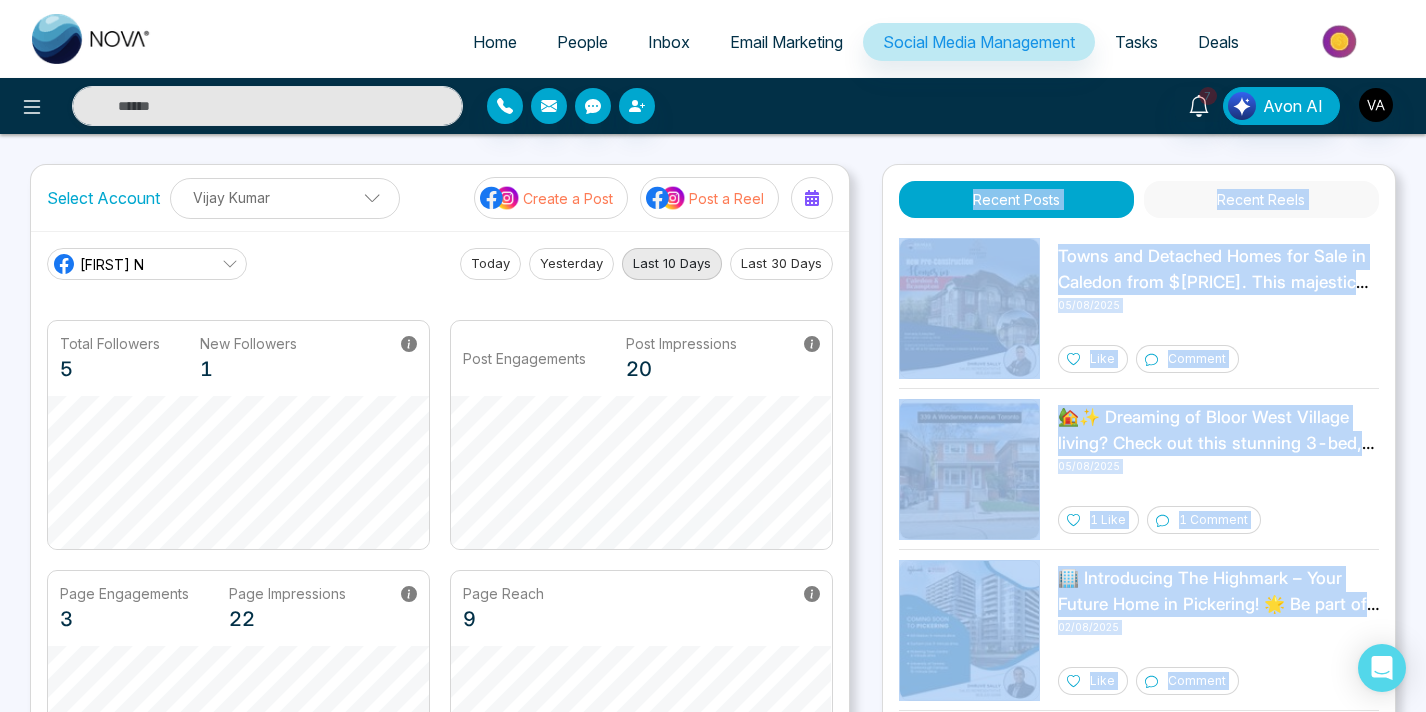 click on "Home People Inbox Email Marketing Social Media Management Tasks Deals 7 Avon AI Select Account Vijay Kumar     Vijay Kumar      Add Social Accounts   Create a Post Post a Reel Vijay N Today Yesterday Last 10 Days Last 30 Days Total Followers 5 New Followers 1 Post Engagements Post Impressions 20 Page Engagements 3 Page Impressions 22 Page Reach 9 Recent Posts Recent Reels 05/08/2025   Like   Comment 🏡✨ Dreaming of Bloor West Village living? Check out this stunning 3-bed, 3-bath detached home at 339 A Windermere Ave for $5250! Enjoy a beautiful backyard, garage, and unbeatable location just steps from shops & parks. 🌳🚲 DM for details or to book a showing! 🗝️🏠 05/08/2025 1   Like 1   Comment 02/08/2025   Like   Comment Birchley Park 02/08/2025   Like   Comment 31/07/2025   Like   Comment 30/07/2025   Like   Comment 🌷✨ Happy Victoria Day! Let’s celebrate the beauty of spring and the joy of togetherness. Enjoy the long weekend! 🎉🇨🇦 29/07/2025   Like   Comment 28/07/2025   Like" at bounding box center [713, 356] 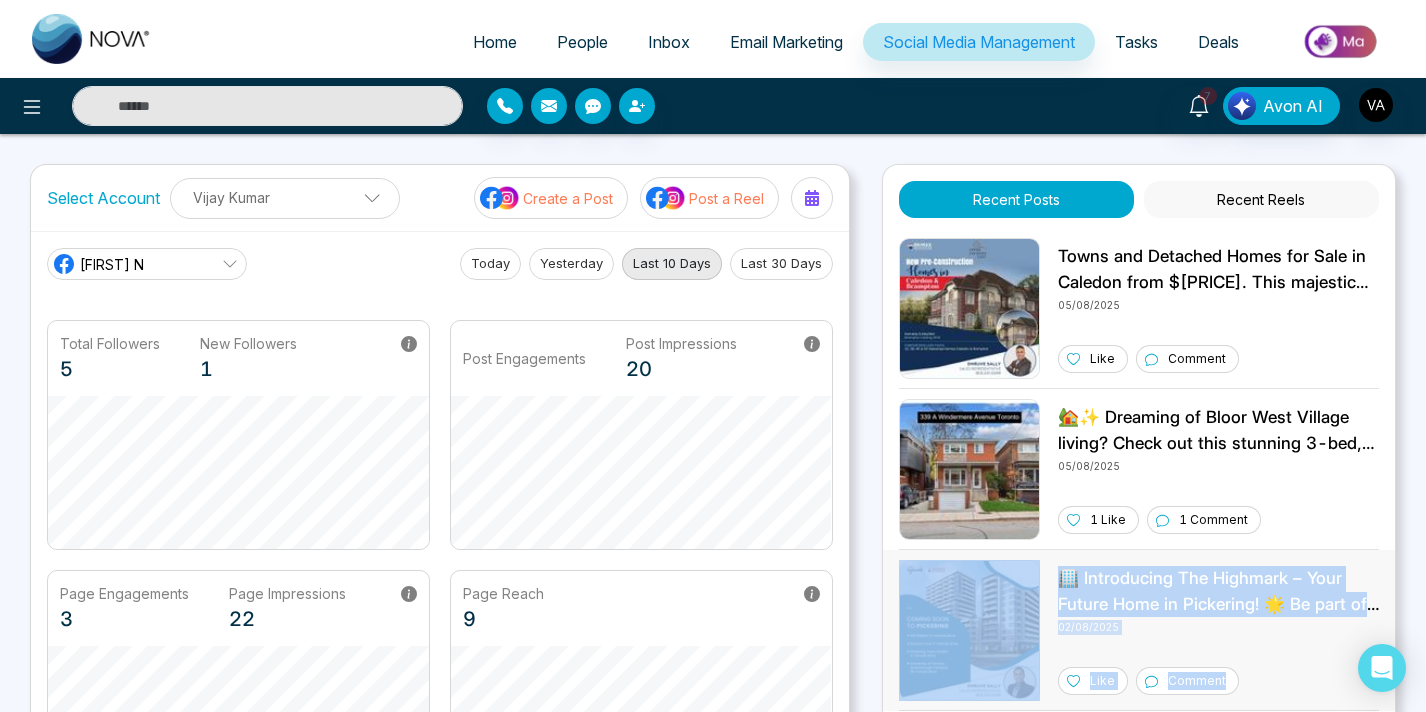 drag, startPoint x: 889, startPoint y: 635, endPoint x: 1238, endPoint y: 708, distance: 356.55295 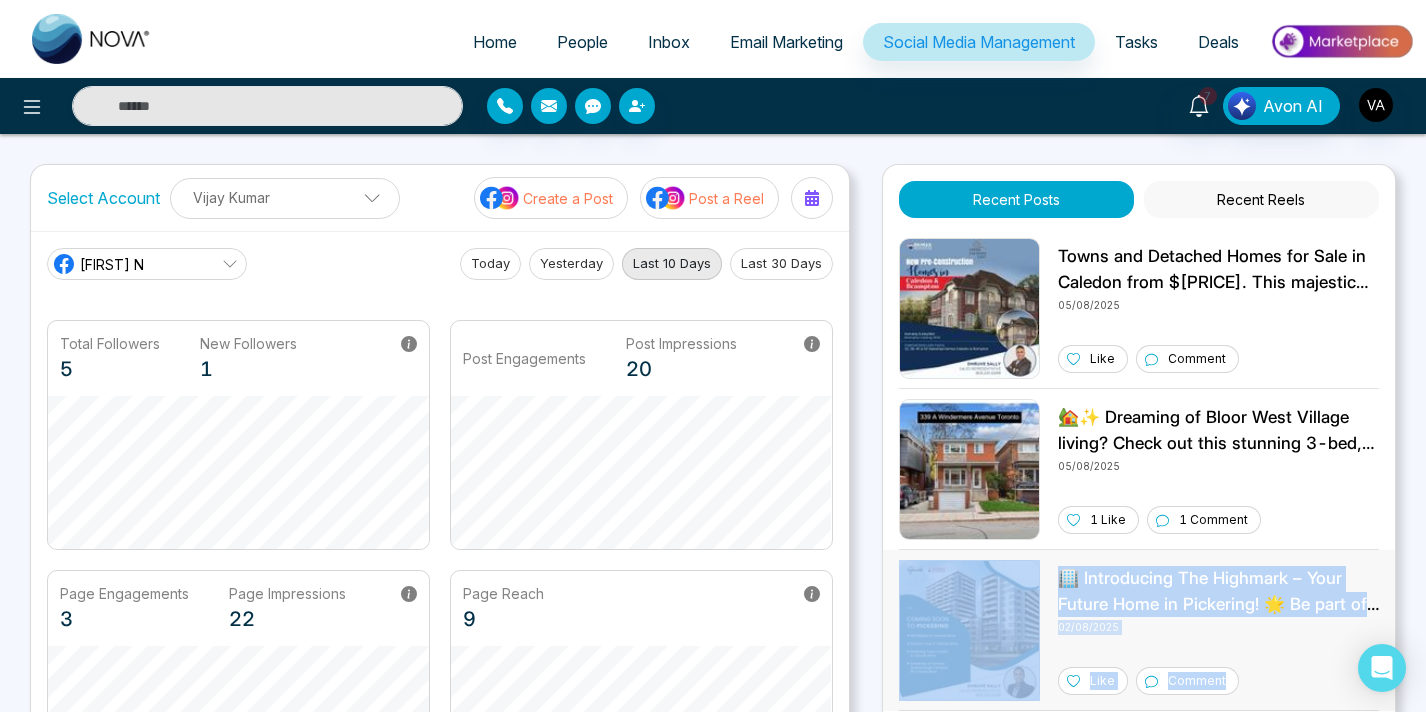 click on "🏢 Introducing The Highmark – Your Future Home in Pickering! 🌟
Be part of an exclusive community at one of the most desirable addresses in Pickering, located at Kingston Rd & Brock Rd. Enjoy unparalleled access to urban conveniences and natural beauty with Highway 401, Pickering GO Station, Big Box Stores, Pickering Town Centre, and Princess of Wales Park just moments away!
✨ INCENTIVES ALERT:
✔️ Discounted Parking* - Suites 559sf or larger eligible
✔️ Free Assignment*
✔️ Right to Lease*
With over 40 years of building excellence, Highmark Homes has a proven track record of developing over 500 homes across more than 10 communities. Don’t miss the chance to be a part of their upcoming high-rise projects in Pickering and Whitby!
📞 Contact us today to learn more and secure your new home at The Highmark!
*Terms and conditions apply. 02/08/2025   Like   Comment" at bounding box center [1139, 630] 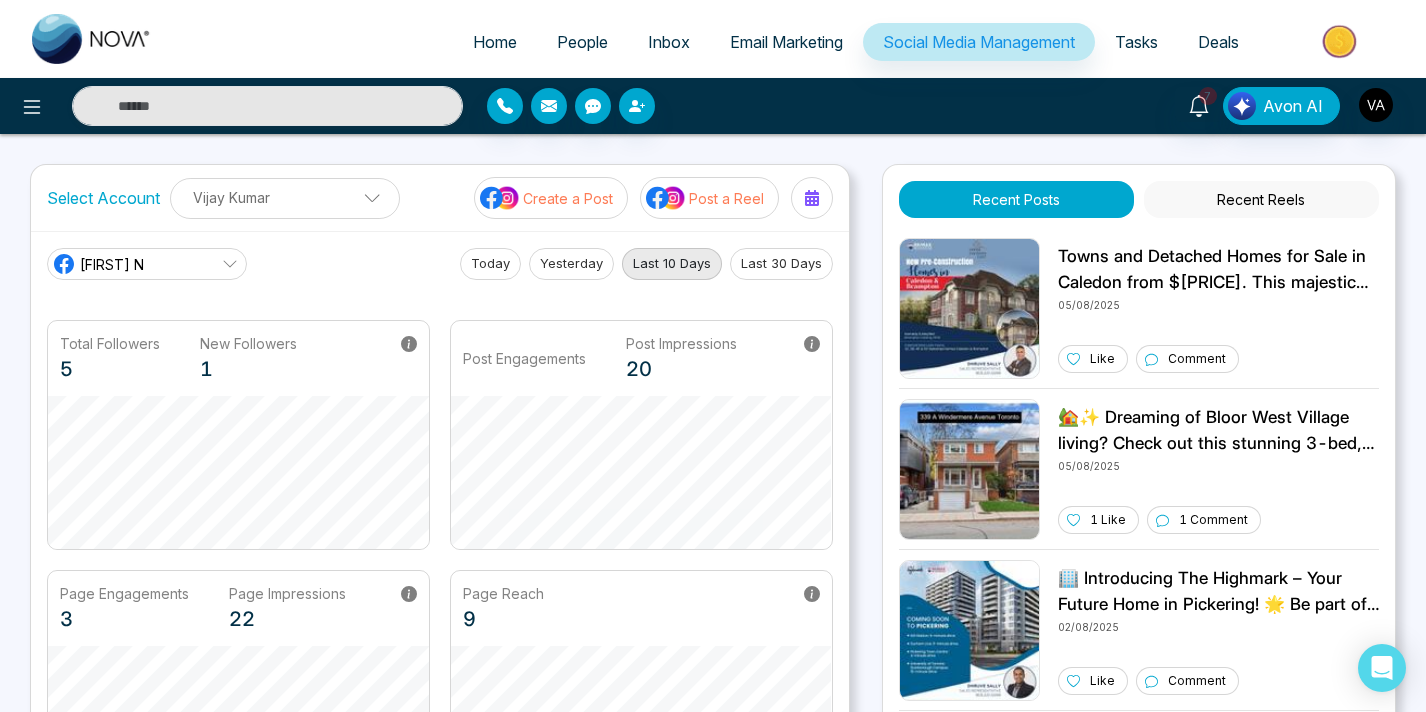click at bounding box center [55, 2271] 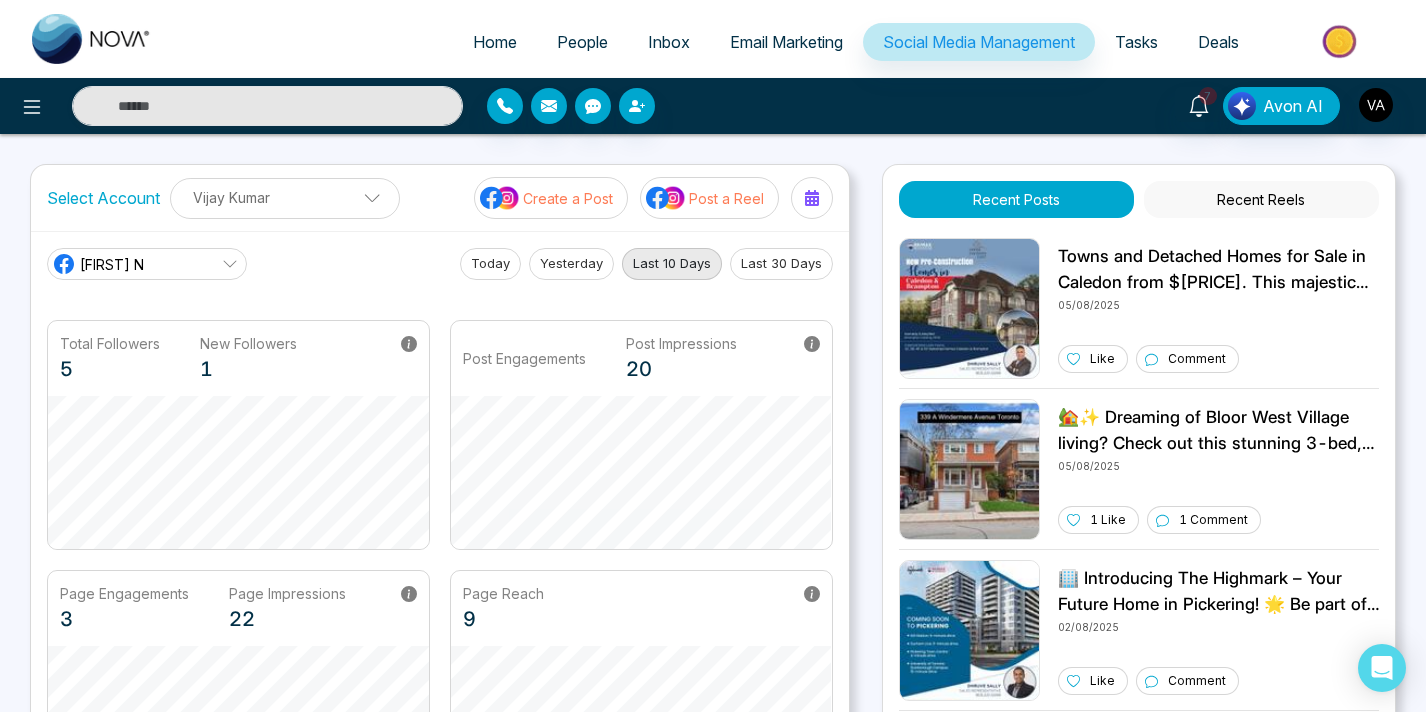 click at bounding box center (55, 2271) 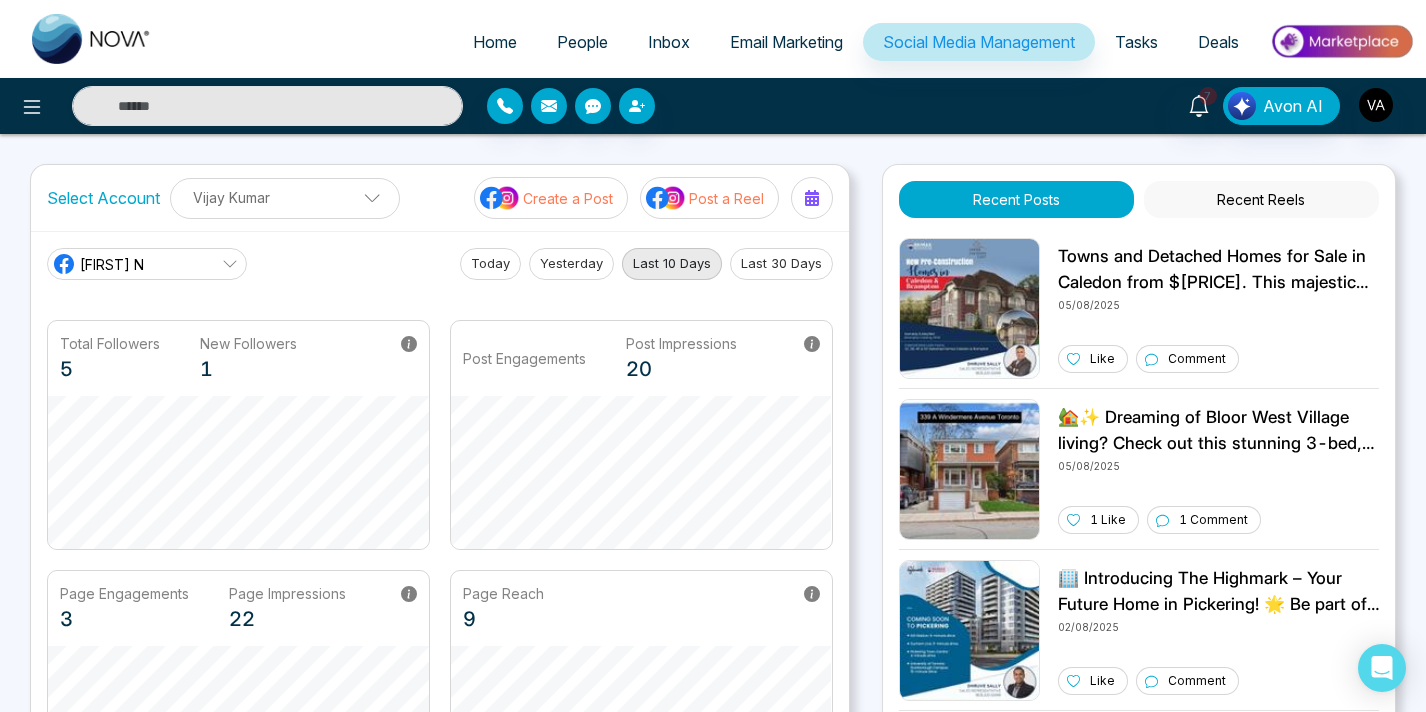click at bounding box center (632, 4003) 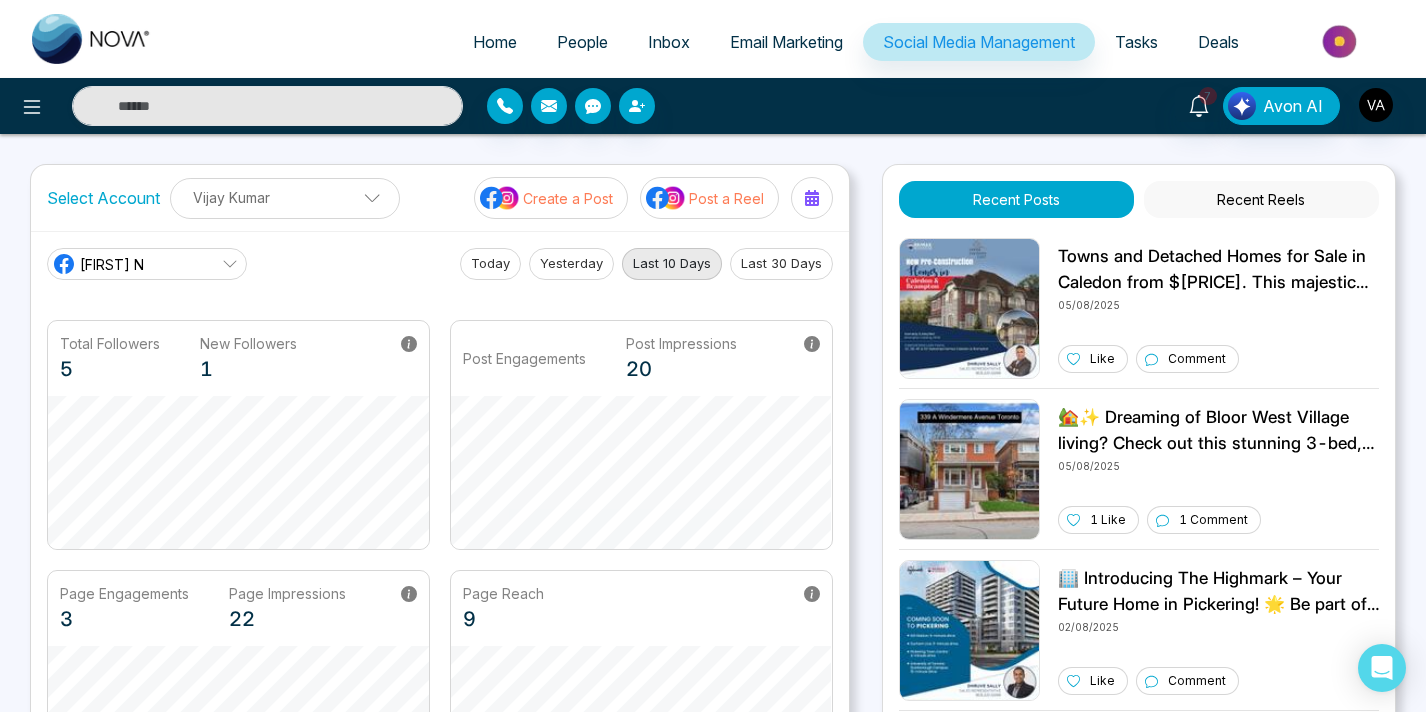 click at bounding box center (632, 4003) 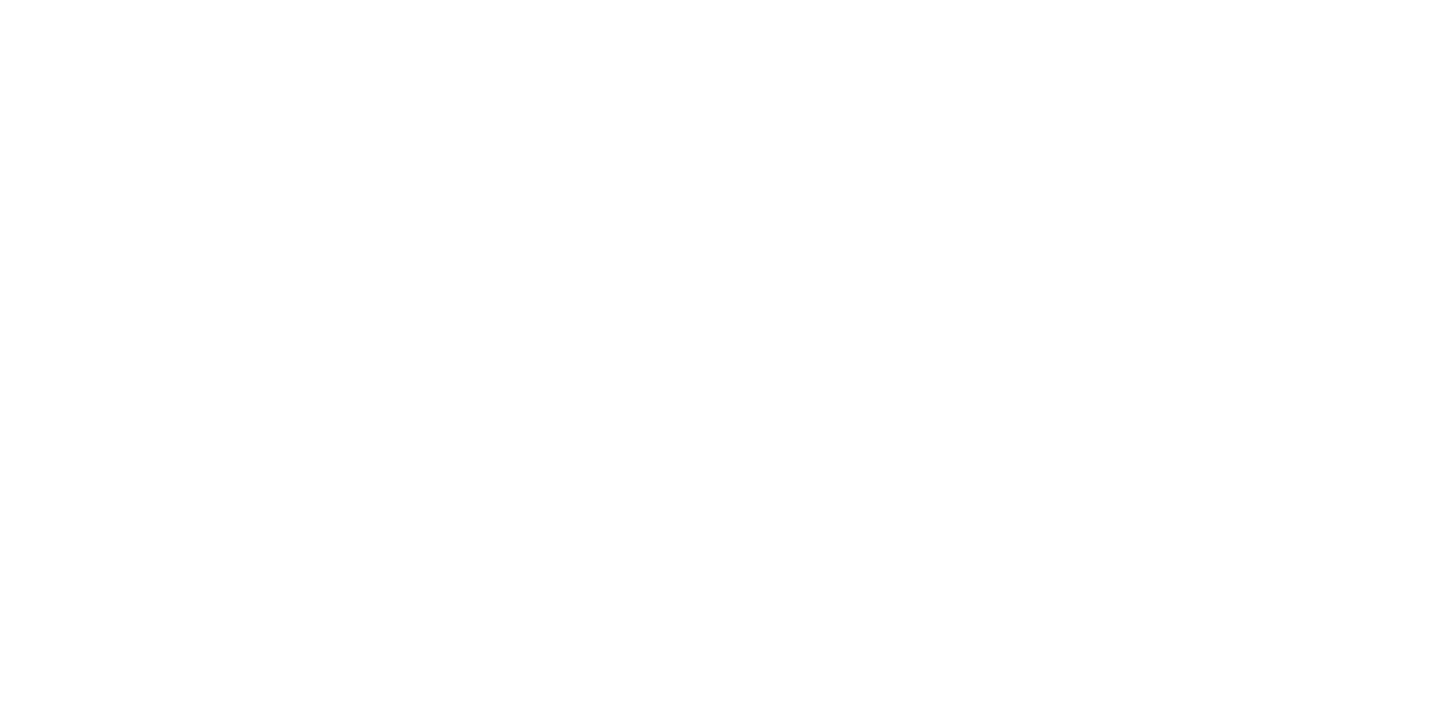 scroll, scrollTop: 0, scrollLeft: 0, axis: both 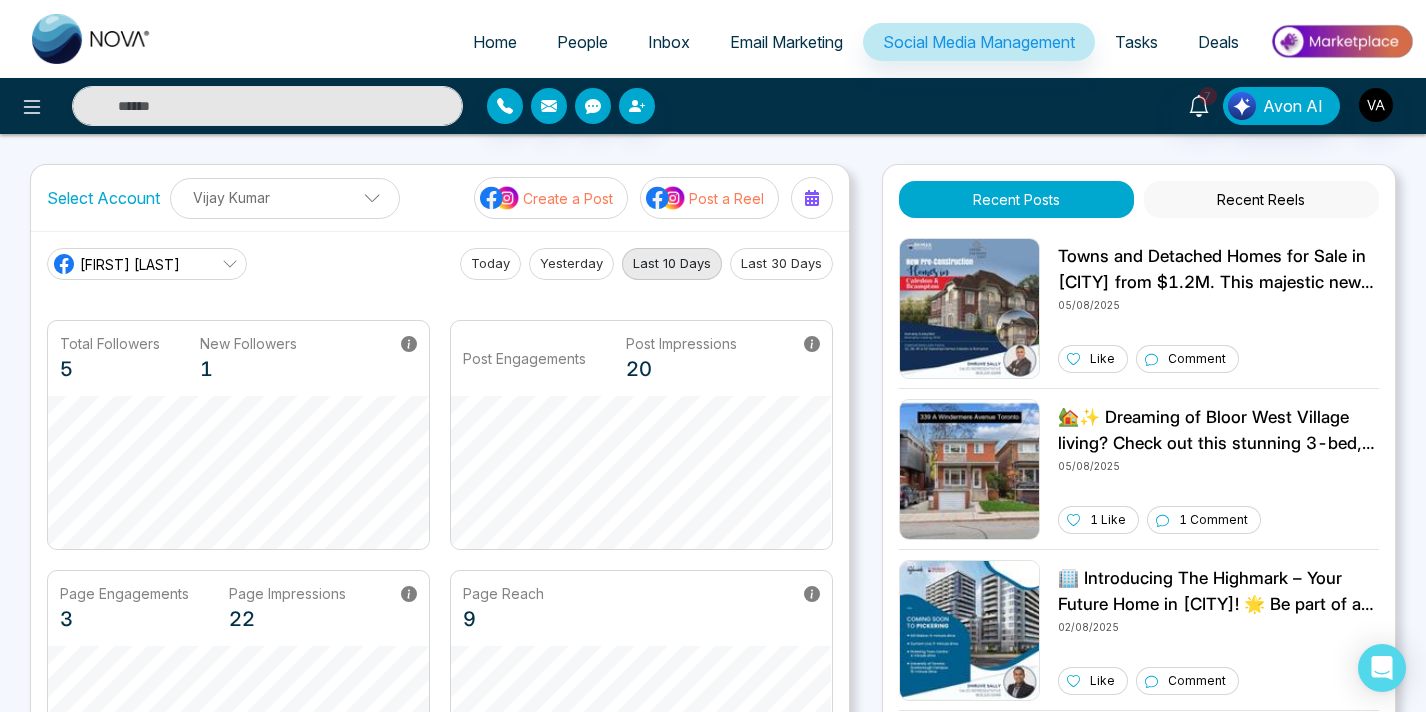 click on "[FIRST] [LAST]" at bounding box center [147, 264] 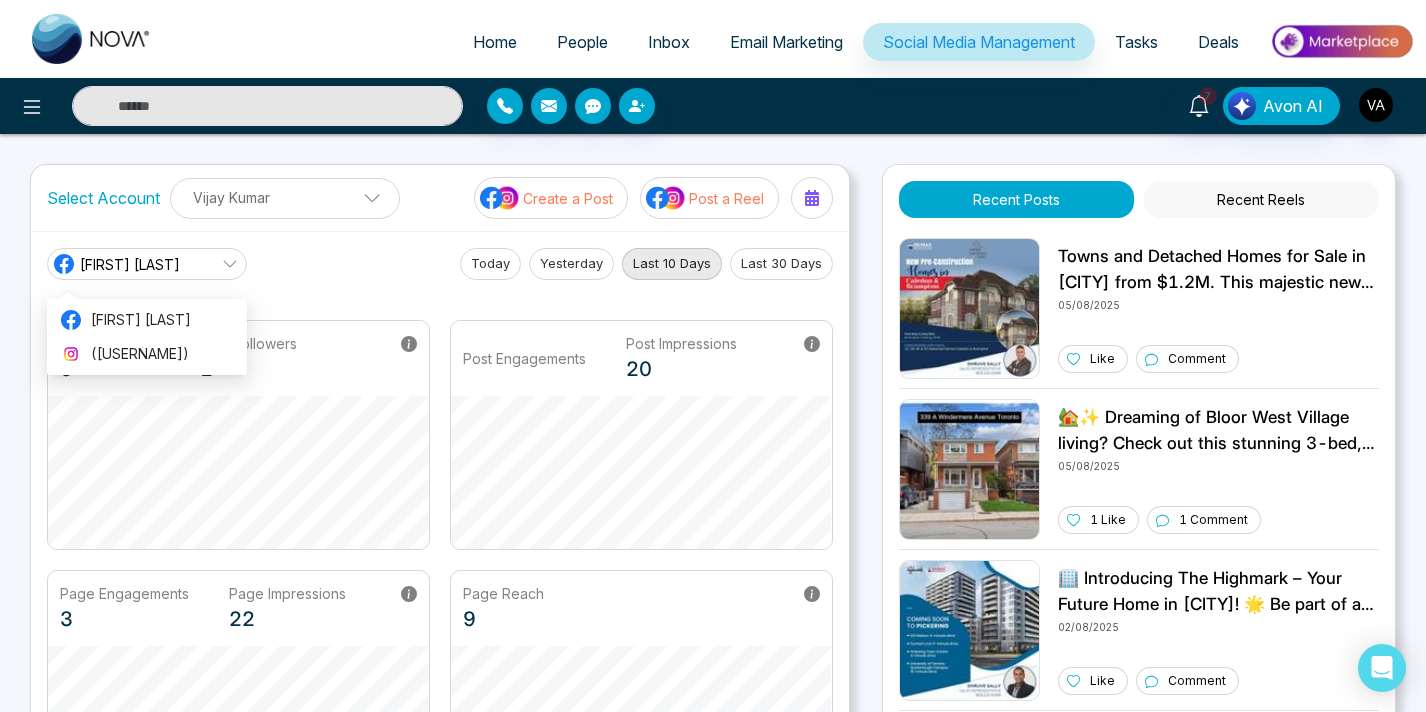 click at bounding box center (365, 203) 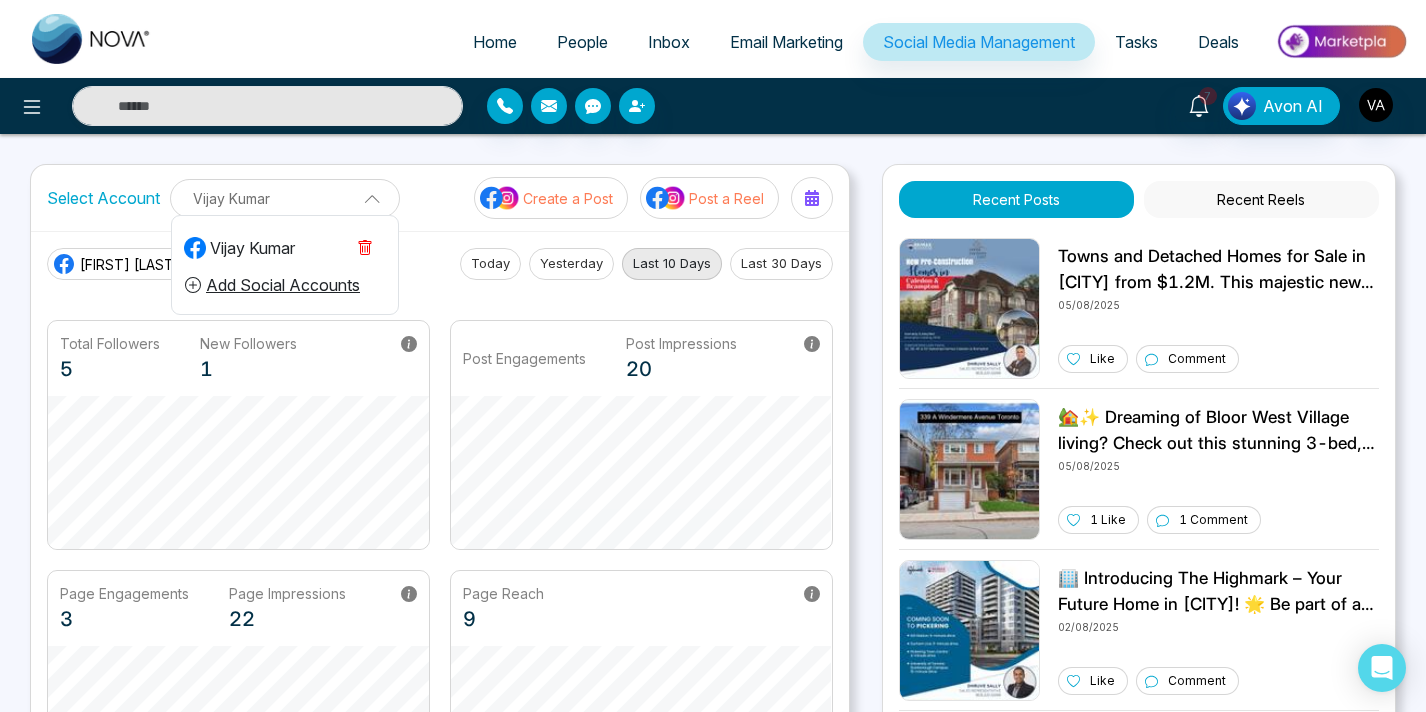click on "Add Social Accounts" at bounding box center [272, 285] 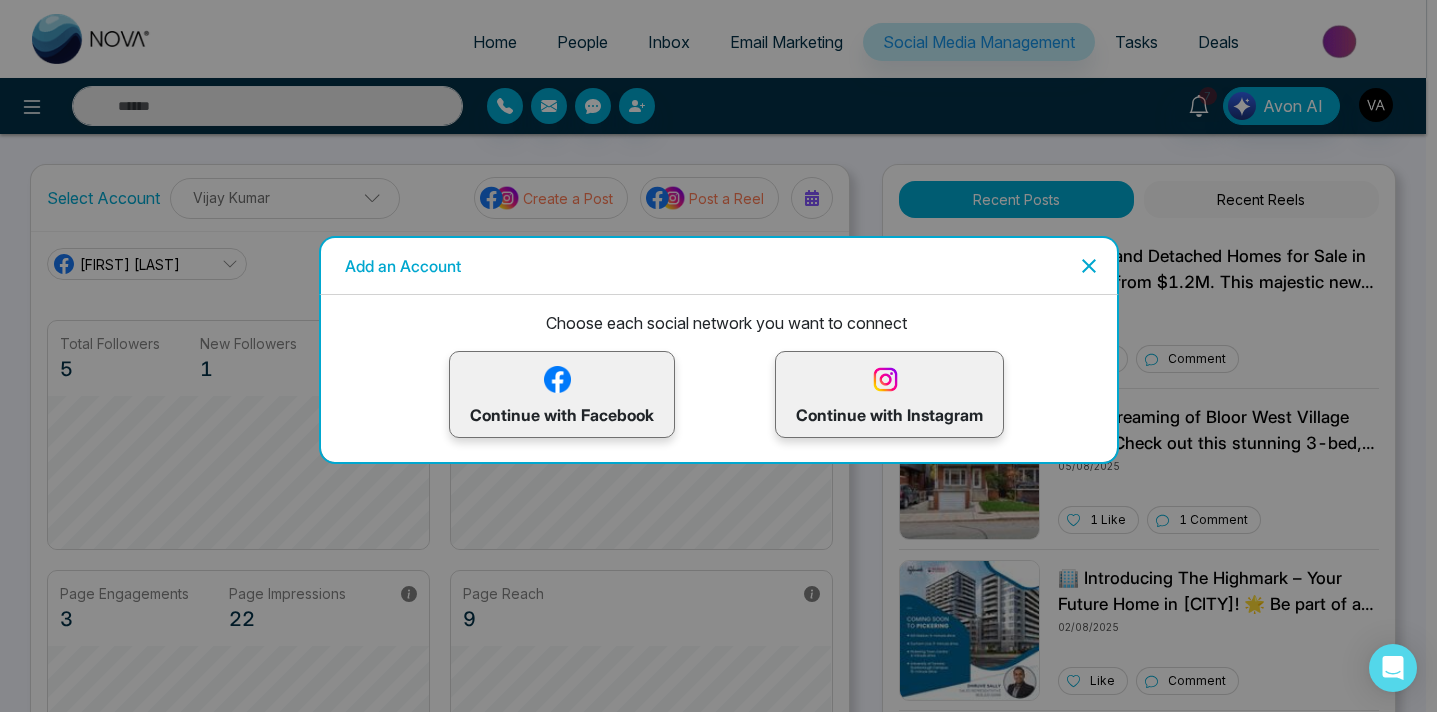 click at bounding box center [418, 2829] 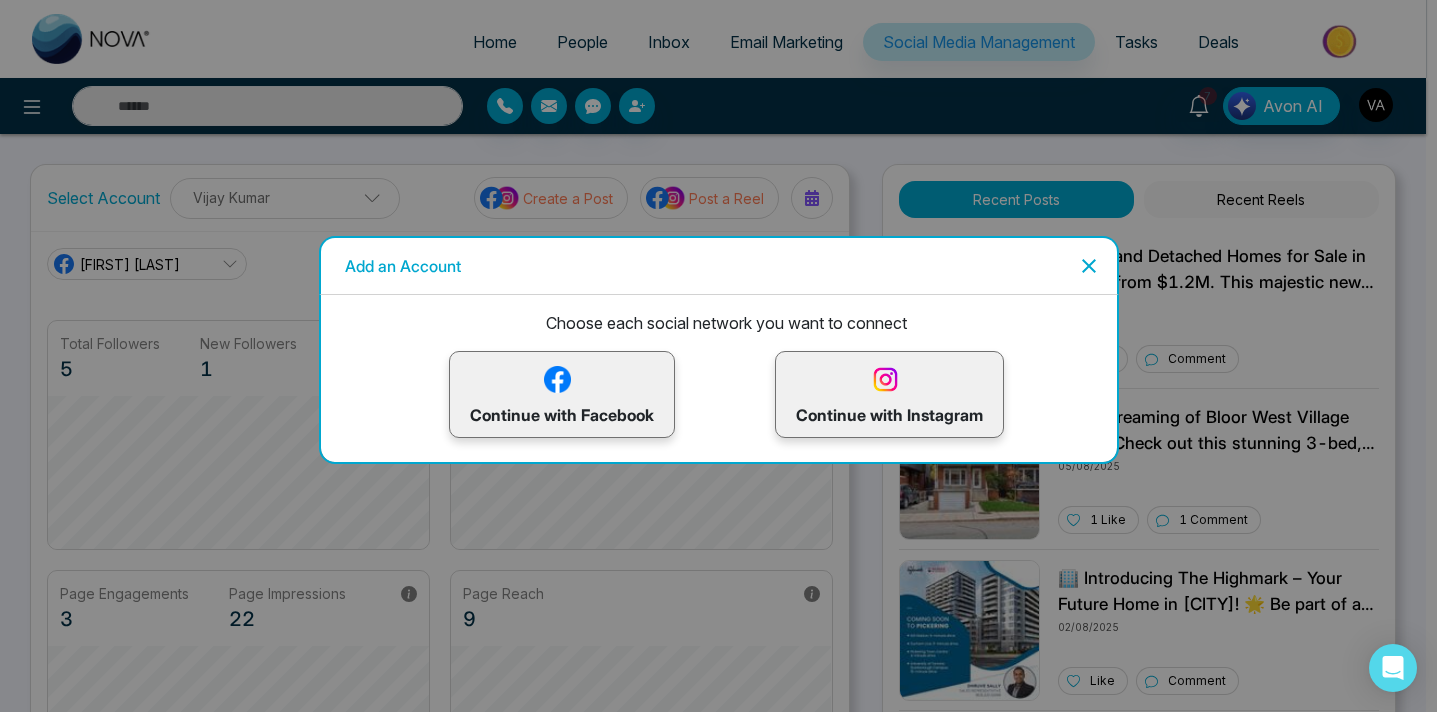 click at bounding box center [632, 2829] 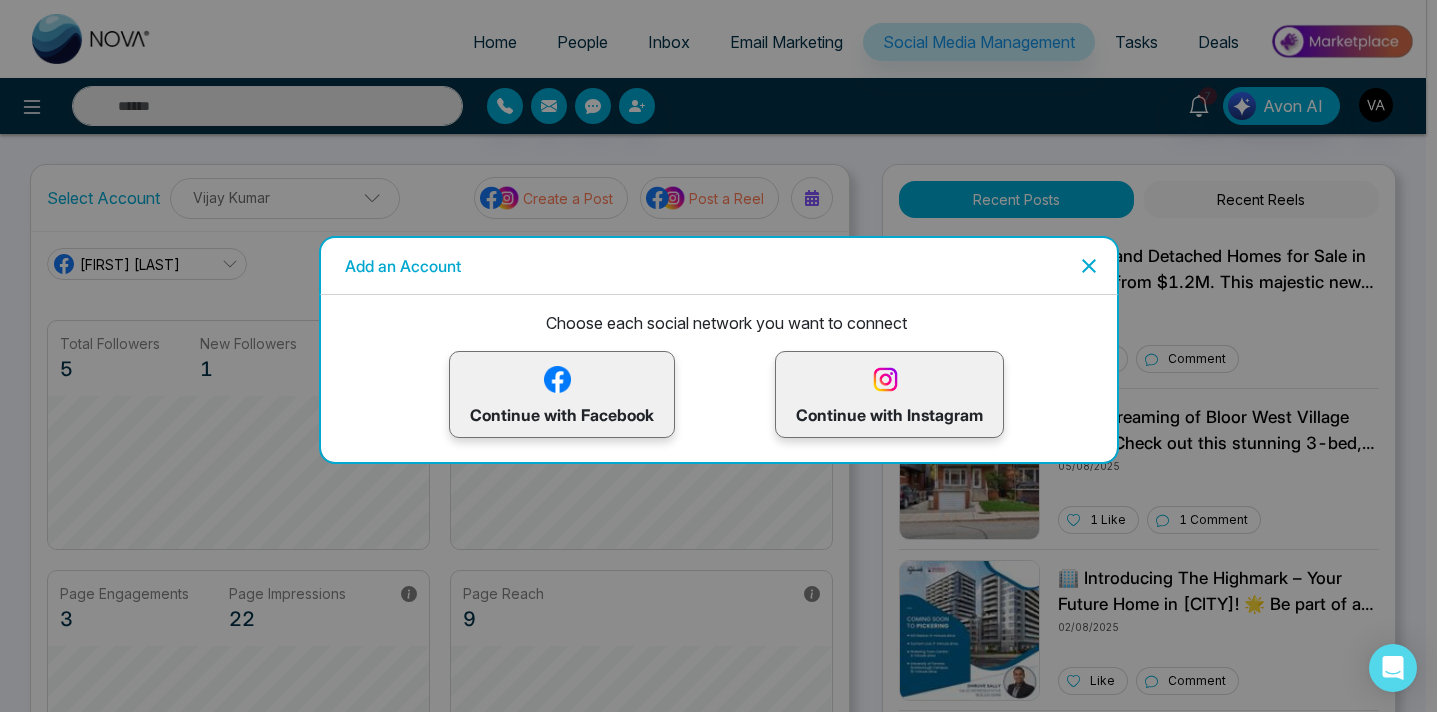 click at bounding box center [33, 2829] 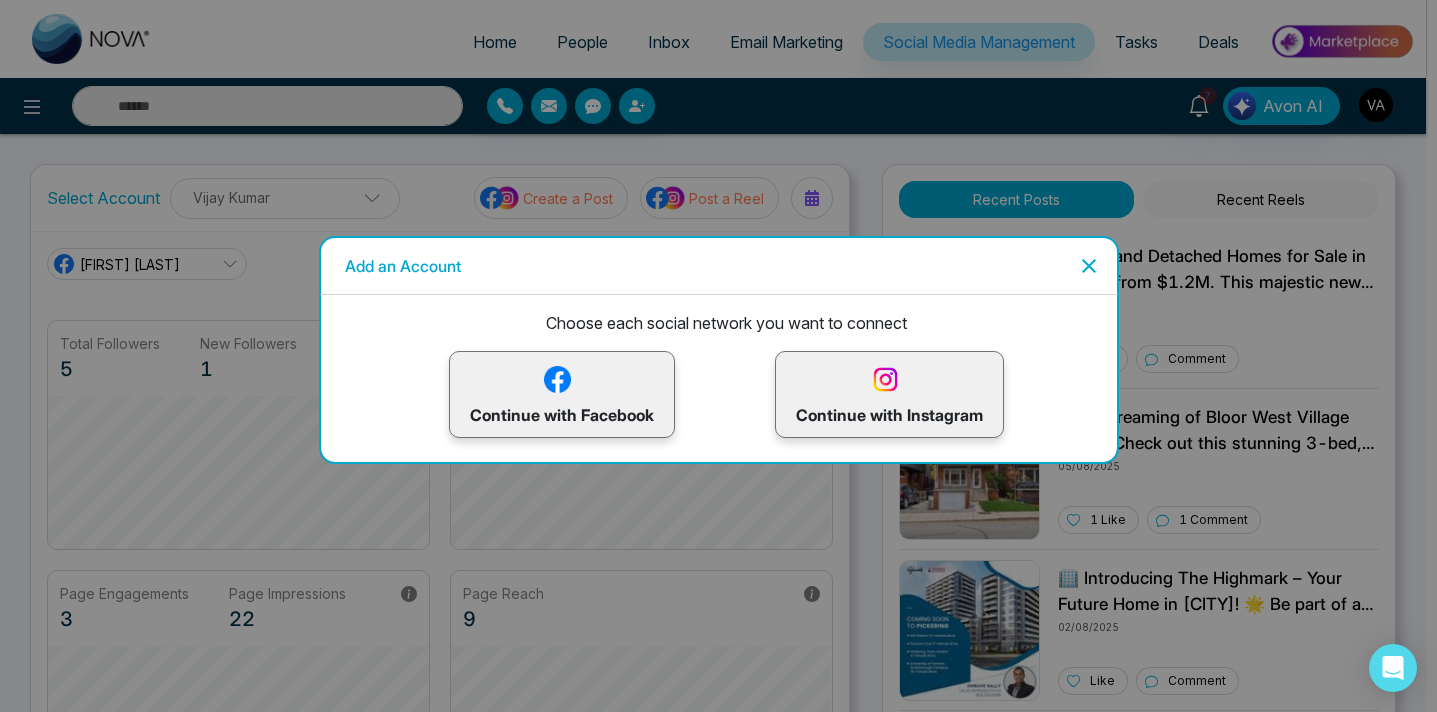 click at bounding box center [632, 2829] 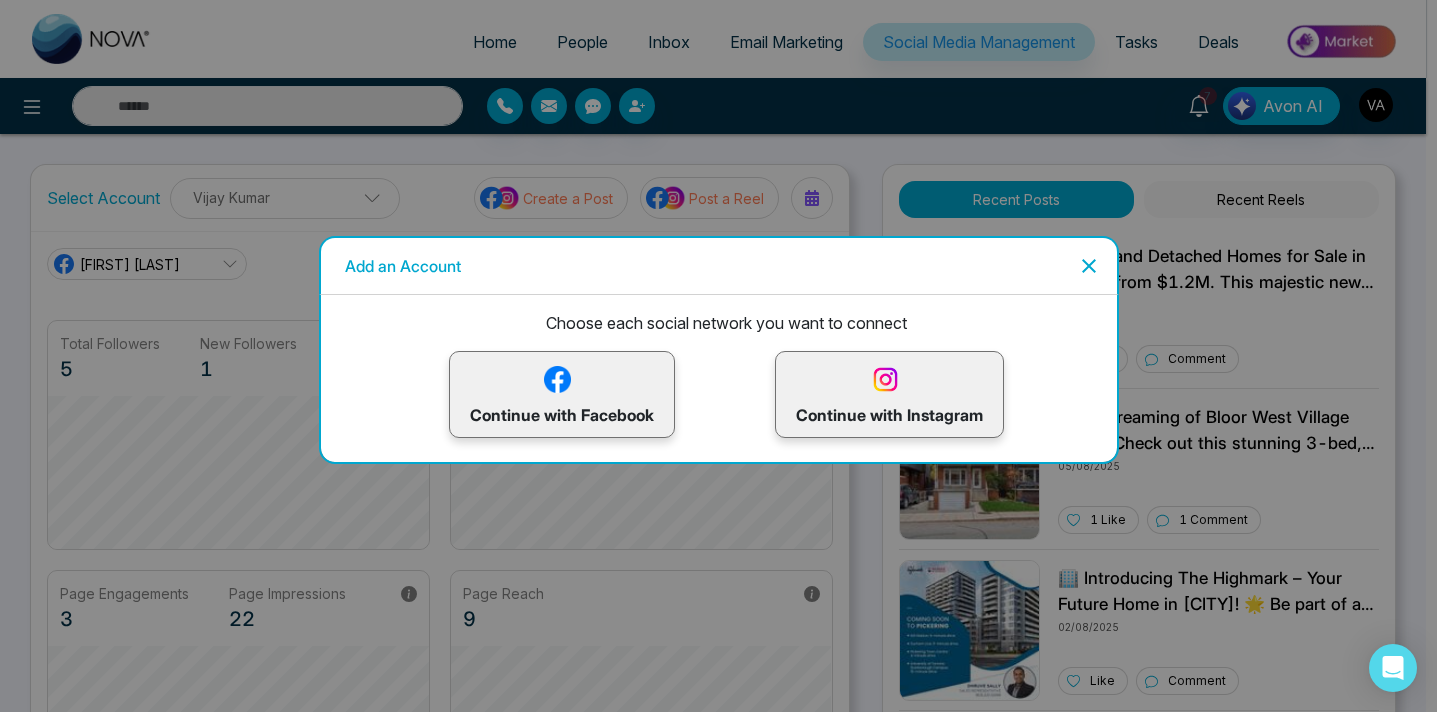 click at bounding box center [632, 2829] 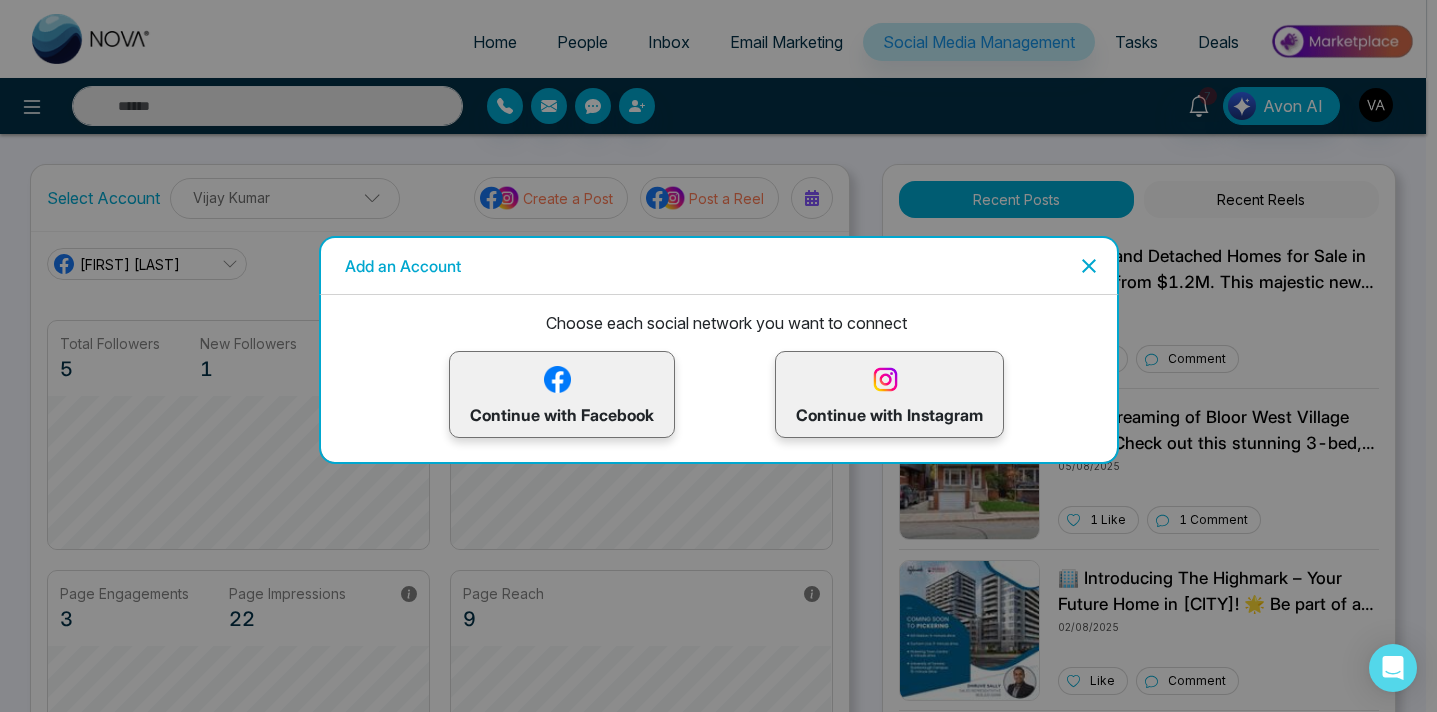 click at bounding box center (366, 2829) 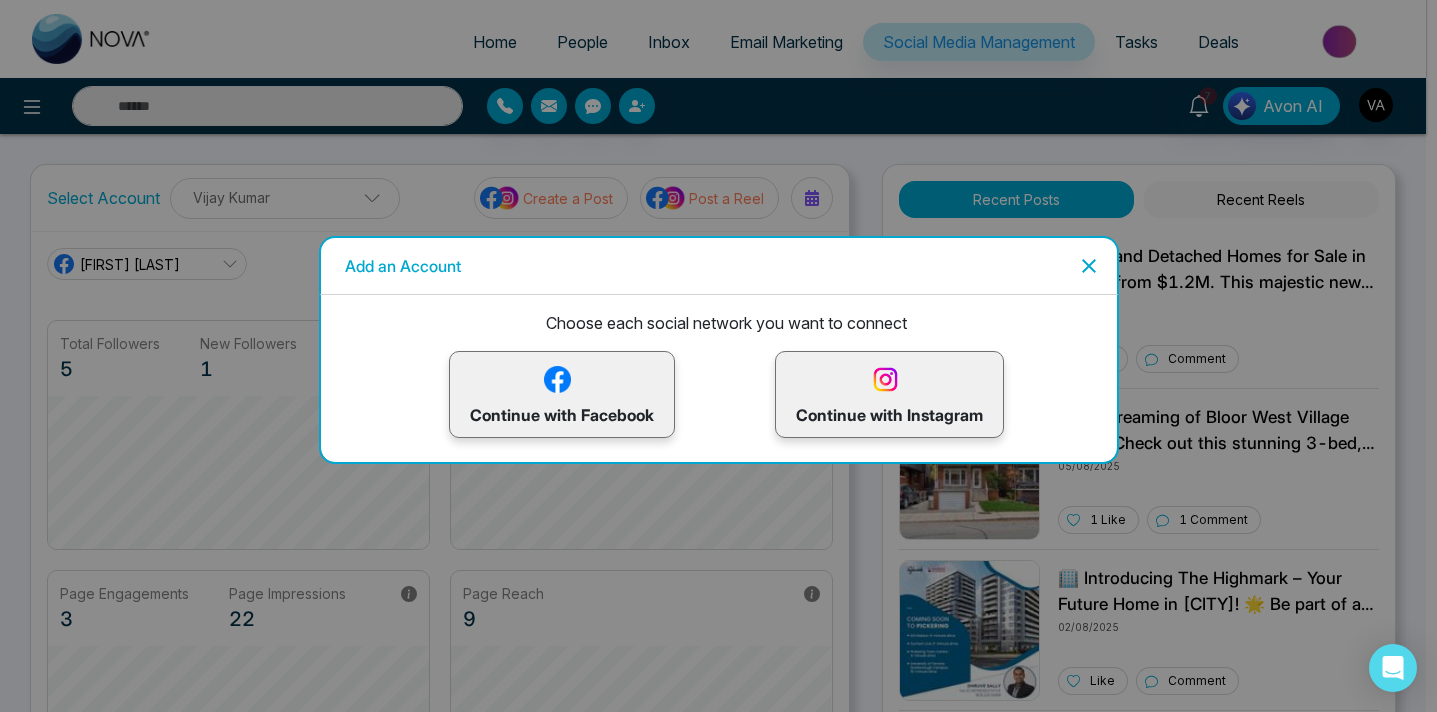 click at bounding box center [112, 2829] 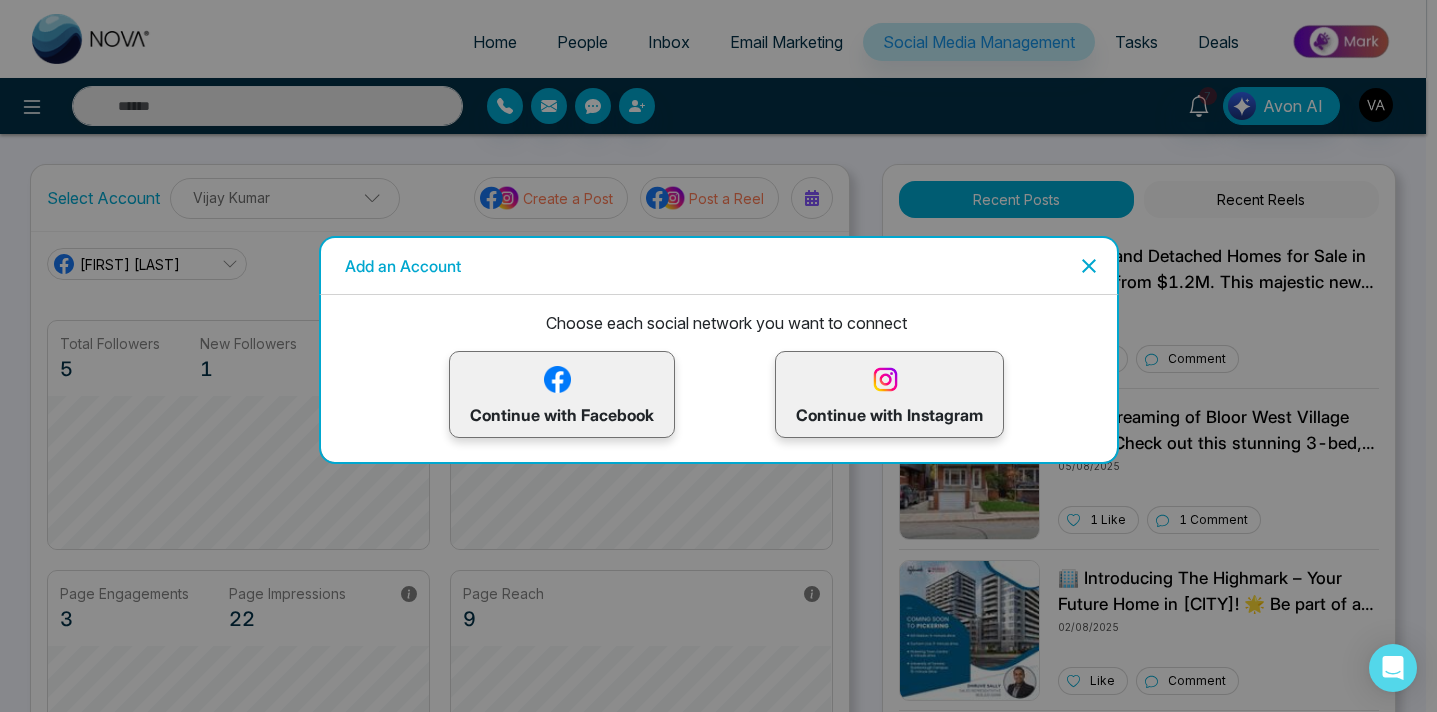 click at bounding box center (632, 2829) 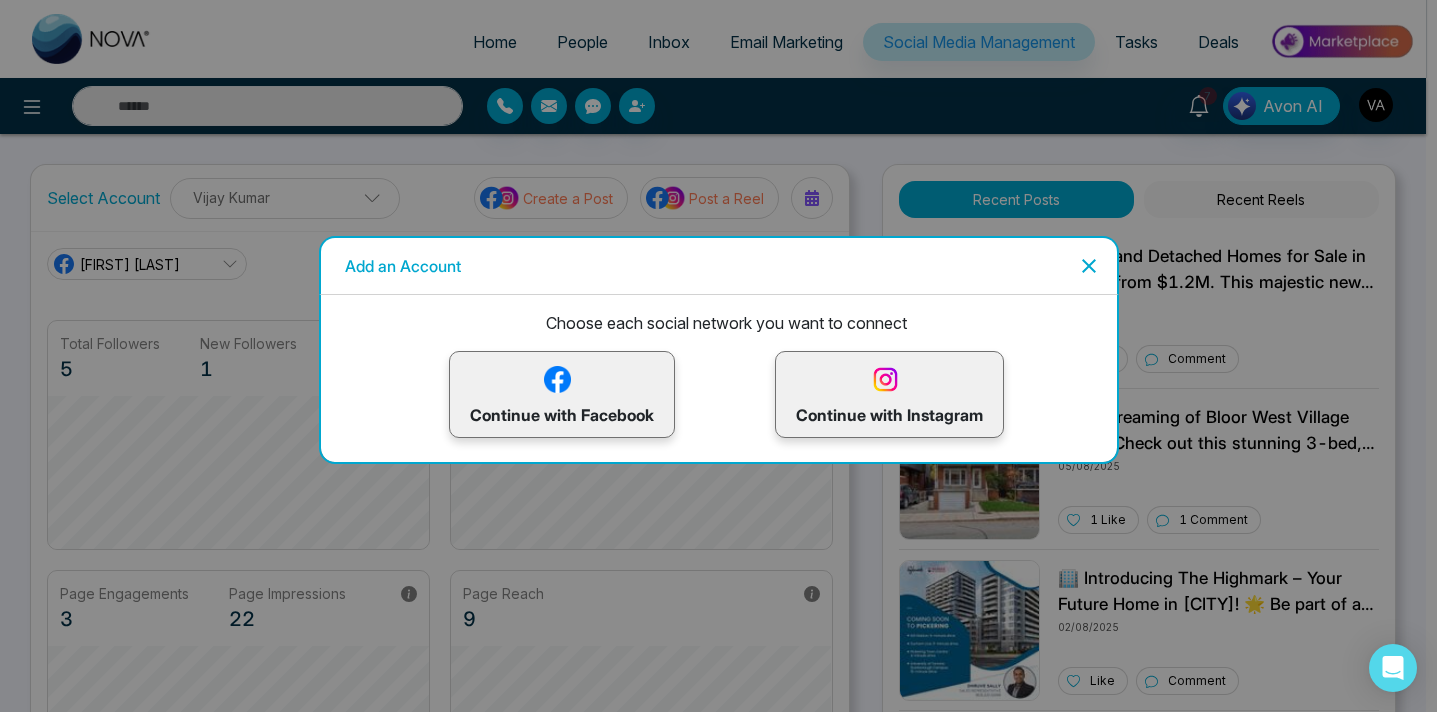 click at bounding box center (632, 2829) 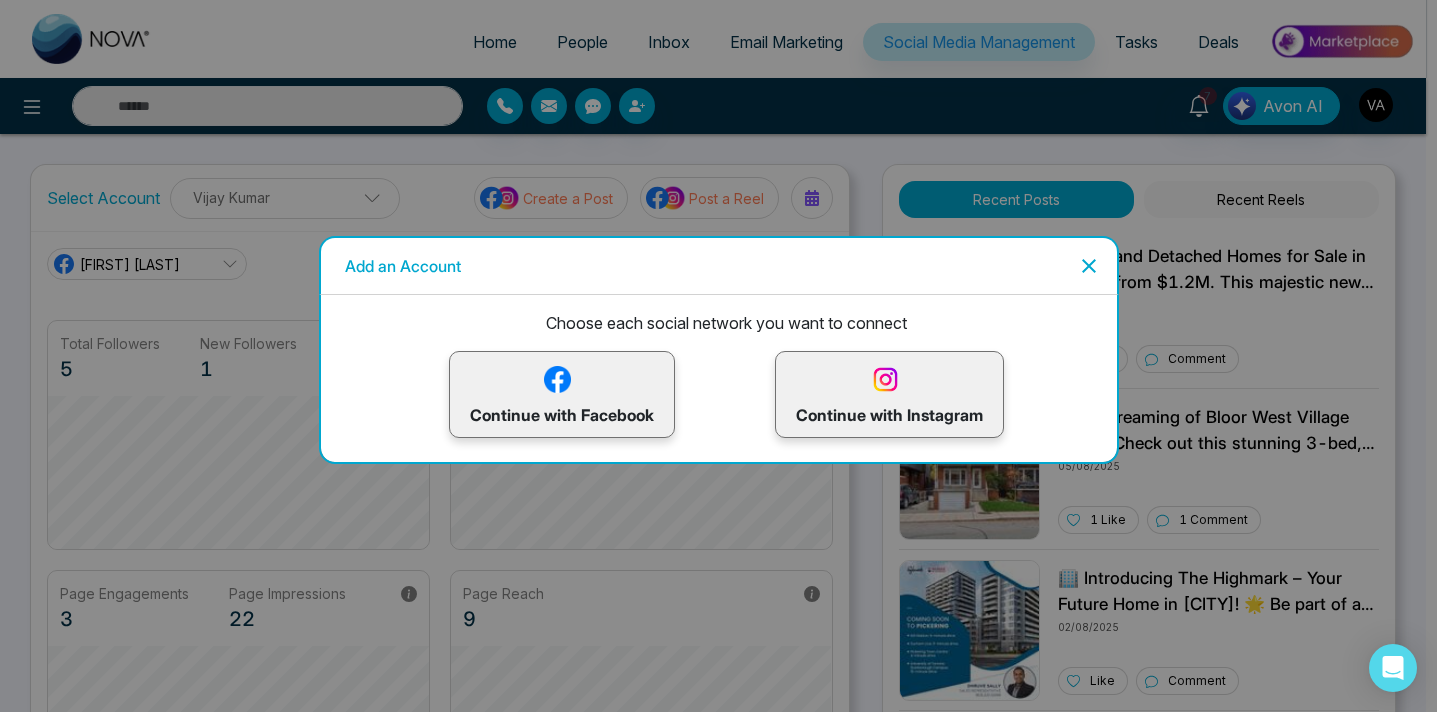 click on "Color ******* Tools Size Donate" at bounding box center (713, 2825) 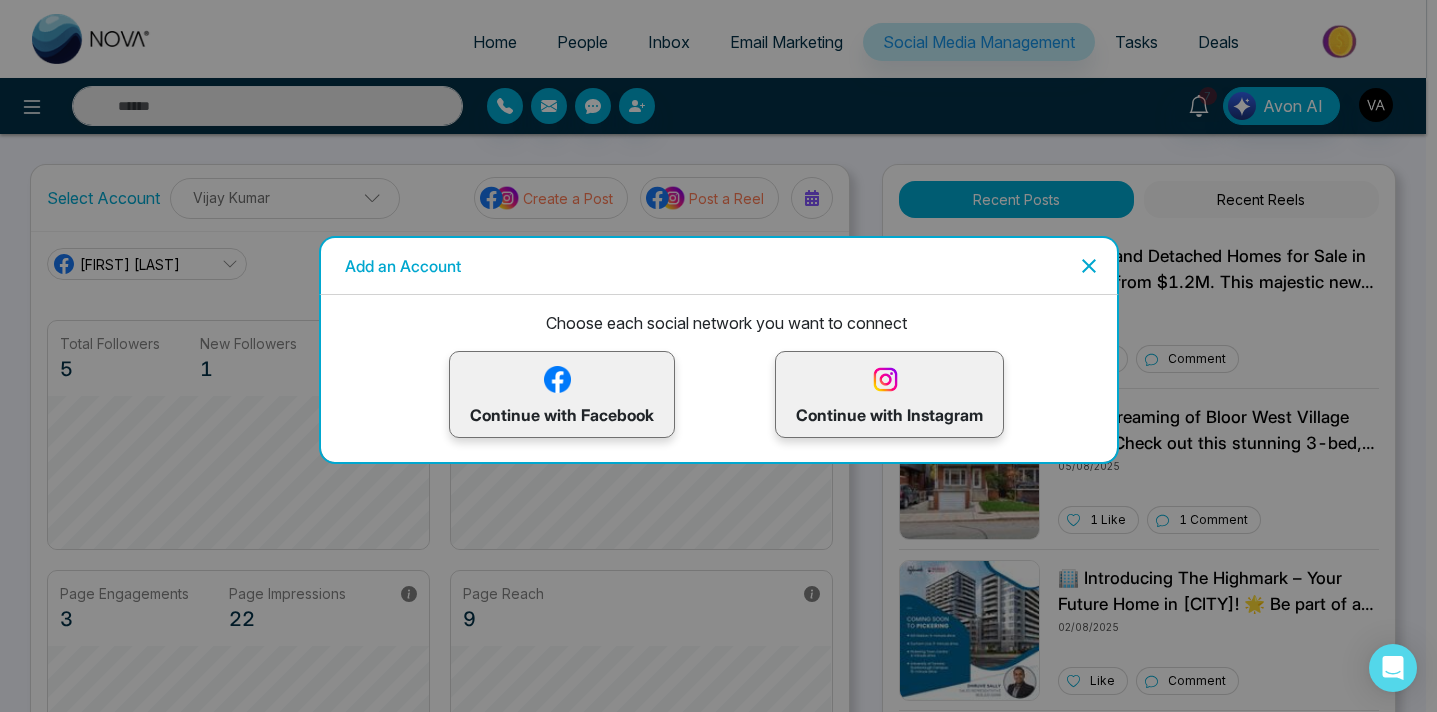 click on "*******" at bounding box center [25, 2773] 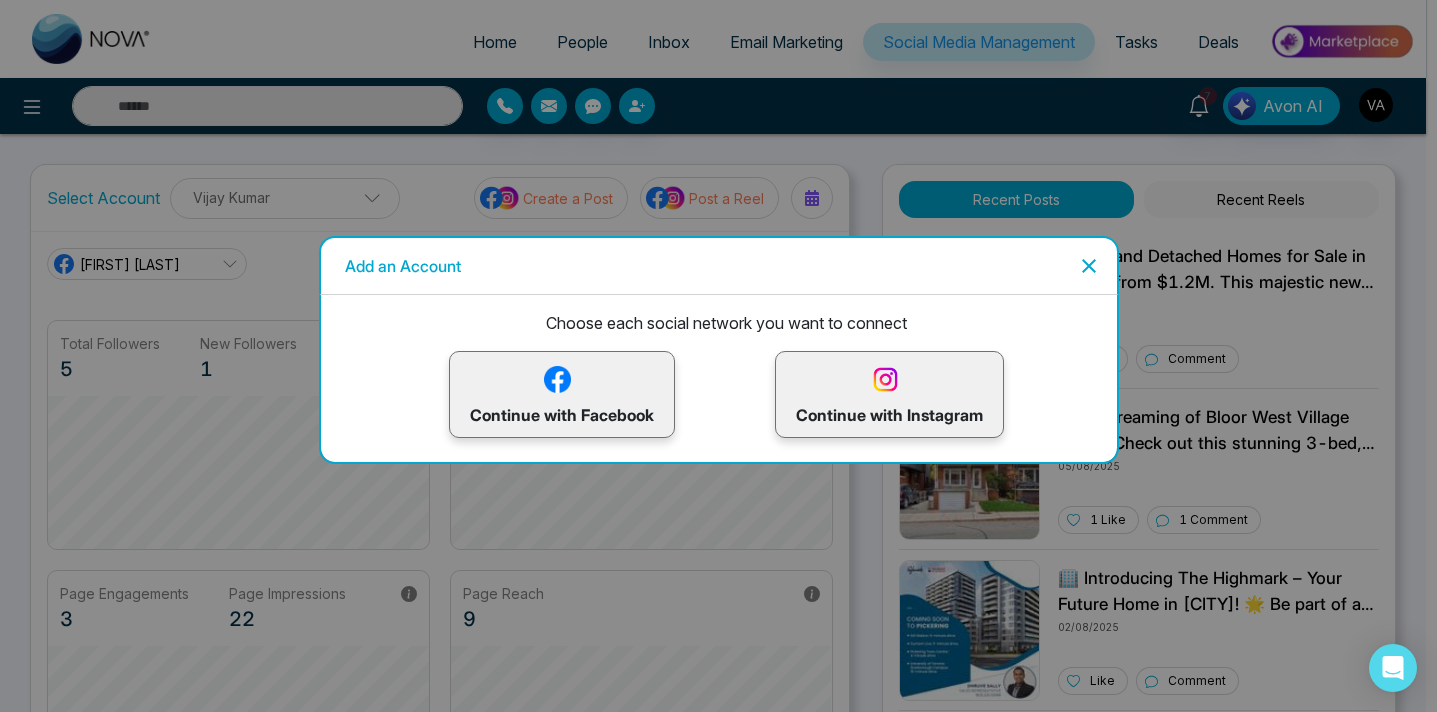 type on "*******" 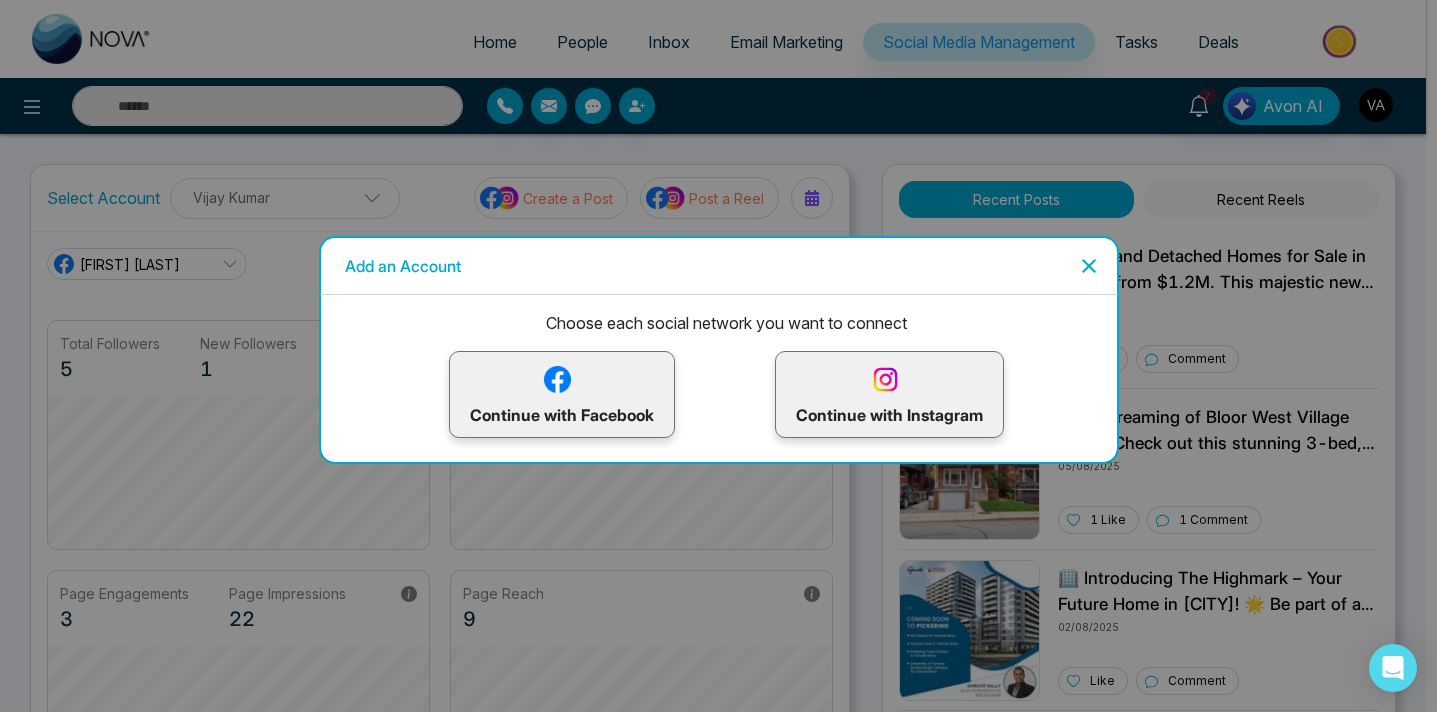 type 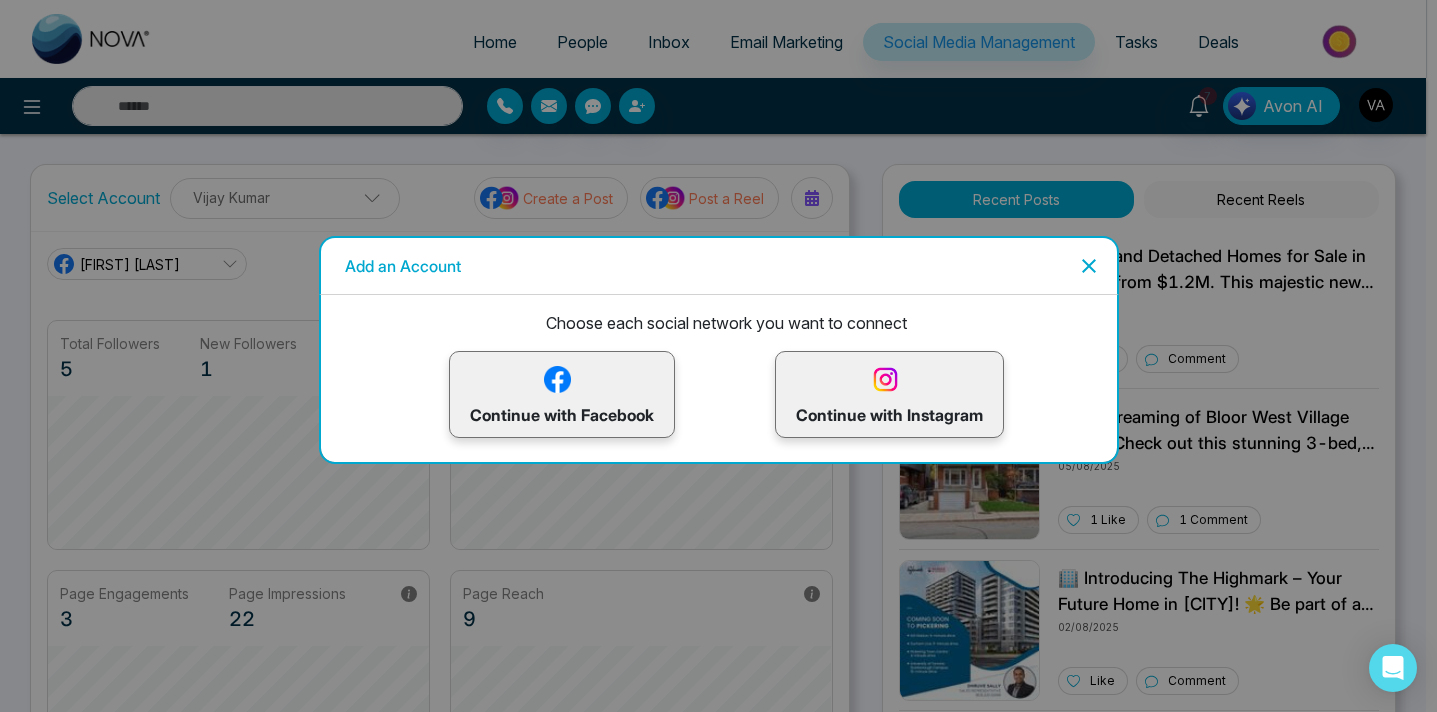 click at bounding box center [468, 2829] 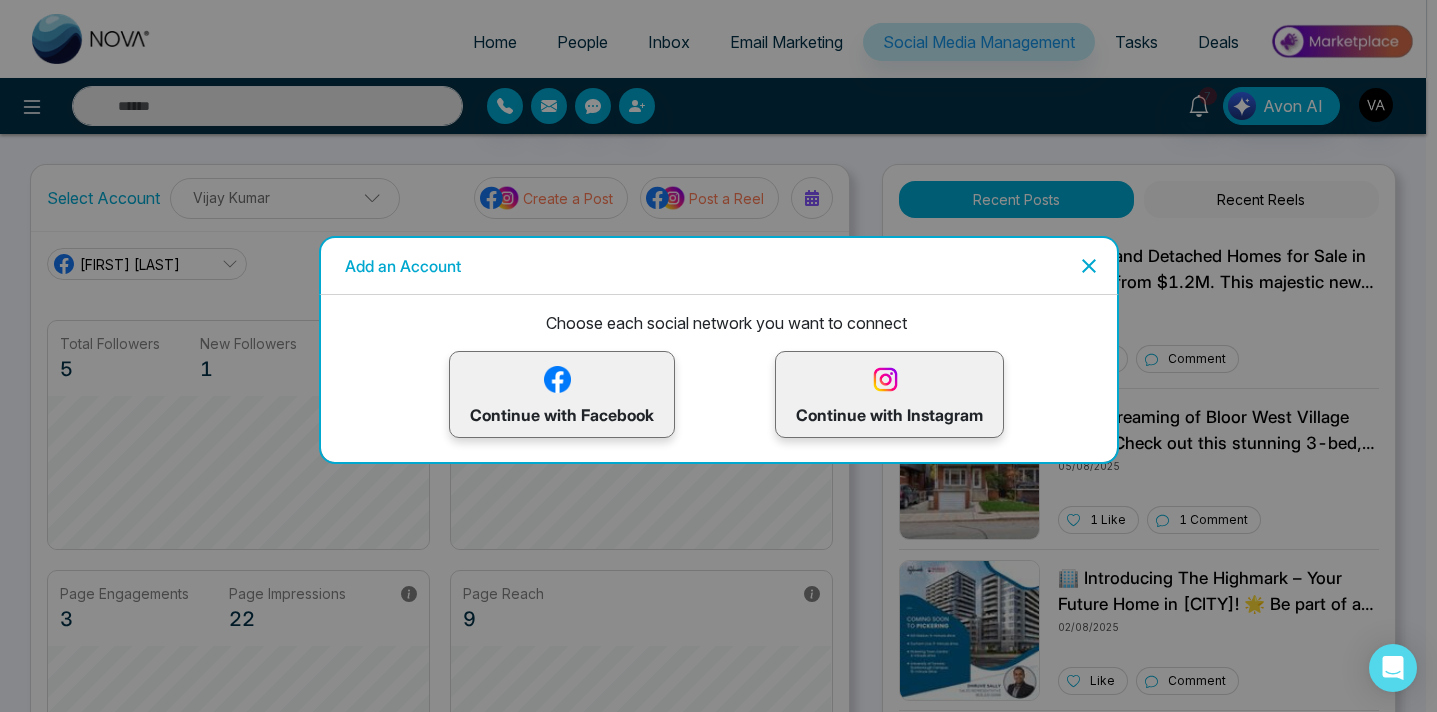 click at bounding box center (112, 2827) 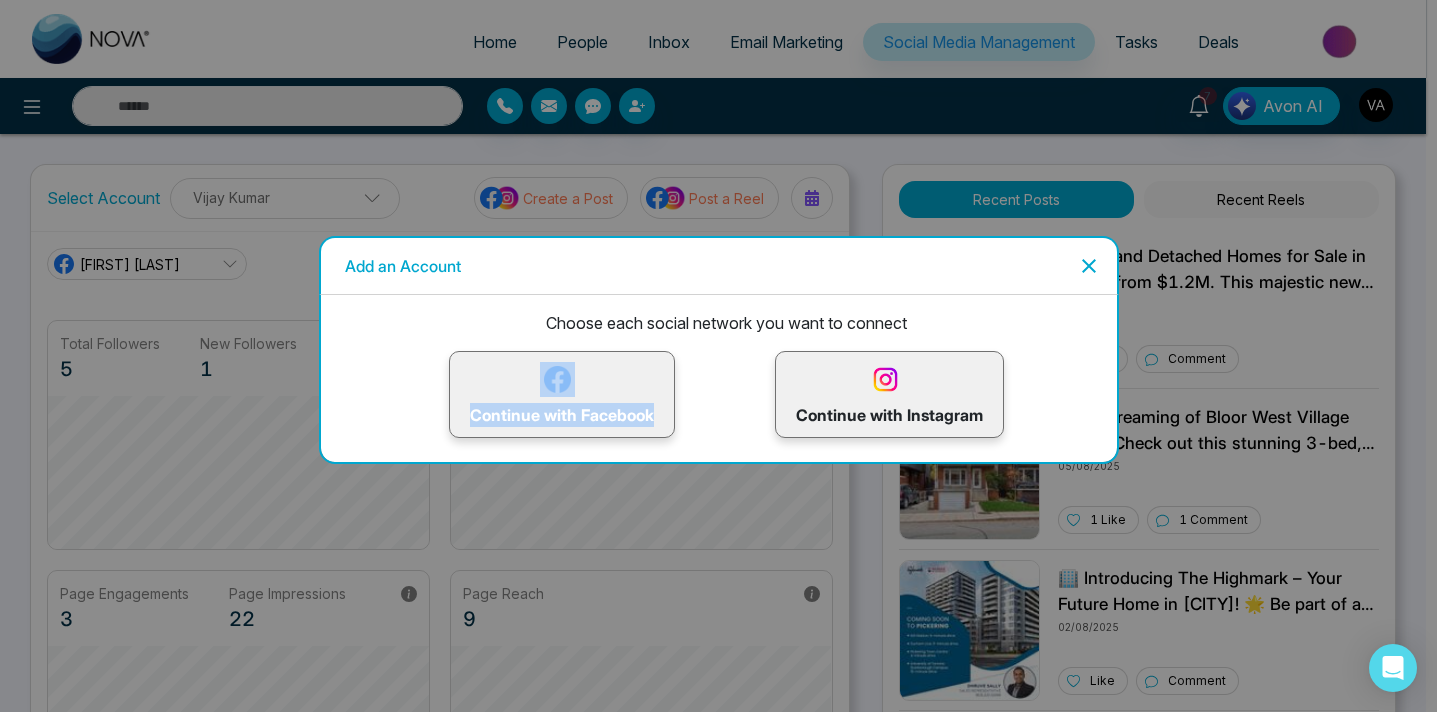 drag, startPoint x: 648, startPoint y: 351, endPoint x: 716, endPoint y: 433, distance: 106.52699 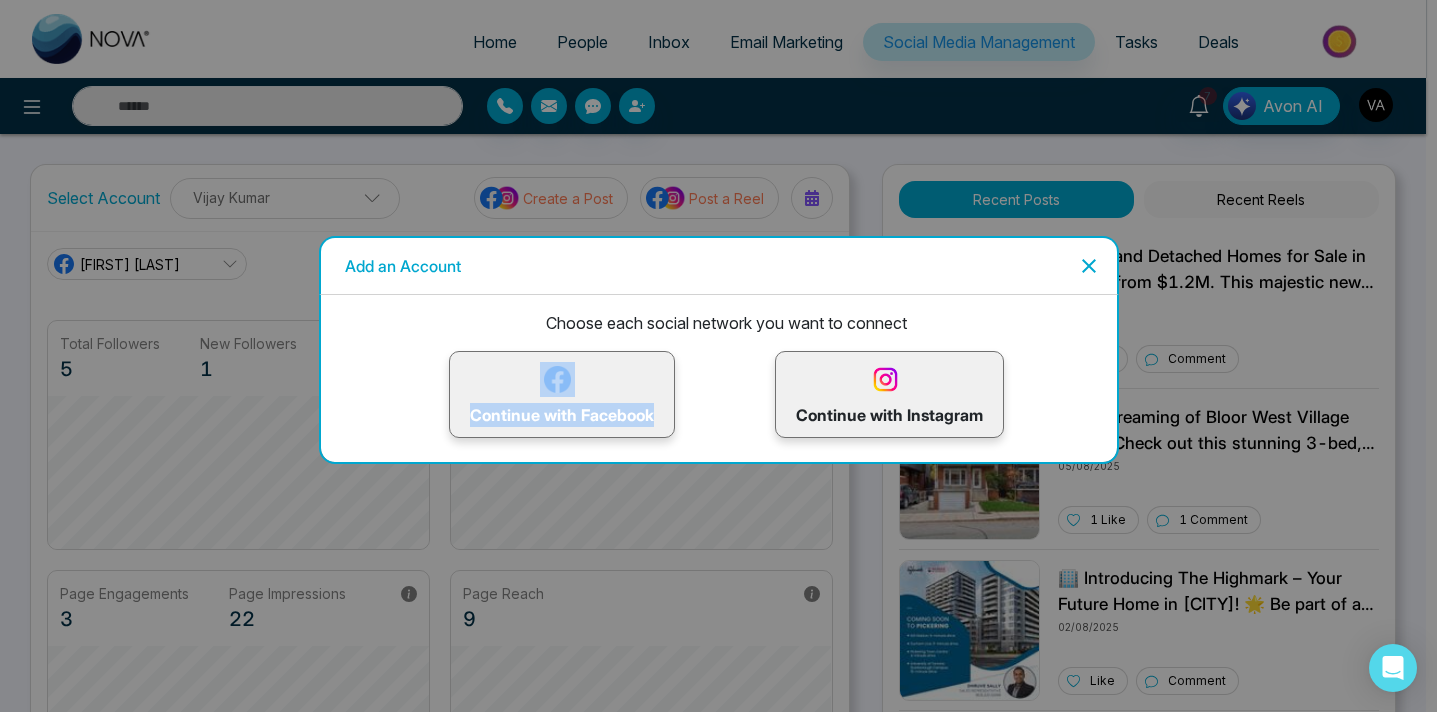 click on "Continue with Facebook  Continue with Instagram" at bounding box center (727, 394) 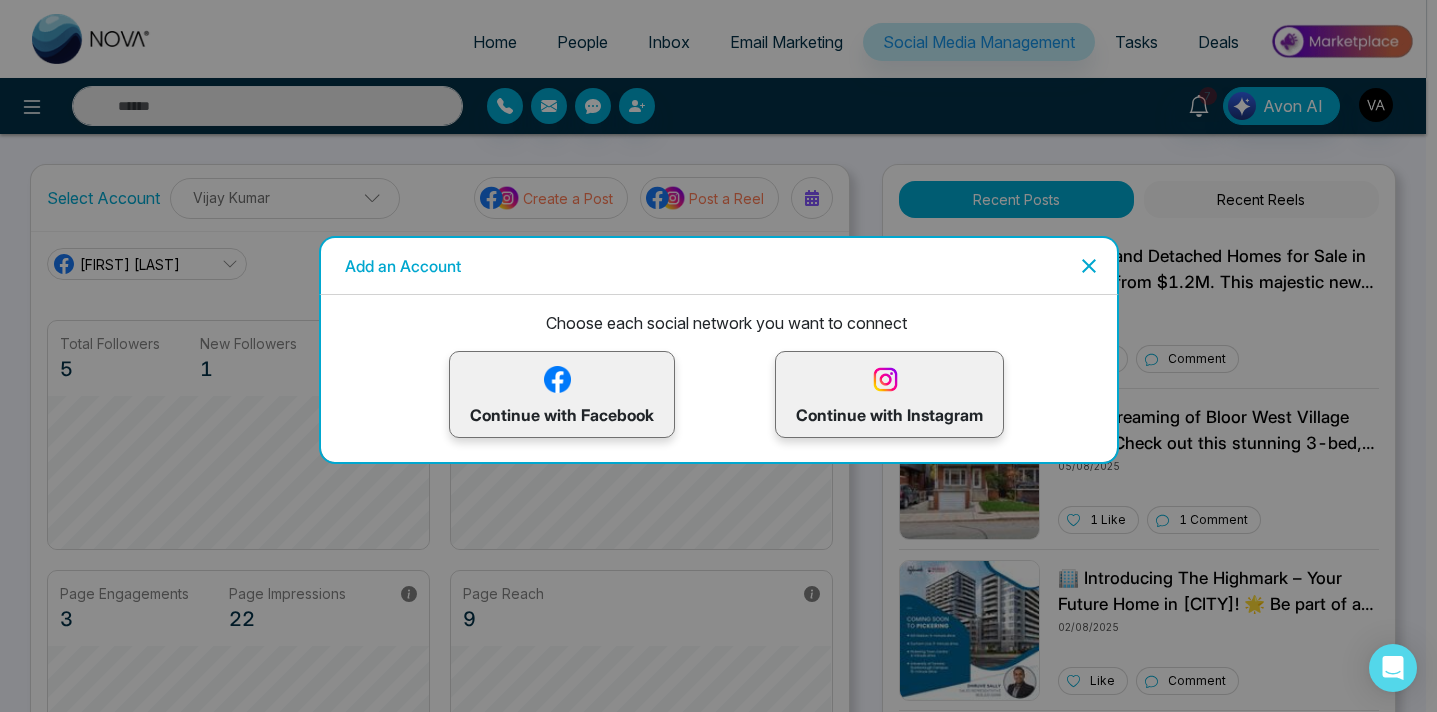click on "Continue with Facebook  Continue with Instagram" at bounding box center (727, 394) 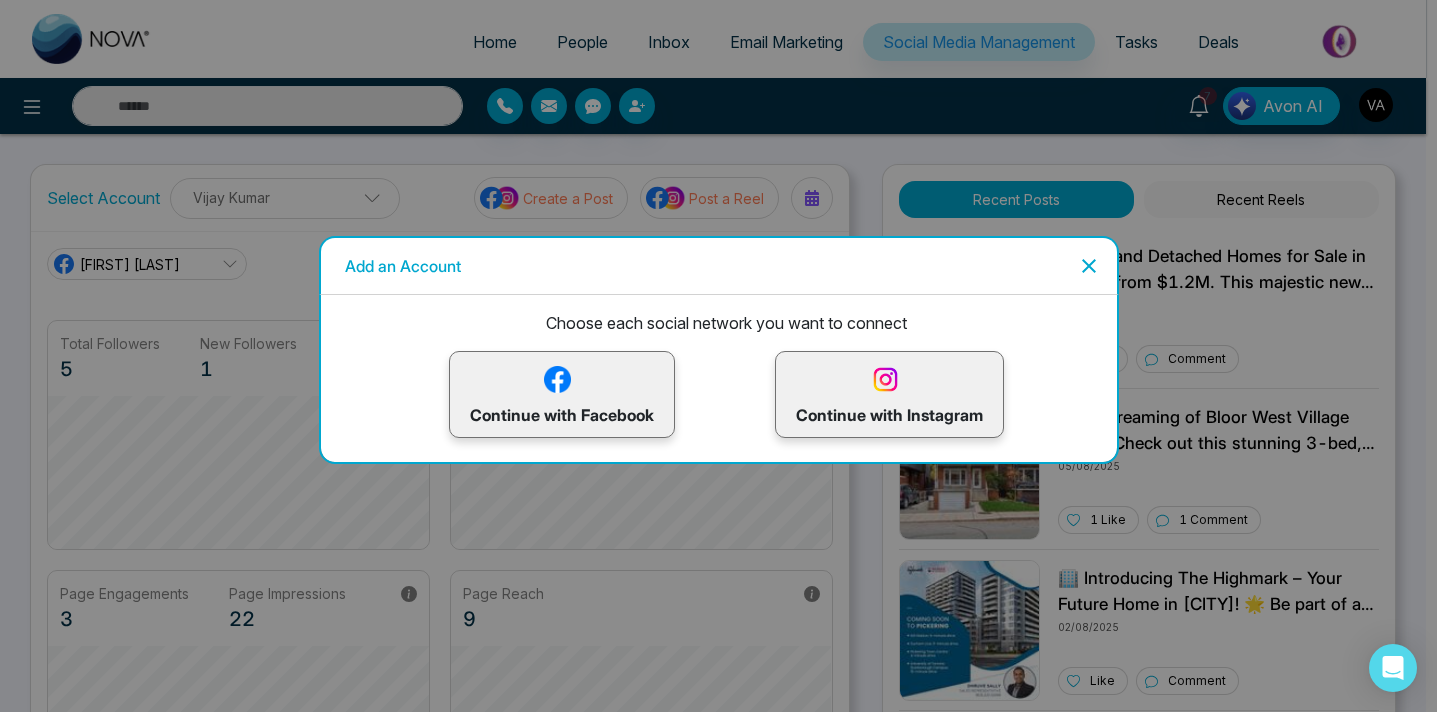 click at bounding box center (112, 2829) 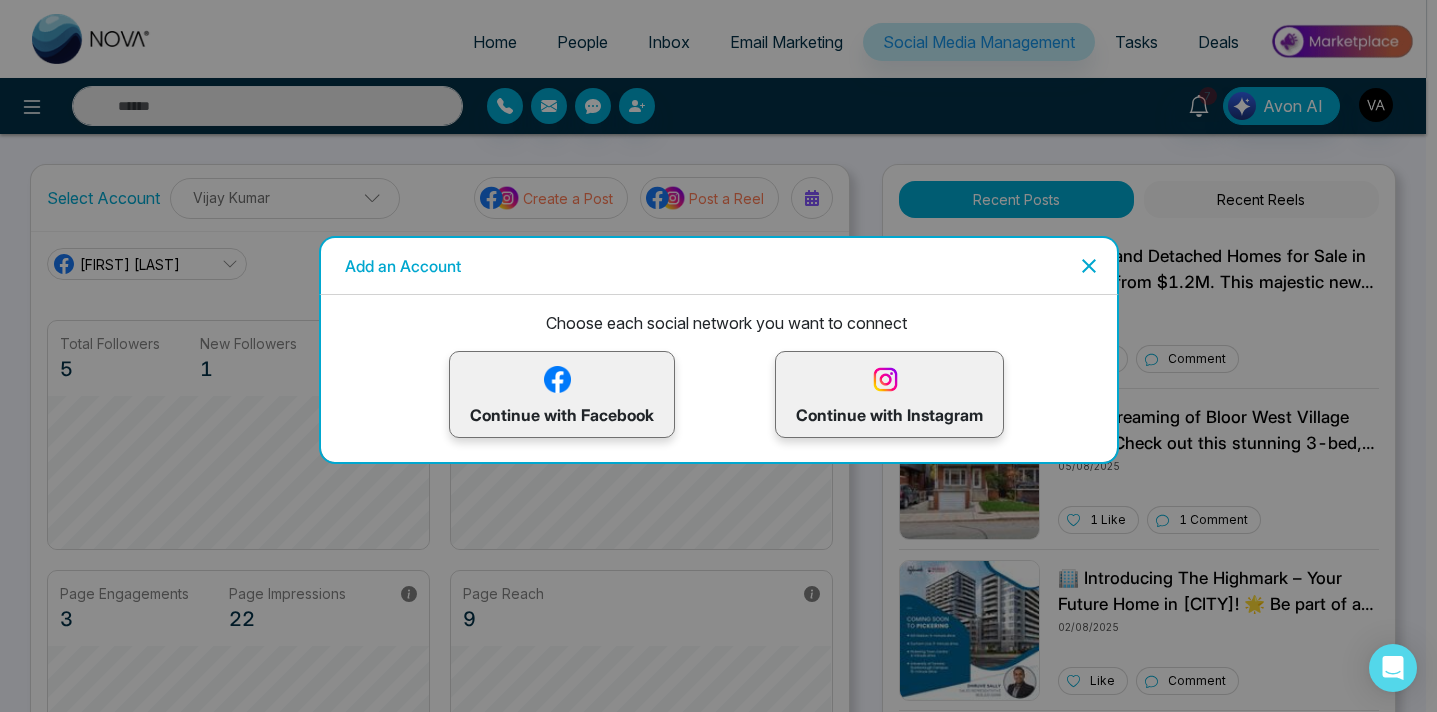 click at bounding box center [713, 2828] 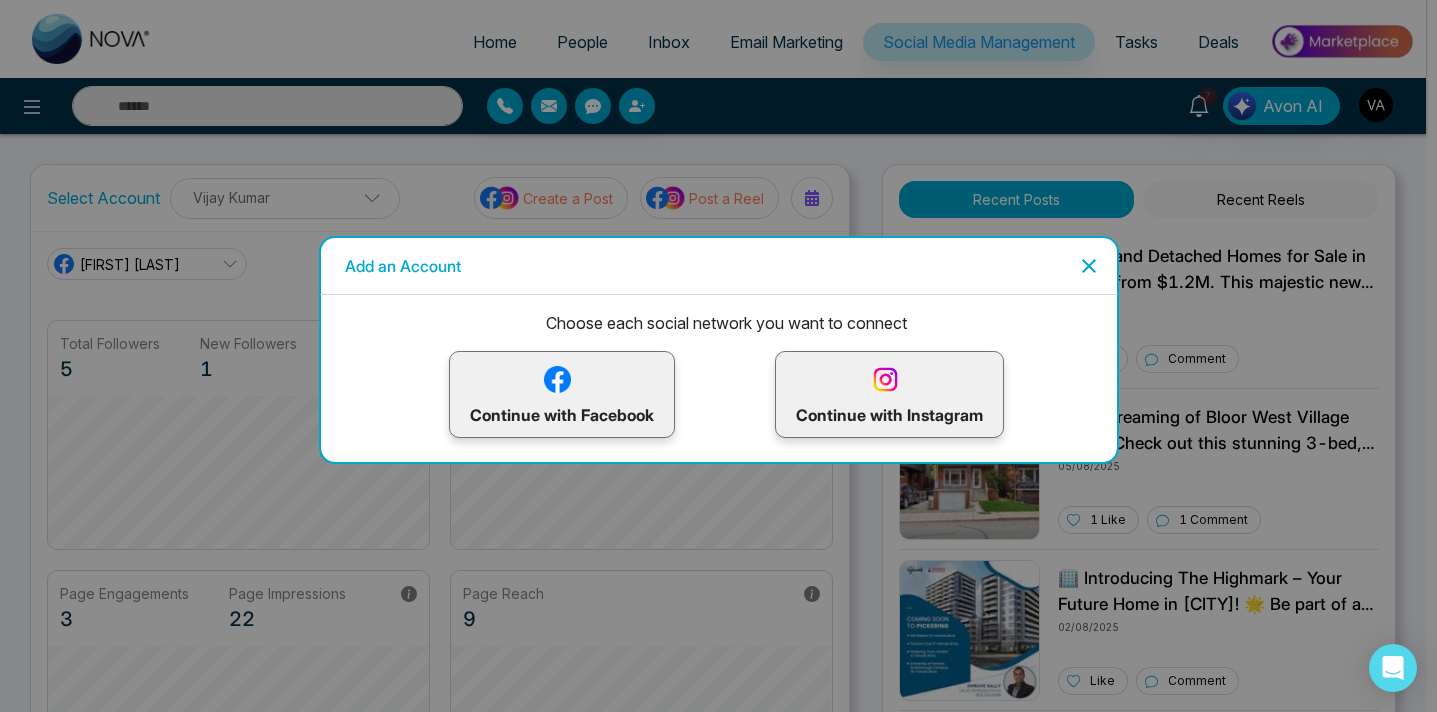 click at bounding box center (632, 2829) 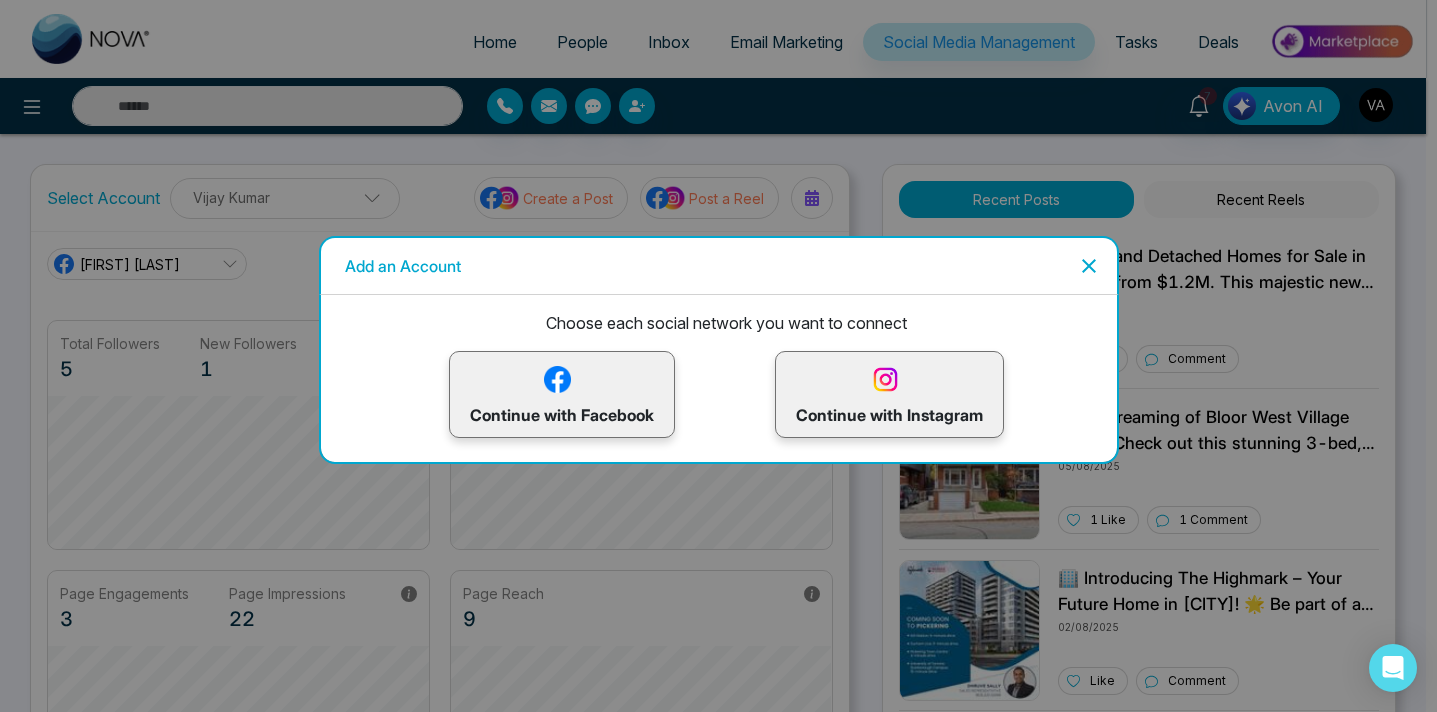 click at bounding box center [632, 2829] 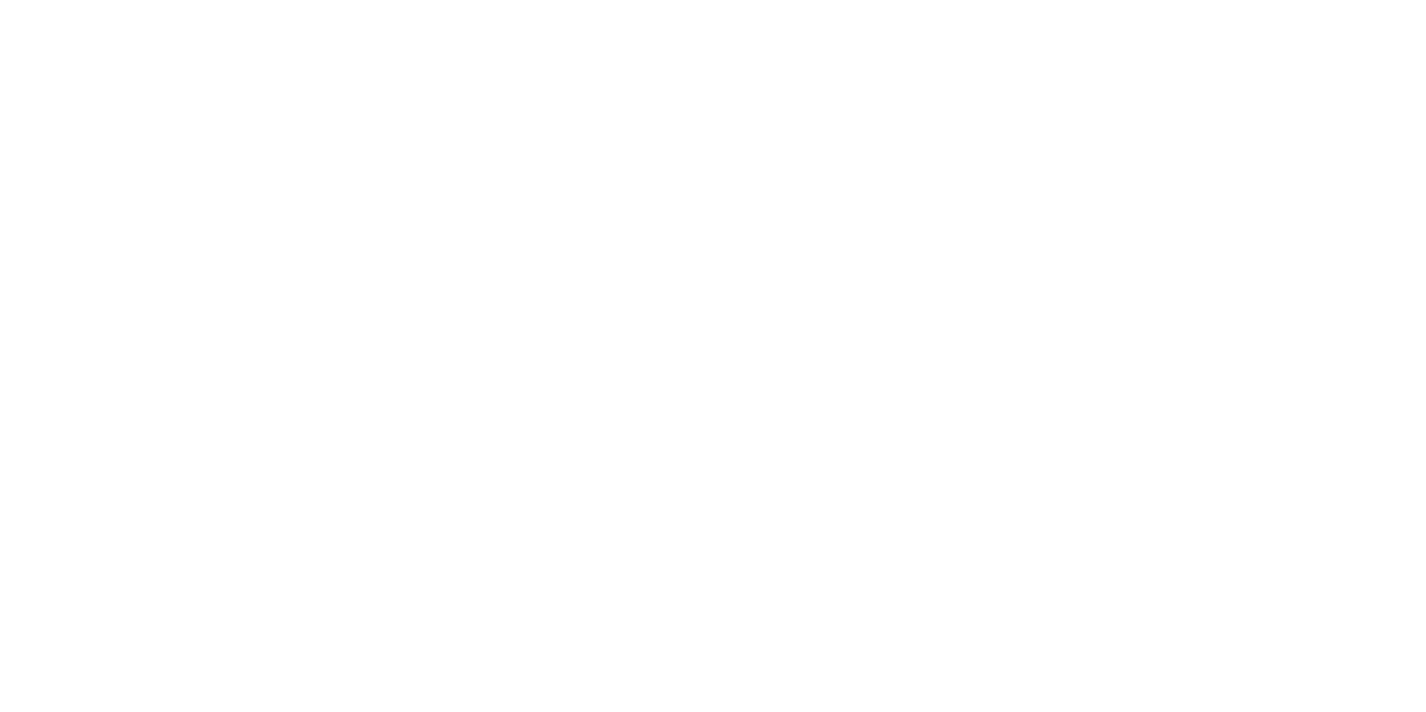 scroll, scrollTop: 0, scrollLeft: 0, axis: both 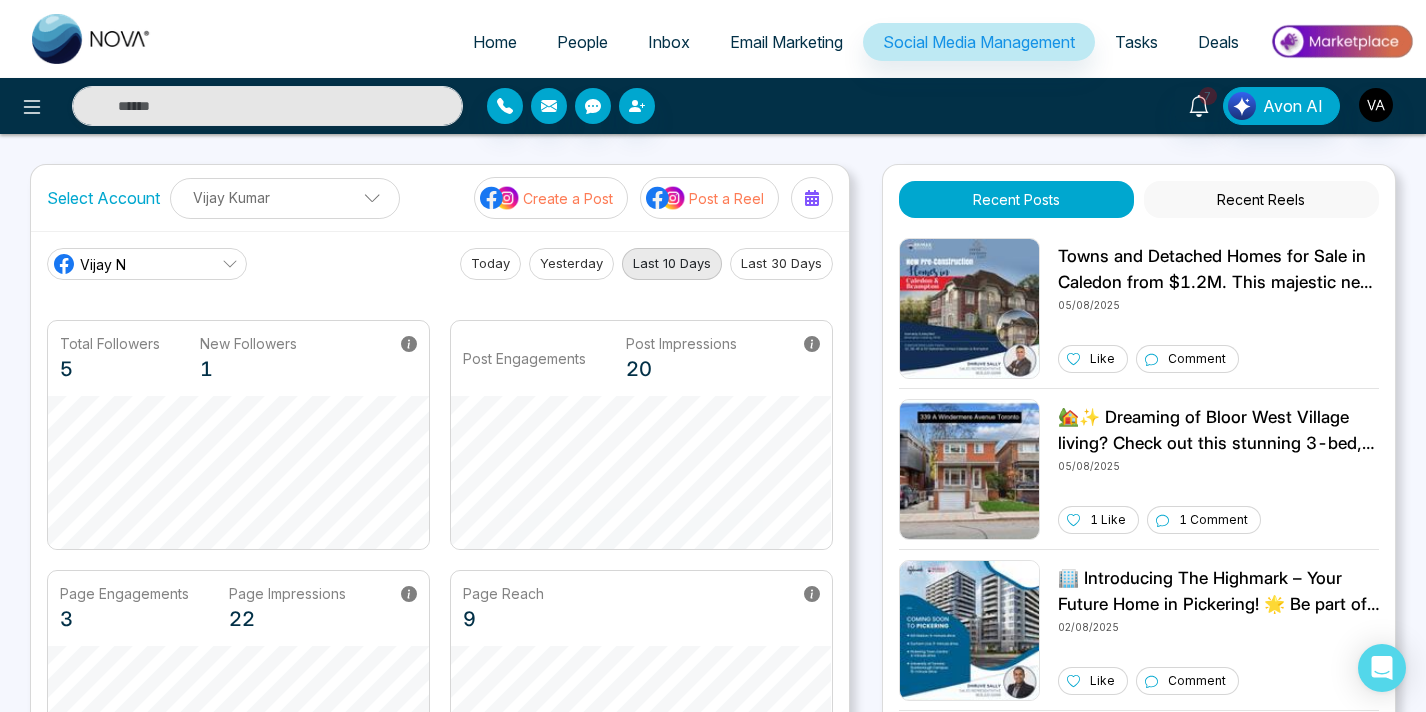 click on "Home People Inbox Email Marketing Social Media Management Tasks Deals 7 Avon AI Select Account [FIRST] [LAST]     [FIRST] [LAST]      Add Social Accounts   Create a Post Post a Reel Vijay N Today Yesterday Last 10 Days Last 30 Days Total Followers 5 New Followers 1 Post Engagements Post Impressions 20 Page Engagements 3 Page Impressions 22 Page Reach 9 Recent Posts Recent Reels 05/08/2025   Like   Comment 🏡✨ Dreaming of Bloor West Village living? Check out this stunning 3-bed, 3-bath detached home at [NUMBER] [STREET] [AVE] for $[PRICE]! Enjoy a beautiful backyard, garage, and unbeatable location just steps from shops & parks. 🌳🚲 DM for details or to book a showing! 🗝️🏠 05/08/2025 1   Like 1   Comment 02/08/2025   Like   Comment Birchley Park 02/08/2025   Like   Comment 31/07/2025   Like   Comment 30/07/2025   Like   Comment 🌷✨ Happy Victoria Day! Let’s celebrate the beauty of spring and the joy of togetherness. Enjoy the long weekend! 🎉🇨🇦 29/07/2025   Like   Comment 28/07/2025   Like" at bounding box center [713, 676] 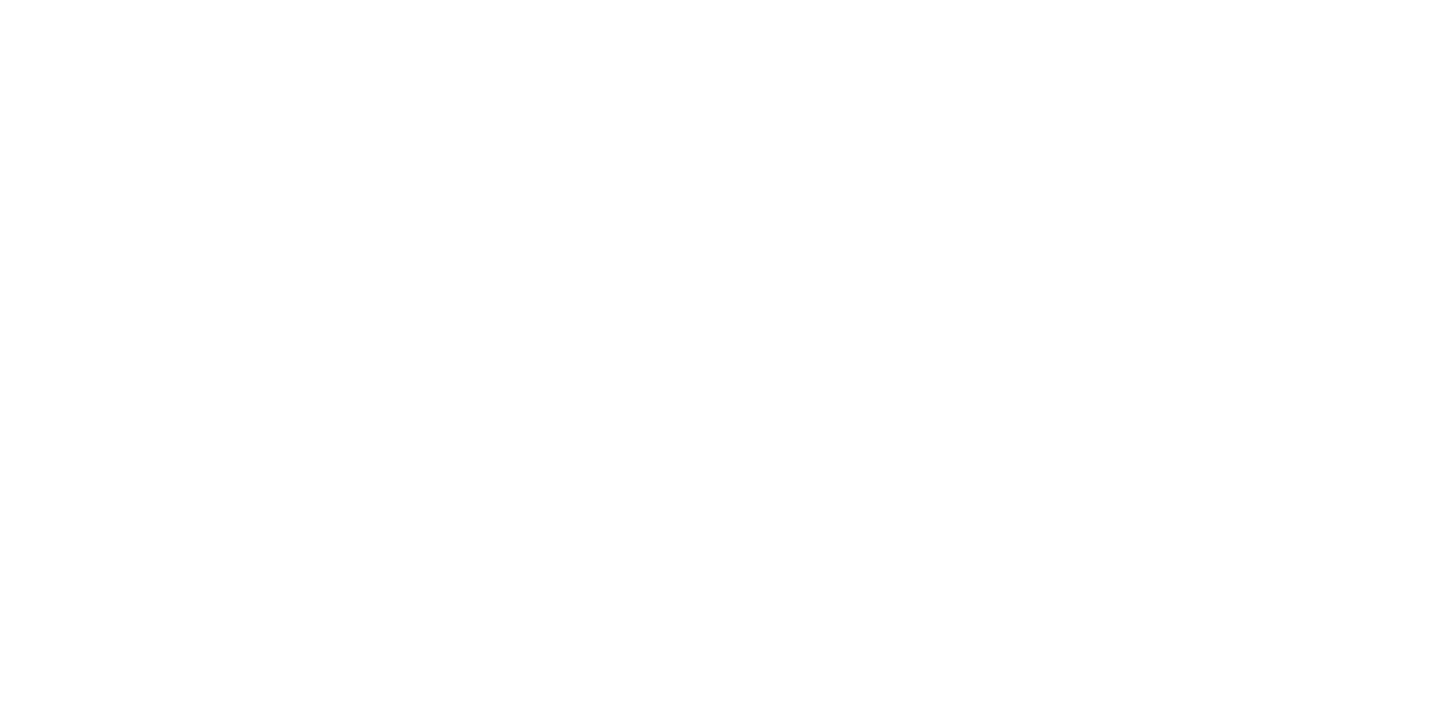 scroll, scrollTop: 0, scrollLeft: 0, axis: both 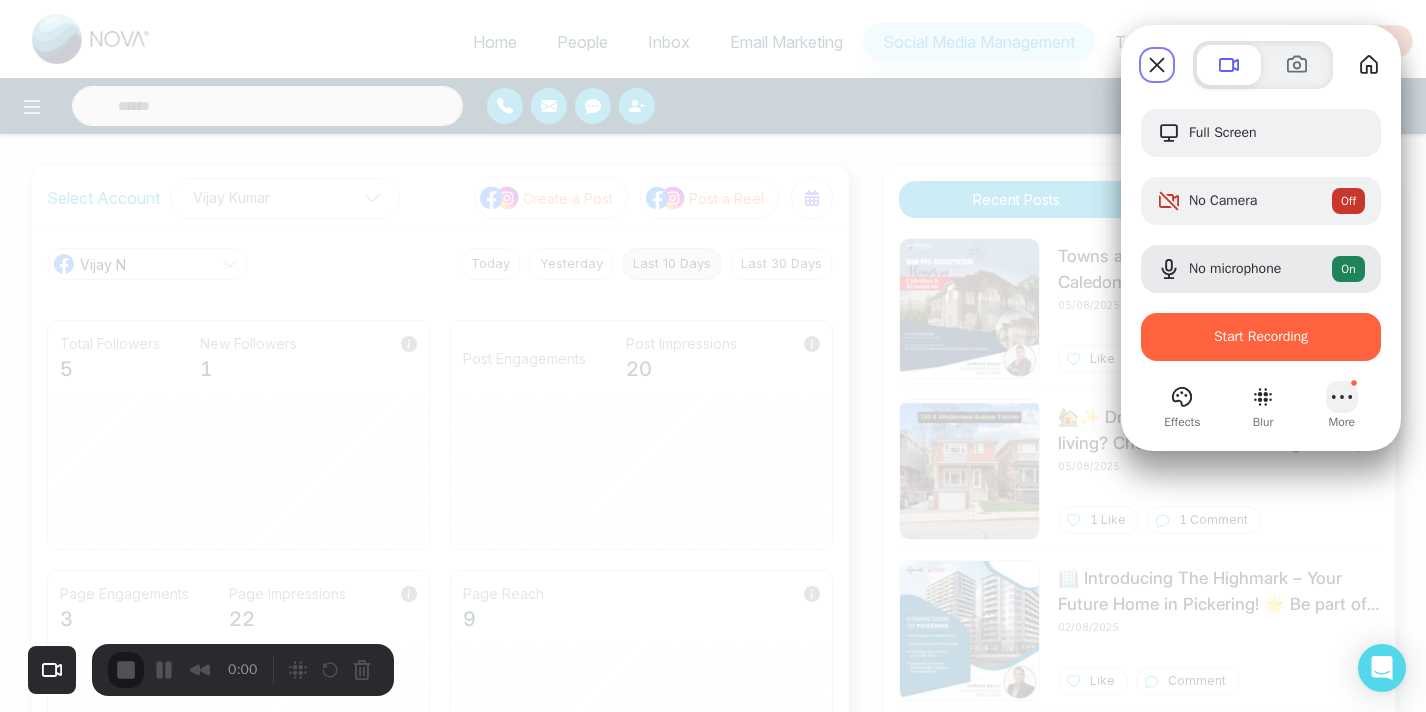 click at bounding box center (1342, 397) 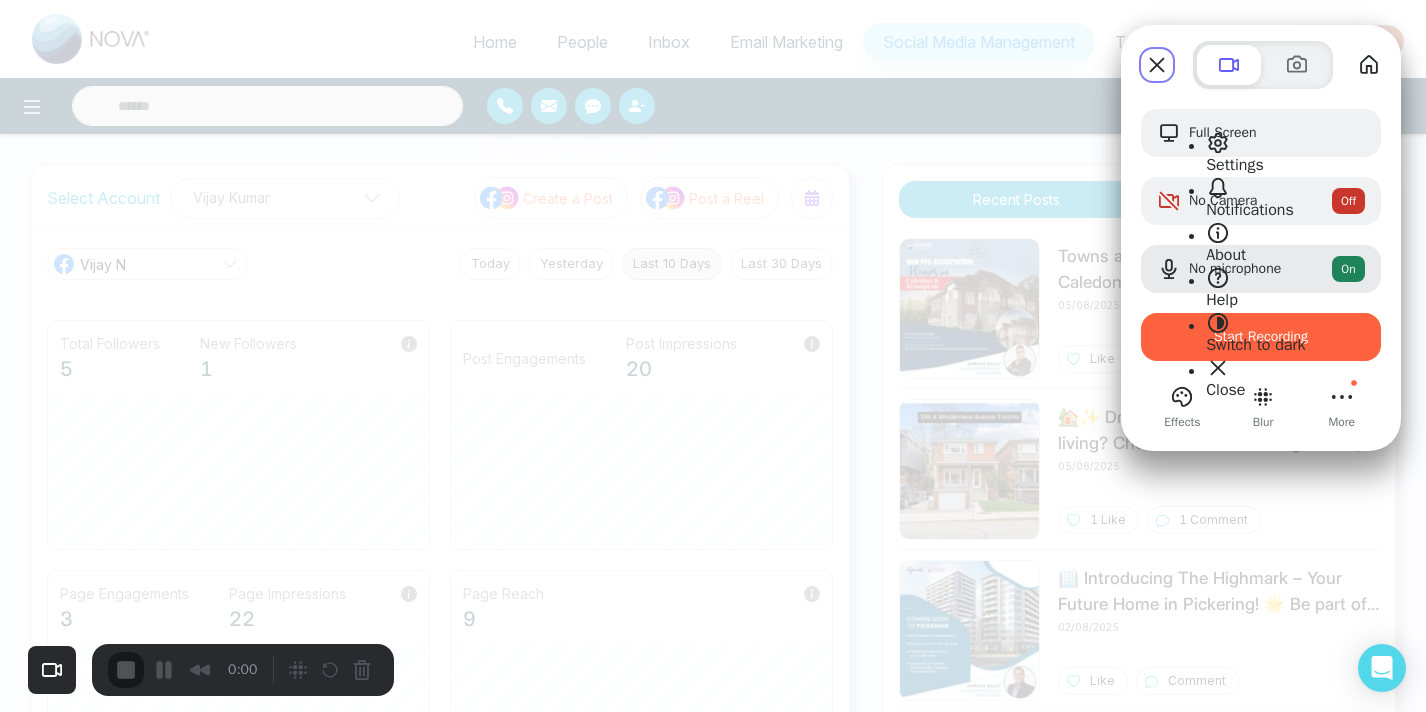 click on "Close" at bounding box center [1225, 390] 